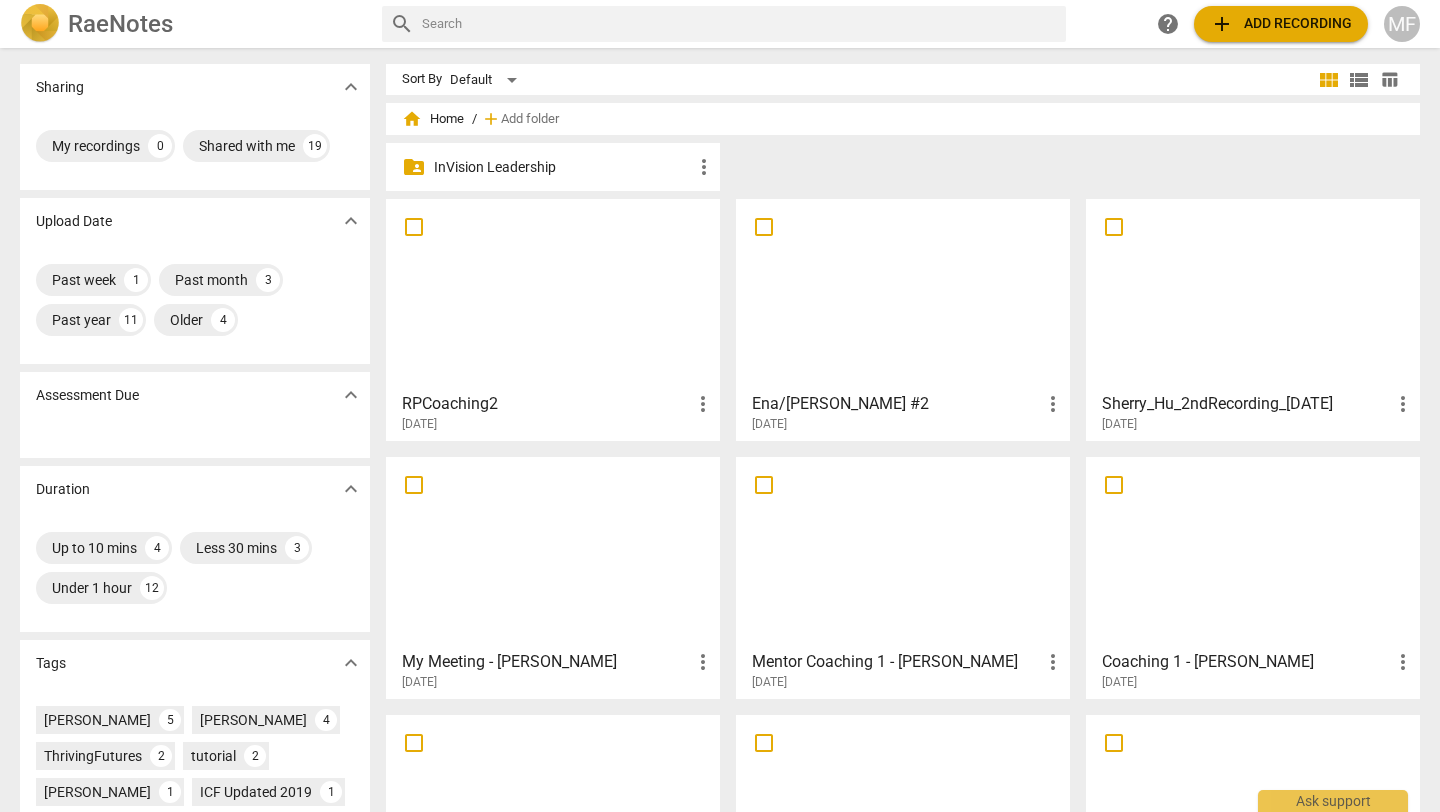 scroll, scrollTop: 0, scrollLeft: 0, axis: both 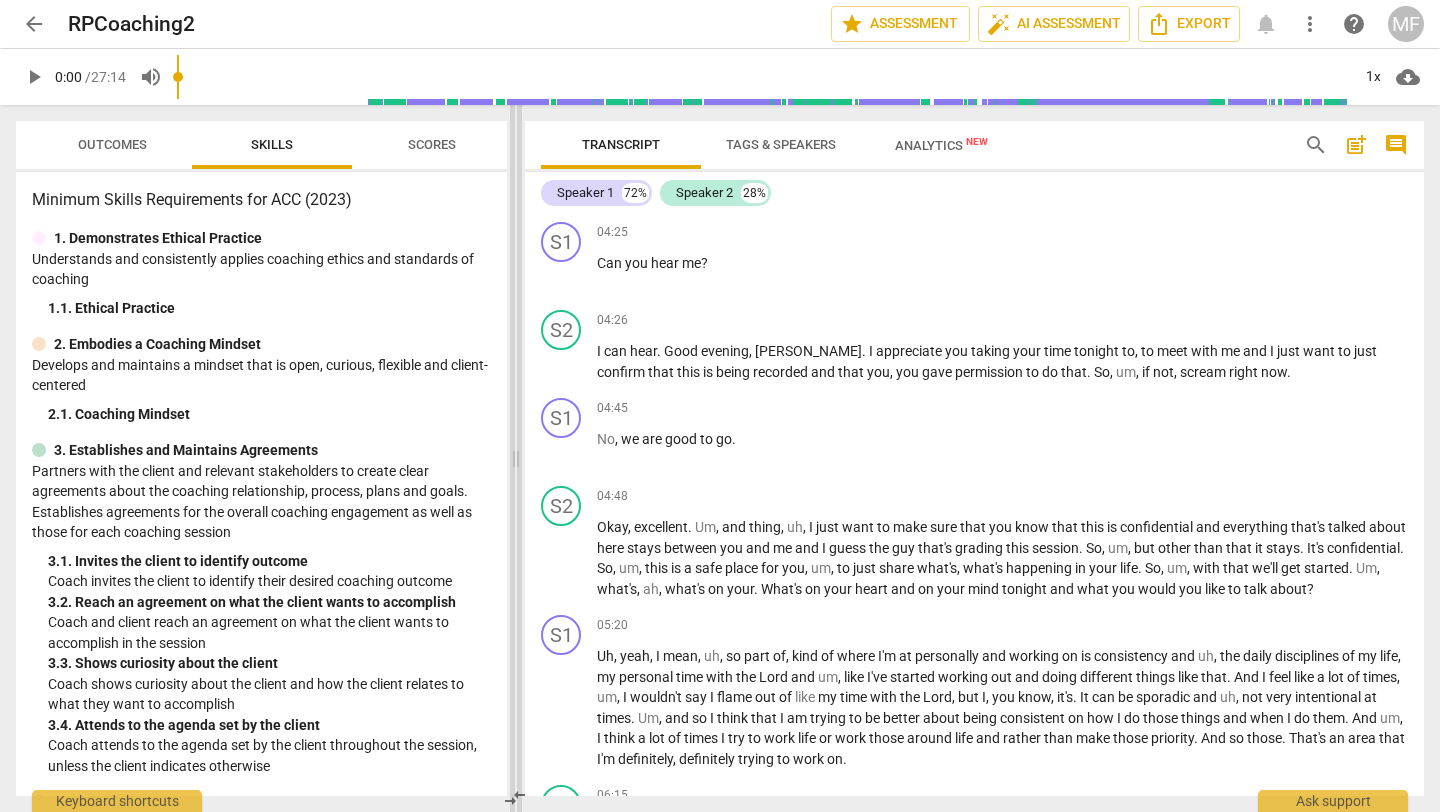 drag, startPoint x: 721, startPoint y: 456, endPoint x: 516, endPoint y: 452, distance: 205.03902 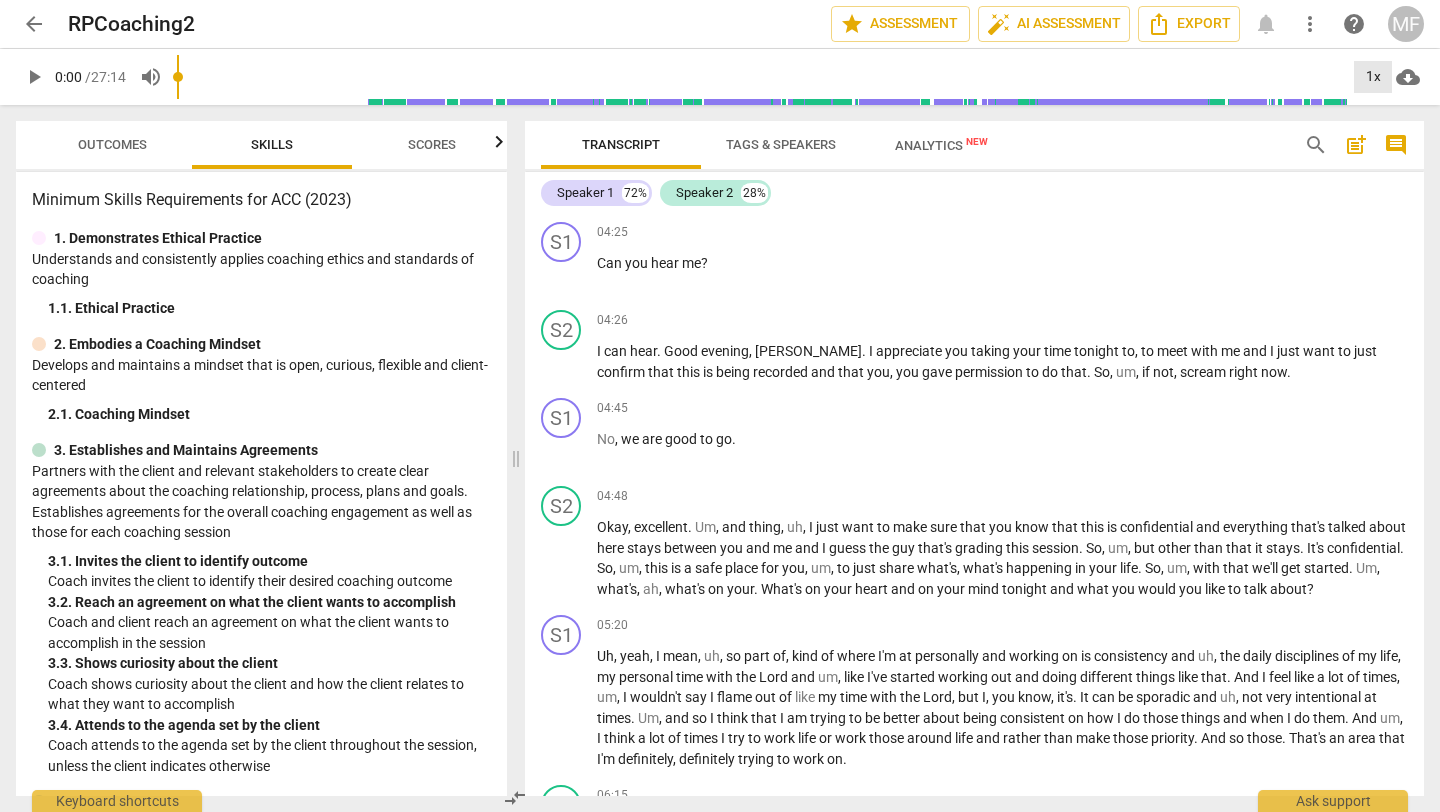 click on "1x" at bounding box center (1373, 77) 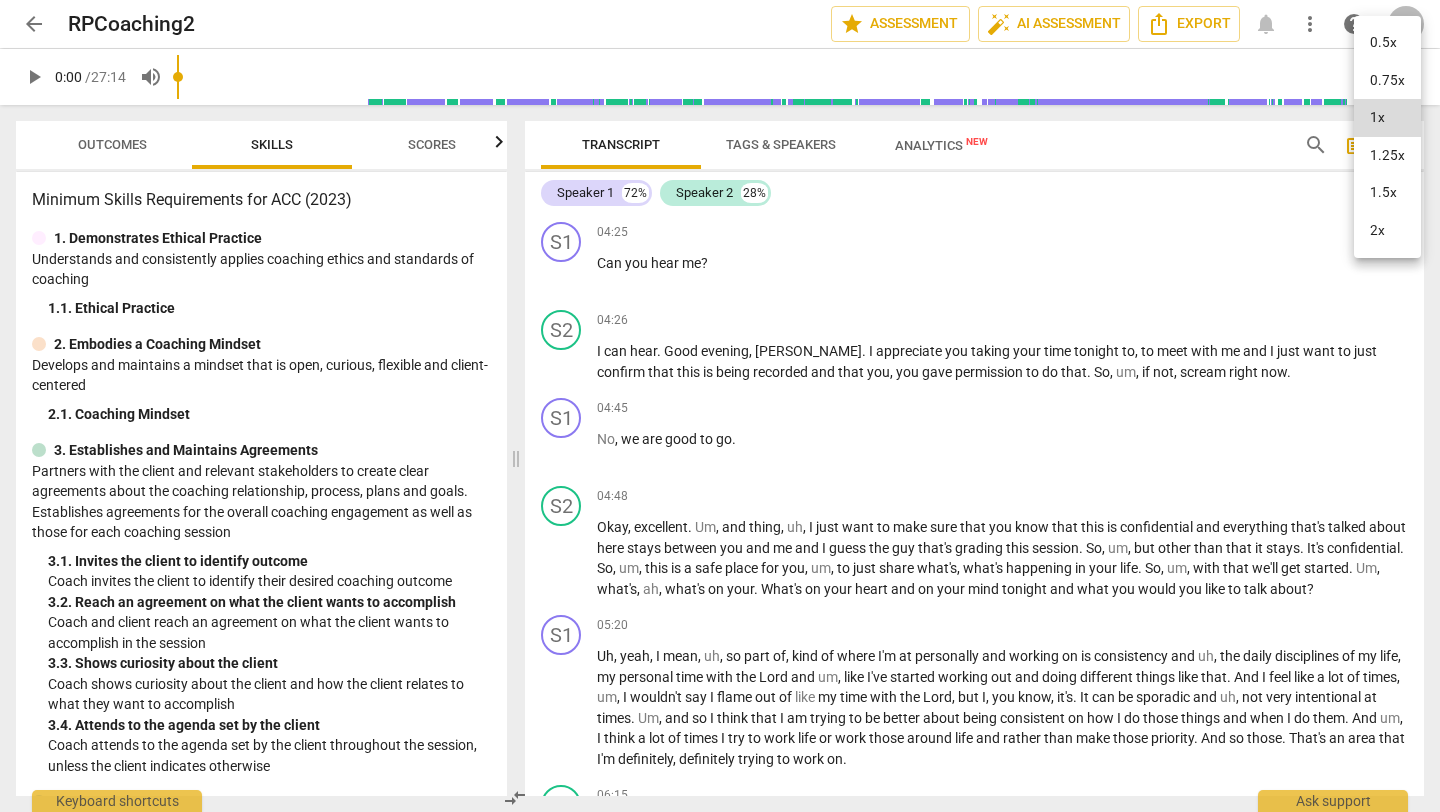 click on "1.25x" at bounding box center [1387, 156] 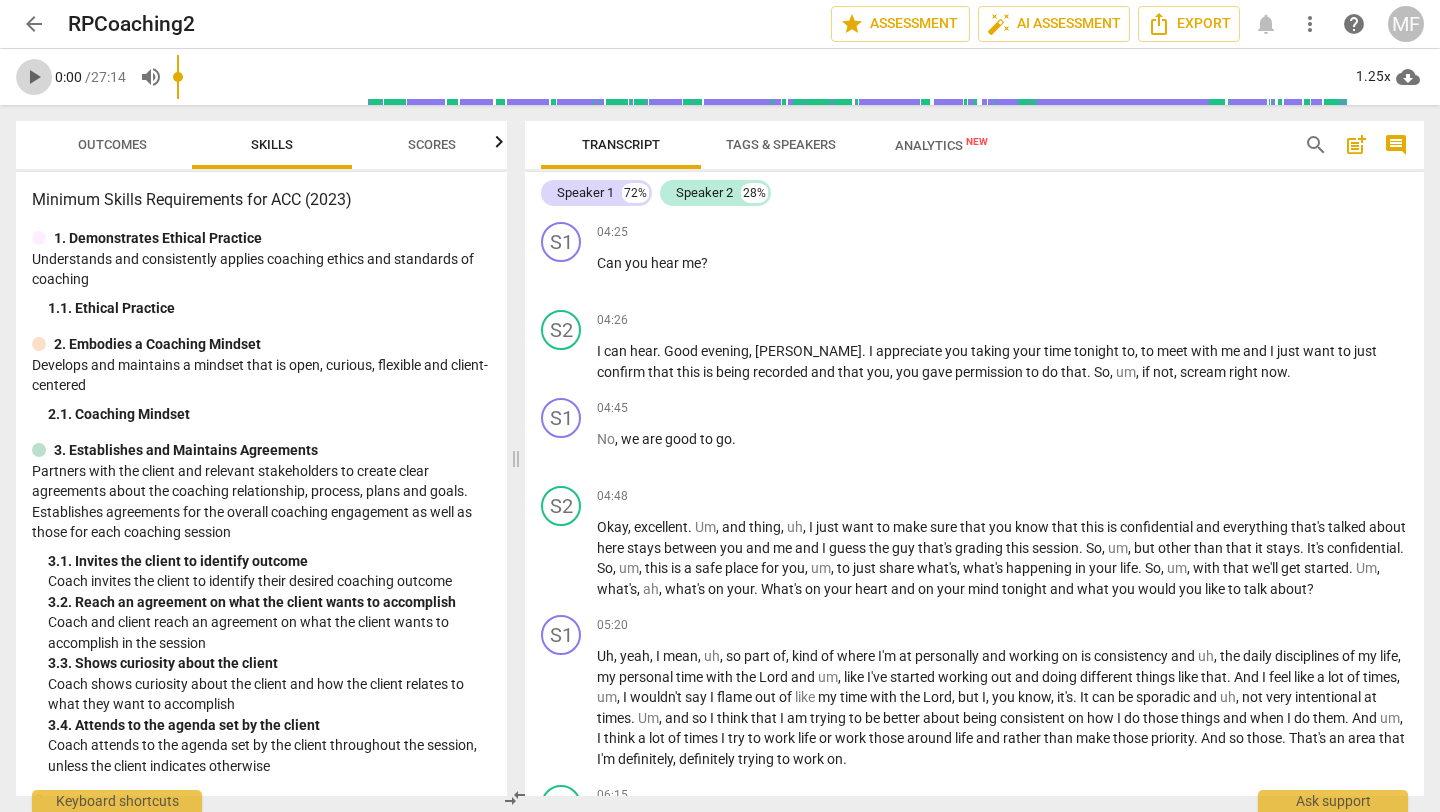 click on "play_arrow" at bounding box center [34, 77] 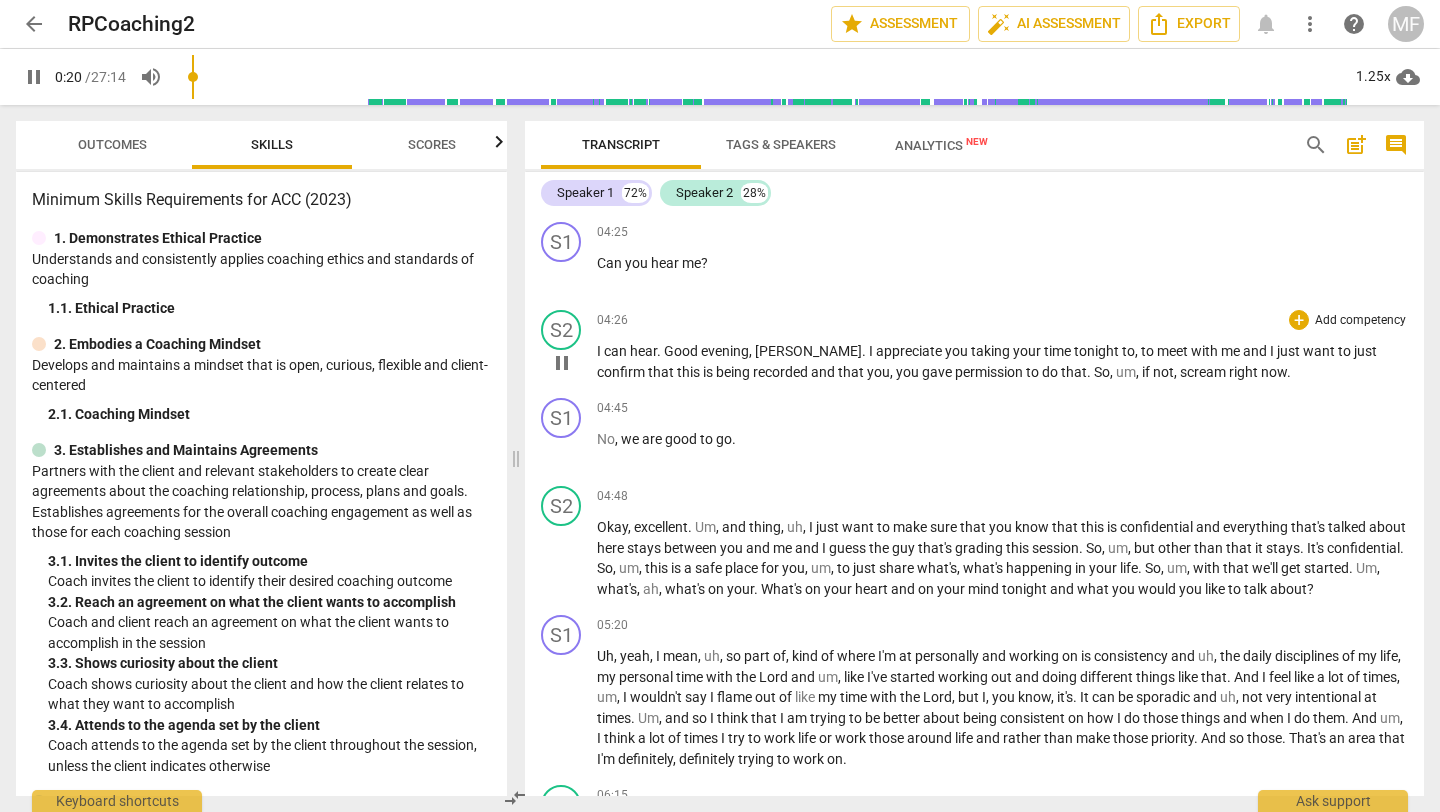 click on "S2 play_arrow pause 04:26 + Add competency keyboard_arrow_right I   can   hear .   Good   evening ,   [PERSON_NAME] .   I   appreciate   you   taking   your   time   tonight   to ,   to   meet   with   me   and   I   just   want   to   just   confirm   that   this   is   being   recorded   and   that   you ,   you   gave   permission   to   do   that .   So ,   um ,   if   not ,   scream   right   now ." at bounding box center [974, 346] 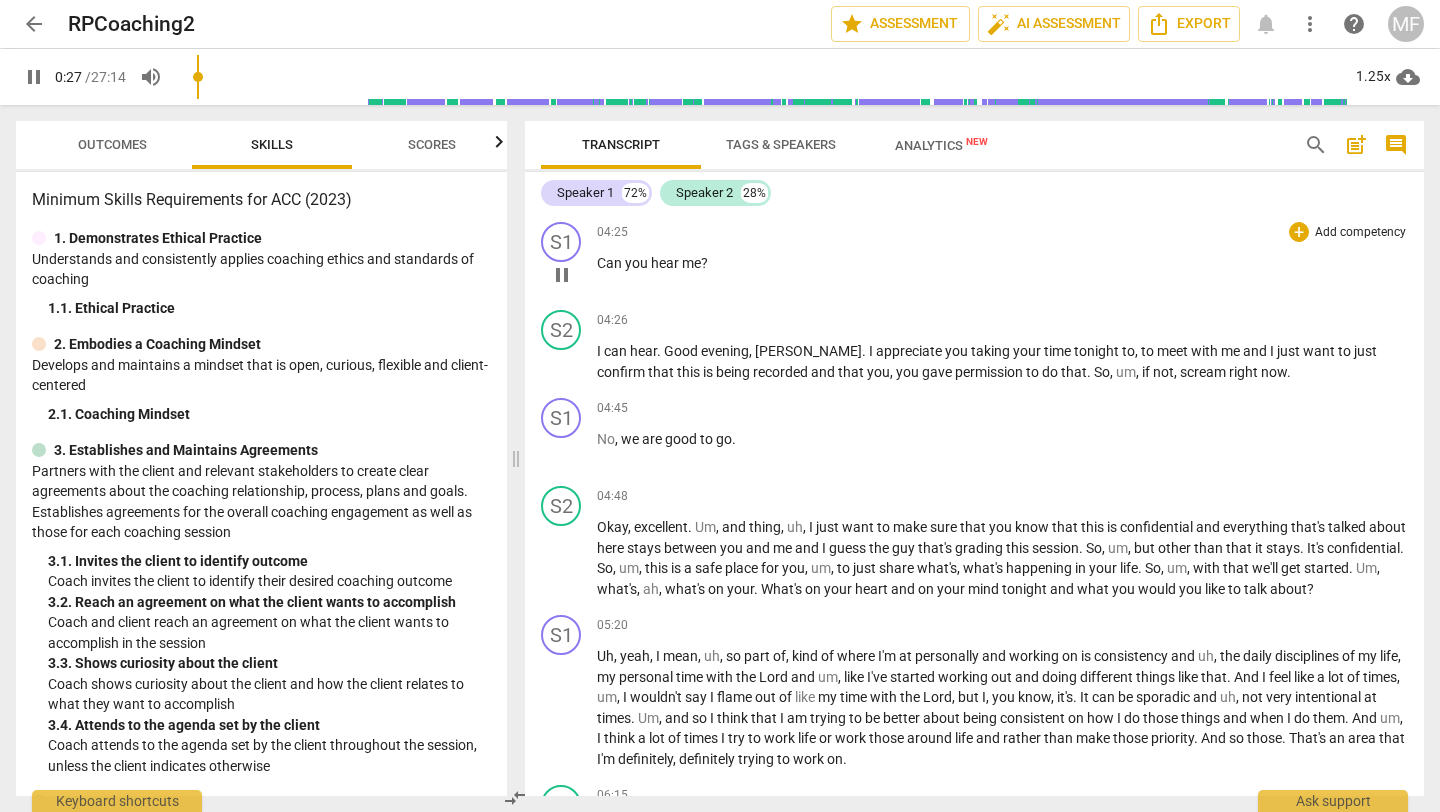click on "pause" at bounding box center [562, 275] 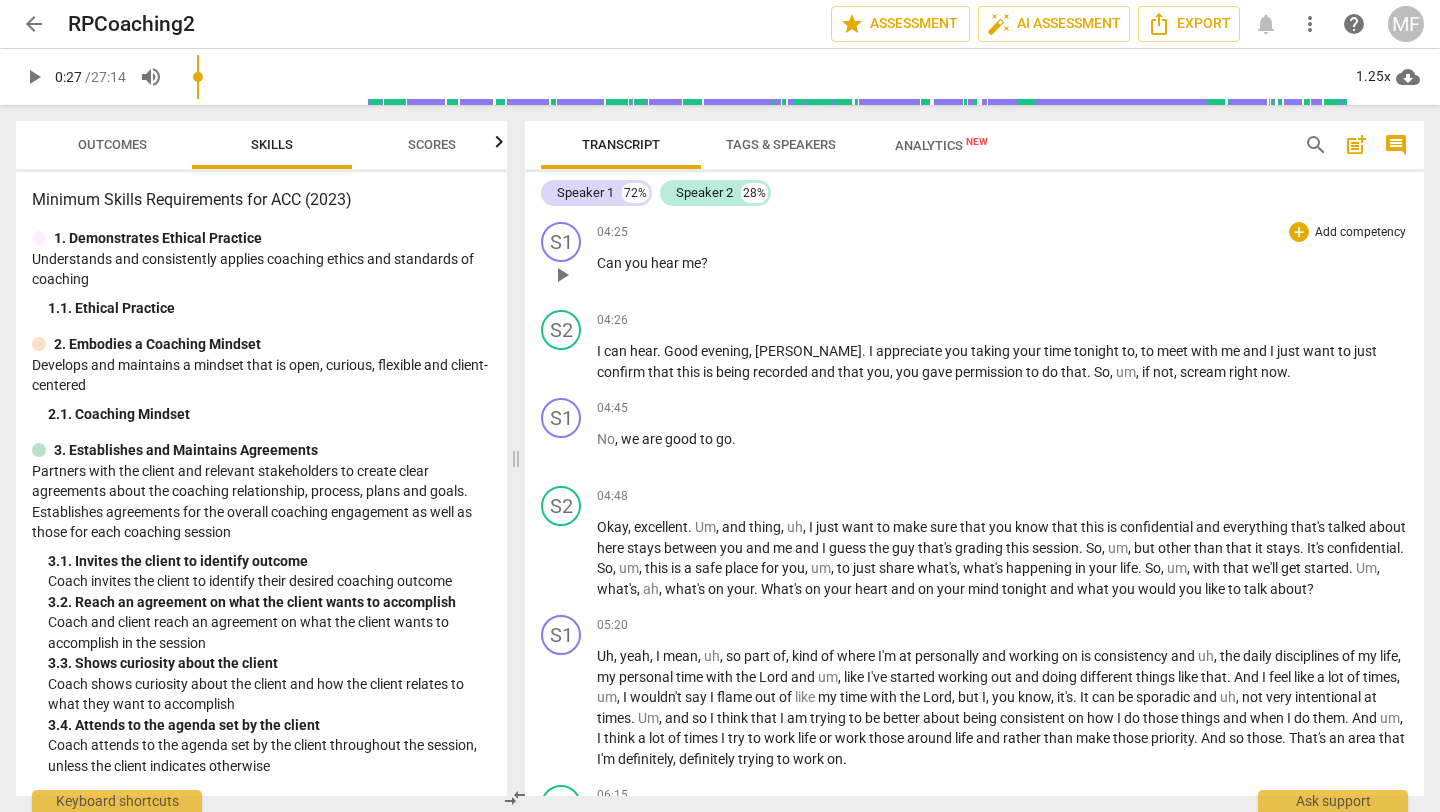 click on "play_arrow" at bounding box center (562, 275) 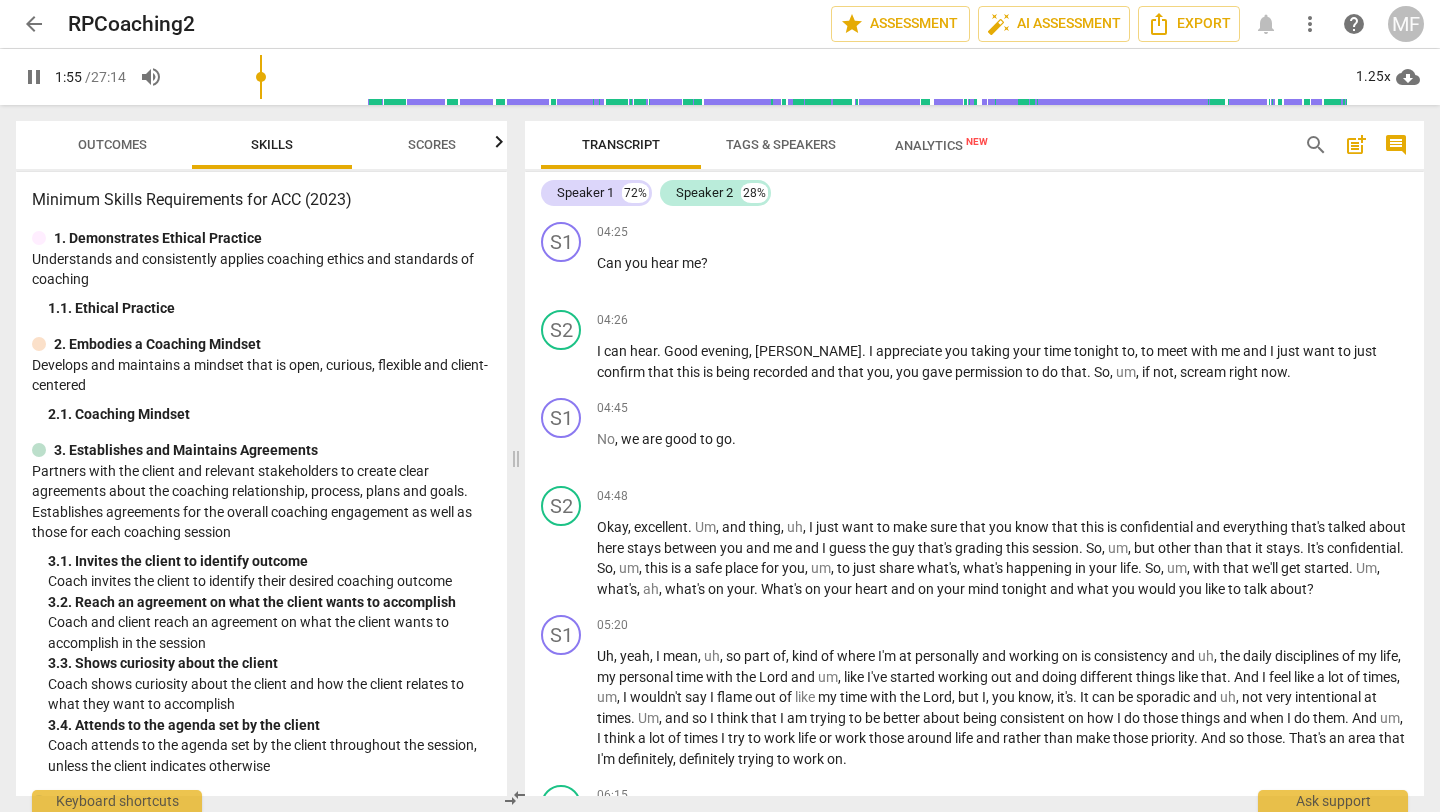 drag, startPoint x: 373, startPoint y: 72, endPoint x: 261, endPoint y: 71, distance: 112.00446 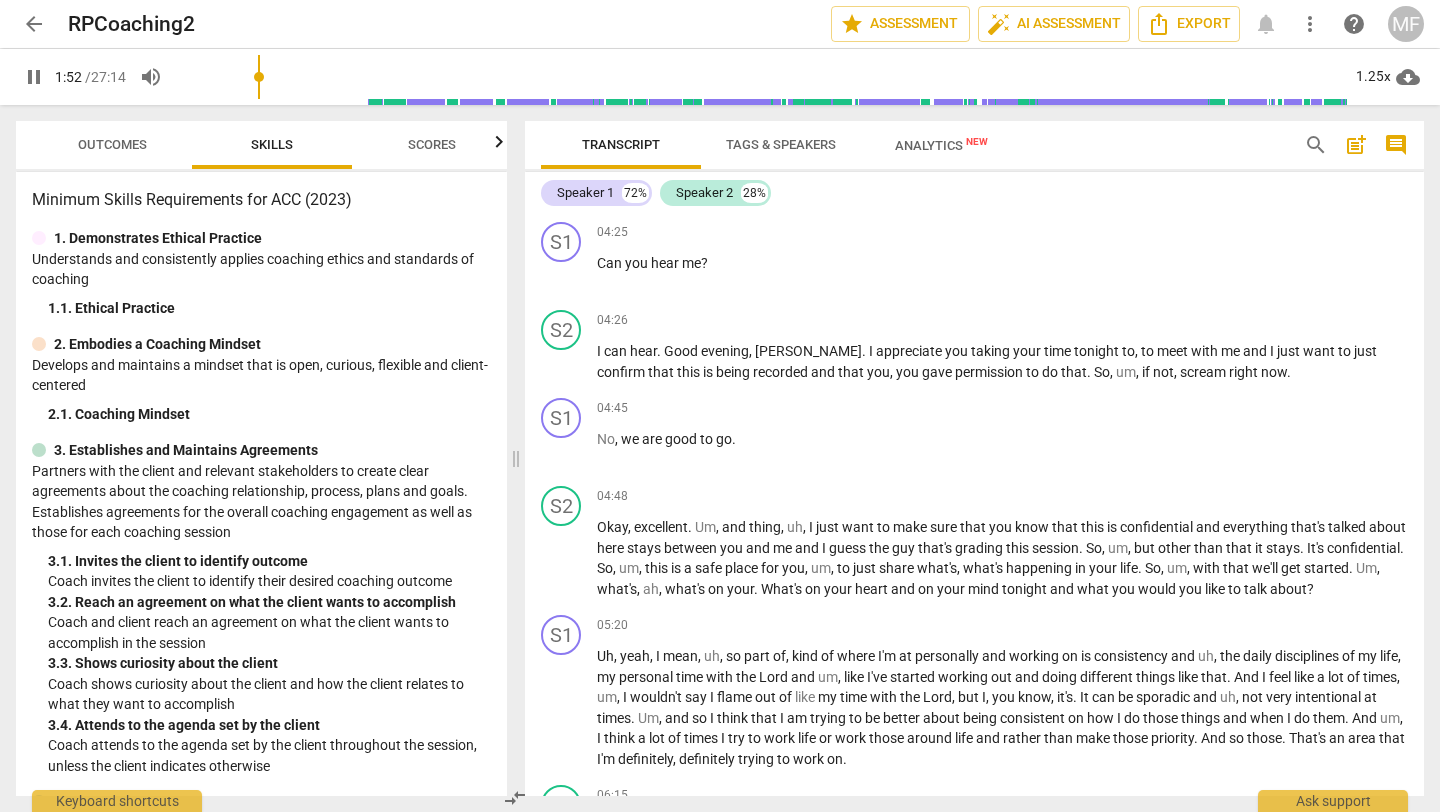 type on "113" 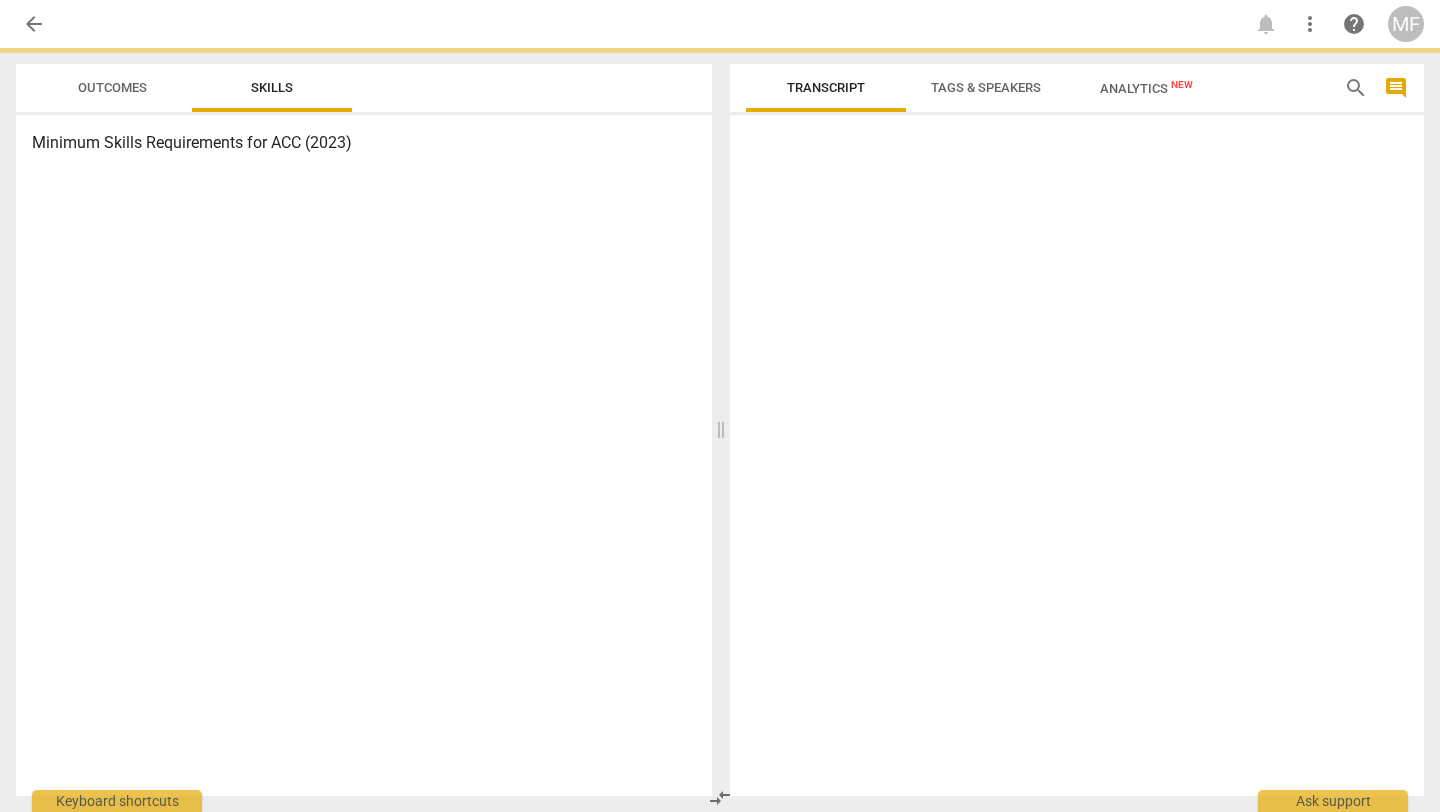 scroll, scrollTop: 0, scrollLeft: 0, axis: both 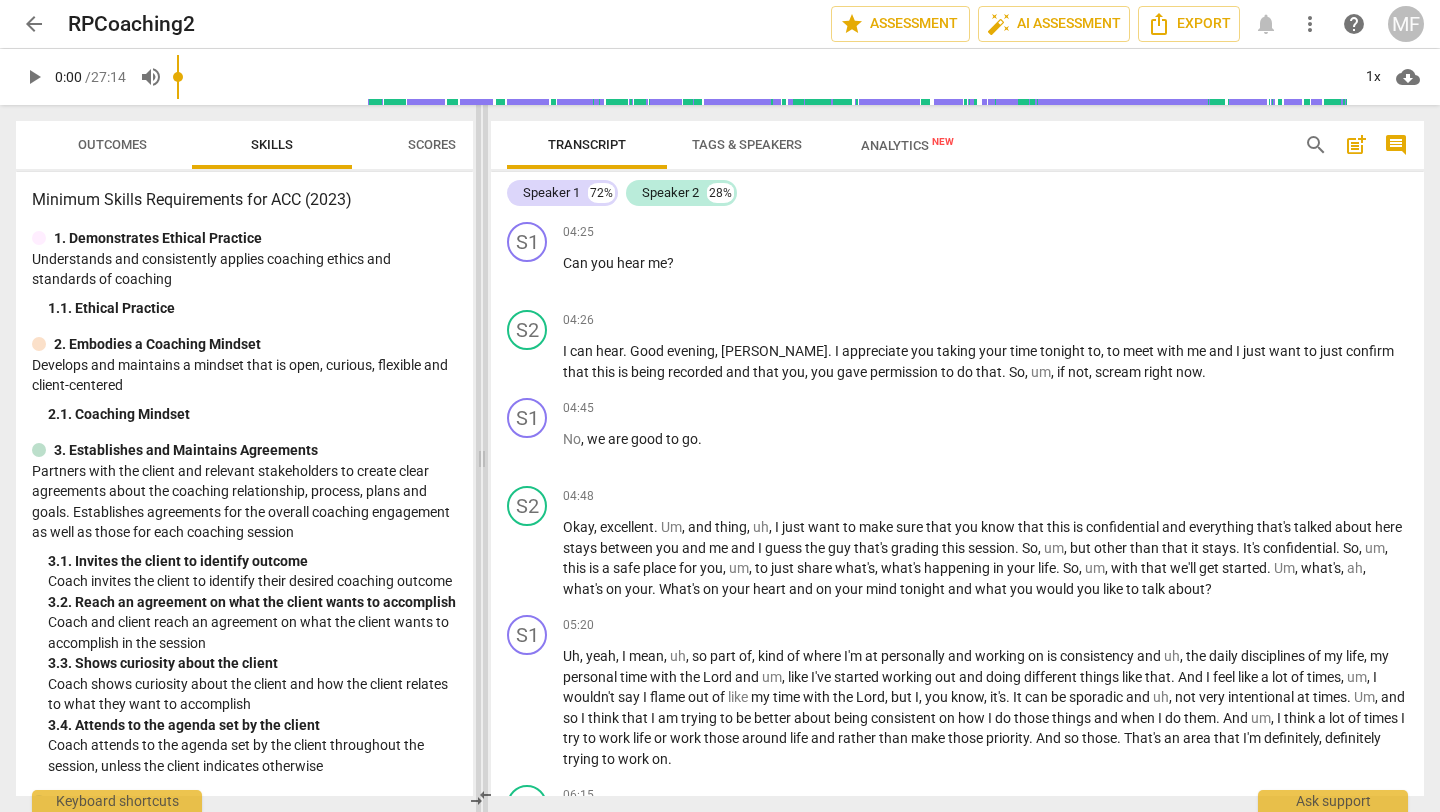 drag, startPoint x: 717, startPoint y: 456, endPoint x: 472, endPoint y: 462, distance: 245.07346 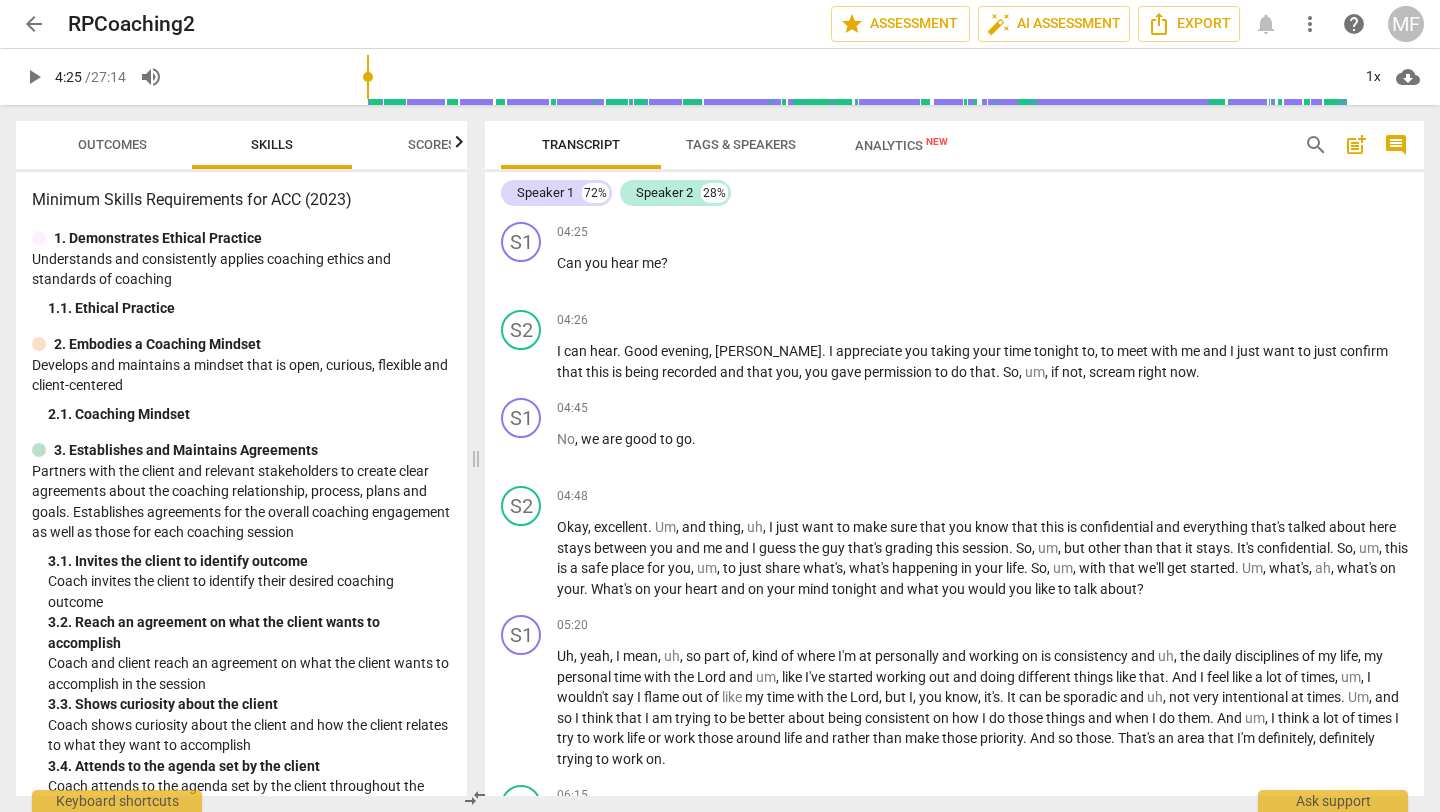 drag, startPoint x: 182, startPoint y: 73, endPoint x: 370, endPoint y: 87, distance: 188.52055 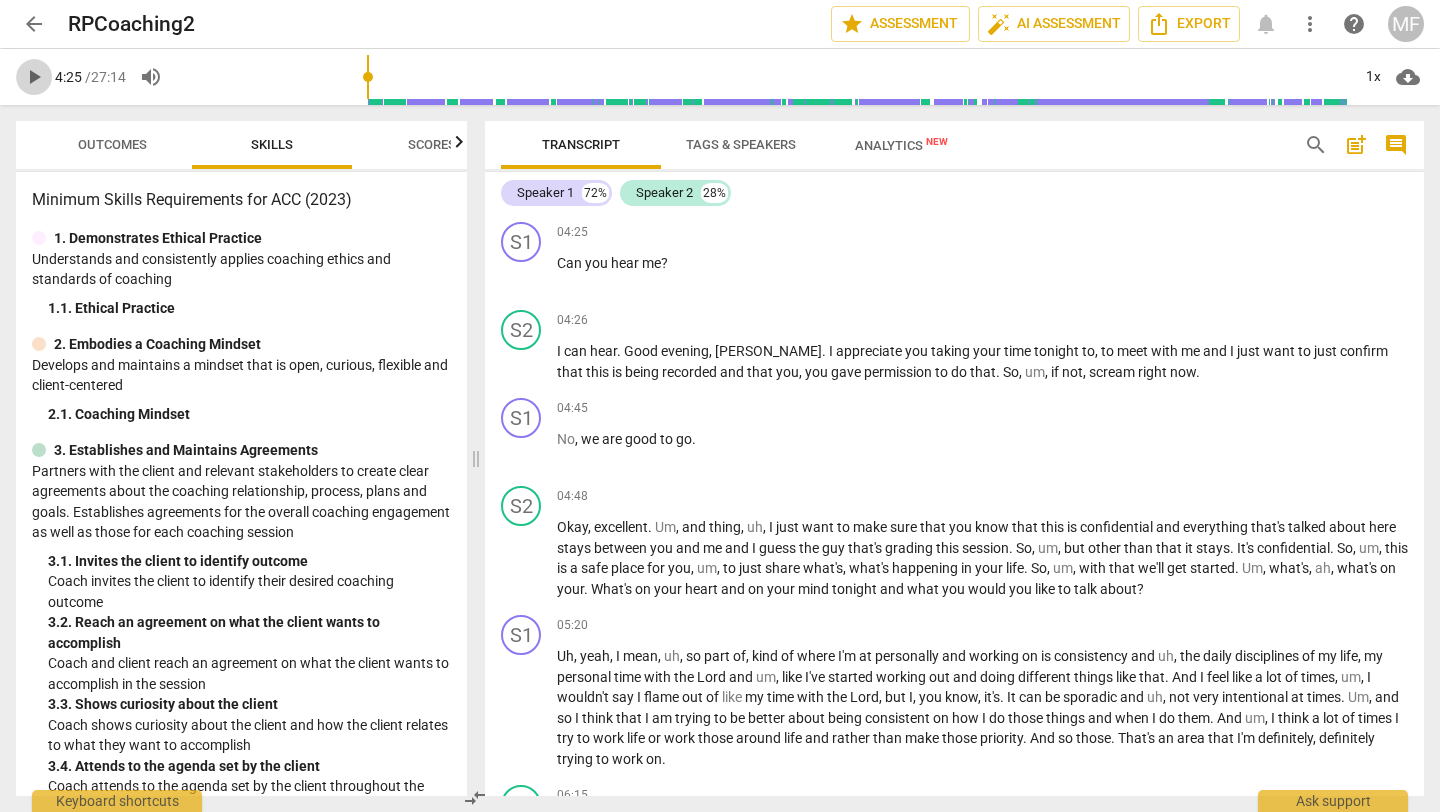 click on "play_arrow" at bounding box center [34, 77] 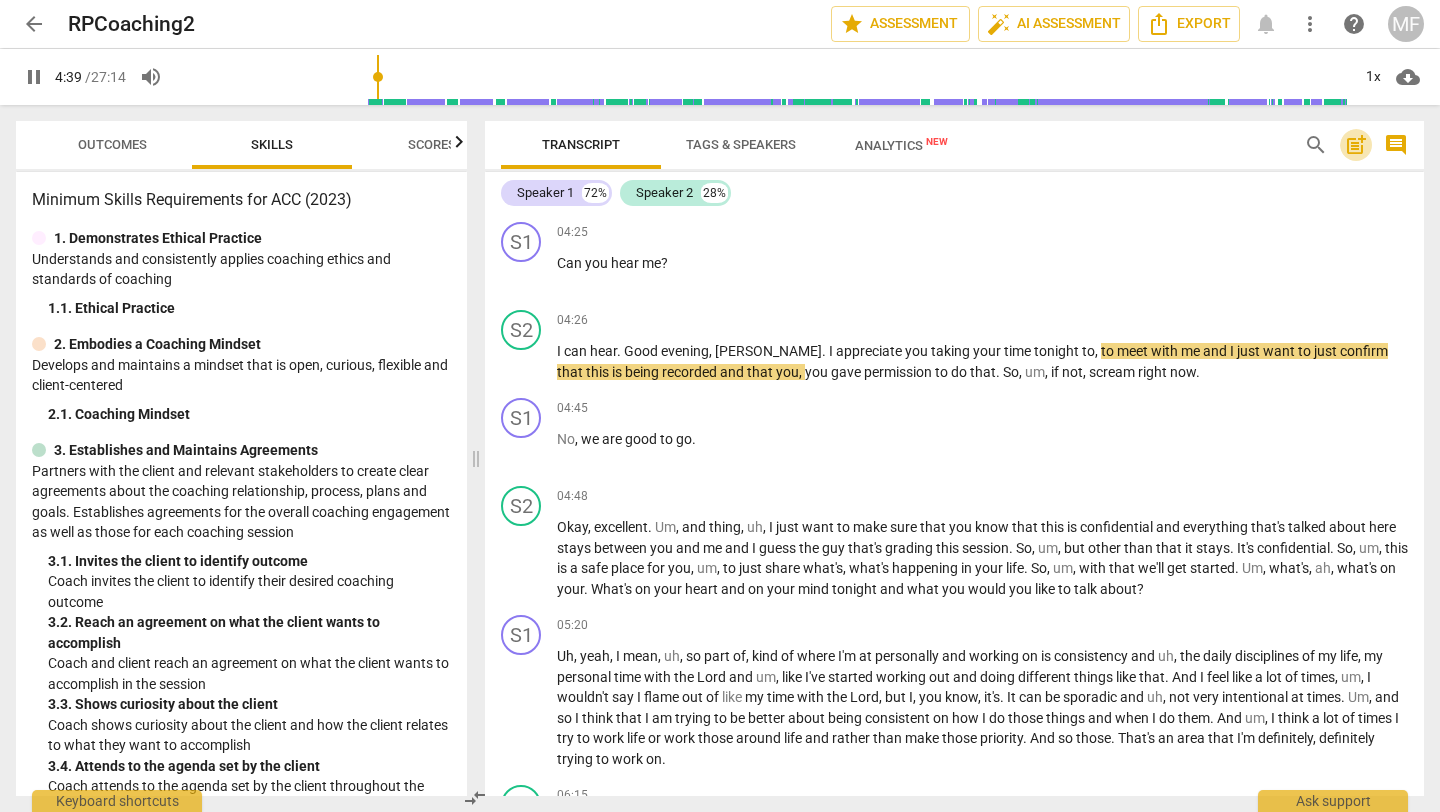 click on "post_add" at bounding box center [1356, 145] 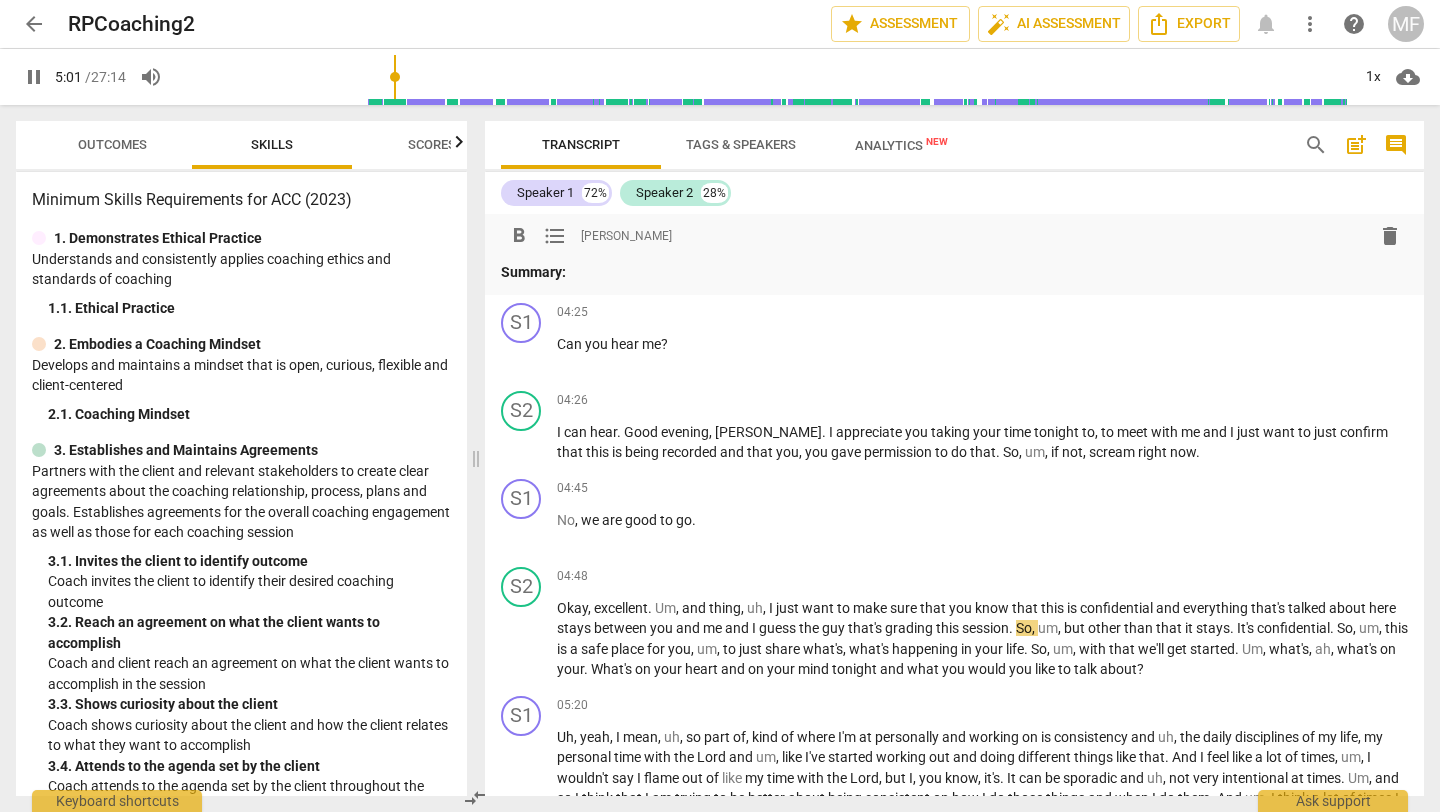 click on "Summary:" at bounding box center (954, 272) 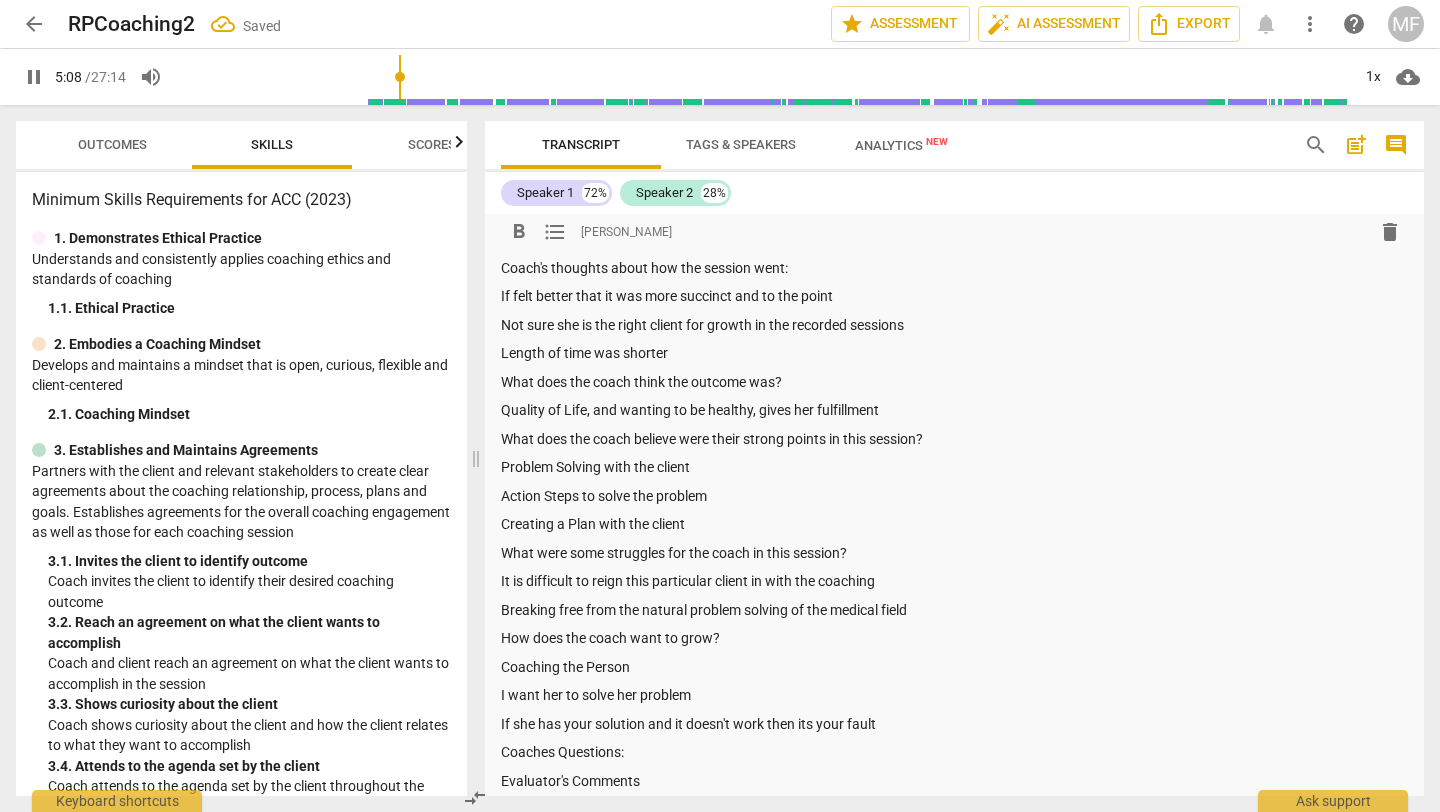 scroll, scrollTop: 0, scrollLeft: 0, axis: both 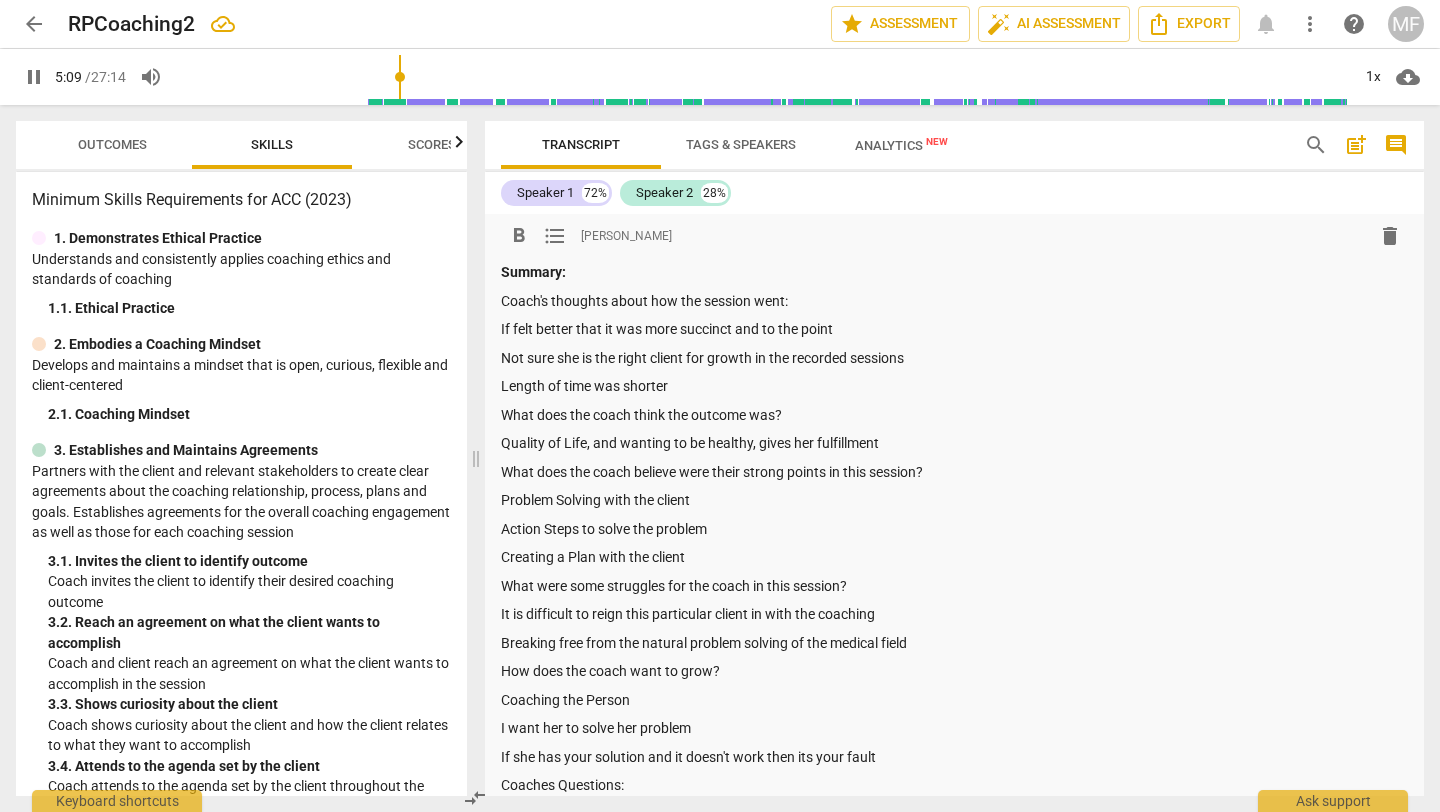 click on "Coach's thoughts about how the session went:" at bounding box center [954, 301] 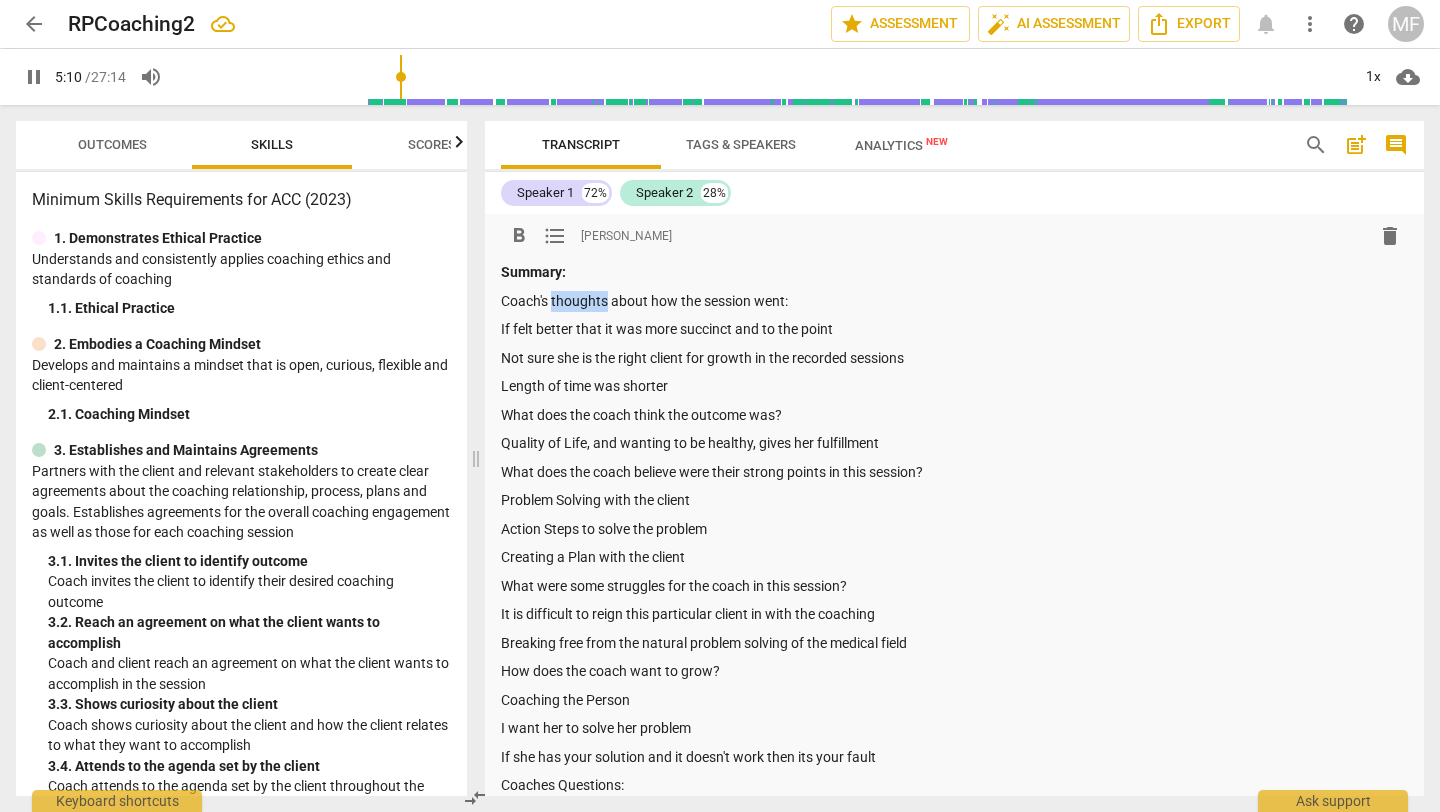 click on "Coach's thoughts about how the session went:" at bounding box center (954, 301) 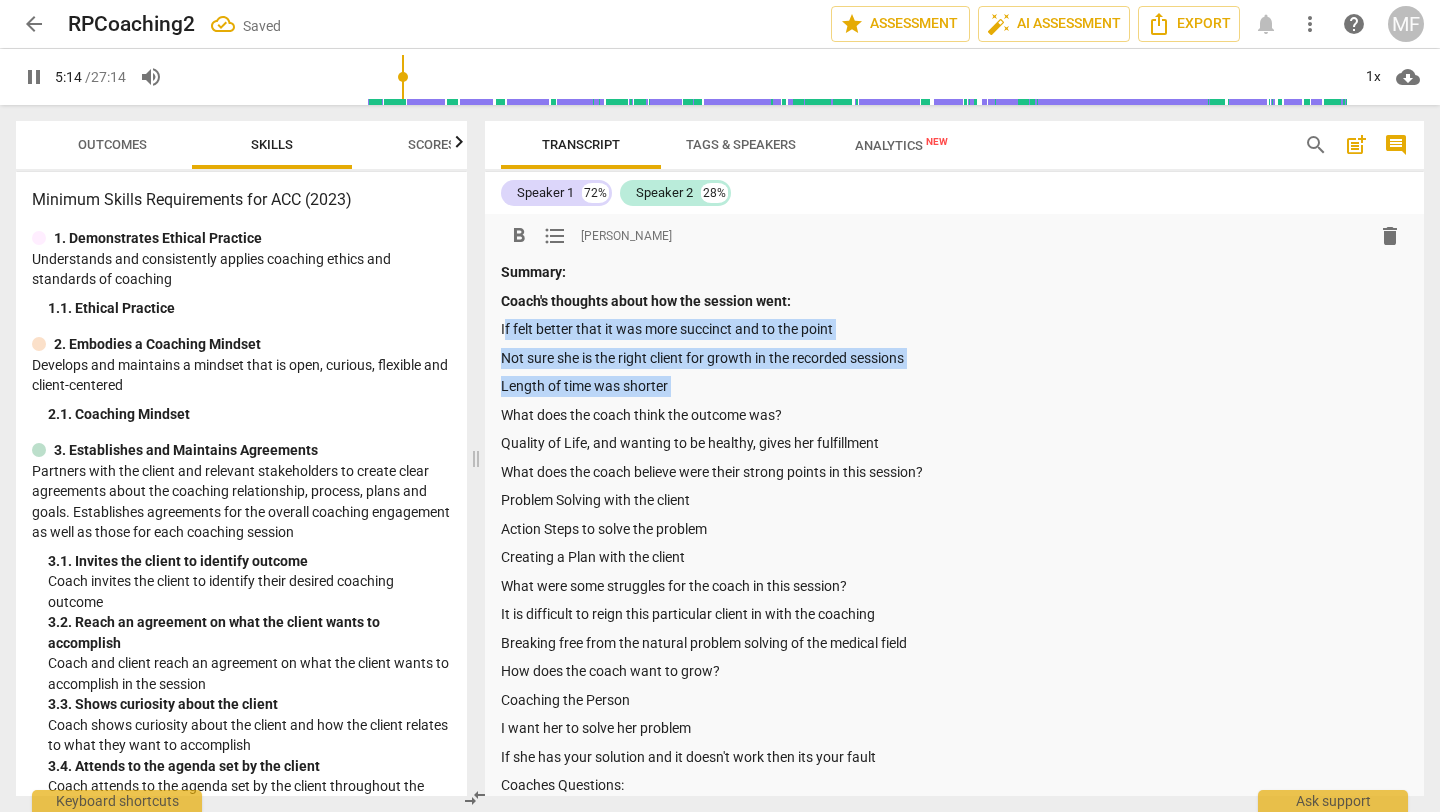 drag, startPoint x: 503, startPoint y: 329, endPoint x: 684, endPoint y: 398, distance: 193.70596 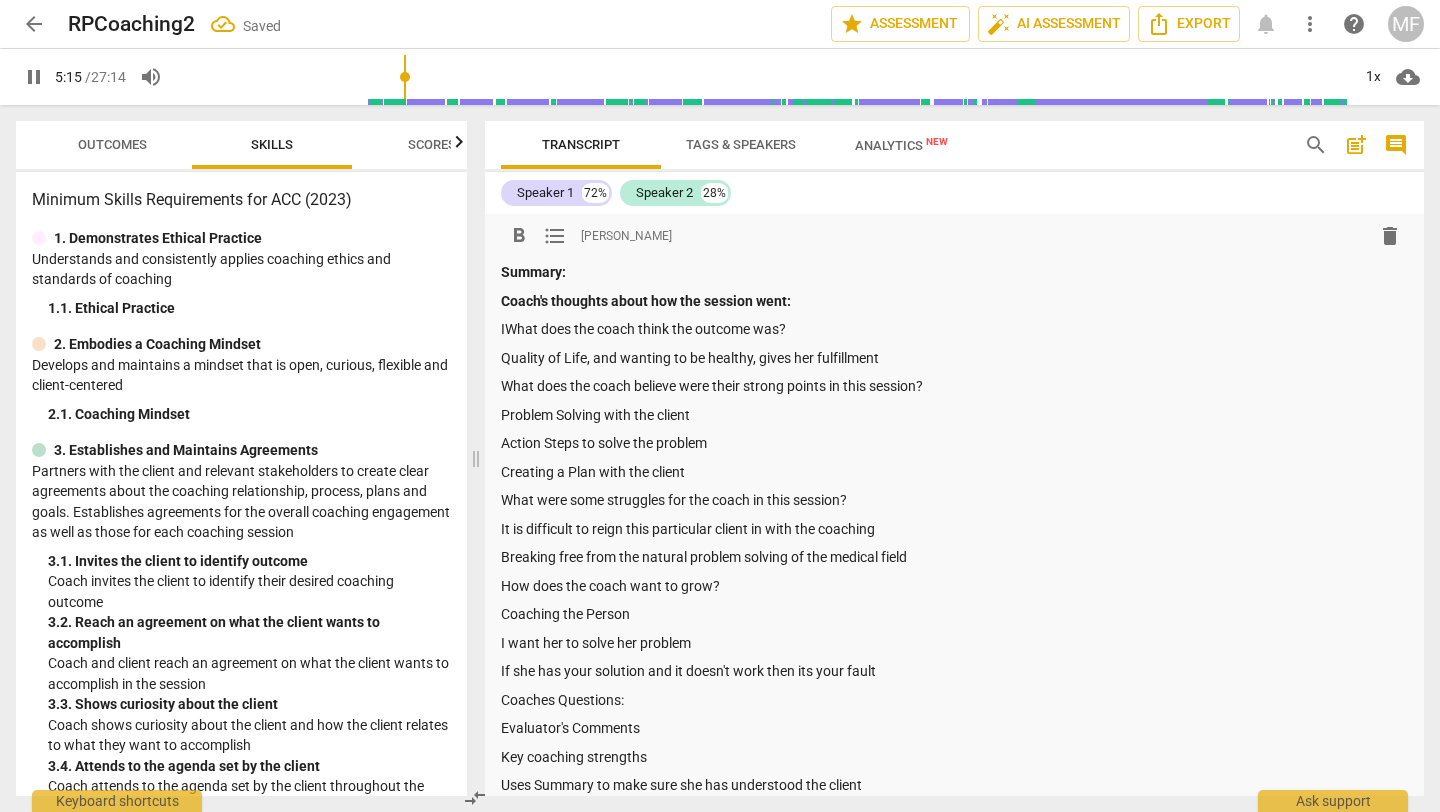 type on "316" 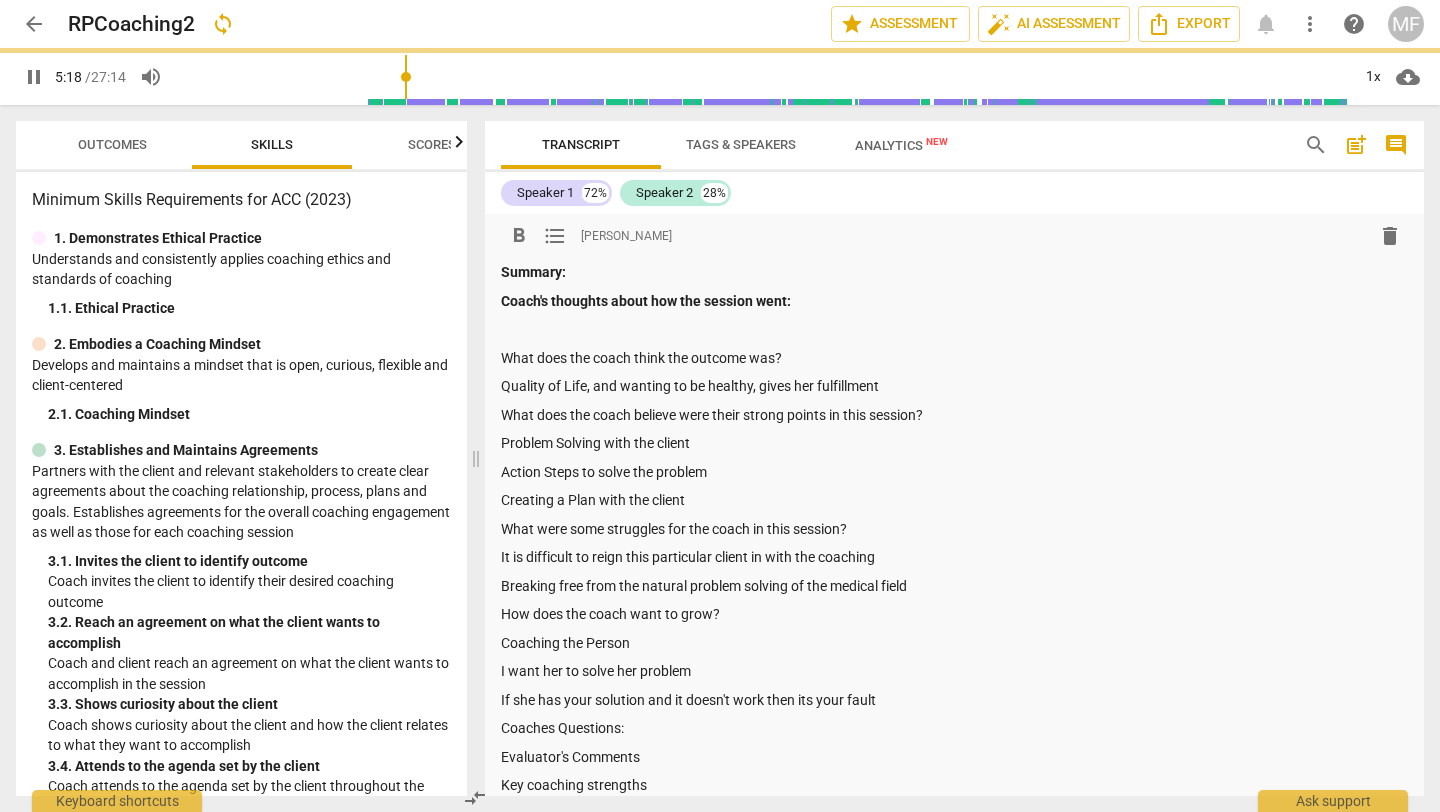click on "What does the coach think the outcome was?" at bounding box center (954, 358) 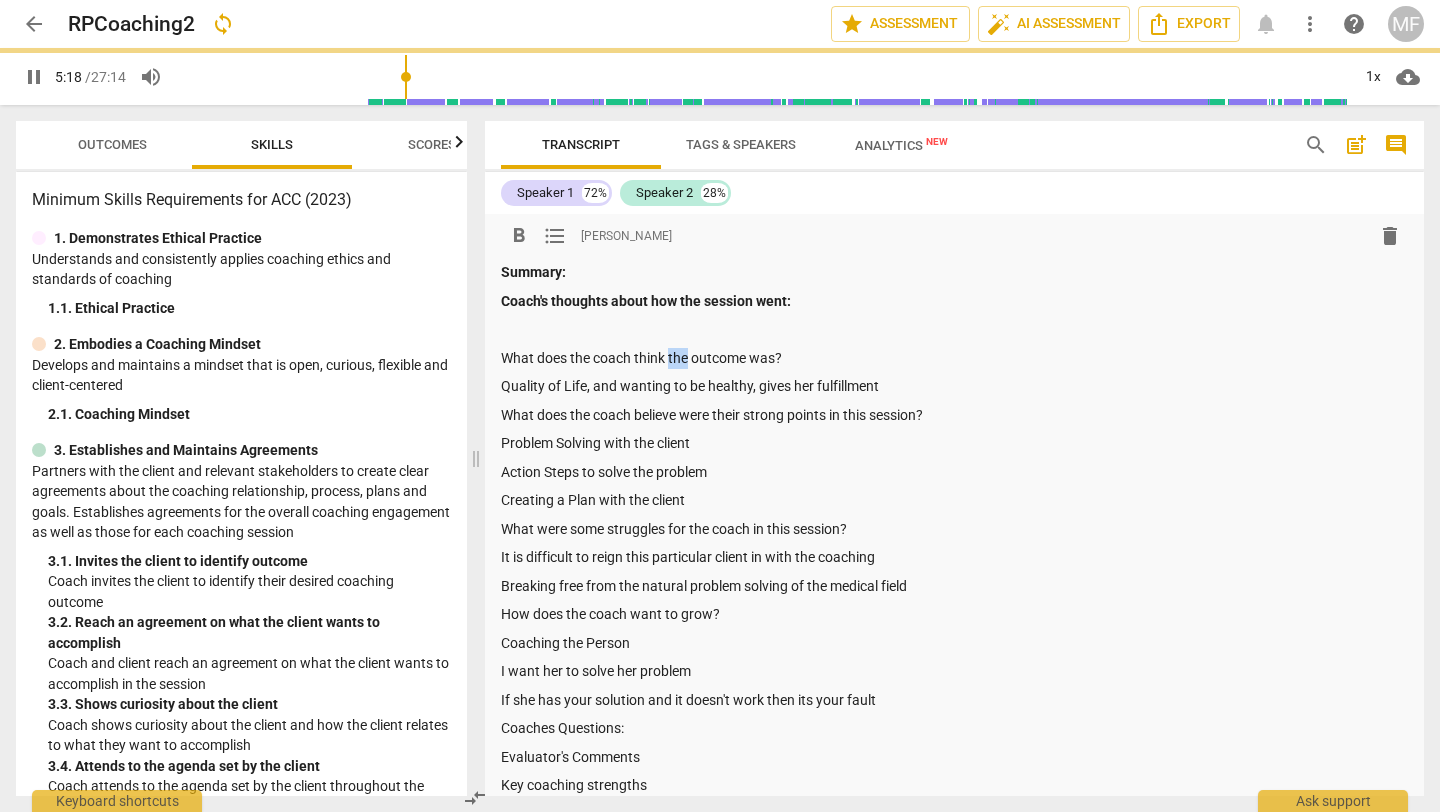 click on "What does the coach think the outcome was?" at bounding box center [954, 358] 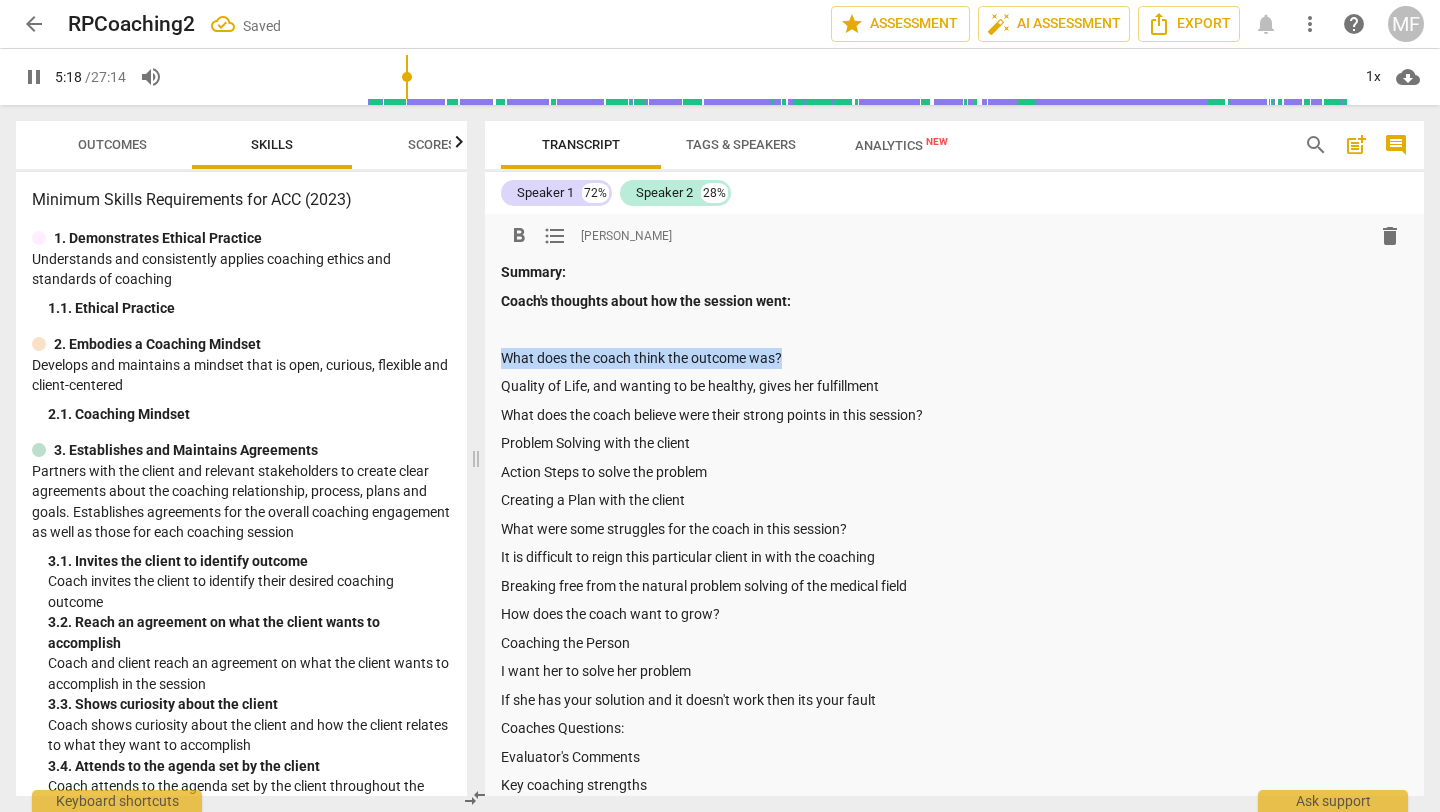 click on "What does the coach think the outcome was?" at bounding box center [954, 358] 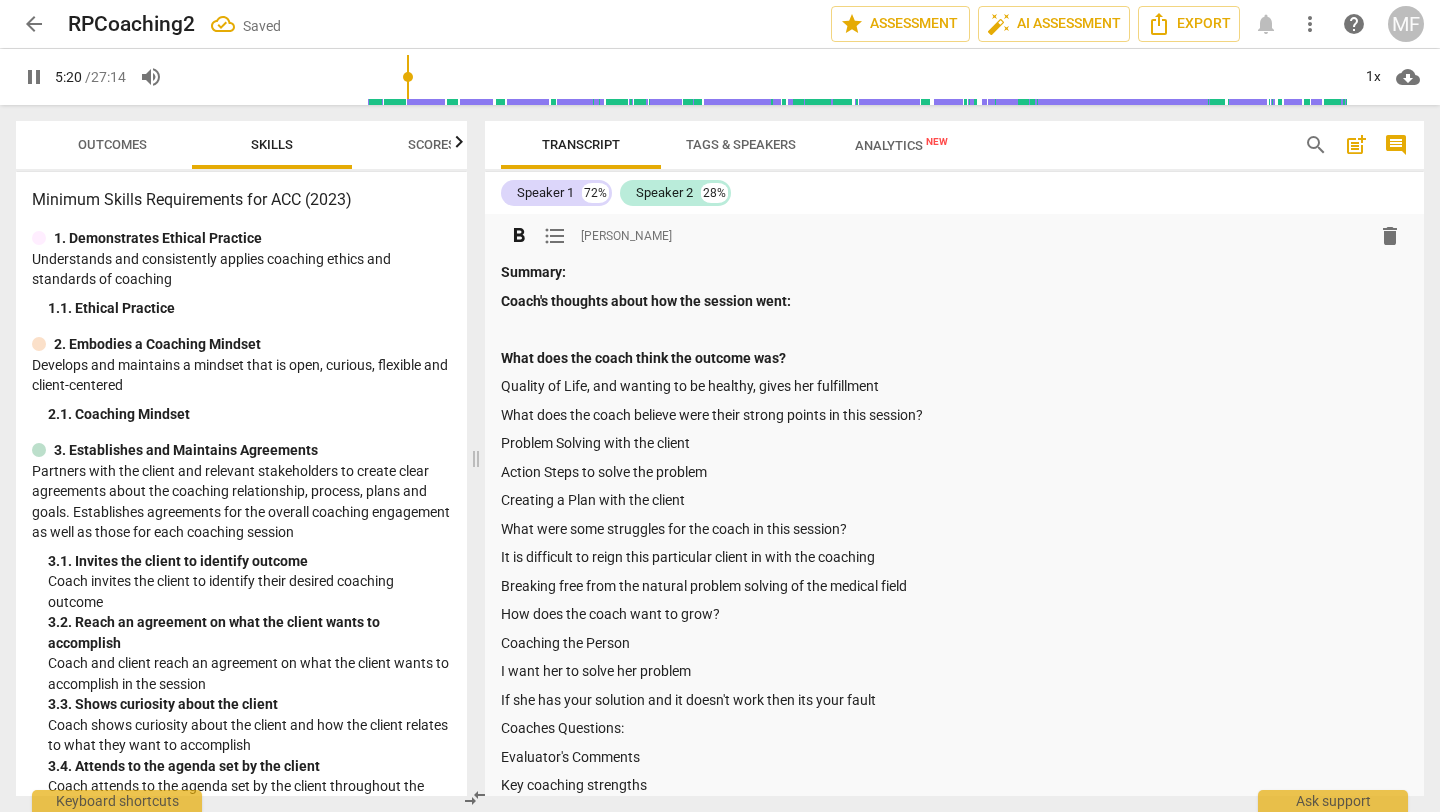 click on "What does the coach believe were their strong points in this session?" at bounding box center (954, 415) 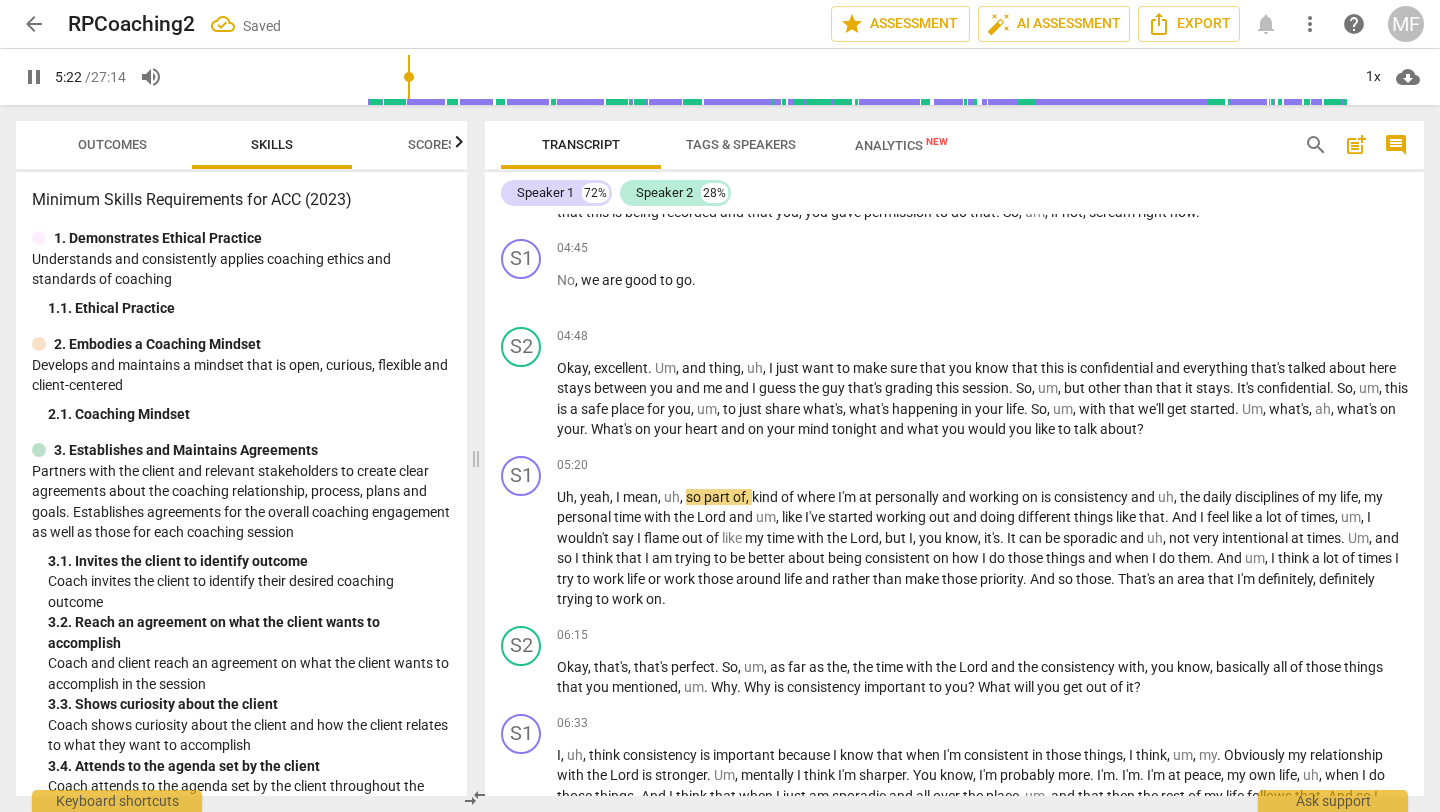 scroll, scrollTop: 922, scrollLeft: 0, axis: vertical 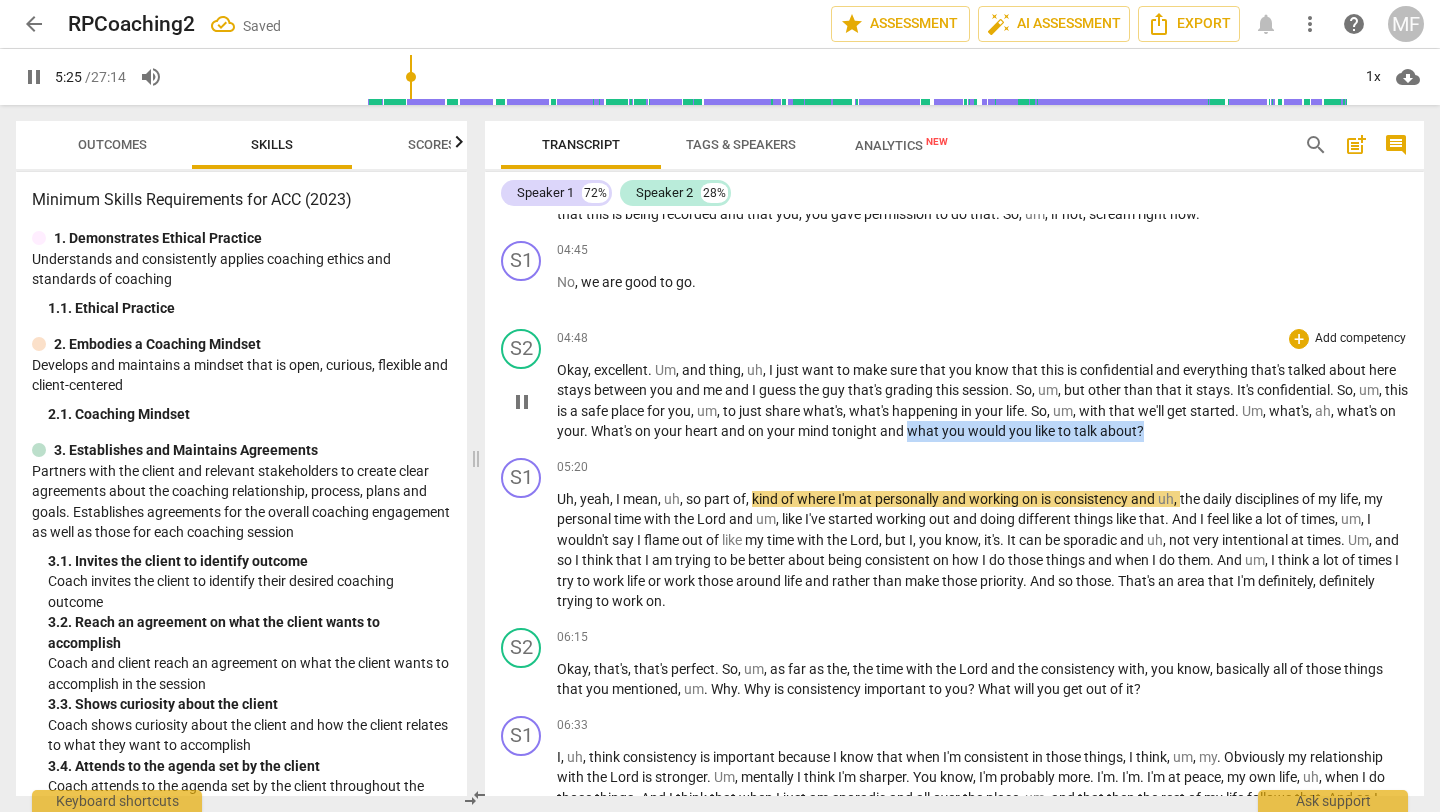 drag, startPoint x: 1215, startPoint y: 435, endPoint x: 970, endPoint y: 431, distance: 245.03265 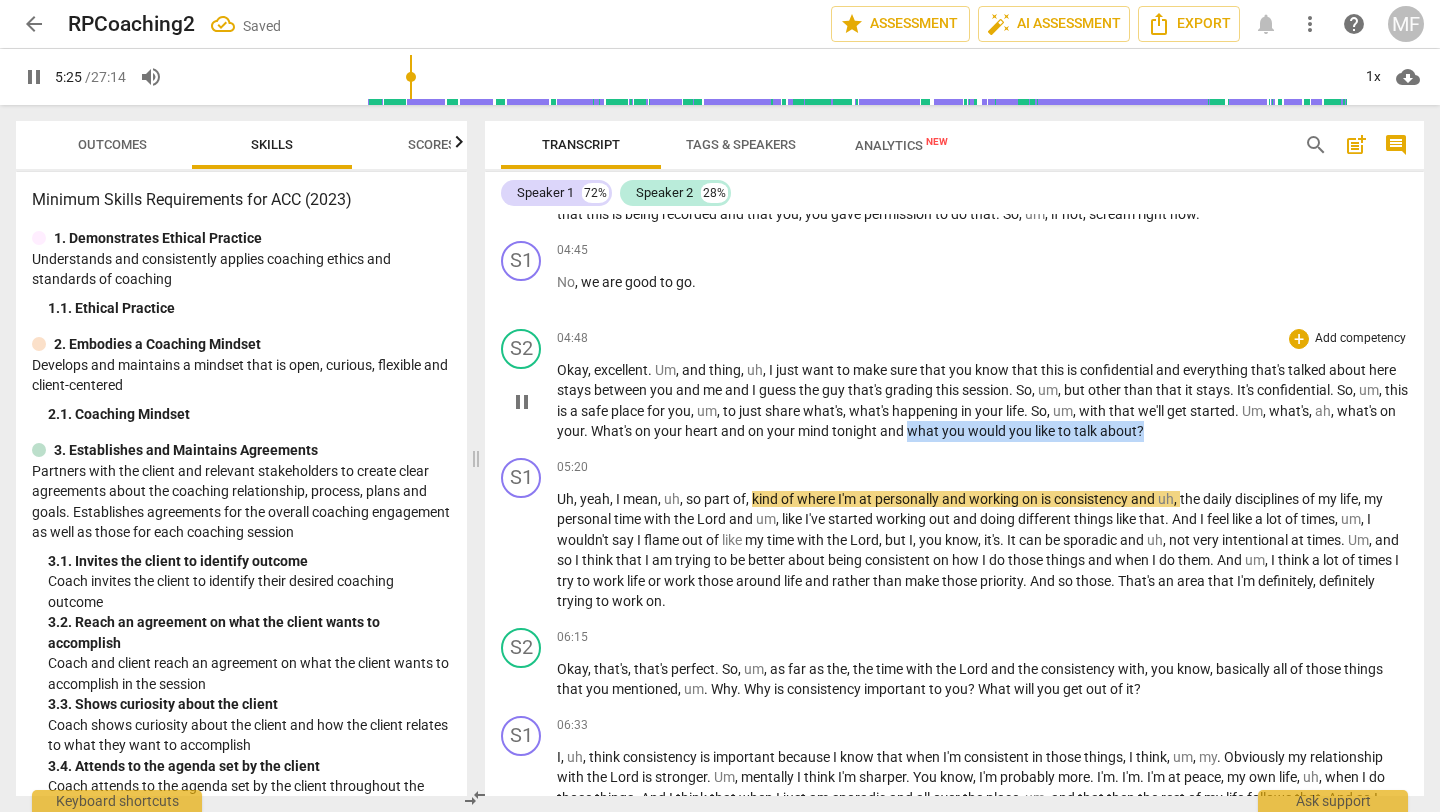 click on "Okay ,   excellent .   Um ,   and   thing ,   uh ,   I   just   want   to   make   sure   that   you   know   that   this   is   confidential   and   everything   that's   talked   about   here   stays   between   you   and   me   and   I   guess   the   guy   that's   grading   this   session .   So ,   um ,   but   other   than   that   it   stays .   It's   confidential .   So ,   um ,   this   is   a   safe   place   for   you ,   um ,   to   just   share   what's ,   what's   happening   in   your   life .   So ,   um ,   with   that   we'll   get   started .   Um ,   what's ,   ah ,   what's   on   your .   What's   on   your   heart   and   on   your   mind   tonight   and   what   you   would   you   like   to   talk   about ?" at bounding box center [982, 401] 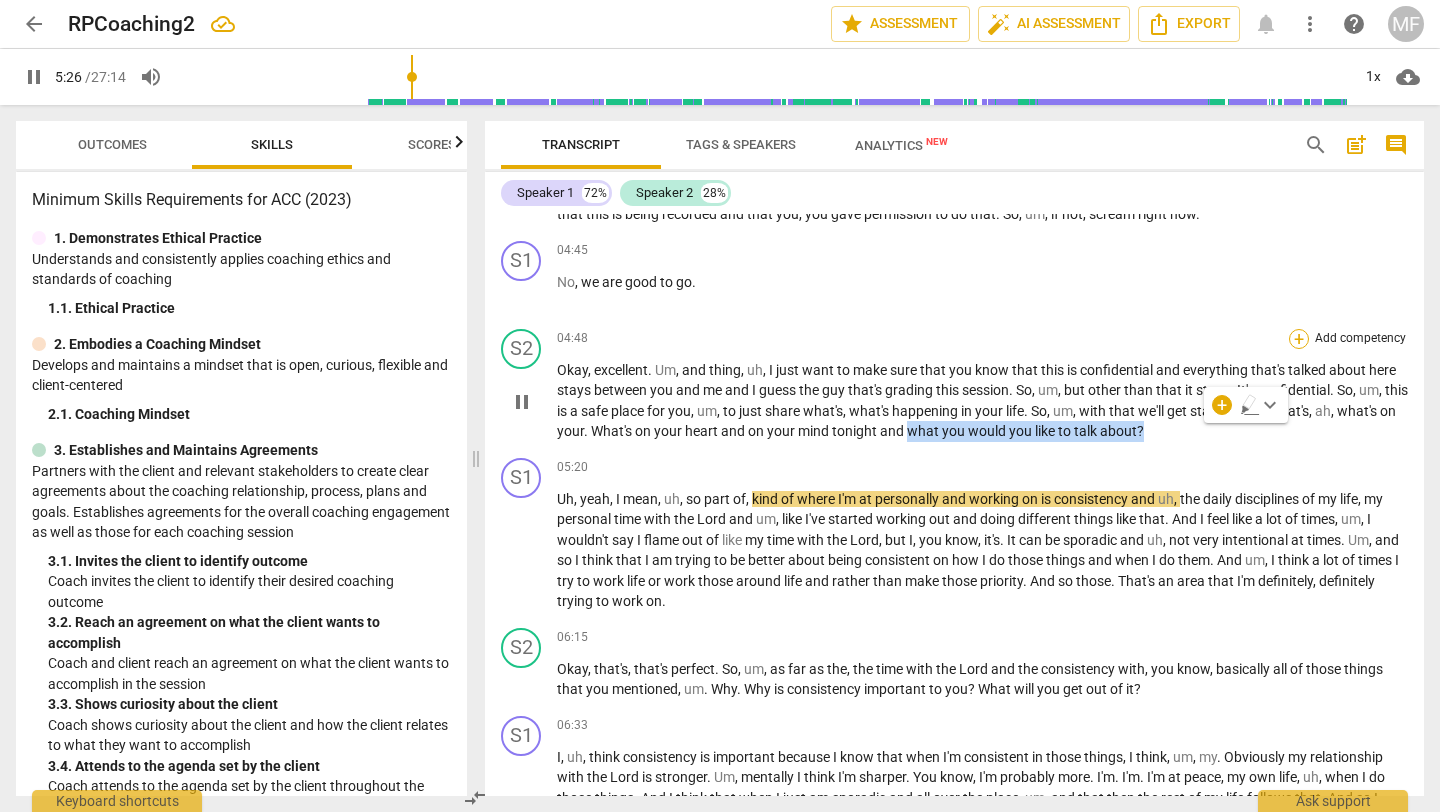 click on "+" at bounding box center (1299, 339) 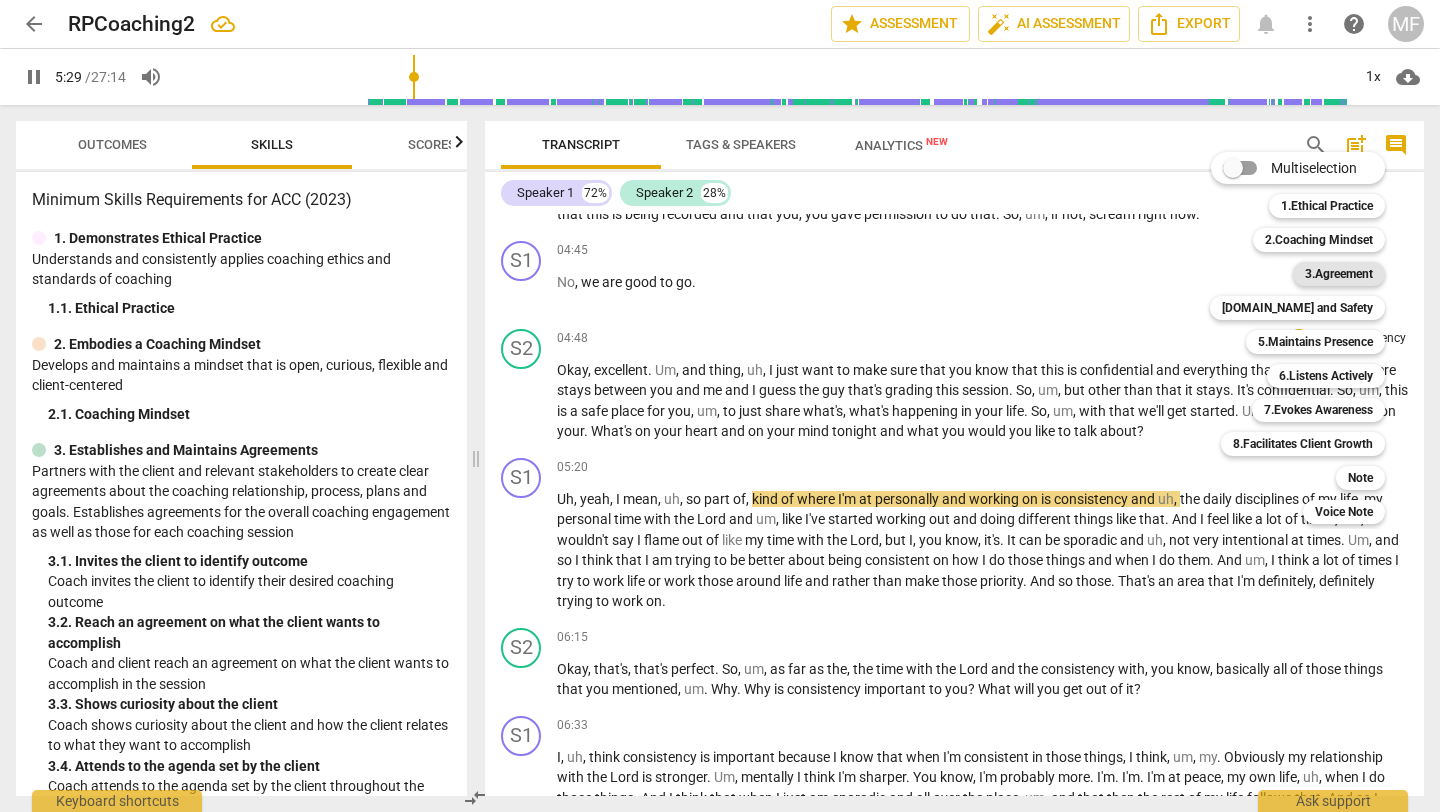 click on "3.Agreement" at bounding box center [1339, 274] 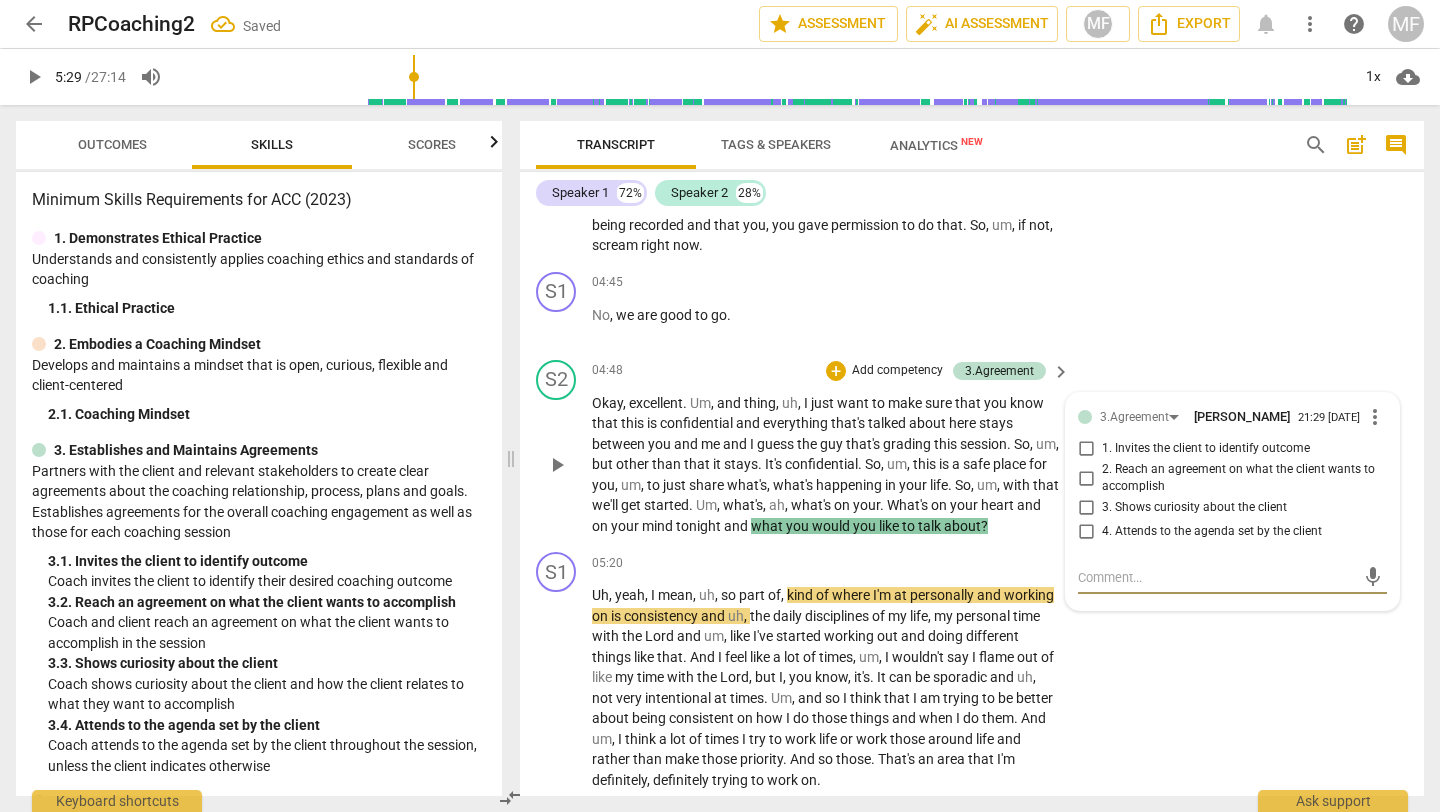 click on "1. Invites the client to identify outcome" at bounding box center (1206, 449) 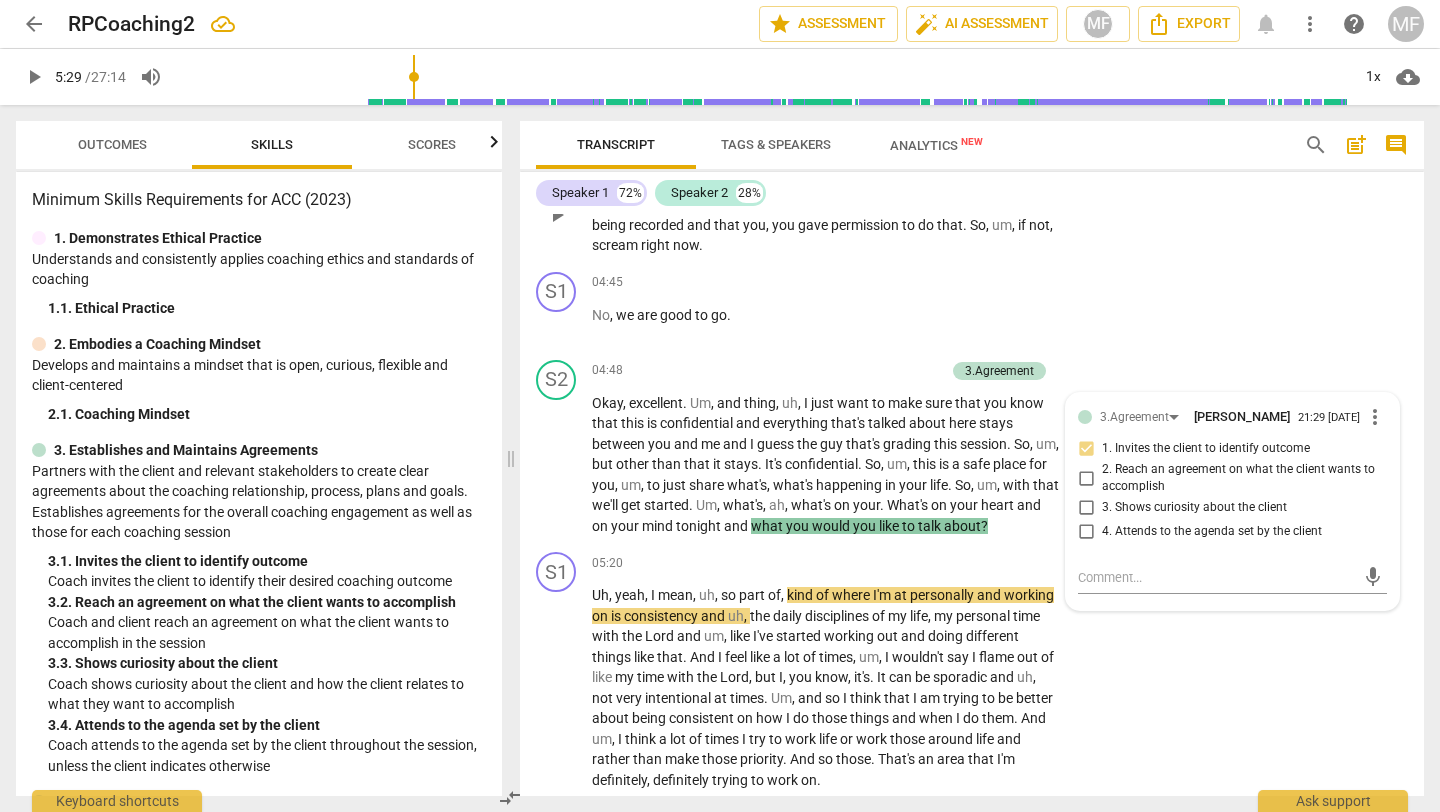click on "S2 play_arrow pause 04:26 + Add competency keyboard_arrow_right I   can   hear .   Good   evening ,   [PERSON_NAME] .   I   appreciate   you   taking   your   time   tonight   to ,   to   meet   with   me   and   I   just   want   to   just   confirm   that   this   is   being   recorded   and   that   you ,   you   gave   permission   to   do   that .   So ,   um ,   if   not ,   scream   right   now ." at bounding box center [972, 198] 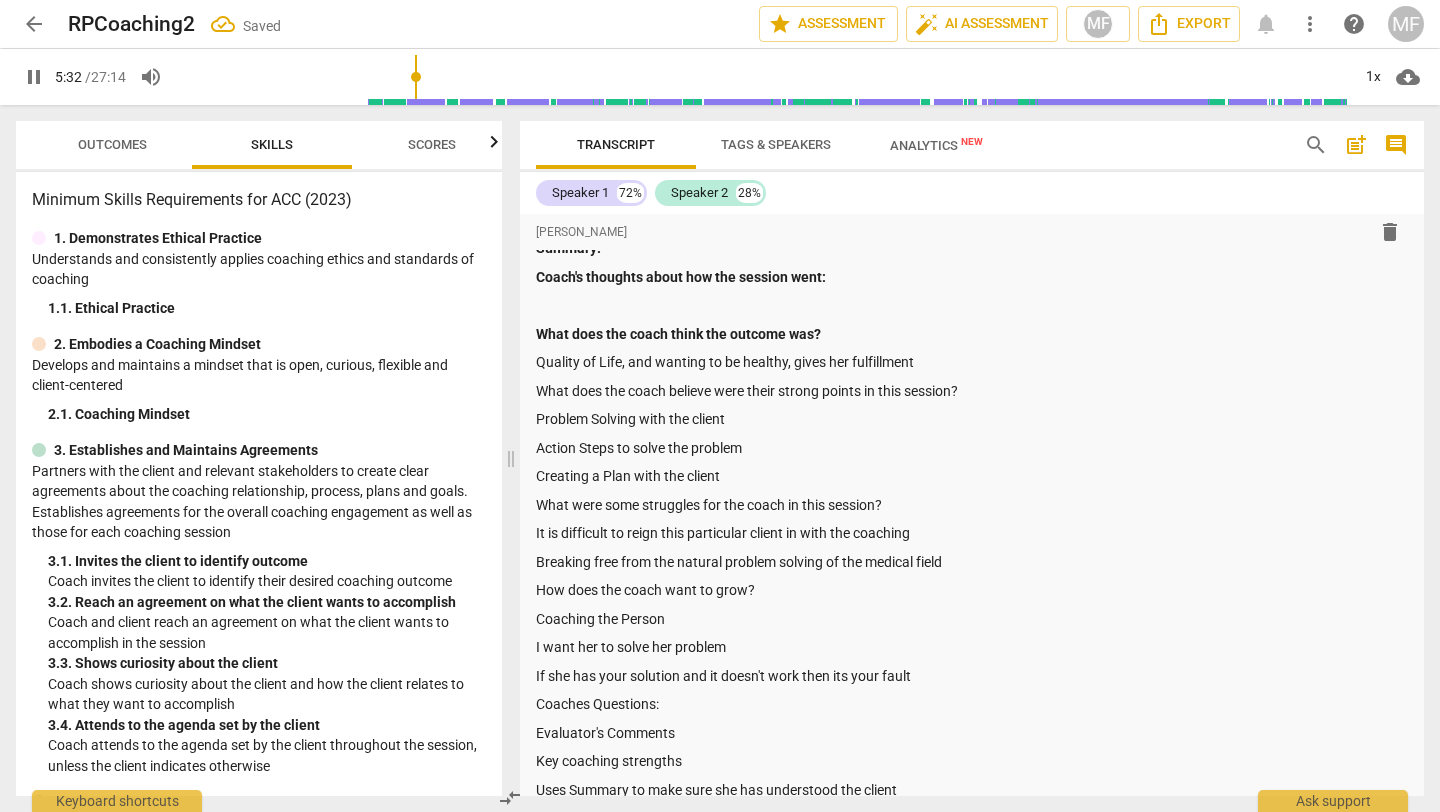 scroll, scrollTop: 25, scrollLeft: 0, axis: vertical 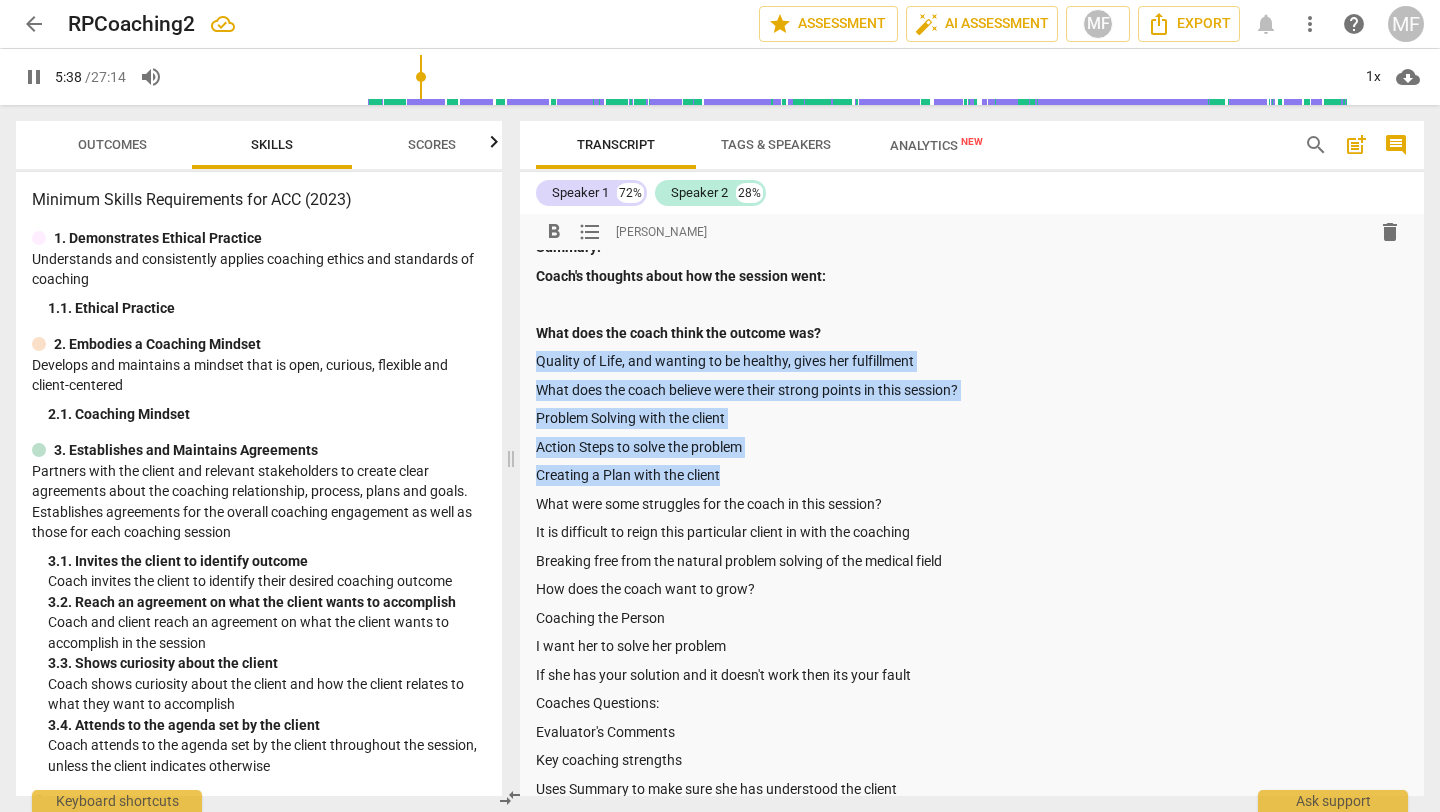 drag, startPoint x: 535, startPoint y: 358, endPoint x: 755, endPoint y: 471, distance: 247.32367 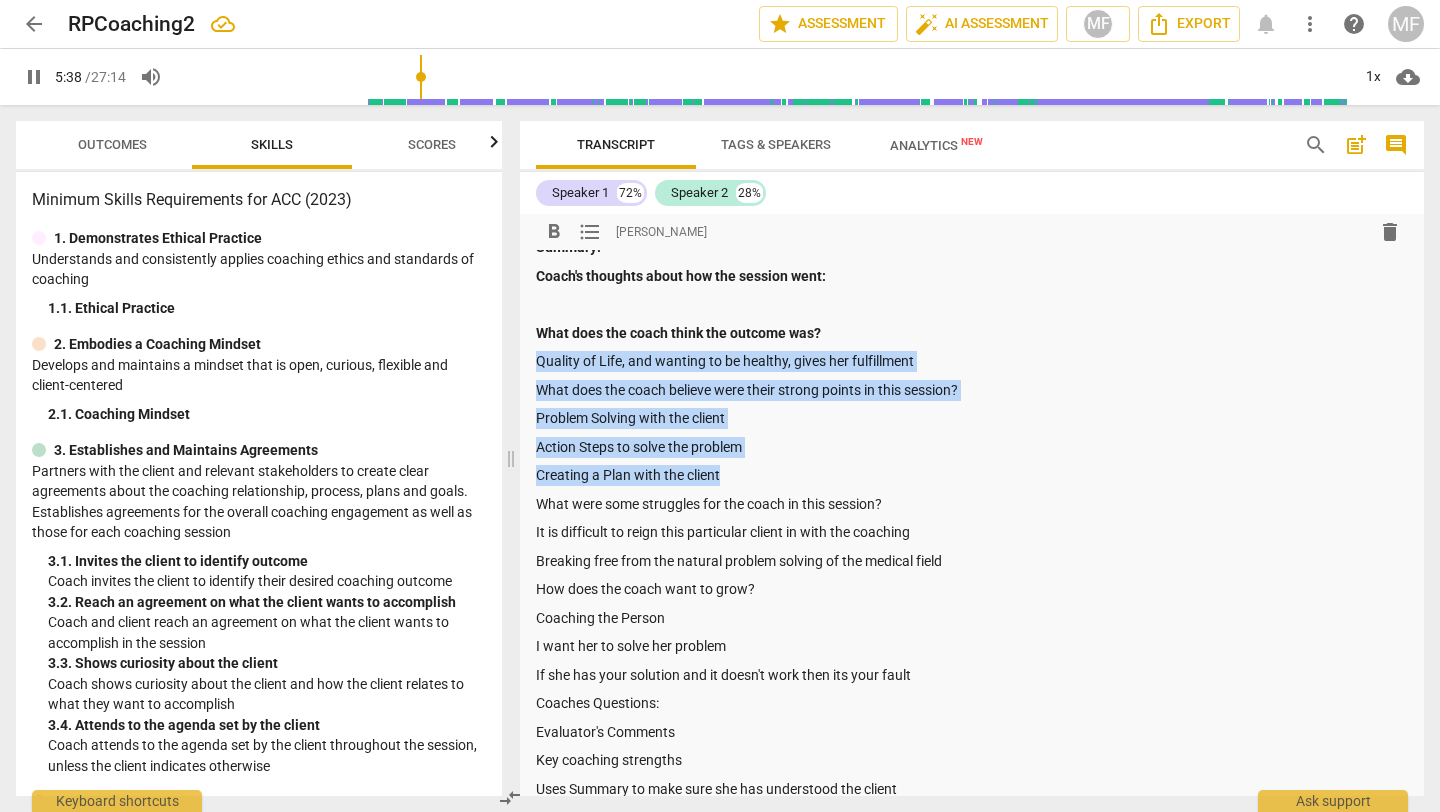 click on "Summary:    Coach's thoughts about how the session went: What does the coach think the outcome was? Quality of Life, and wanting to be healthy, gives her fulfillment What does the coach believe were their strong points in this session? Problem Solving with the client  Action Steps to solve the problem Creating a Plan with the client What were some struggles for the coach in this session? It is difficult to reign this particular client in with the coaching Breaking free from the natural problem solving of the medical field How does the coach want to grow? Coaching the Person I want her to solve her problem If she has your solution and it doesn't work then its your fault Coaches Questions: Evaluator's Comments Key coaching strengths Uses Summary to make sure she has understood the client Shows curiosity throughout the session Partners with Client to Create  Growth edges for the coach: Establish a More Clear and Concise Outcome Continue Practicing on Coaching the Person and More than the Problem" at bounding box center (972, 589) 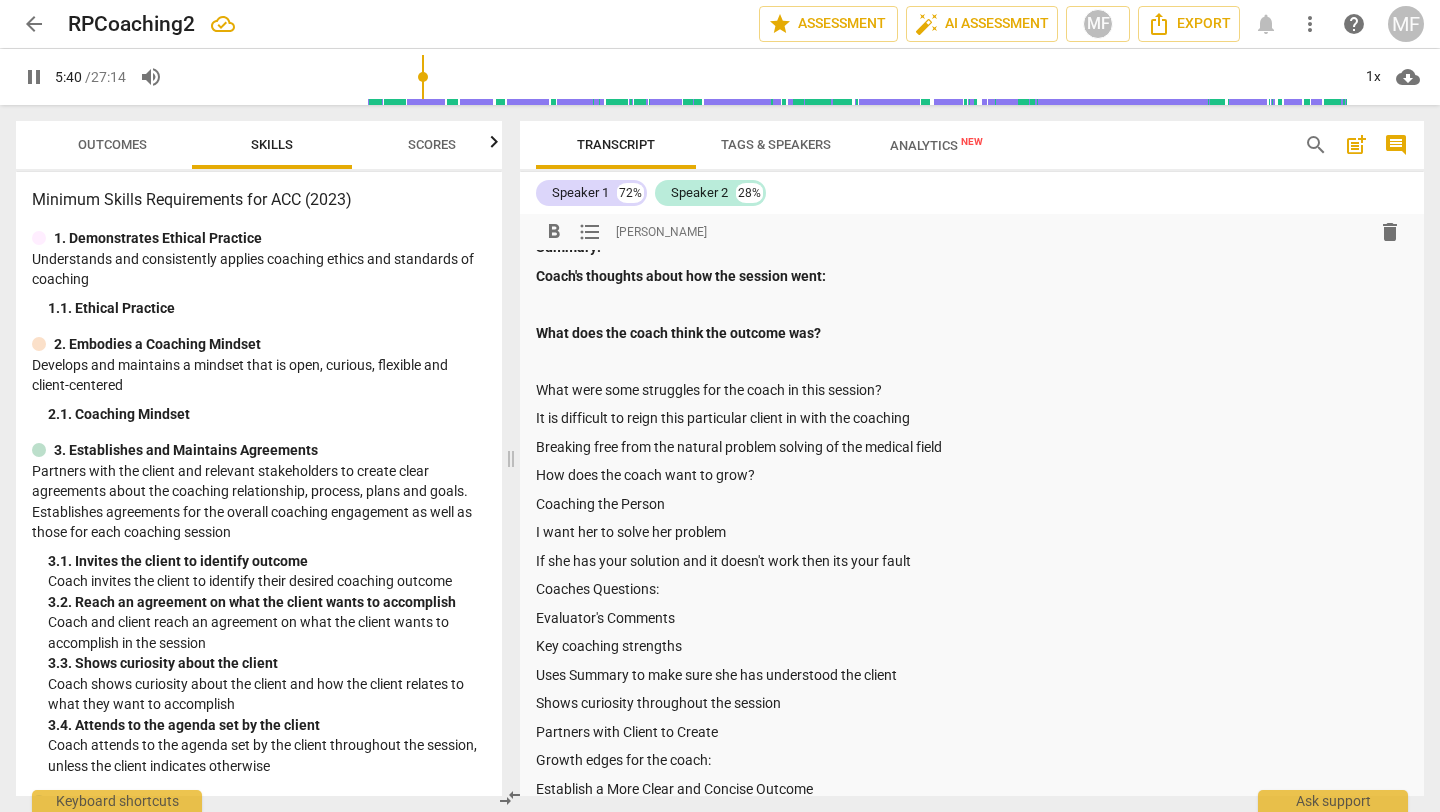 click on "What were some struggles for the coach in this session?" at bounding box center [972, 390] 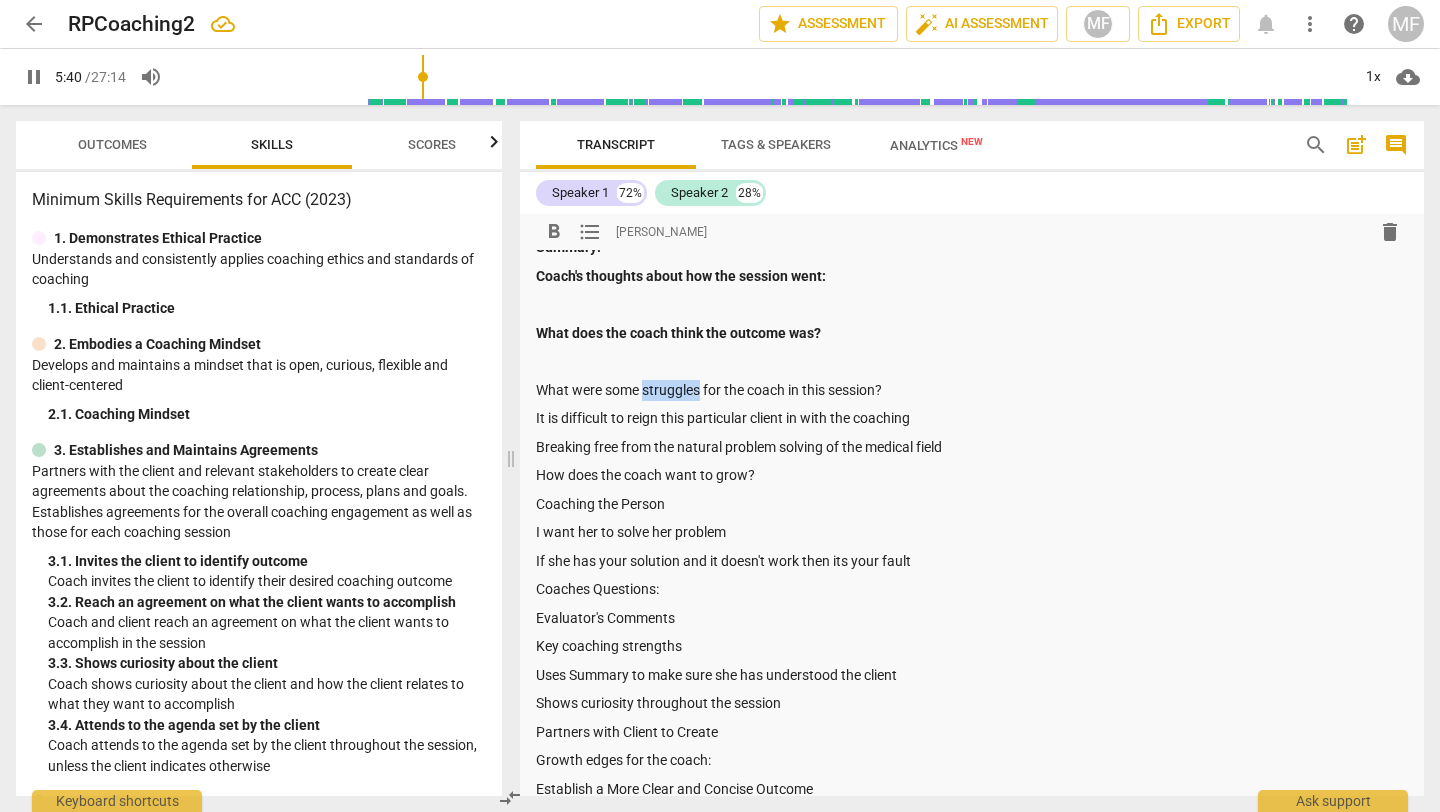 click on "What were some struggles for the coach in this session?" at bounding box center (972, 390) 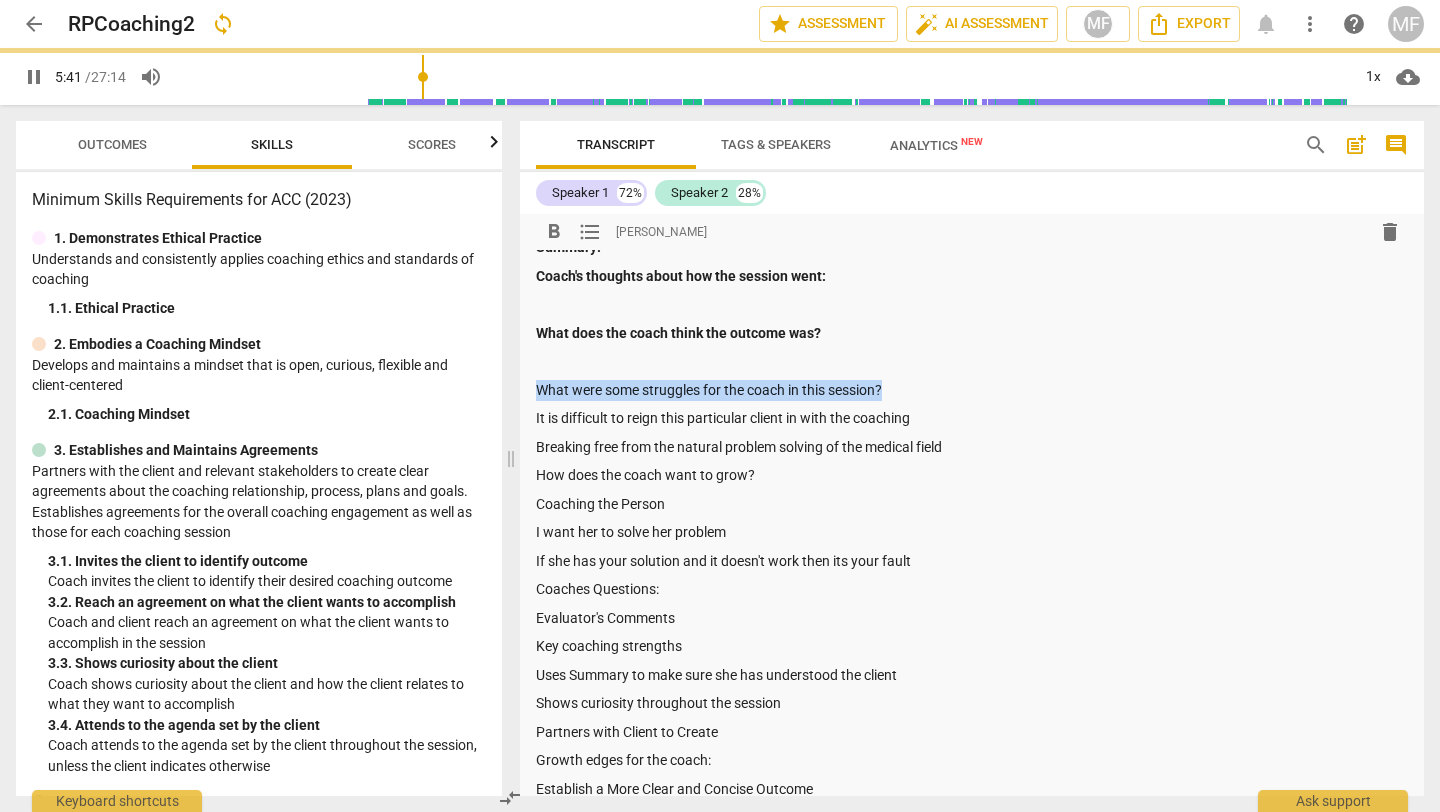 click on "What were some struggles for the coach in this session?" at bounding box center [972, 390] 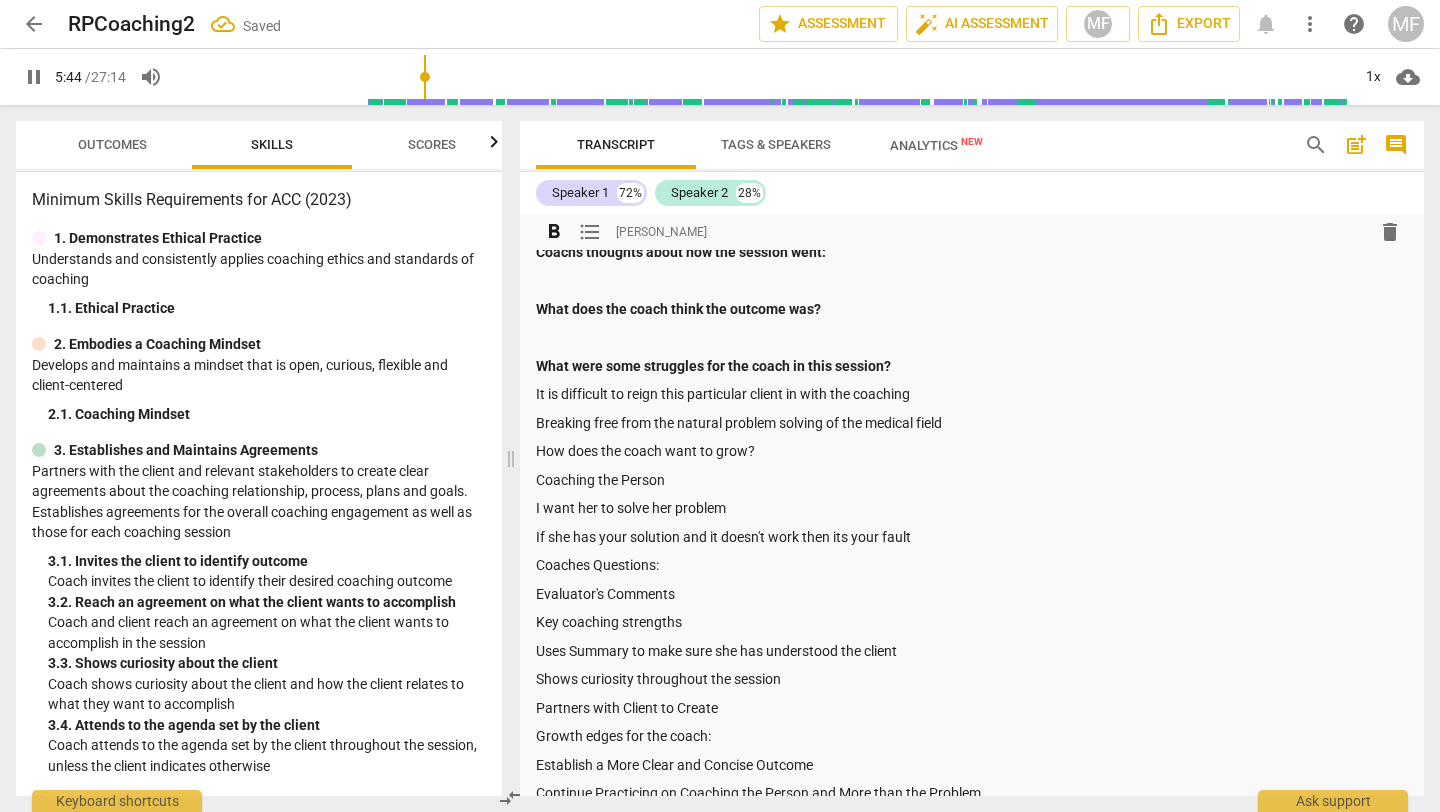 scroll, scrollTop: 60, scrollLeft: 0, axis: vertical 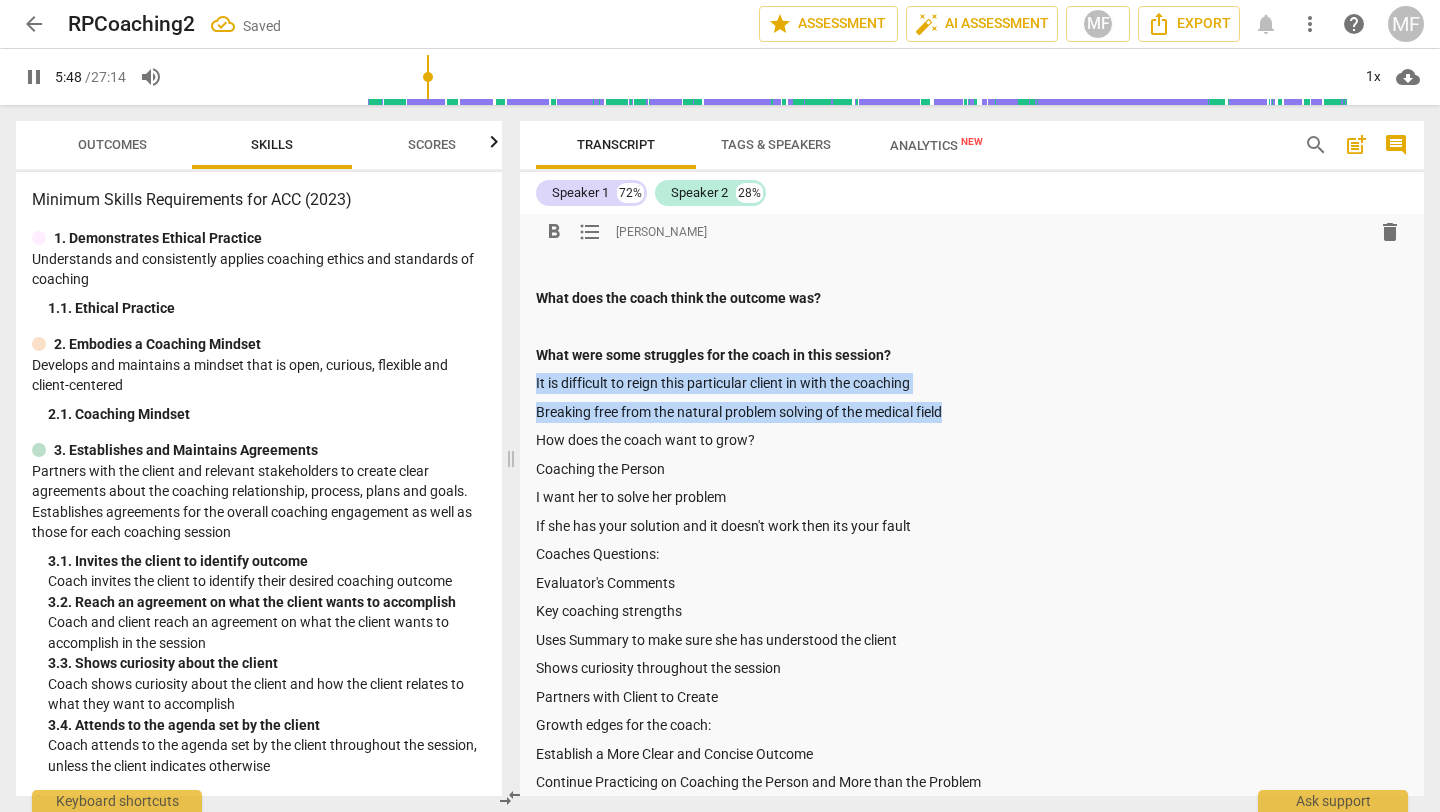 drag, startPoint x: 536, startPoint y: 383, endPoint x: 954, endPoint y: 401, distance: 418.3874 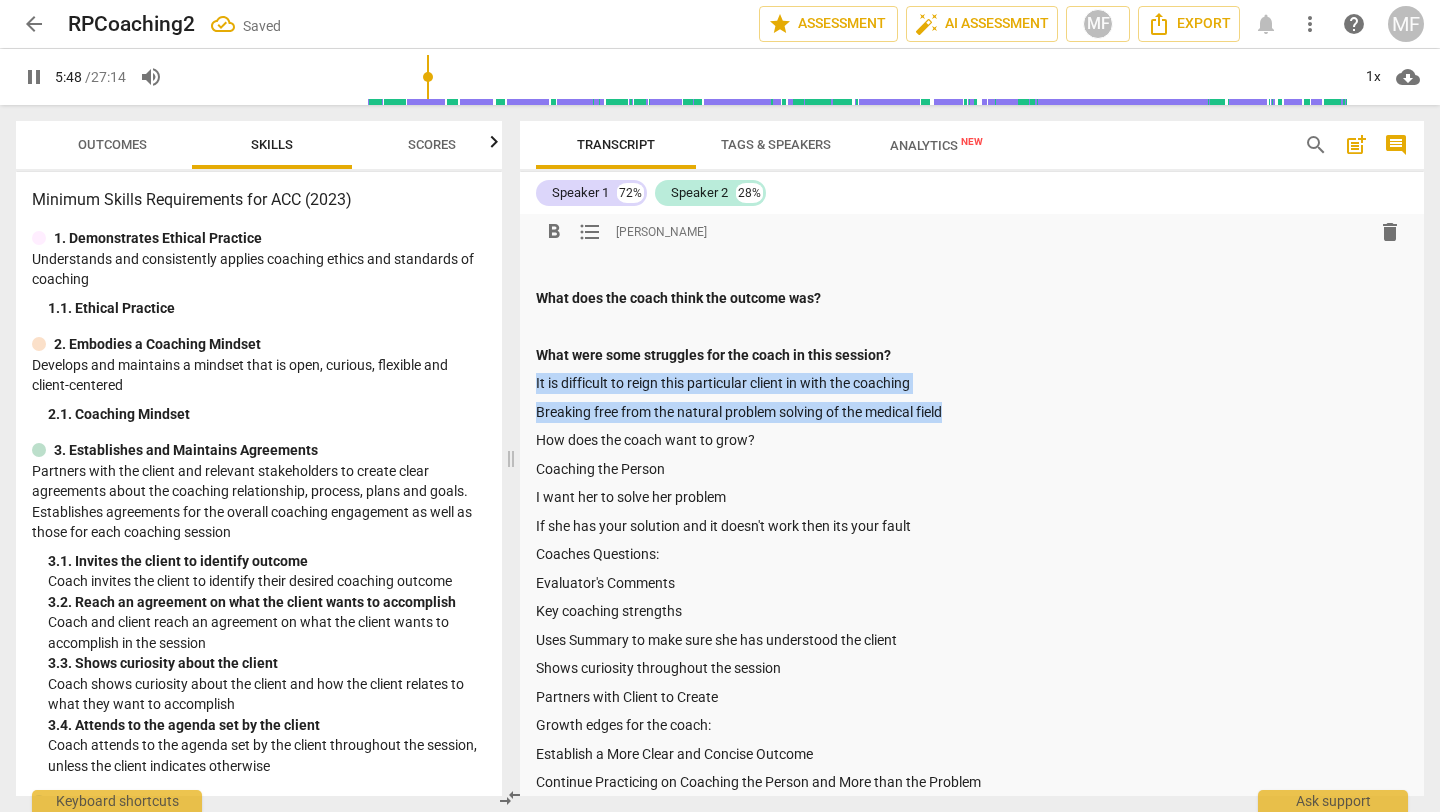 click on "Summary:    Coach's thoughts about how the session went: What does the coach think the outcome was? What were some struggles for the coach in this session? It is difficult to reign this particular client in with the coaching Breaking free from the natural problem solving of the medical field How does the coach want to grow? Coaching the Person I want her to solve her problem If she has your solution and it doesn't work then its your fault Coaches Questions: Evaluator's Comments Key coaching strengths Uses Summary to make sure she has understood the client Shows curiosity throughout the session Partners with Client to Create  Growth edges for the coach: Establish a More Clear and Concise Outcome Continue Practicing on Coaching the Person and More than the Problem" at bounding box center [972, 497] 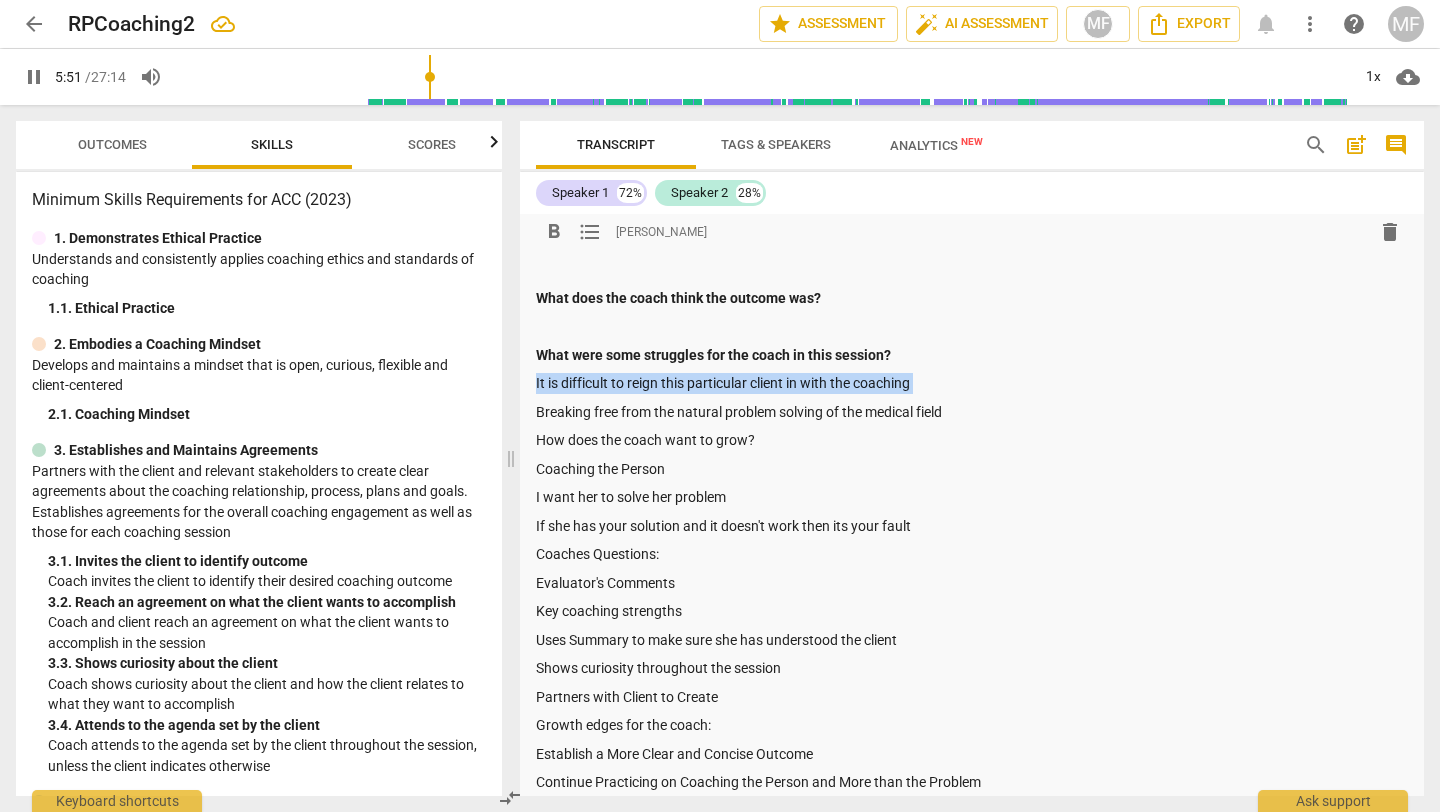 click on "It is difficult to reign this particular client in with the coaching" at bounding box center [972, 383] 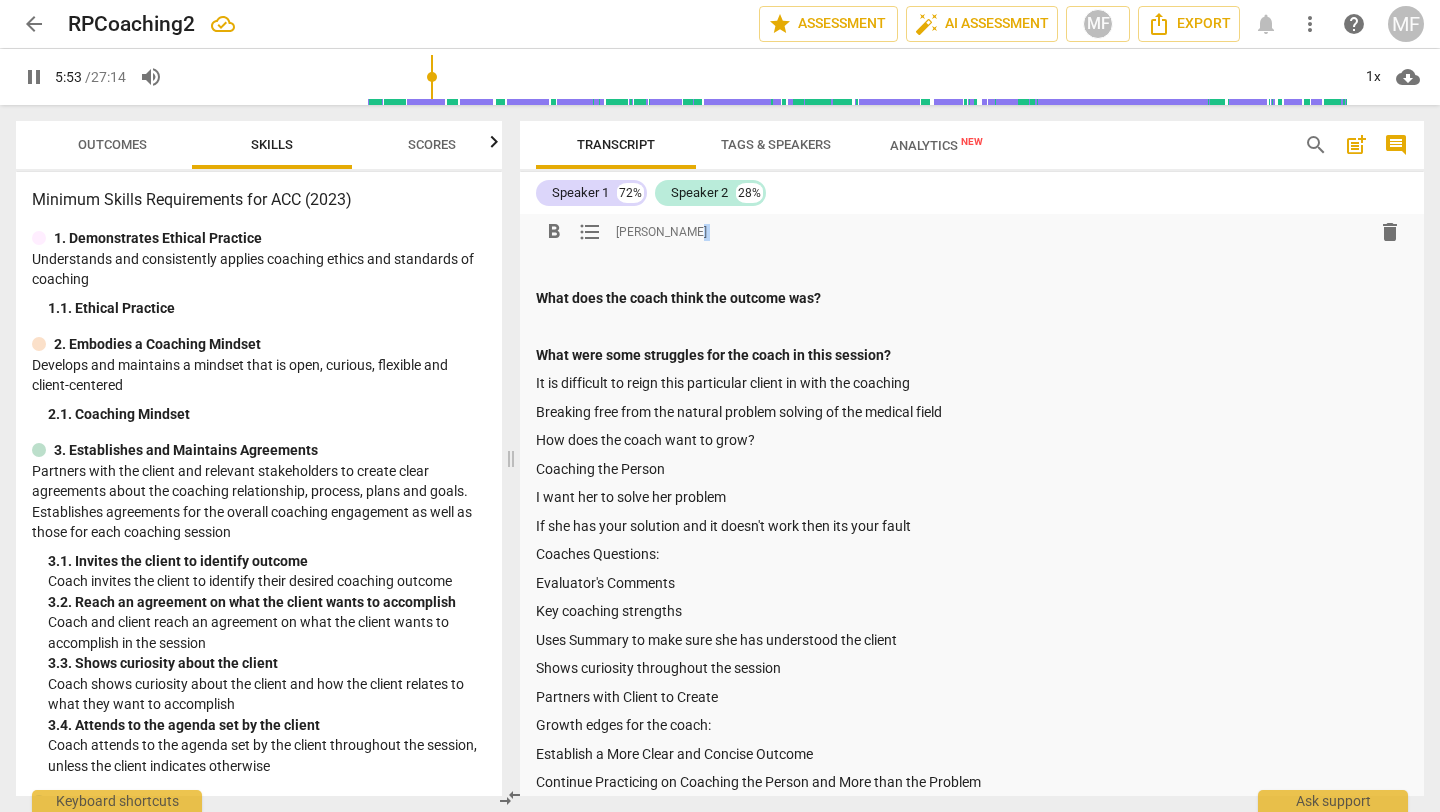 drag, startPoint x: 533, startPoint y: 381, endPoint x: 885, endPoint y: 394, distance: 352.24 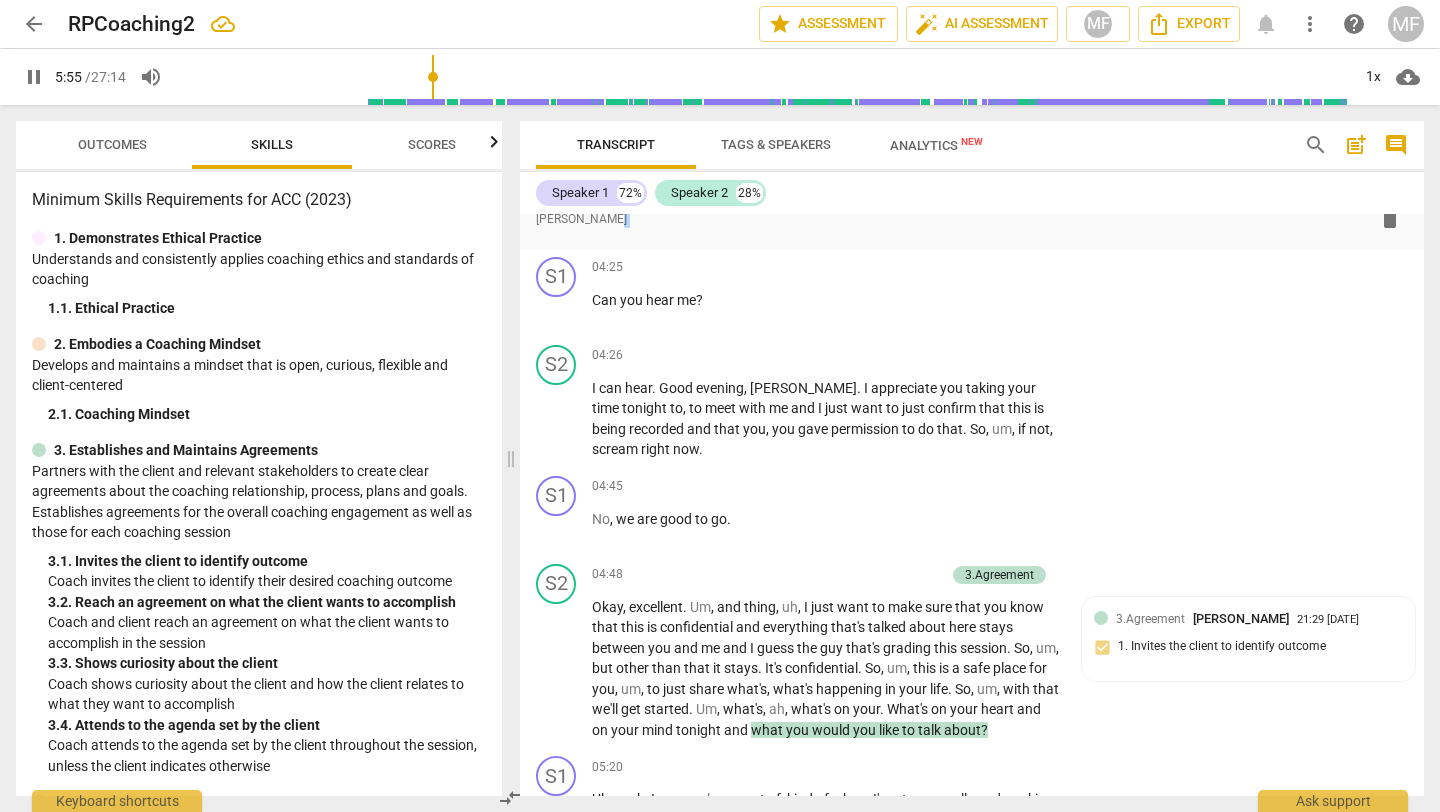 scroll, scrollTop: 0, scrollLeft: 0, axis: both 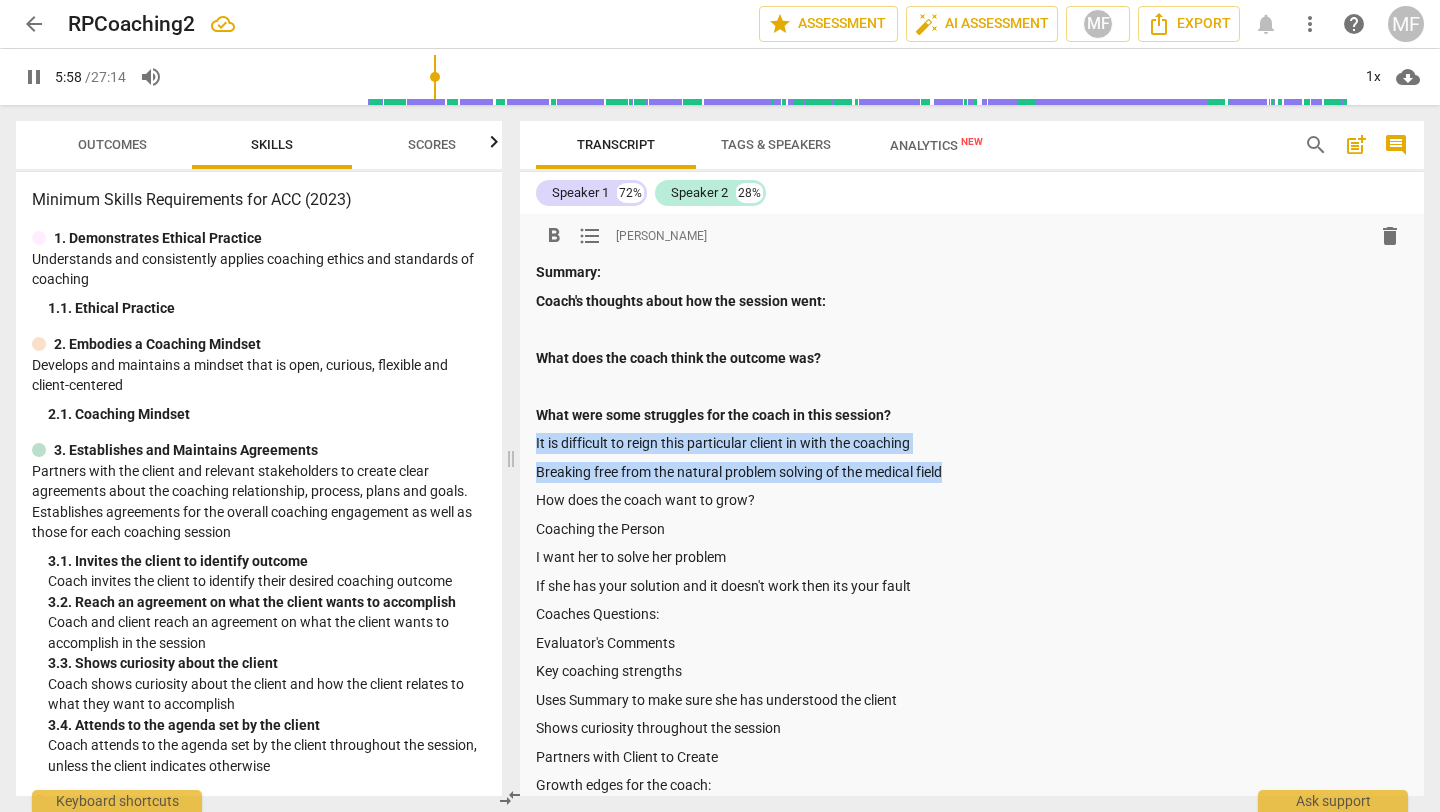 drag, startPoint x: 537, startPoint y: 441, endPoint x: 978, endPoint y: 478, distance: 442.54944 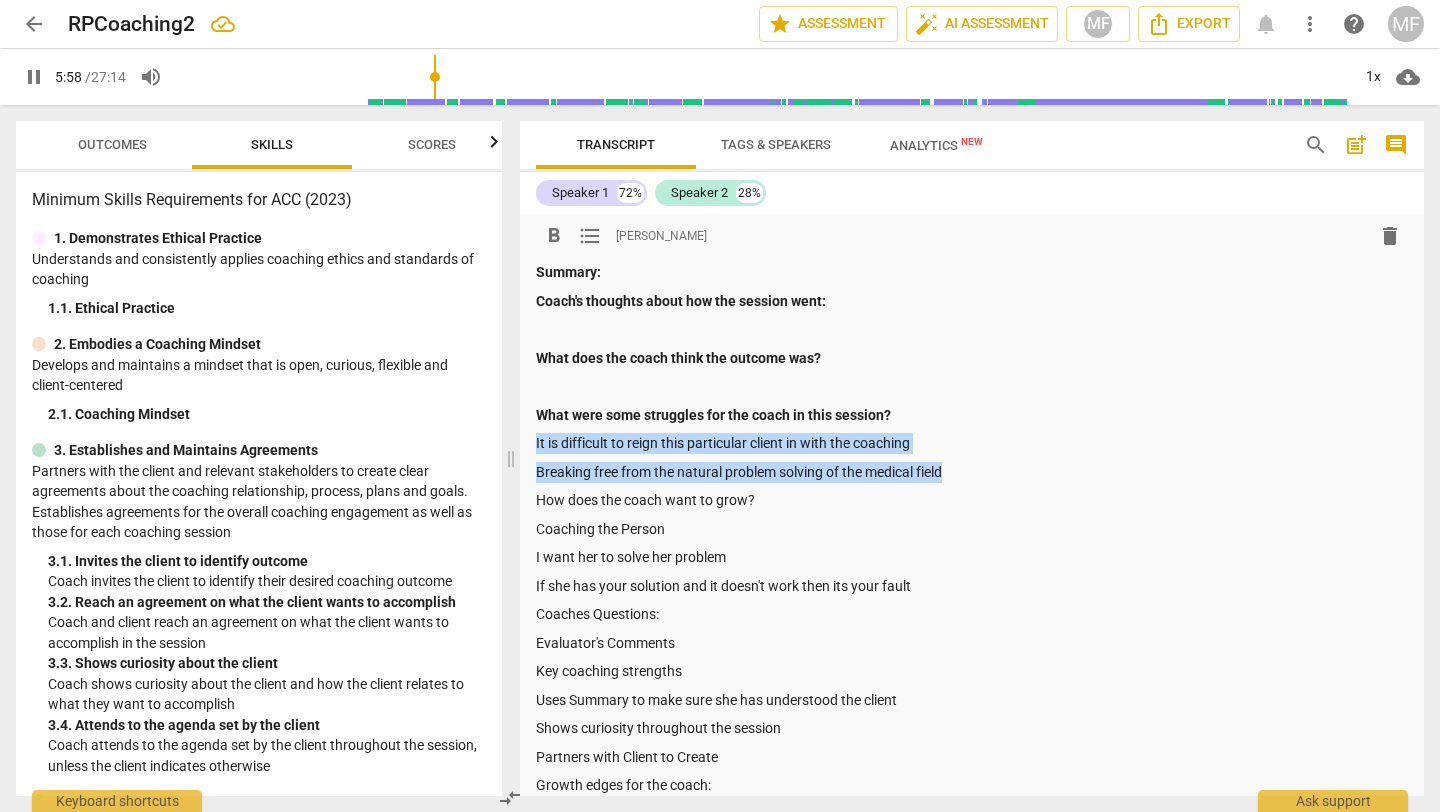 click on "Summary:    Coach's thoughts about how the session went: What does the coach think the outcome was? What were some struggles for the coach in this session? It is difficult to reign this particular client in with the coaching Breaking free from the natural problem solving of the medical field How does the coach want to grow? Coaching the Person I want her to solve her problem If she has your solution and it doesn't work then its your fault Coaches Questions: Evaluator's Comments Key coaching strengths Uses Summary to make sure she has understood the client Shows curiosity throughout the session Partners with Client to Create  Growth edges for the coach: Establish a More Clear and Concise Outcome Continue Practicing on Coaching the Person and More than the Problem" at bounding box center [972, 557] 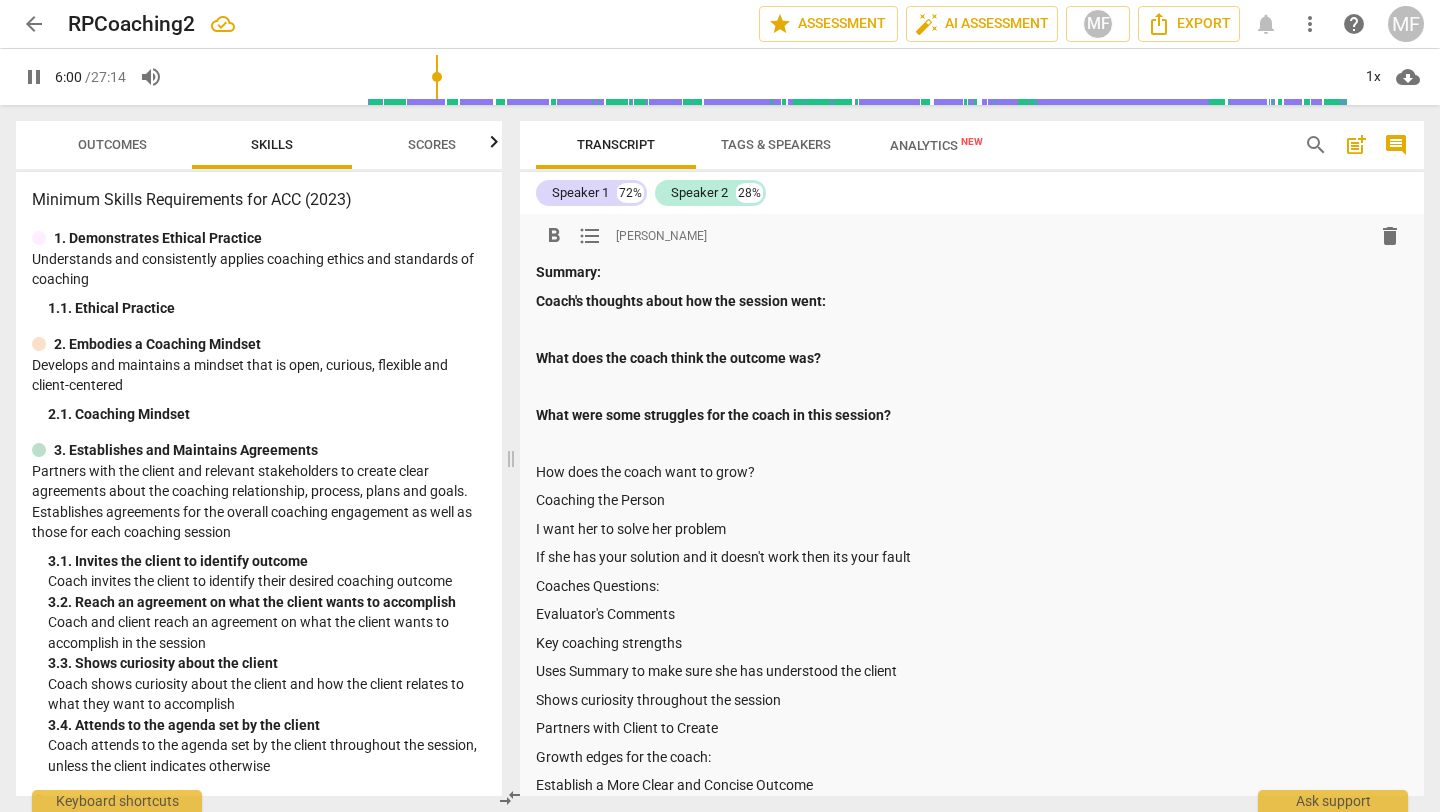 click on "How does the coach want to grow?" at bounding box center [972, 472] 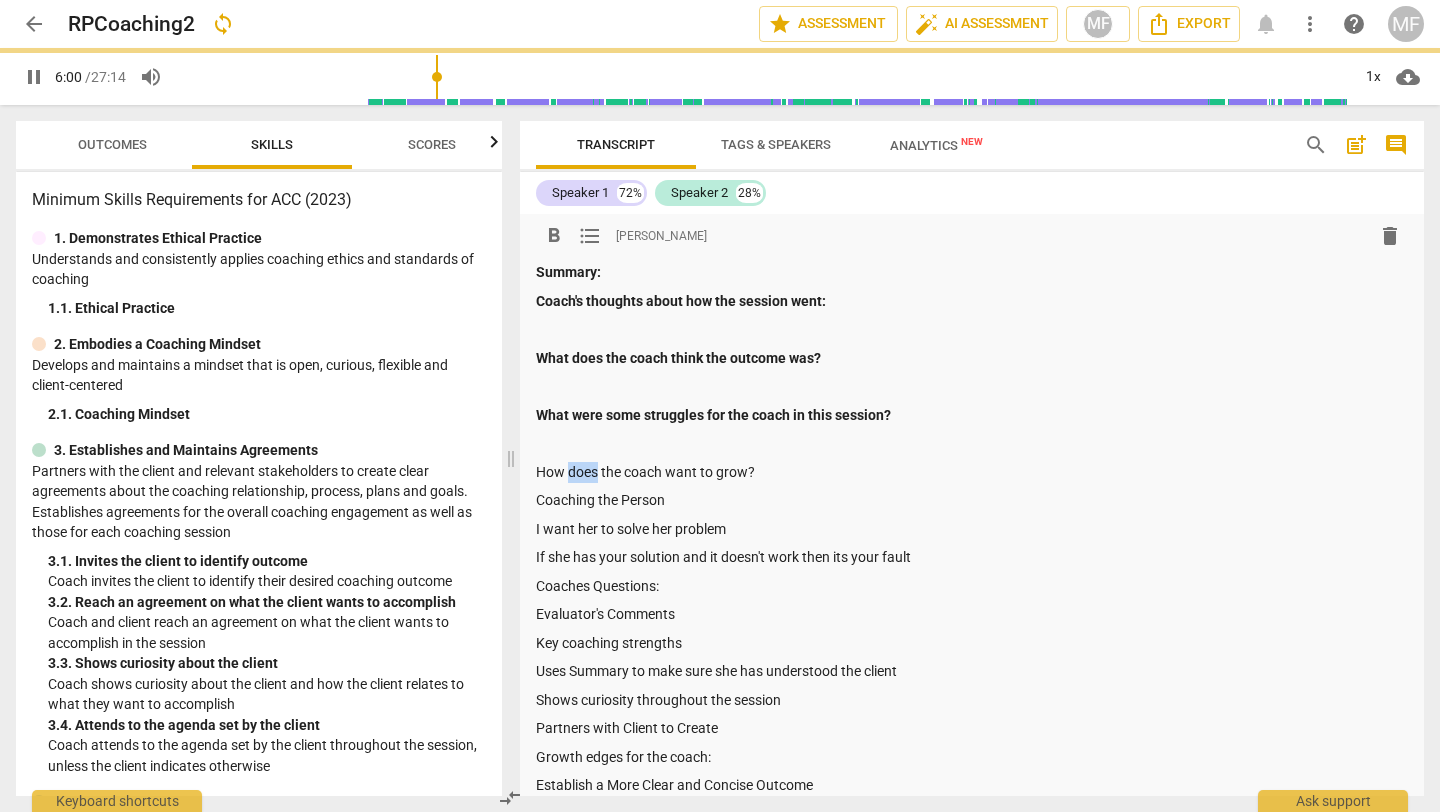 click on "How does the coach want to grow?" at bounding box center (972, 472) 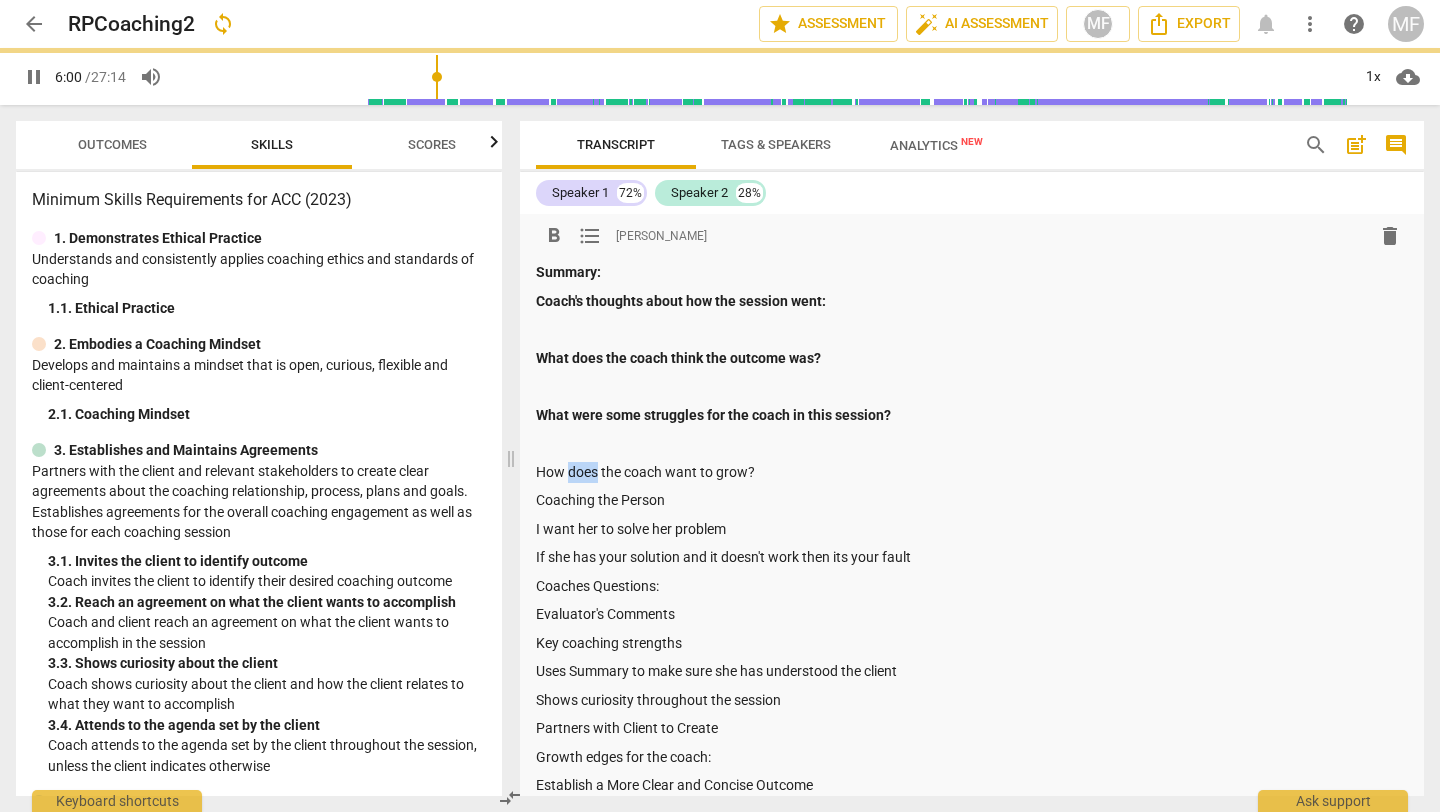 click on "How does the coach want to grow?" at bounding box center [972, 472] 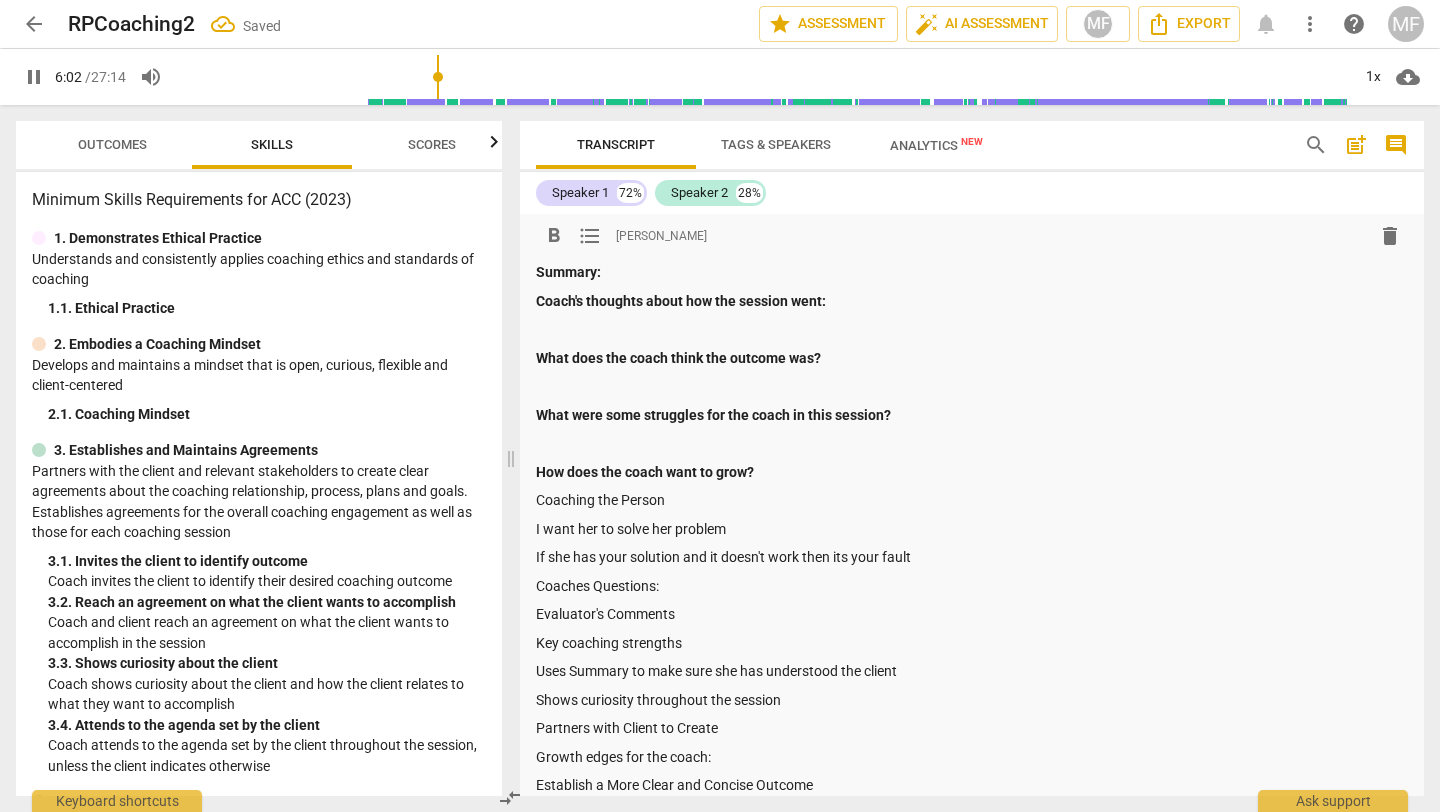 click on "I want her to solve her problem" at bounding box center [972, 529] 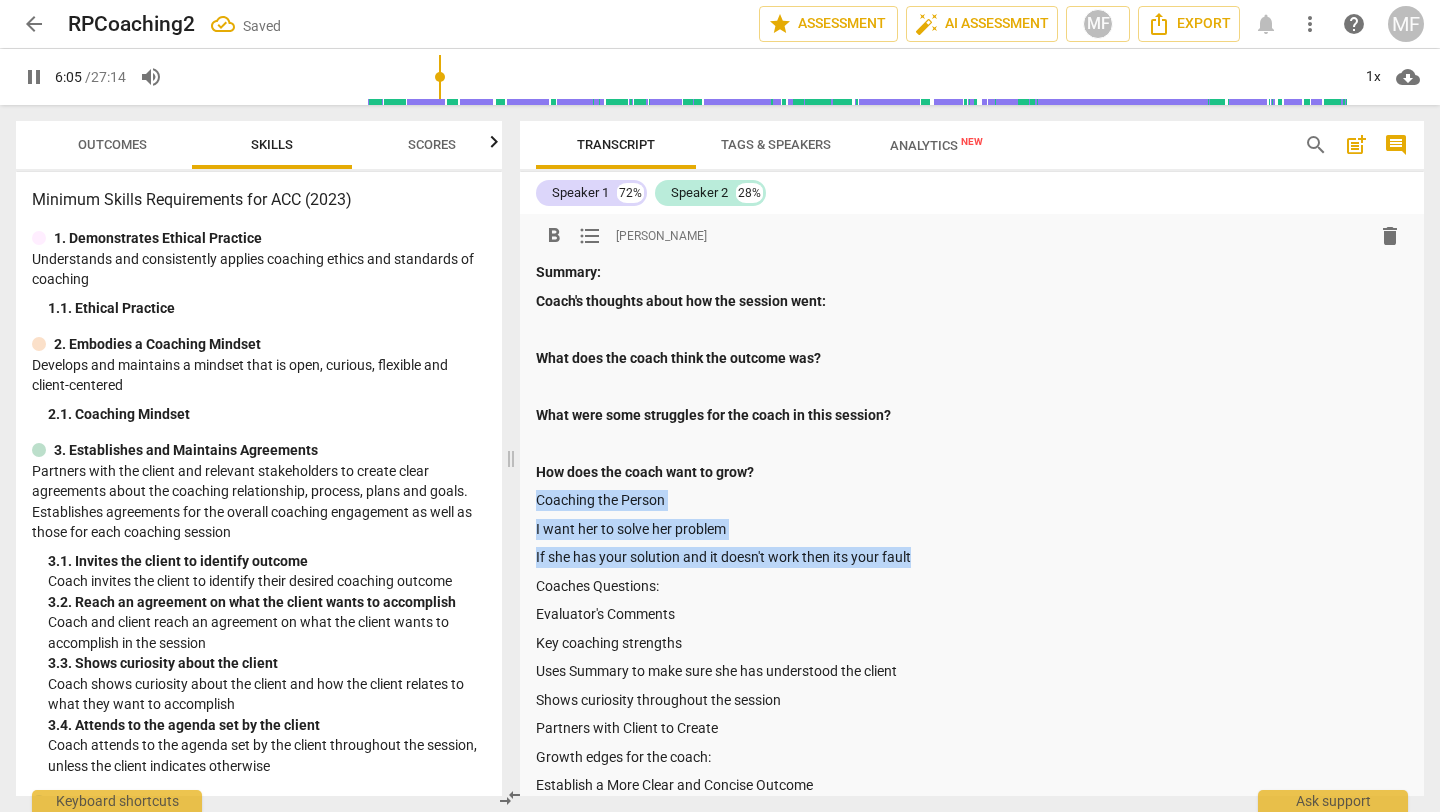 drag, startPoint x: 536, startPoint y: 499, endPoint x: 917, endPoint y: 558, distance: 385.54117 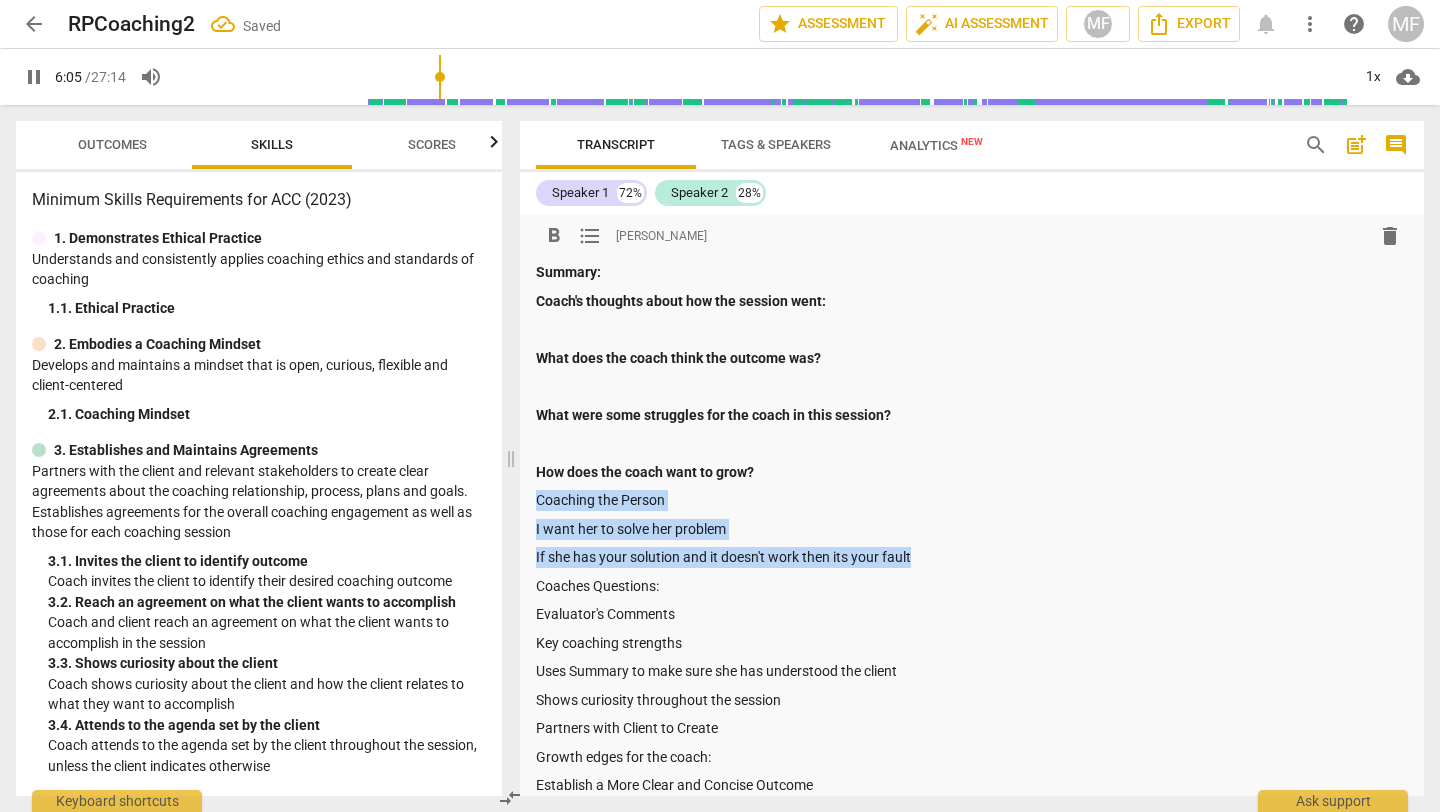 click on "Summary:    Coach's thoughts about how the session went: What does the coach think the outcome was? What were some struggles for the coach in this session? How does the coach want to grow? Coaching the Person I want her to solve her problem If she has your solution and it doesn't work then its your fault Coaches Questions: Evaluator's Comments Key coaching strengths Uses Summary to make sure she has understood the client Shows curiosity throughout the session Partners with Client to Create  Growth edges for the coach: Establish a More Clear and Concise Outcome Continue Practicing on Coaching the Person and More than the Problem" at bounding box center (972, 543) 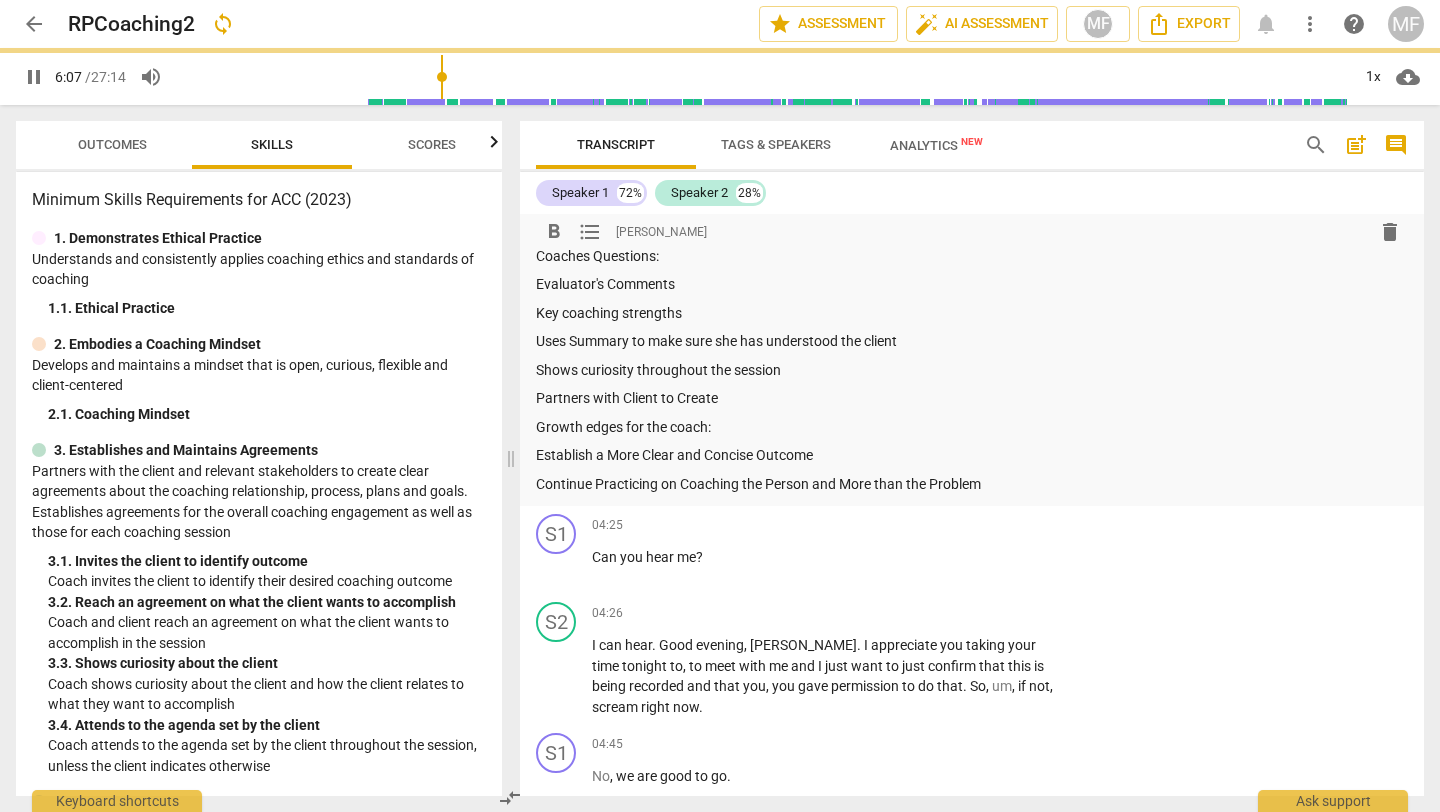 scroll, scrollTop: 0, scrollLeft: 0, axis: both 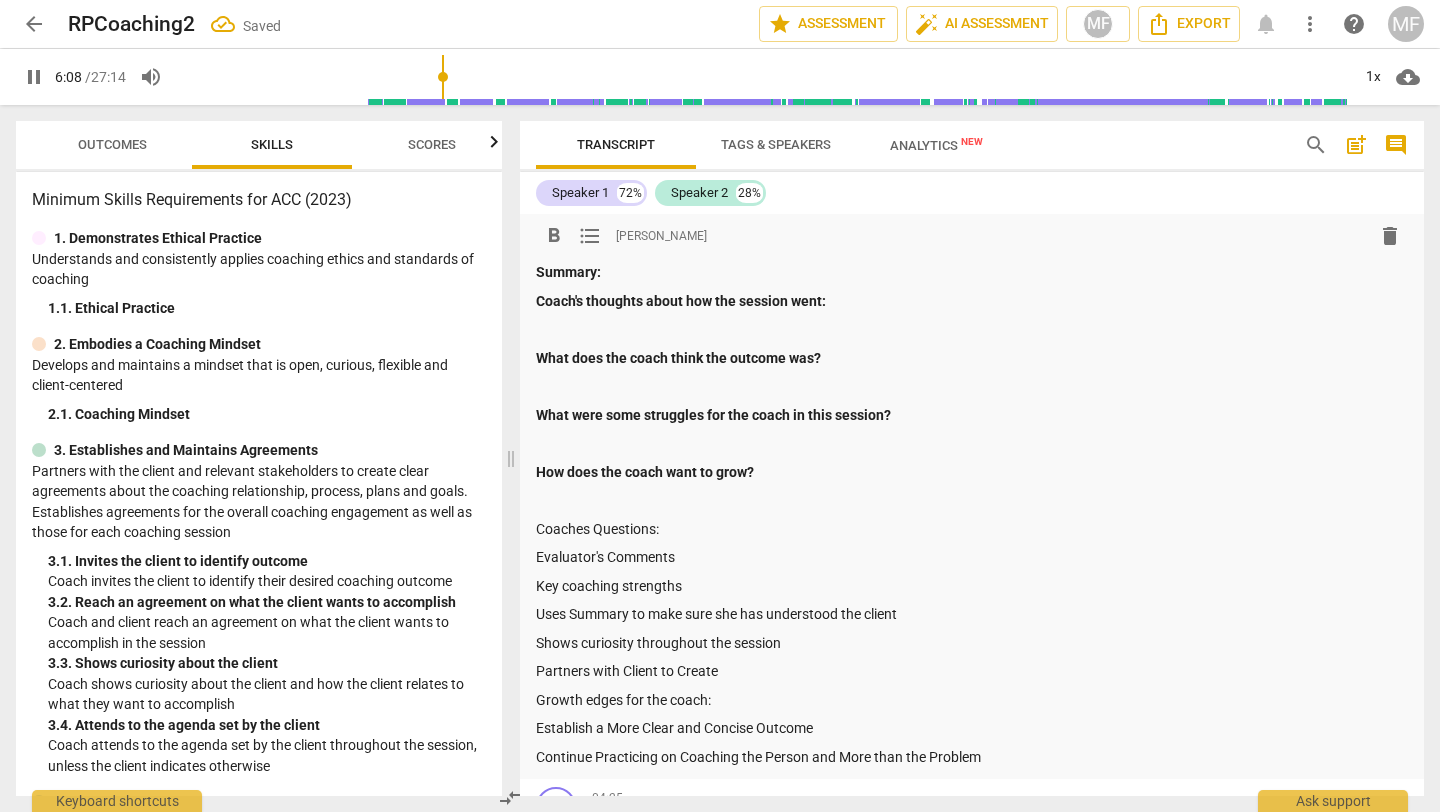 click on "Coaches Questions:" at bounding box center [972, 529] 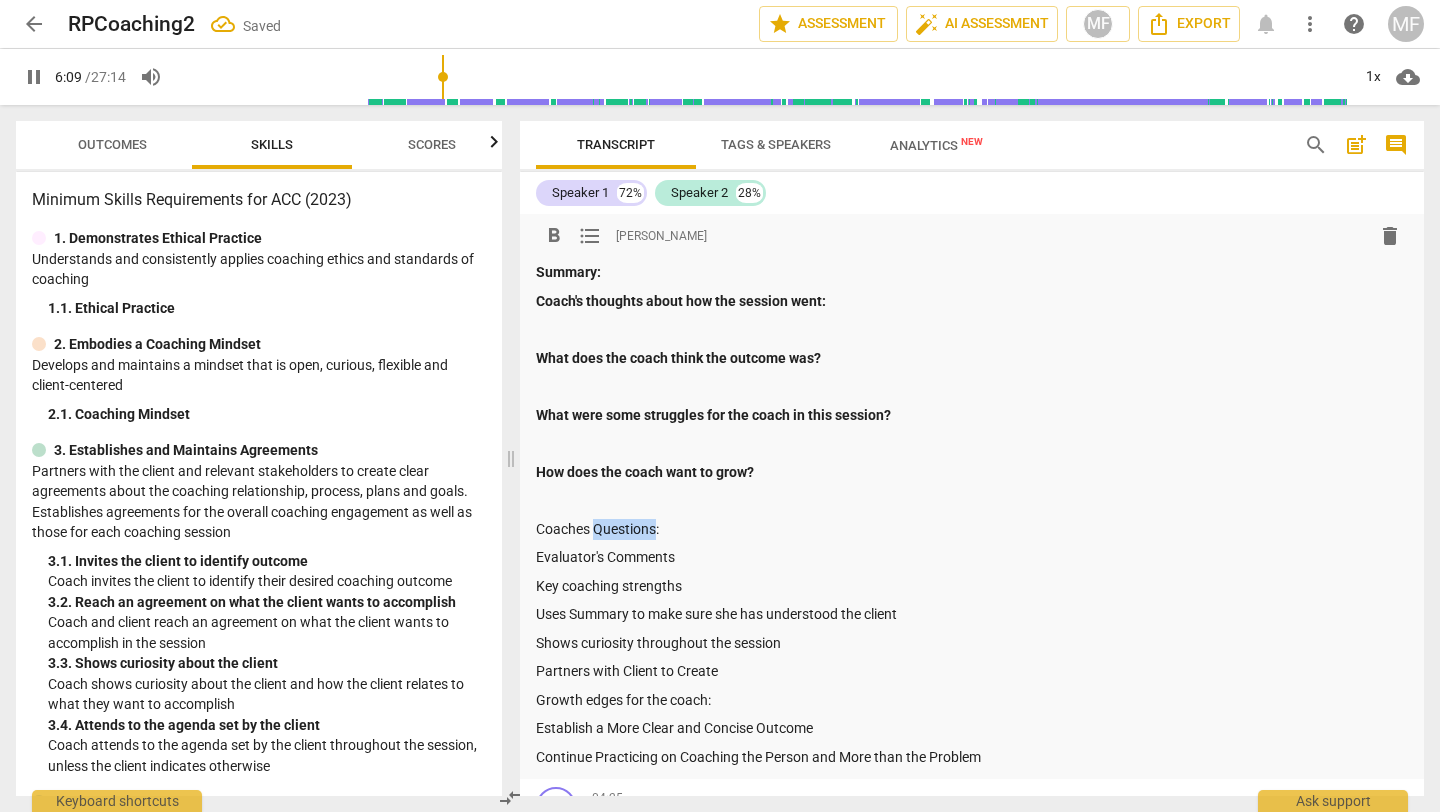 click on "Coaches Questions:" at bounding box center [972, 529] 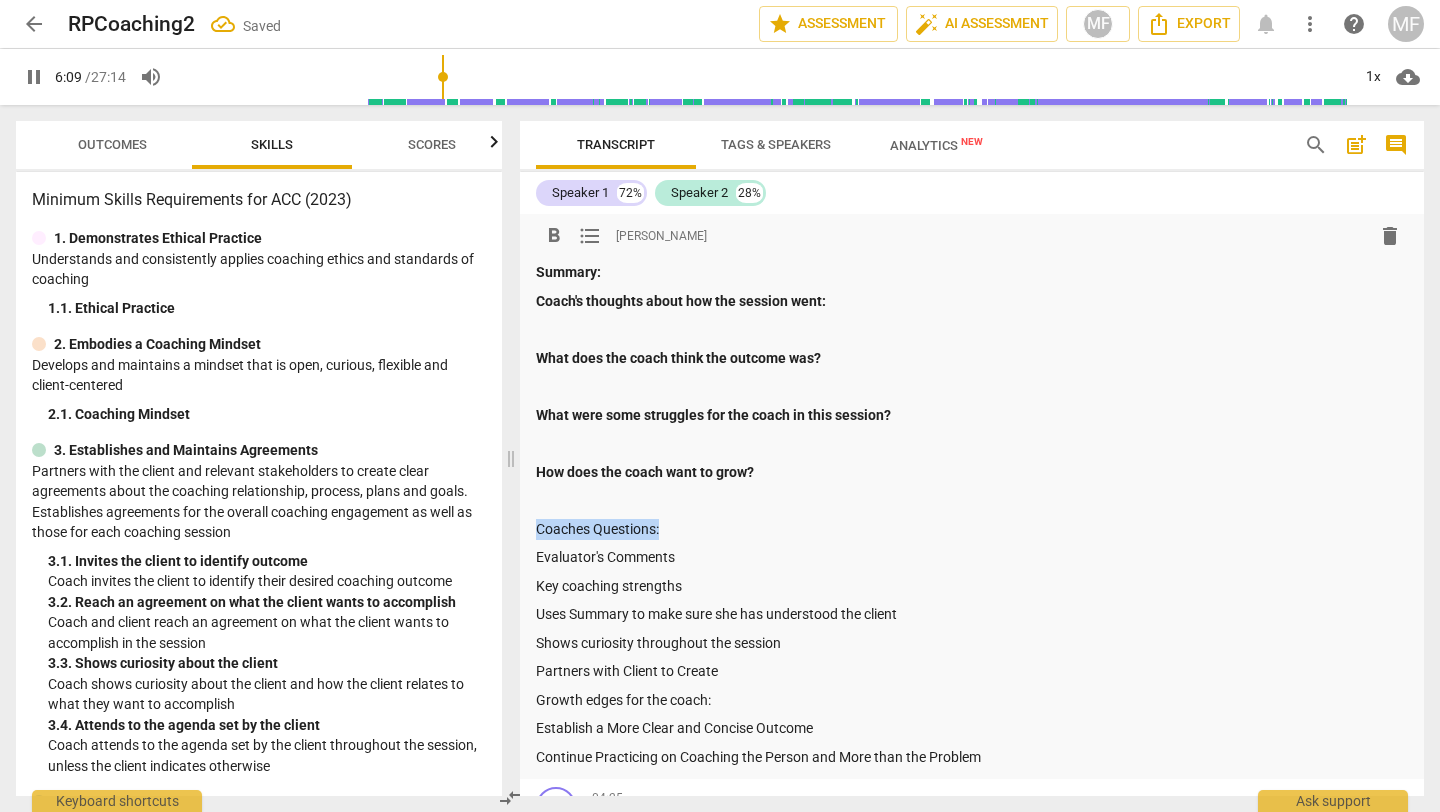 click on "Coaches Questions:" at bounding box center (972, 529) 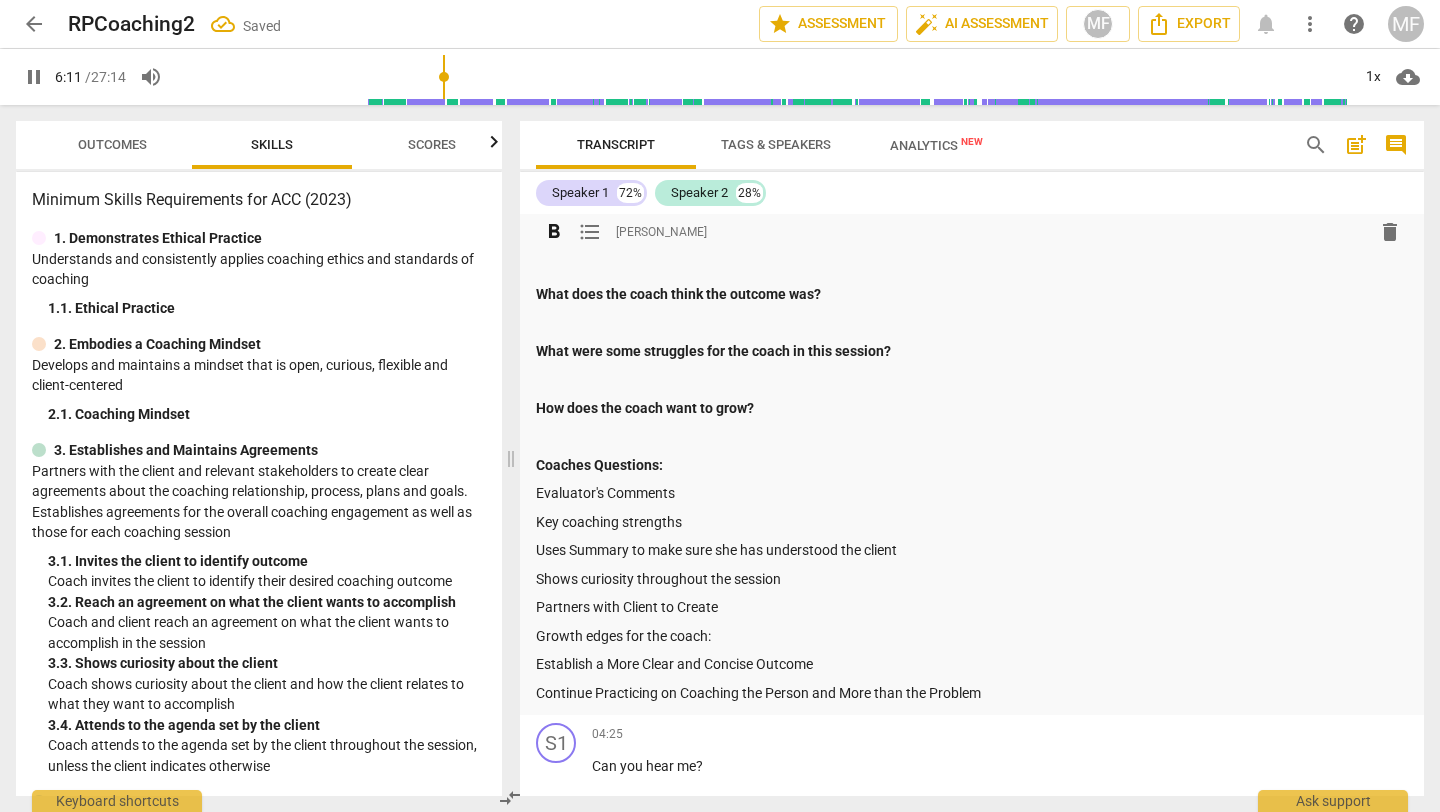 scroll, scrollTop: 97, scrollLeft: 0, axis: vertical 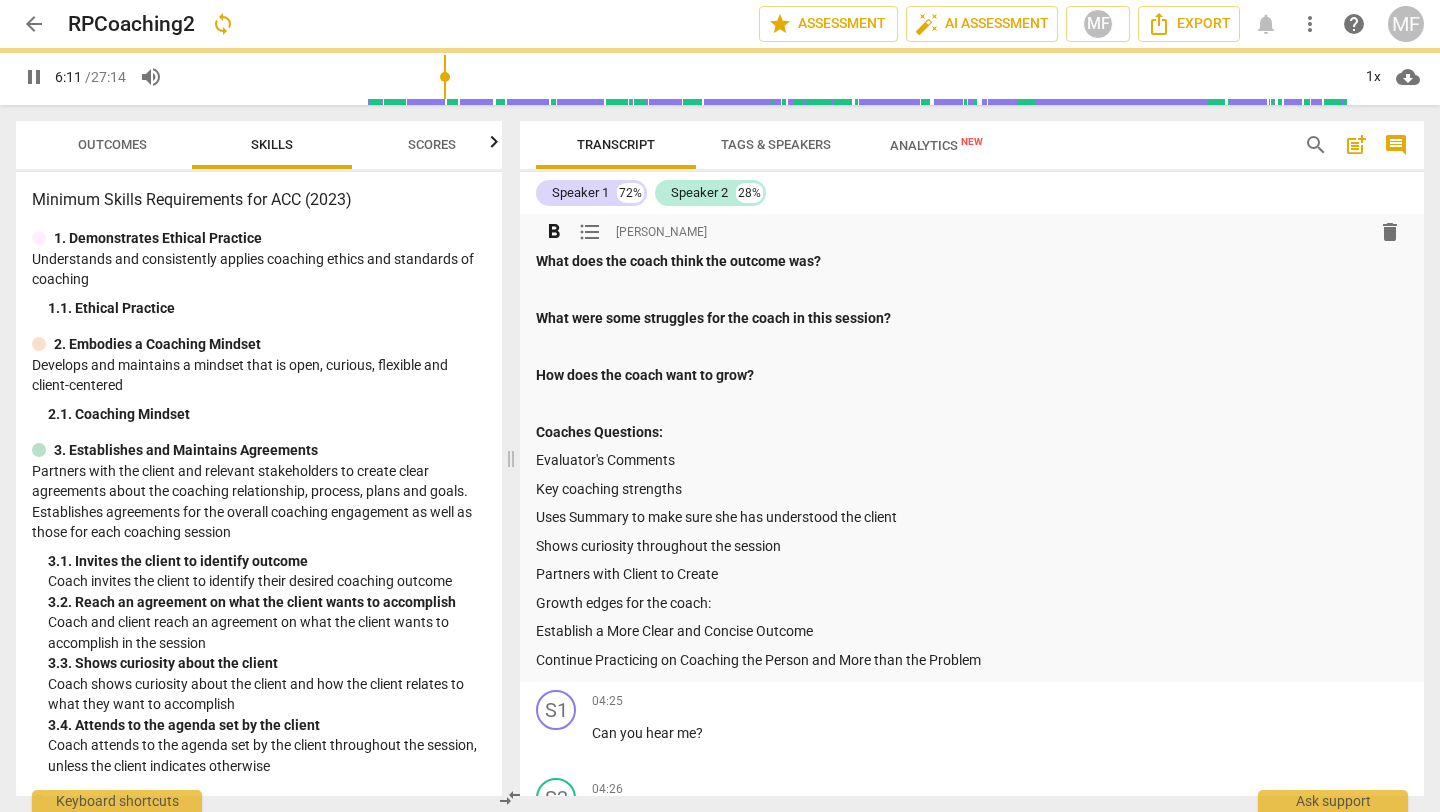 click on "Coaches Questions:" at bounding box center [972, 432] 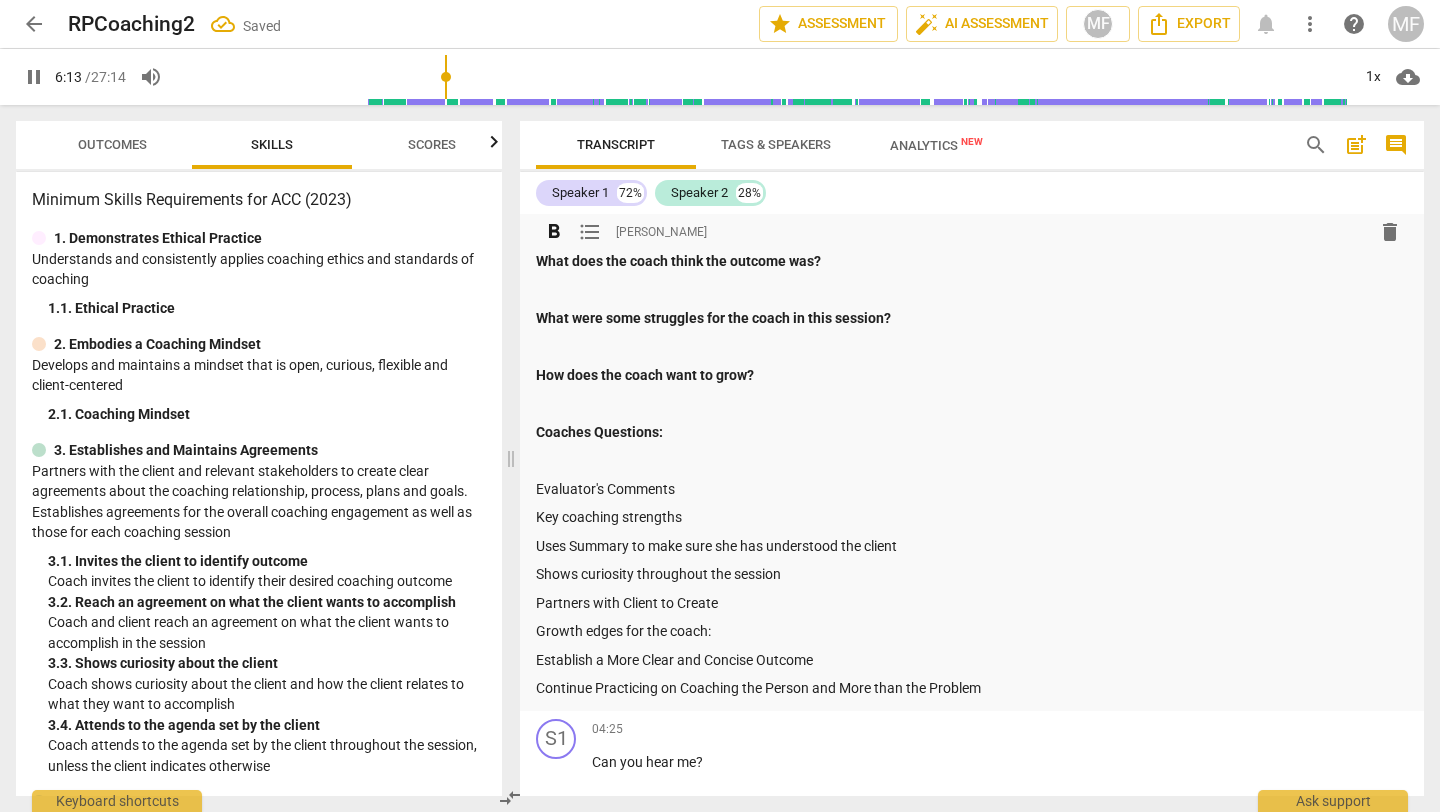 click on "Evaluator's Comments" at bounding box center [972, 489] 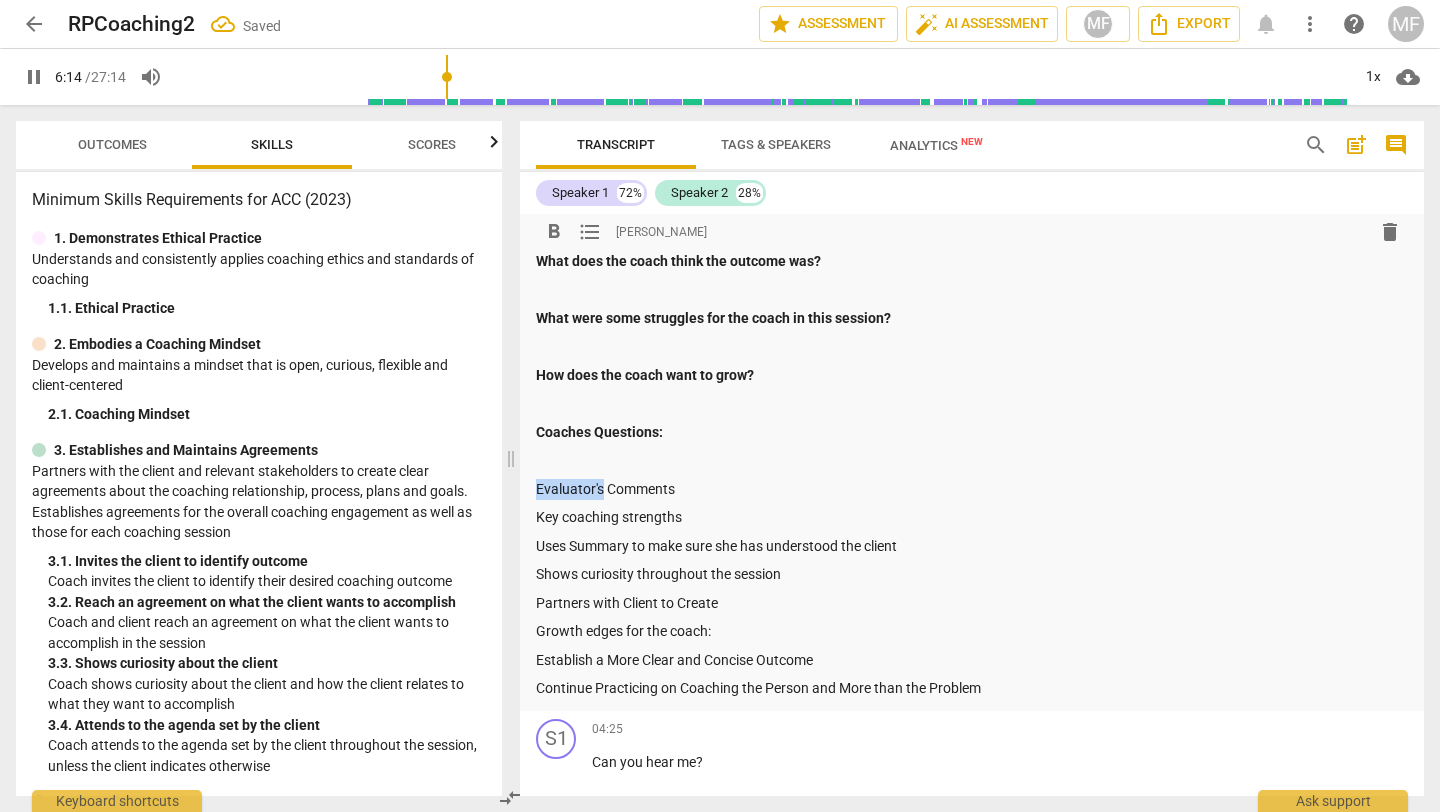 click on "Evaluator's Comments" at bounding box center [972, 489] 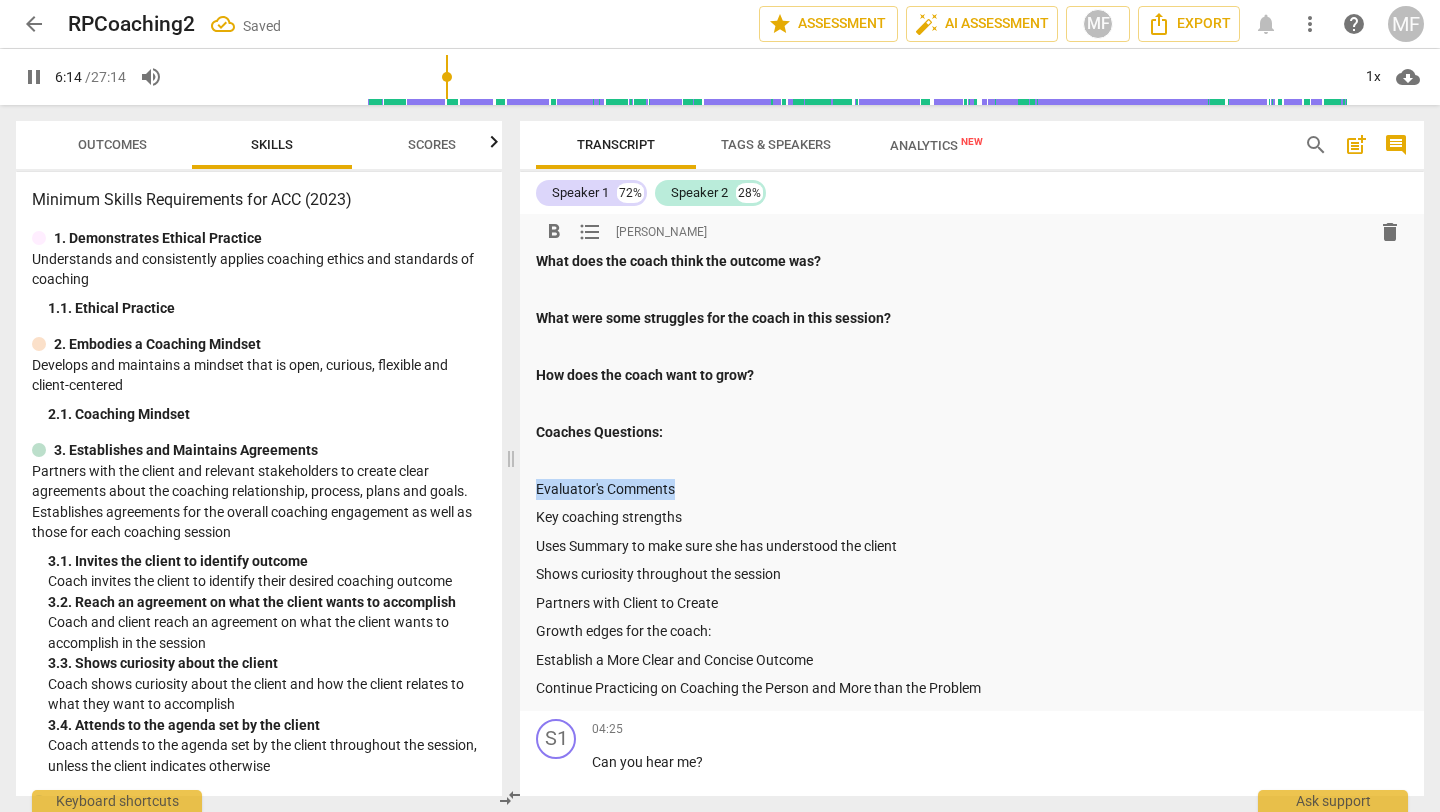 click on "Evaluator's Comments" at bounding box center [972, 489] 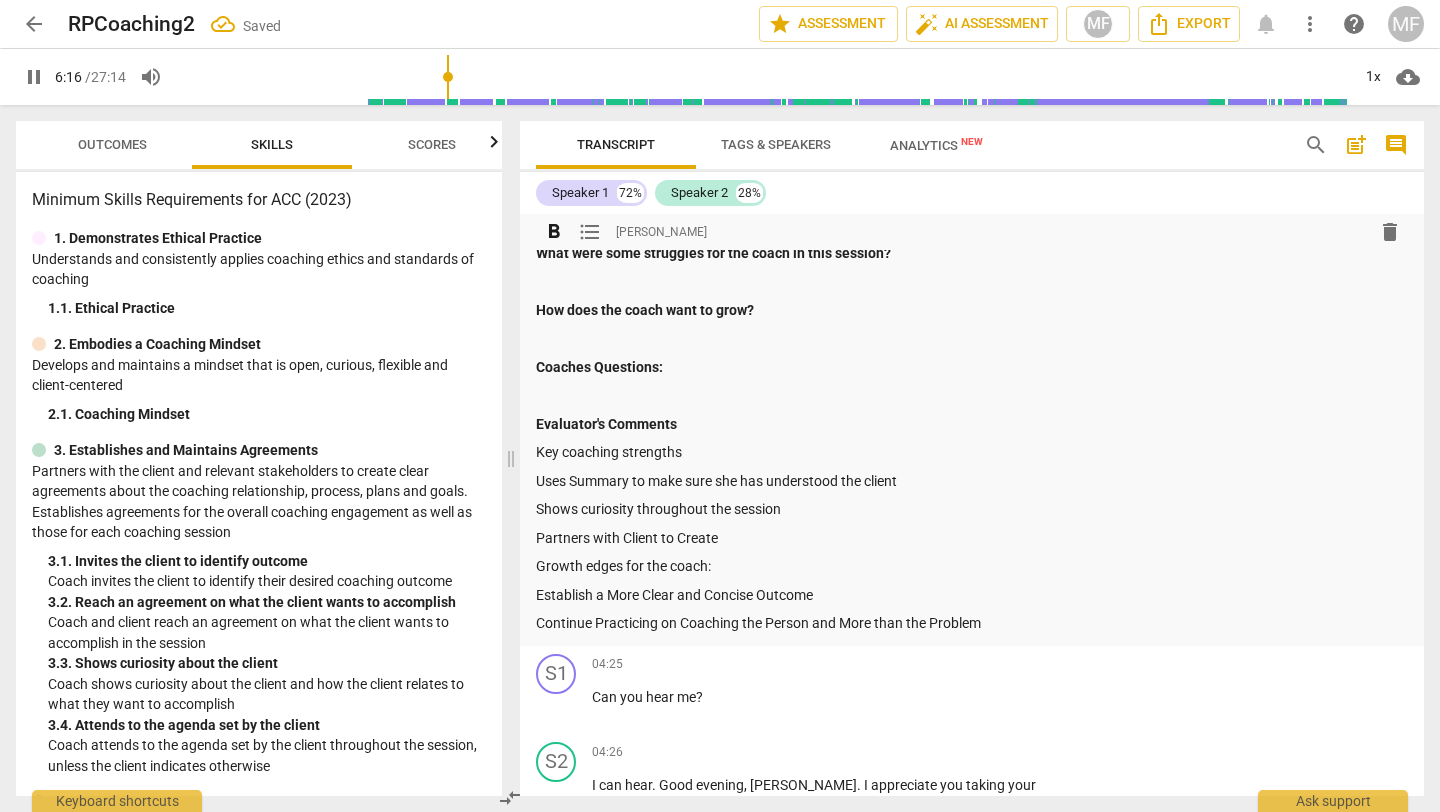 scroll, scrollTop: 172, scrollLeft: 0, axis: vertical 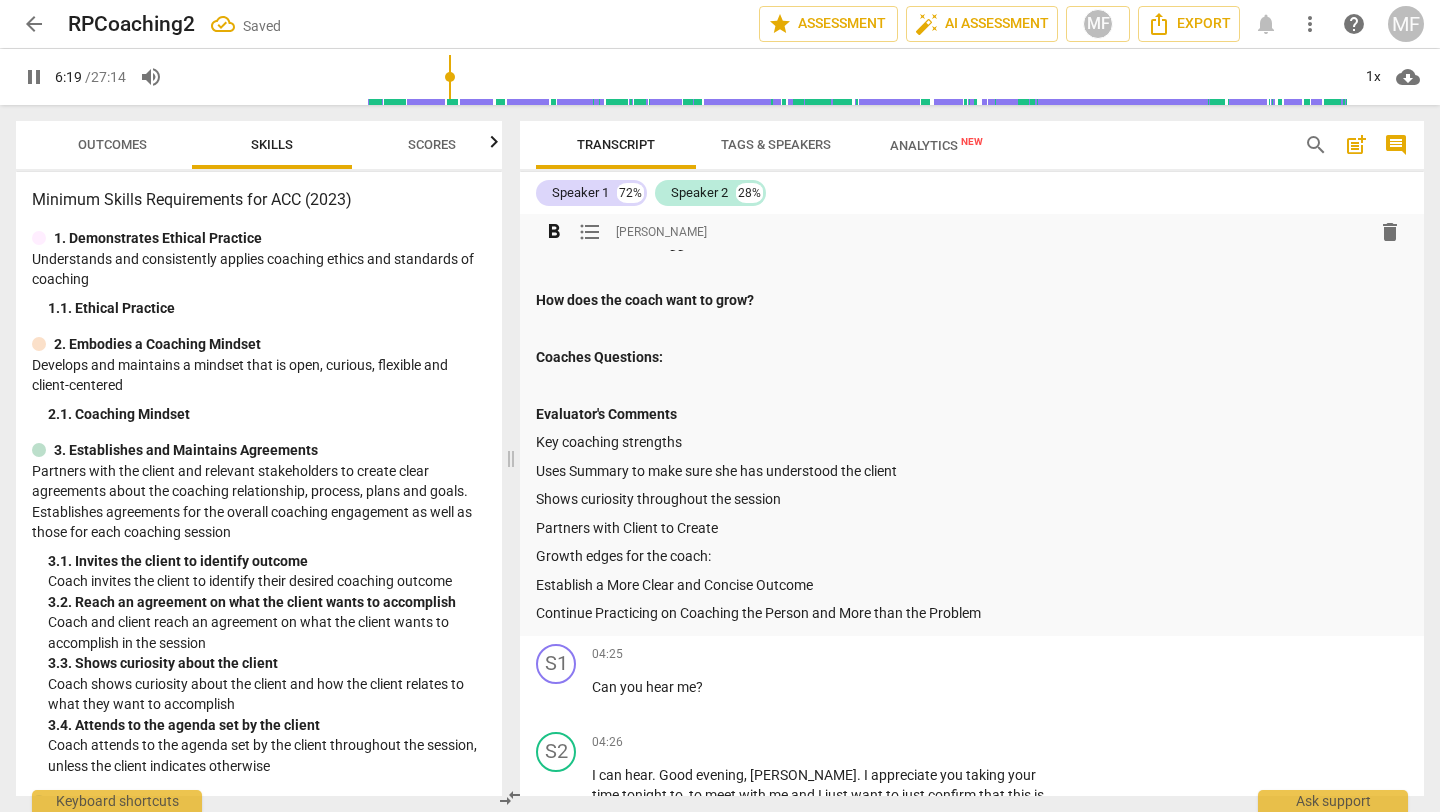 click on "Key coaching strengths" at bounding box center (972, 442) 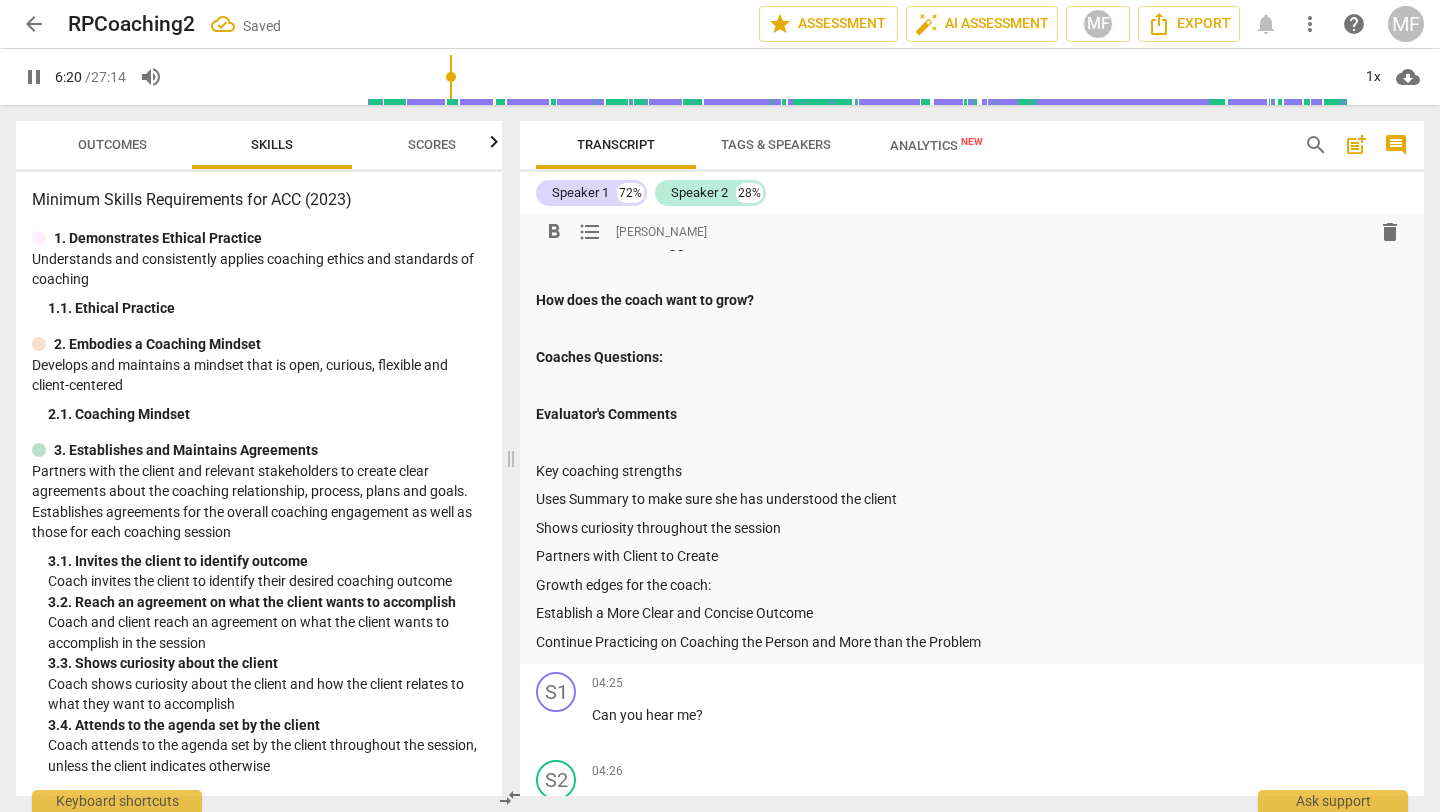 click on "Key coaching strengths" at bounding box center [972, 471] 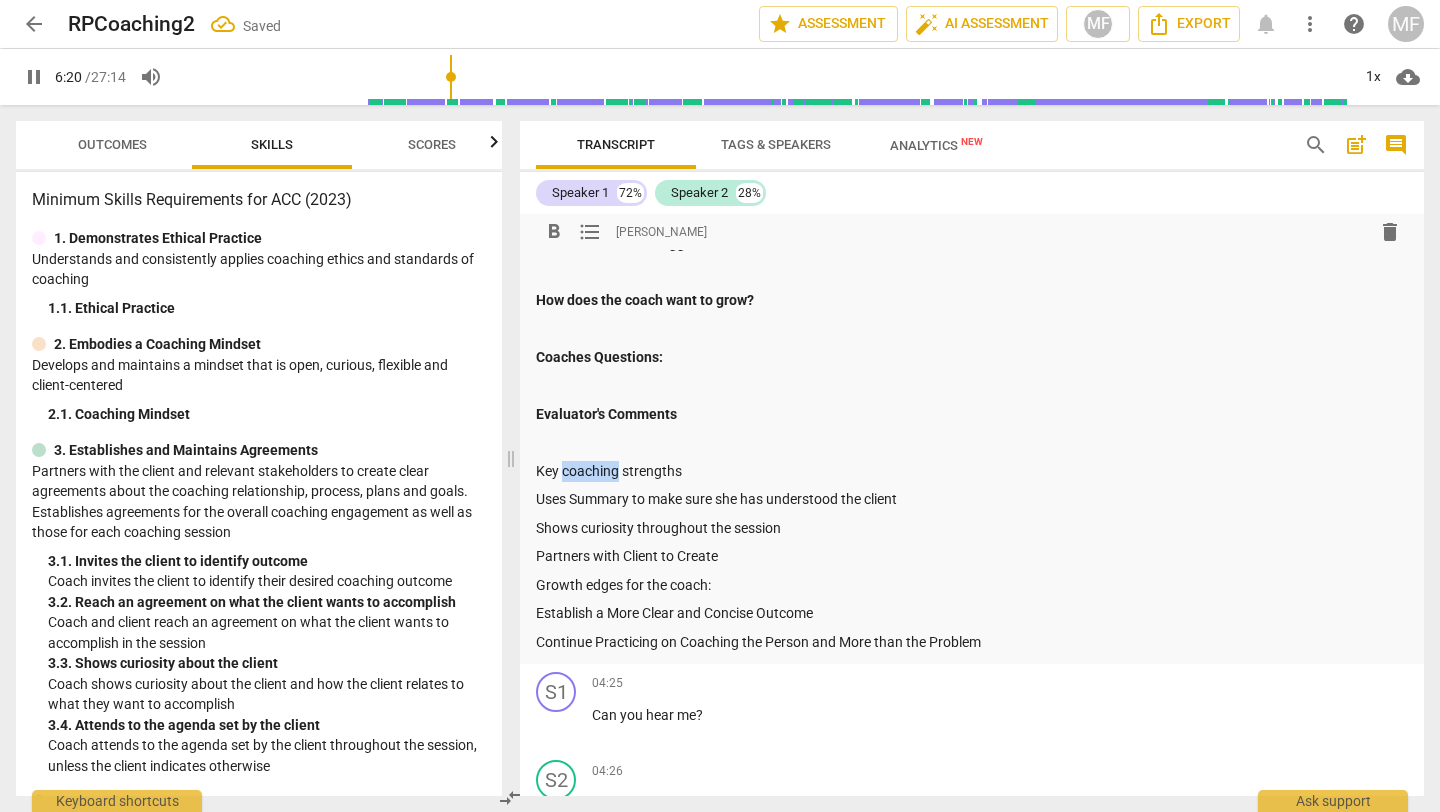 click on "Key coaching strengths" at bounding box center (972, 471) 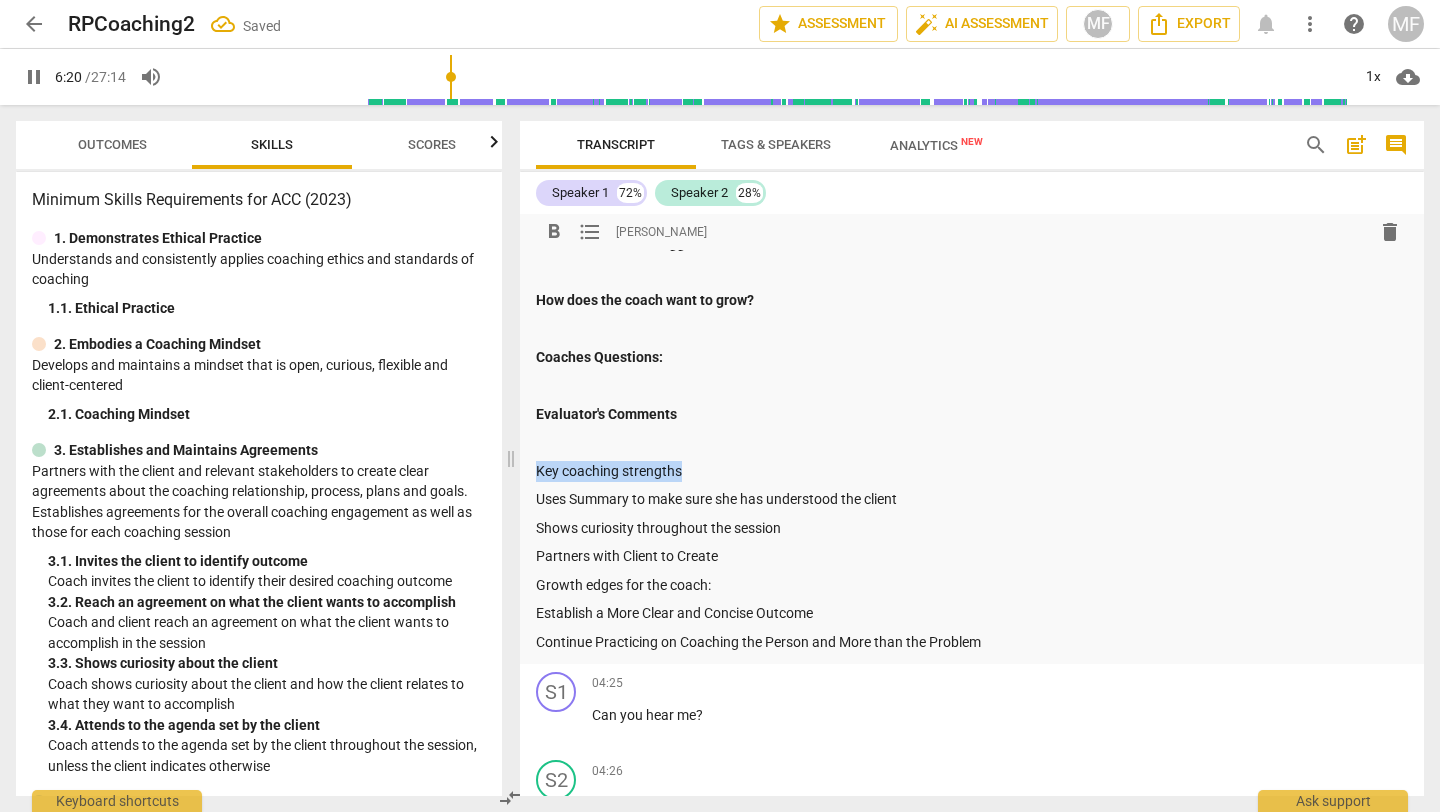 click on "Key coaching strengths" at bounding box center [972, 471] 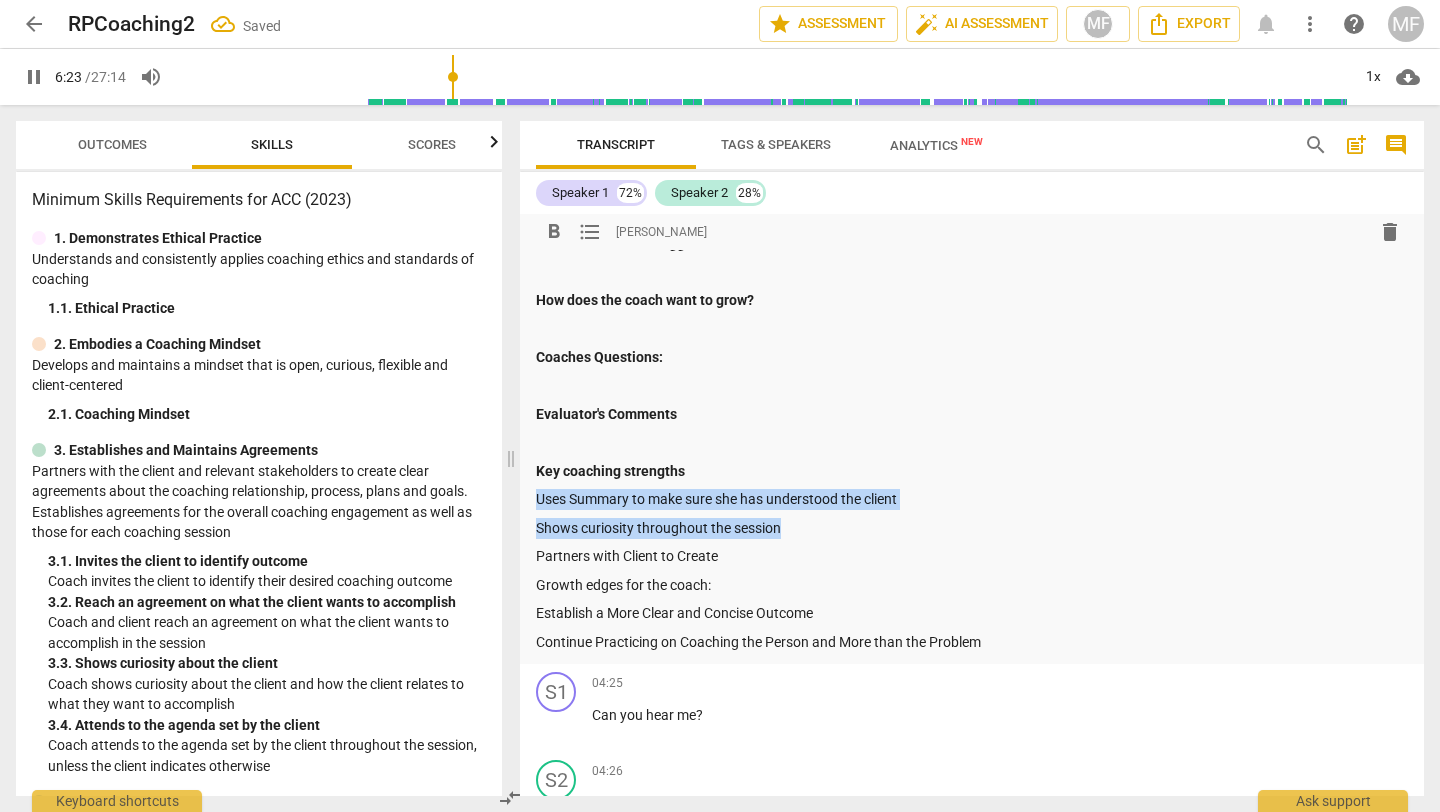 drag, startPoint x: 538, startPoint y: 499, endPoint x: 814, endPoint y: 533, distance: 278.0863 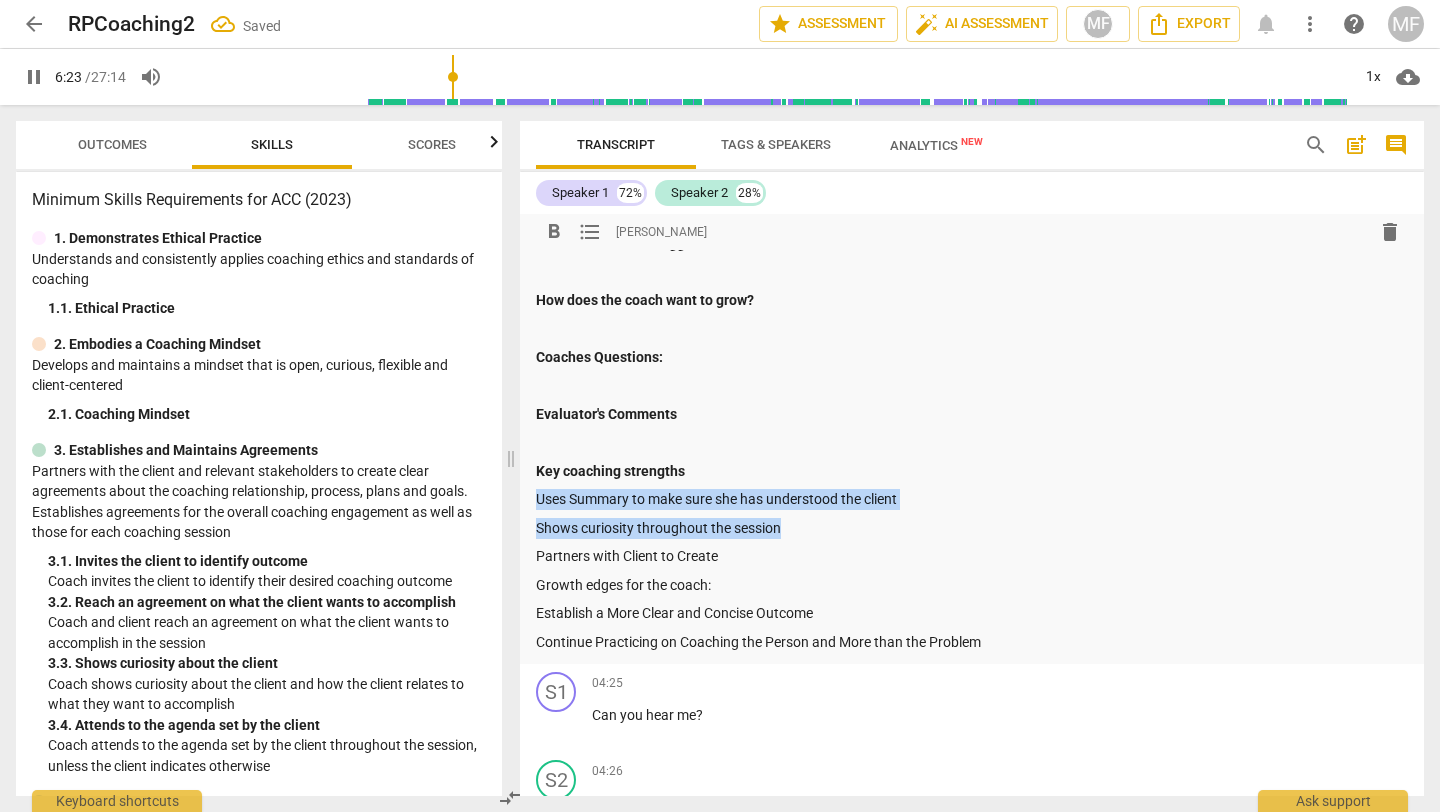 click on "Summary:    Coach's thoughts about how the session went: What does the coach think the outcome was? What were some struggles for the coach in this session? How does the coach want to grow? Coaches Questions: Evaluator's Comments Key coaching strengths Uses Summary to make sure she has understood the client Shows curiosity throughout the session Partners with Client to Create  Growth edges for the coach: Establish a More Clear and Concise Outcome Continue Practicing on Coaching the Person and More than the Problem" at bounding box center (972, 371) 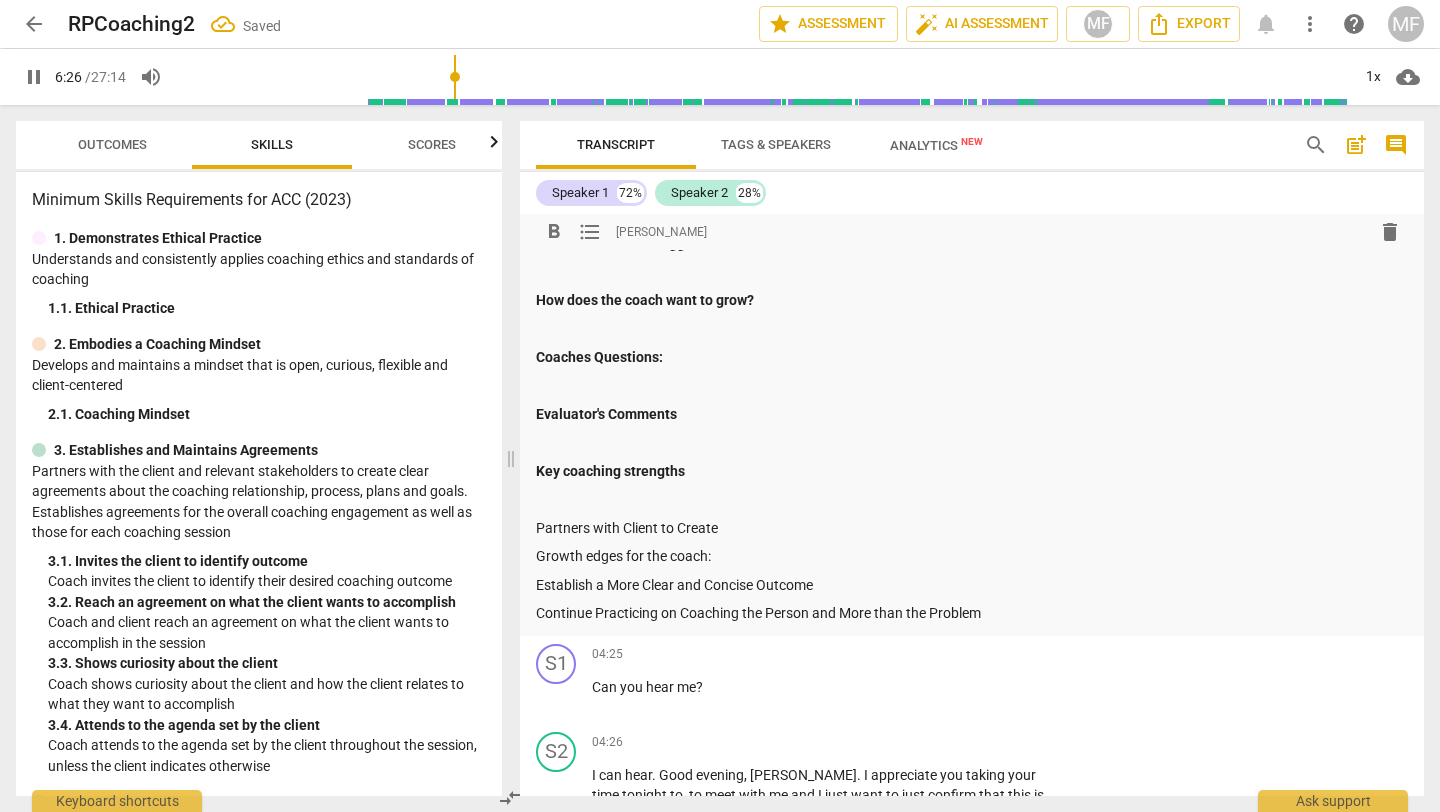 scroll, scrollTop: 1431, scrollLeft: 0, axis: vertical 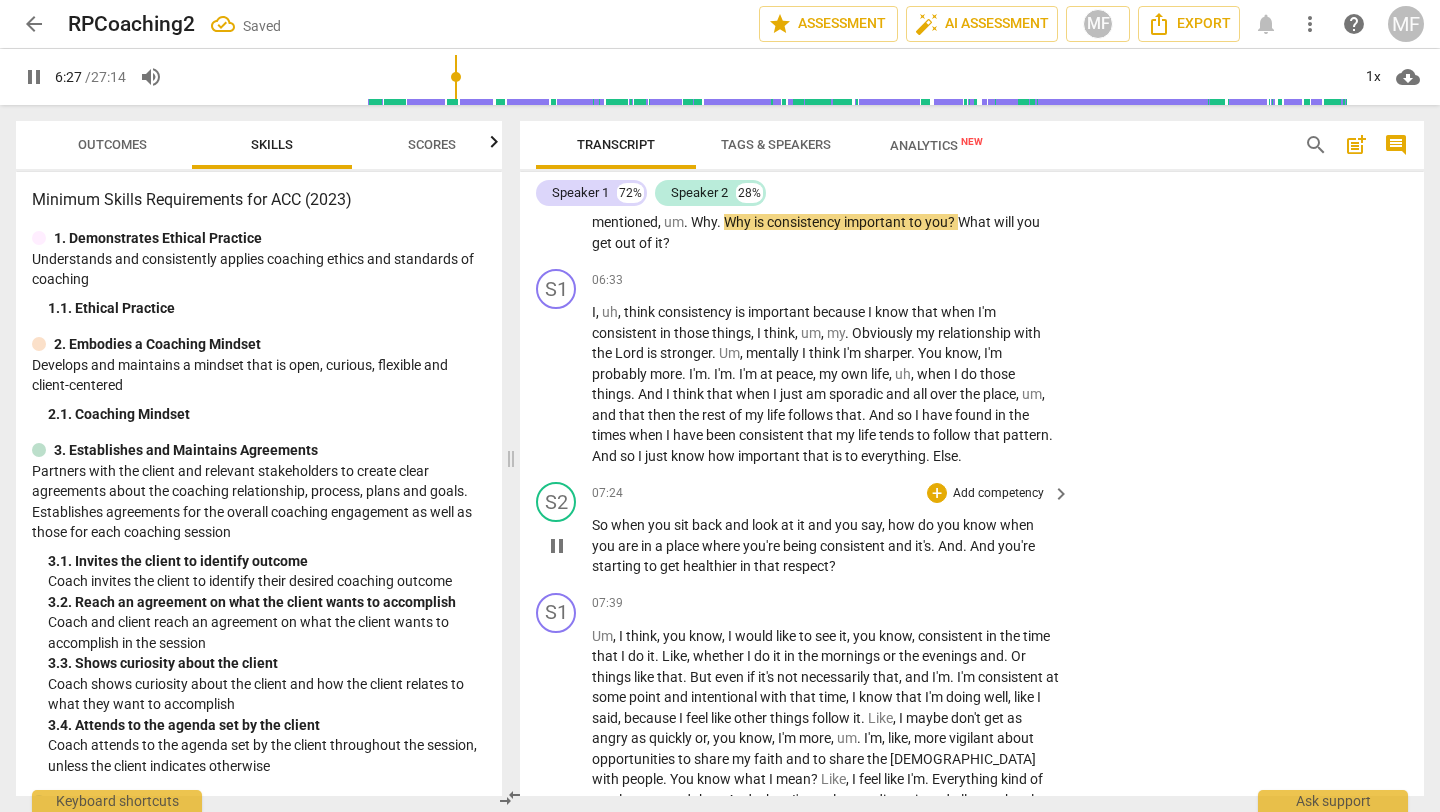drag, startPoint x: 541, startPoint y: 526, endPoint x: 775, endPoint y: 530, distance: 234.03418 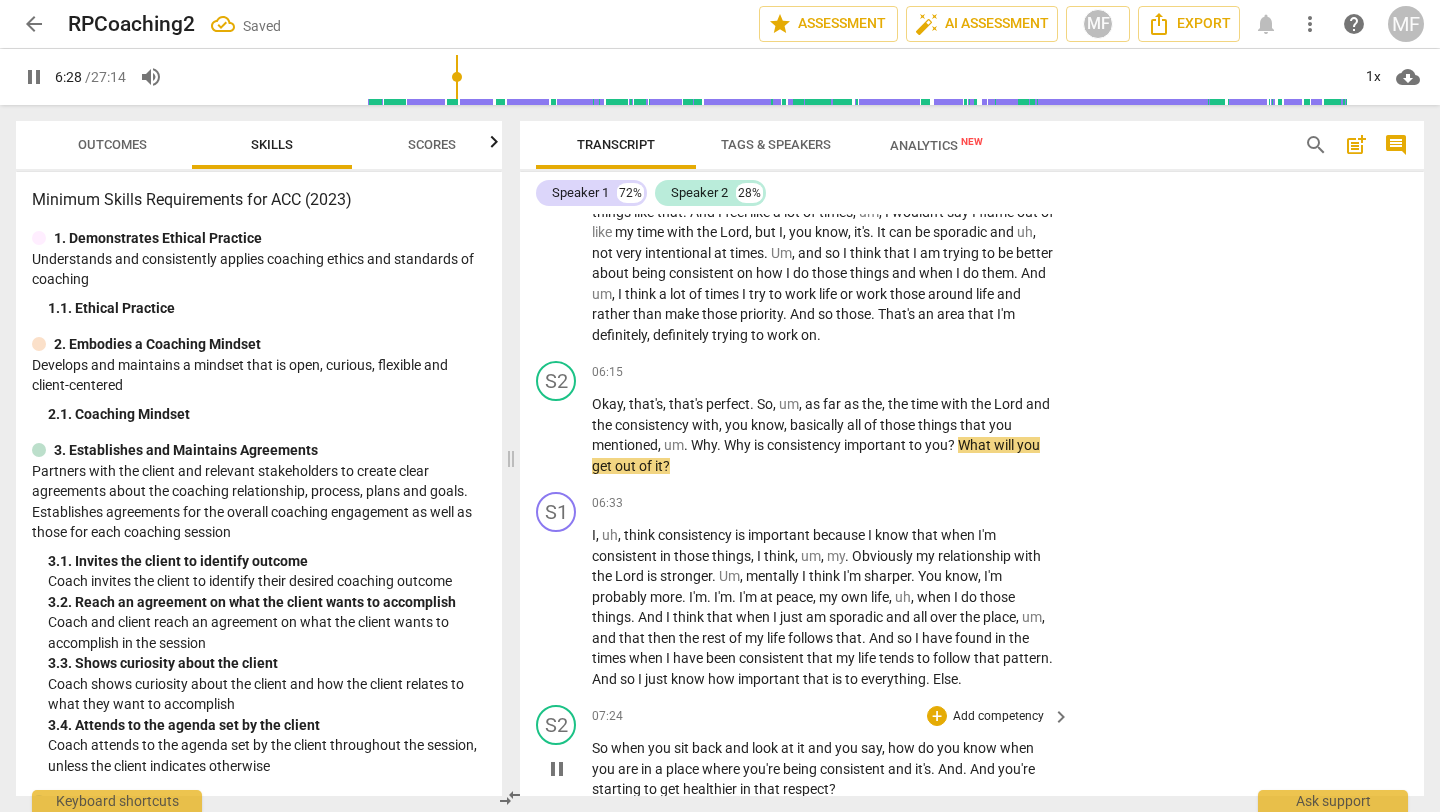 scroll, scrollTop: 1206, scrollLeft: 0, axis: vertical 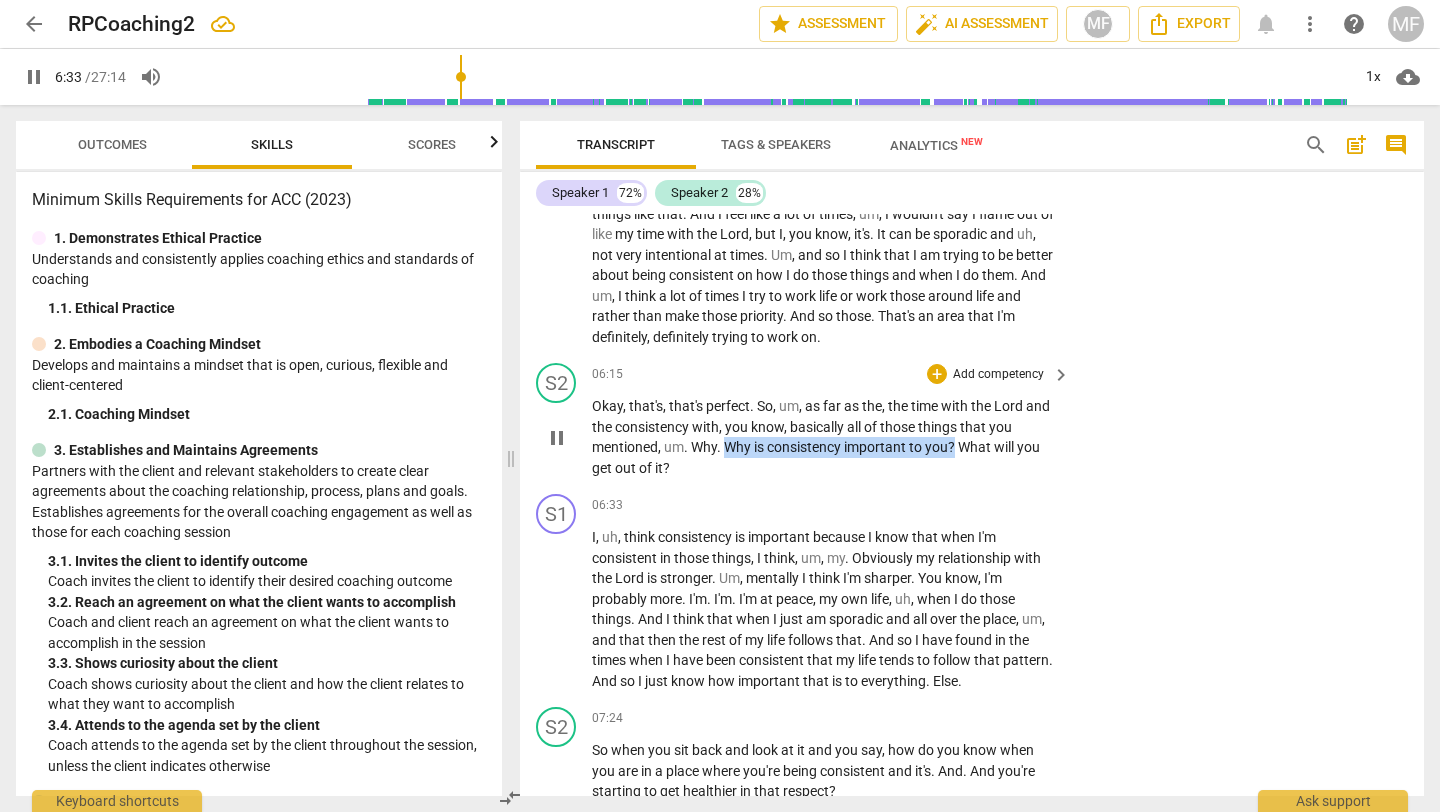 drag, startPoint x: 956, startPoint y: 448, endPoint x: 729, endPoint y: 443, distance: 227.05505 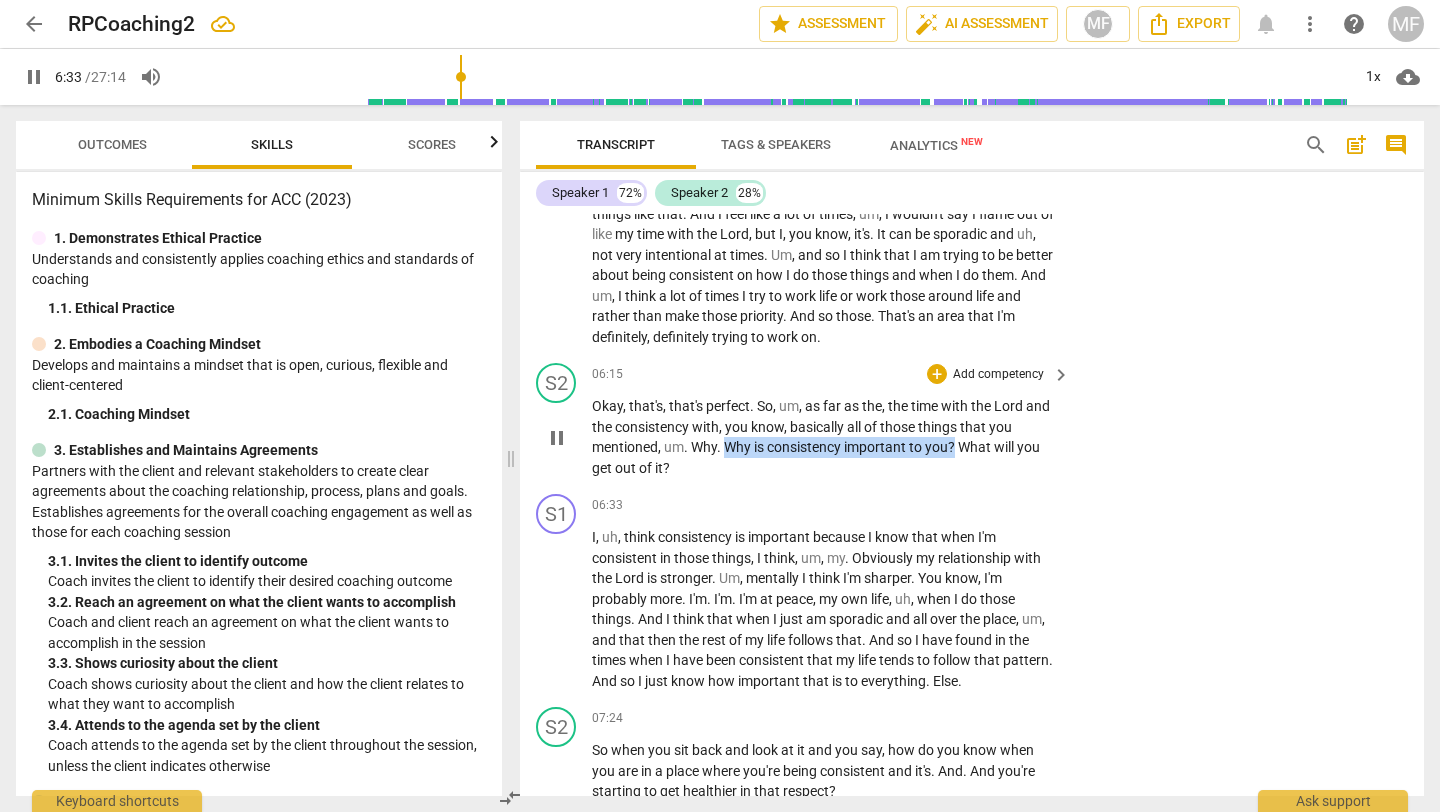 click on "Okay ,   that's ,   that's   perfect .   So ,   um ,   as   far   as   the ,   the   time   with   the   Lord   and   the   consistency   with ,   you   know ,   basically   all   of   those   things   that   you   mentioned ,   um .   Why .   Why   is   consistency   important   to   you ?   What   will   you   get   out   of   it ?" at bounding box center [826, 437] 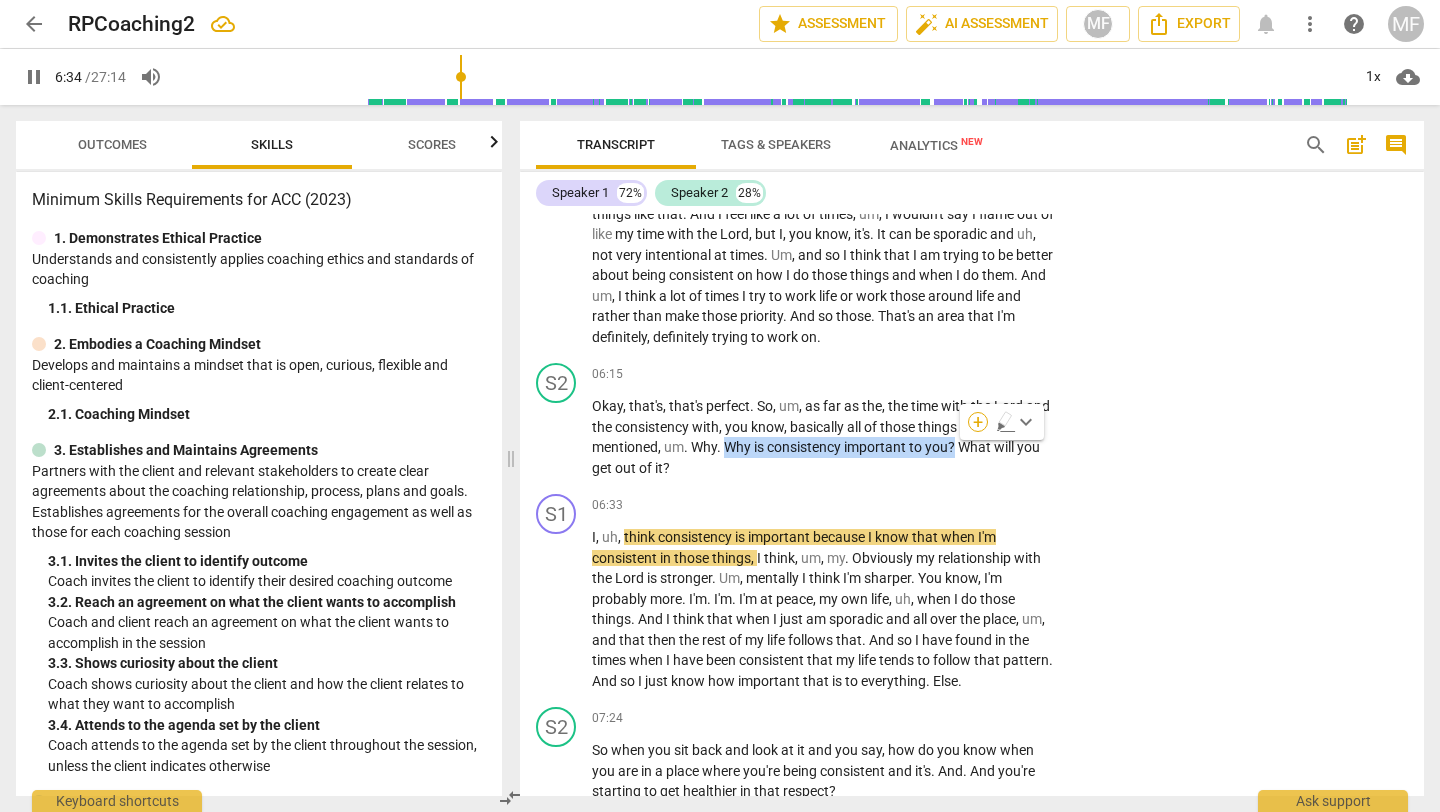 click on "+" at bounding box center (978, 422) 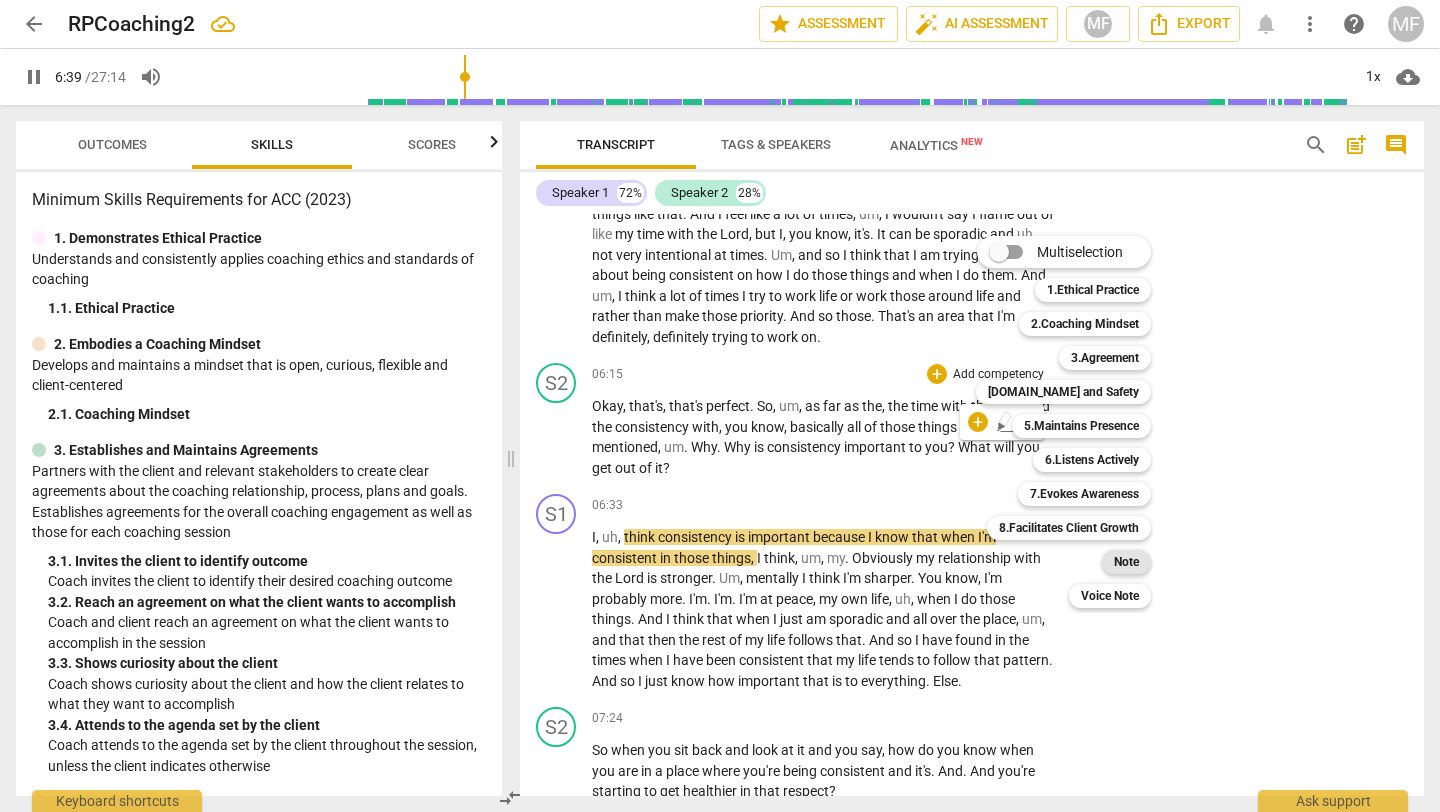 click on "Note" at bounding box center [1126, 562] 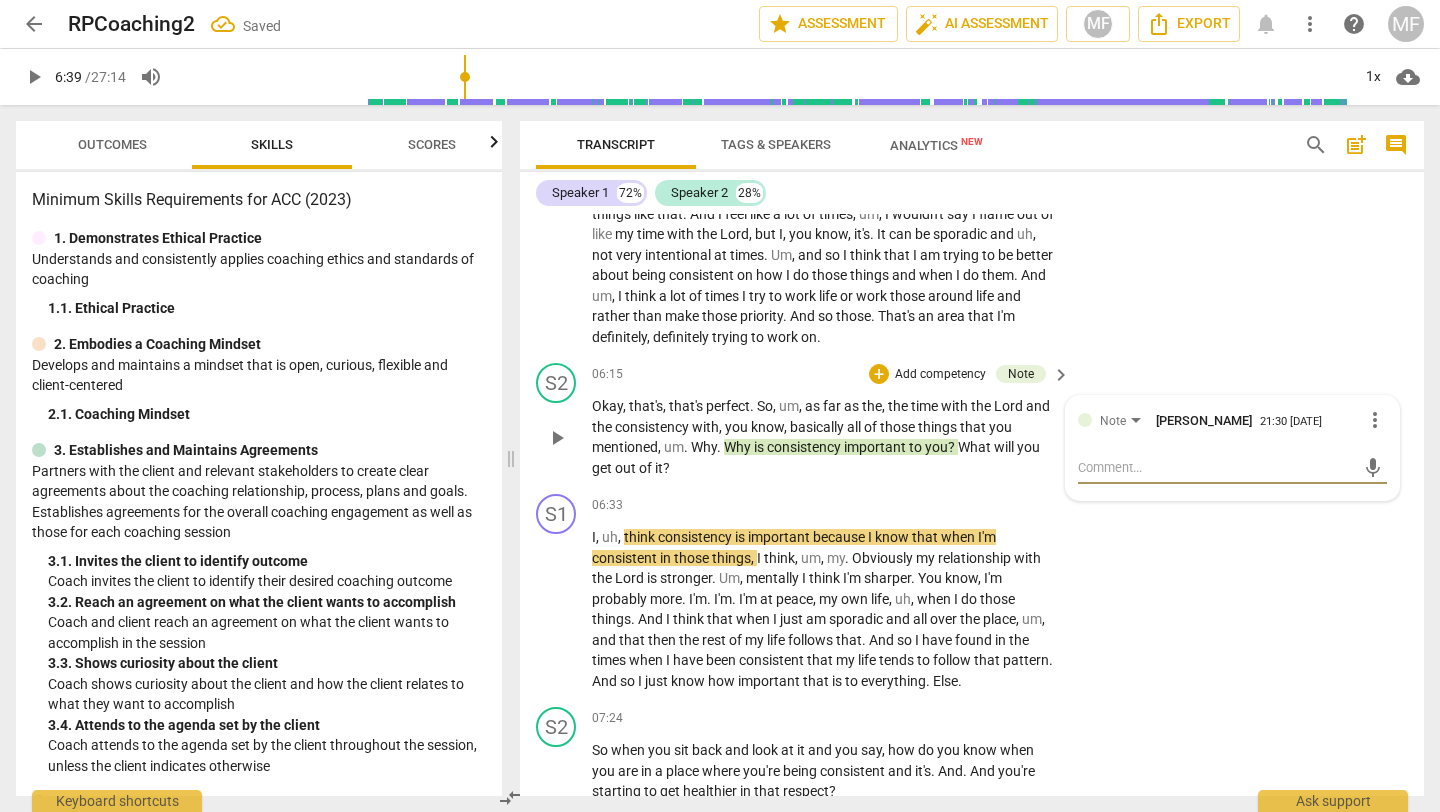 type on "T" 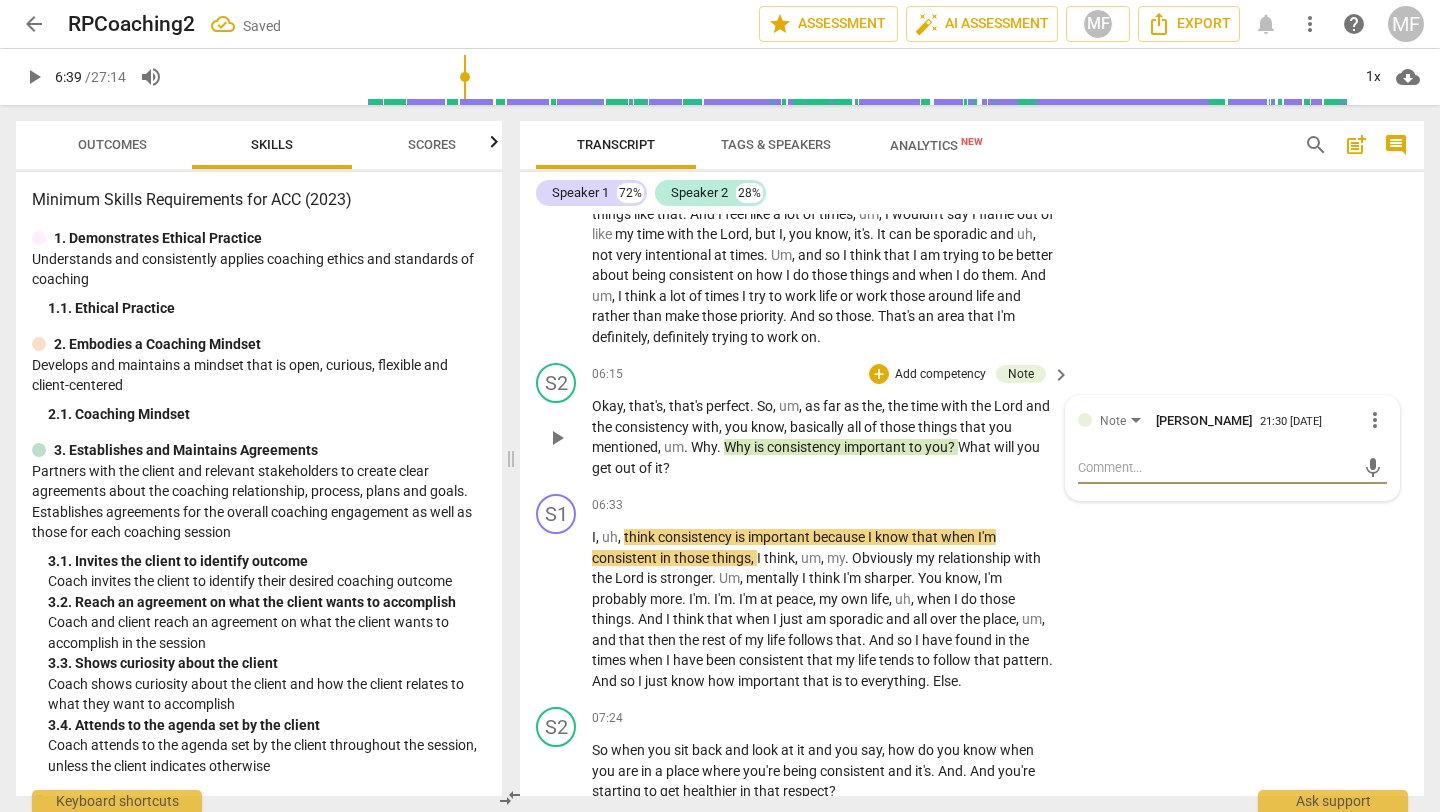 type on "T" 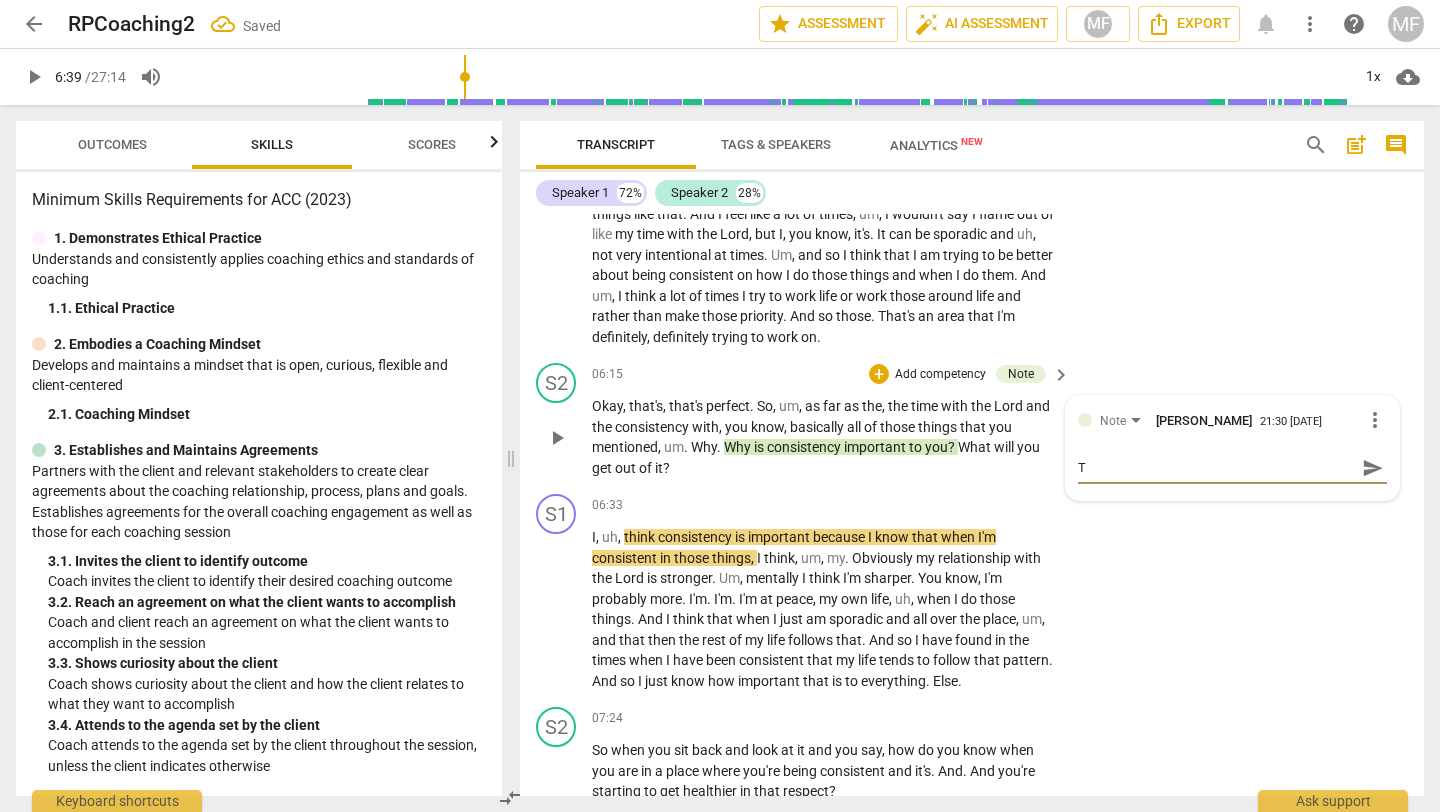 type on "Th" 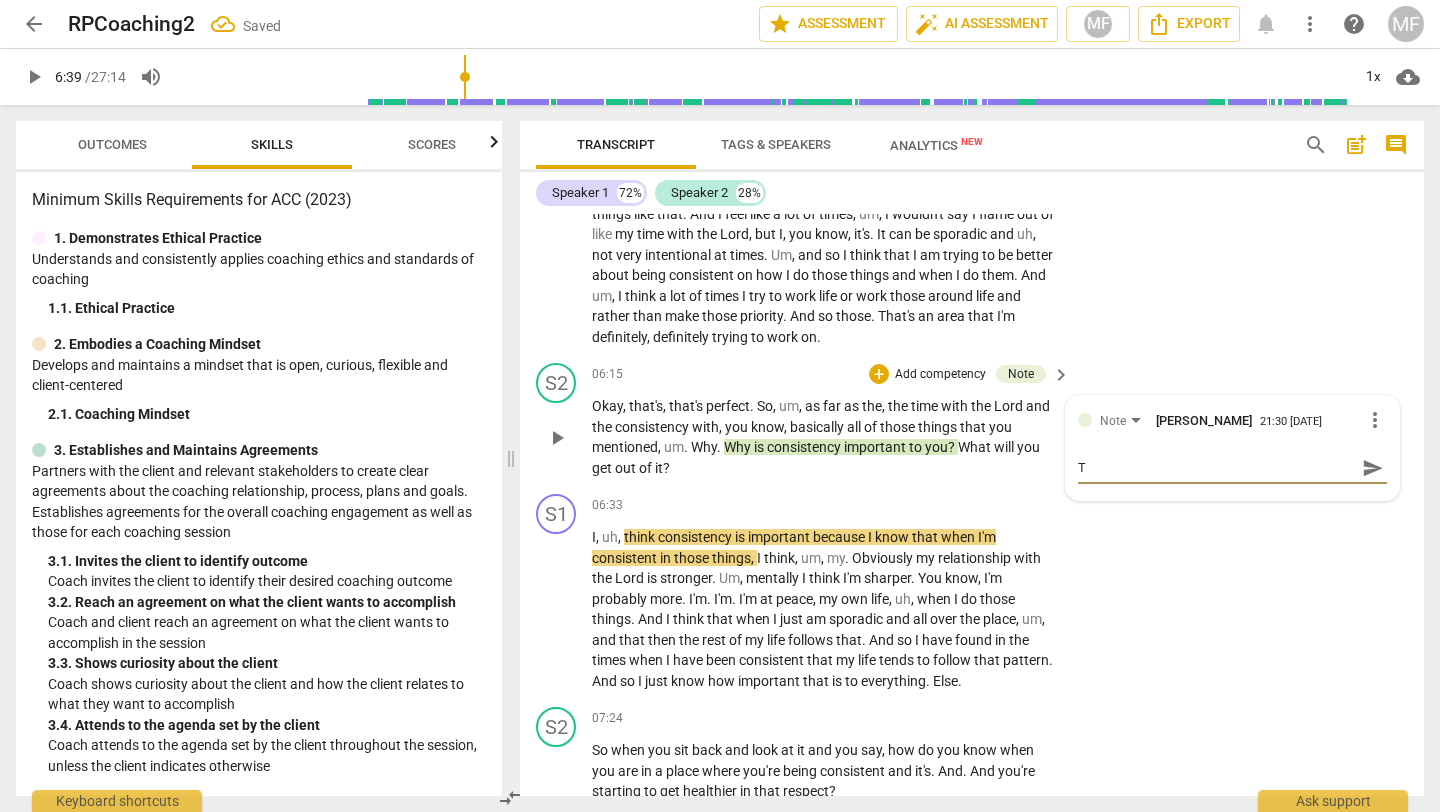 type on "Th" 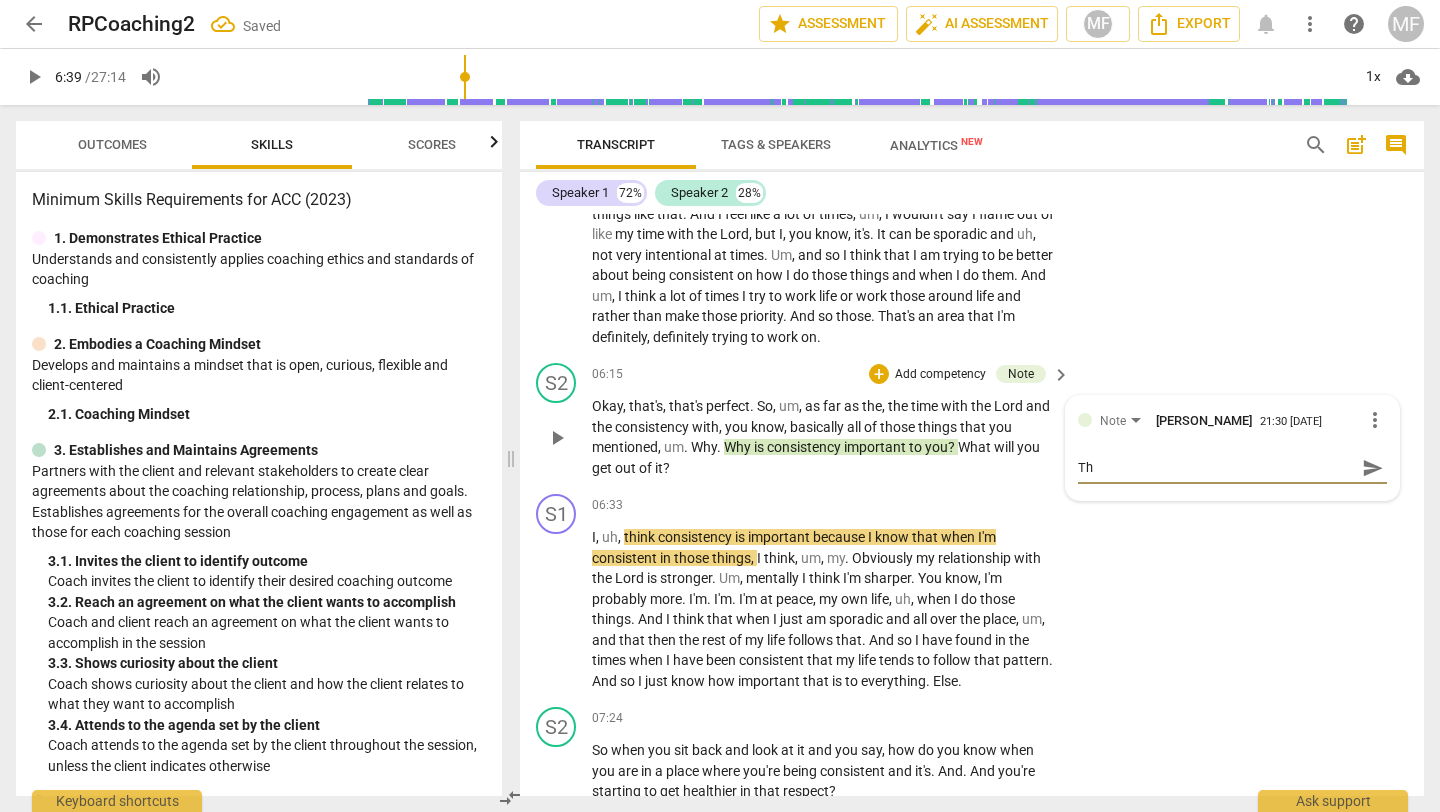 type on "The" 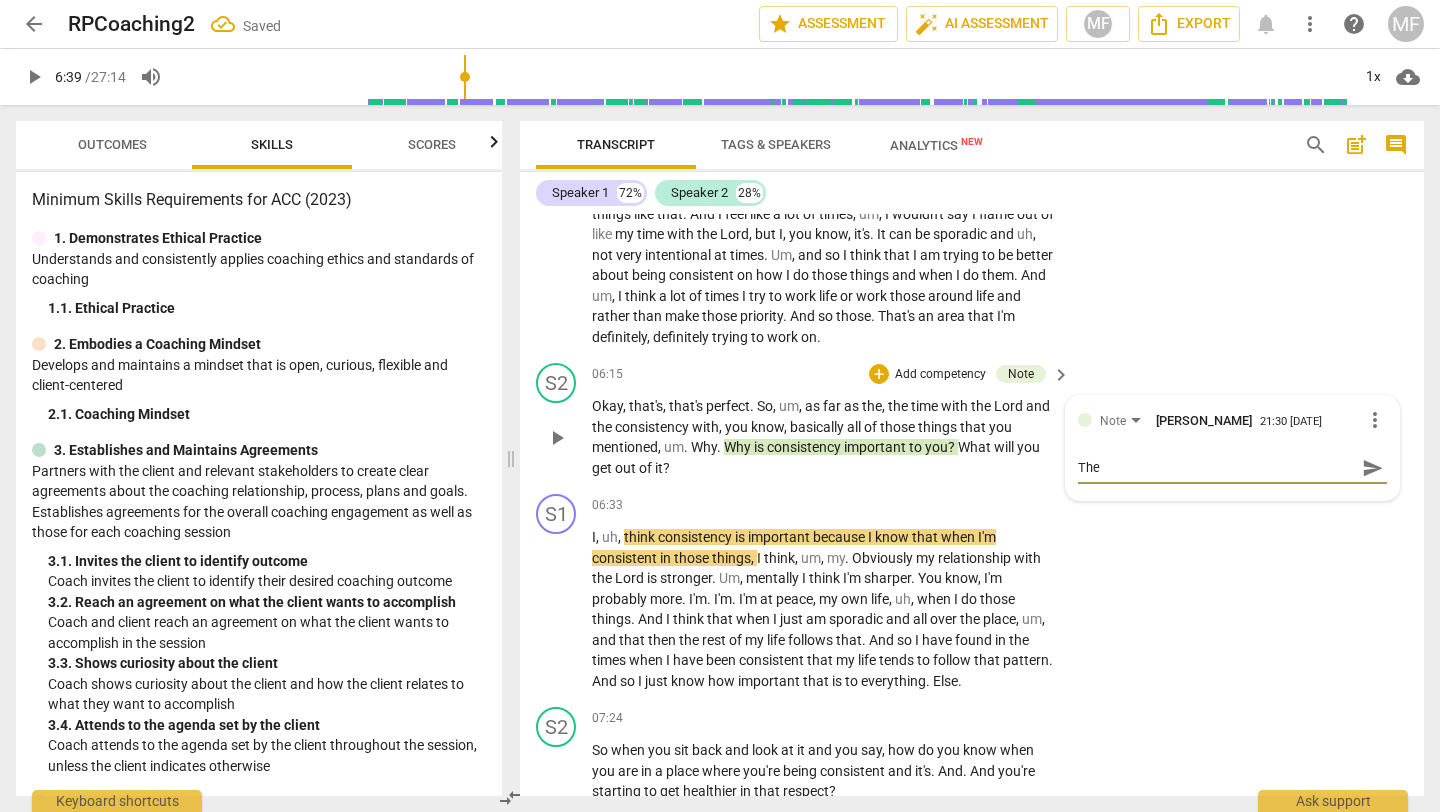 type on "The" 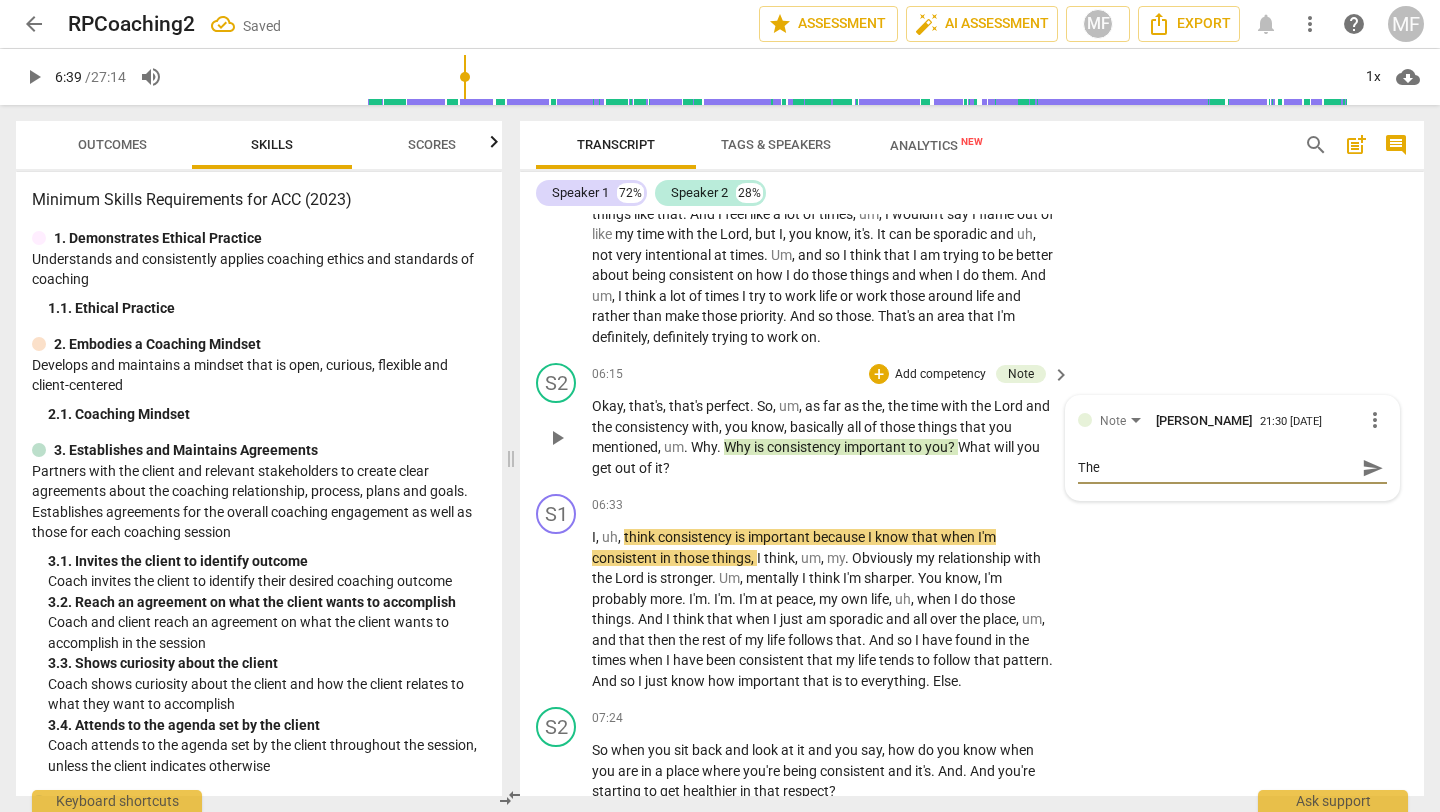 type on "The" 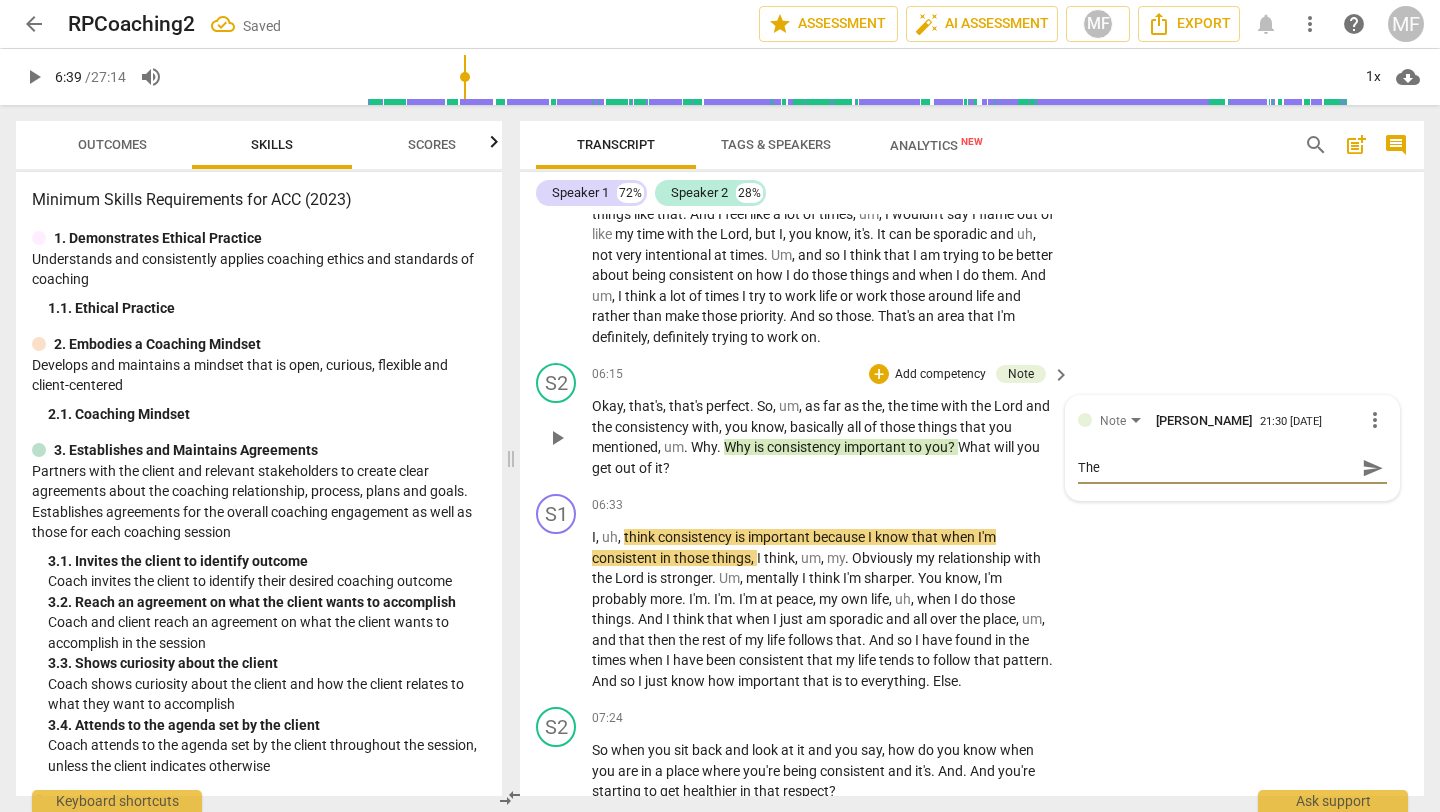type on "The C" 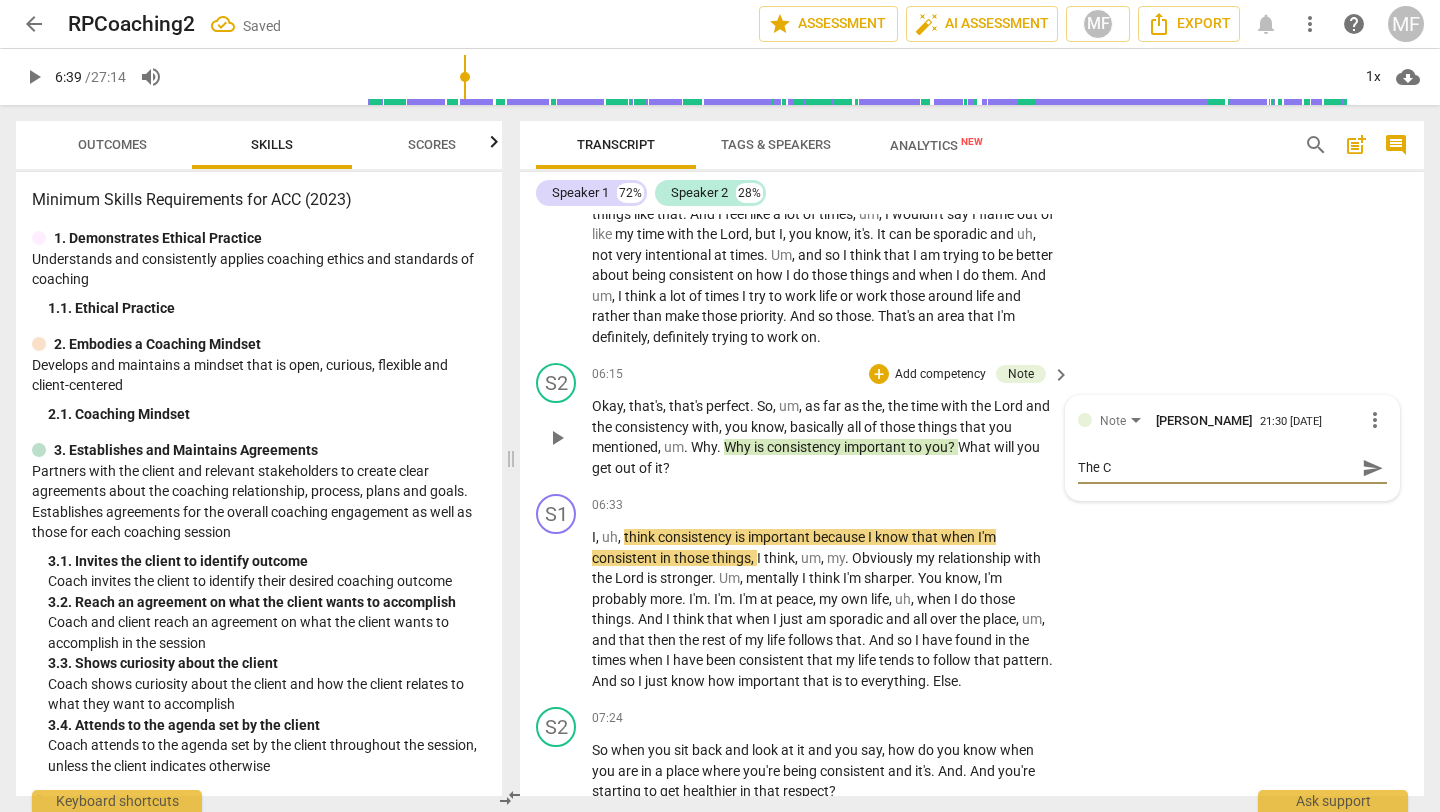 type on "The Co" 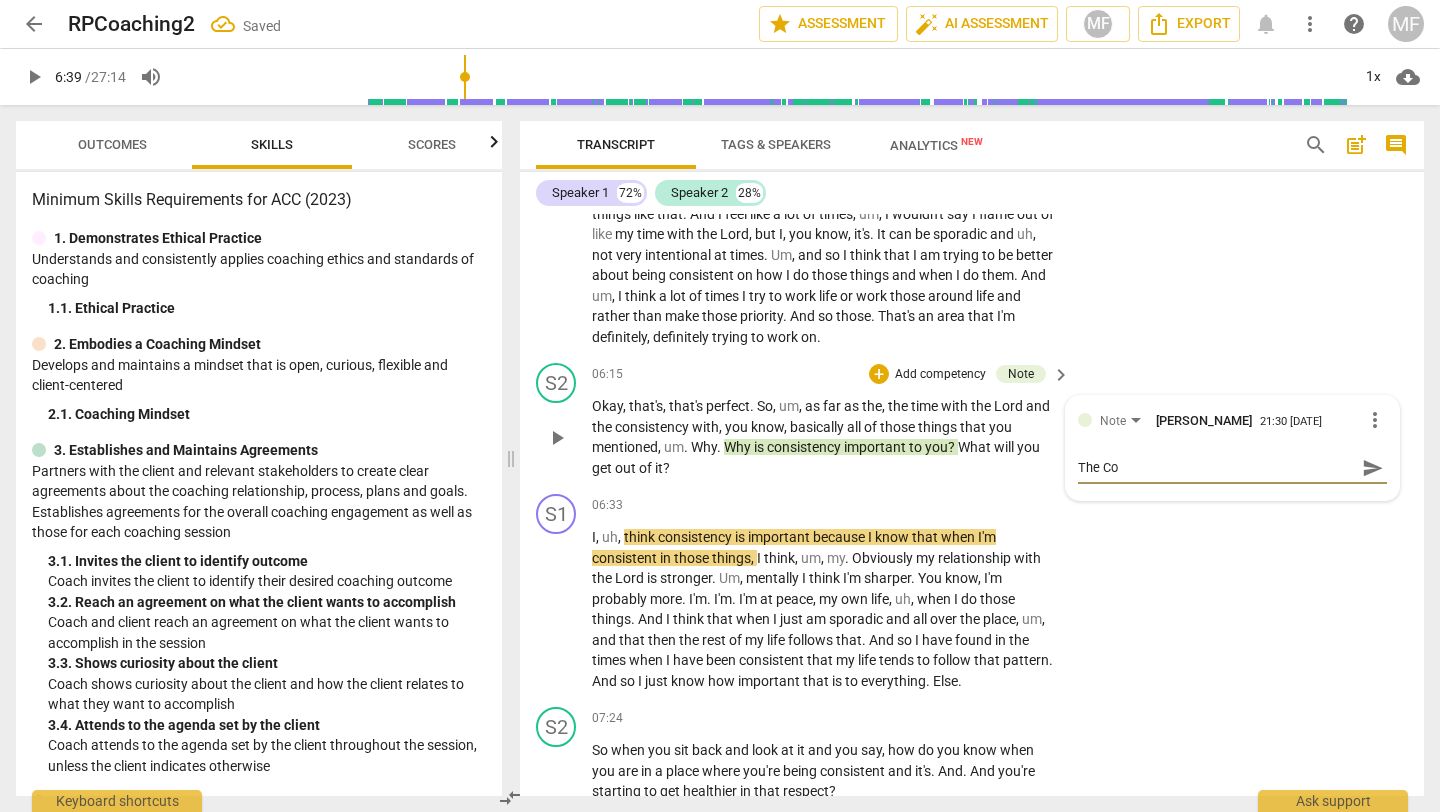 type on "The Coa" 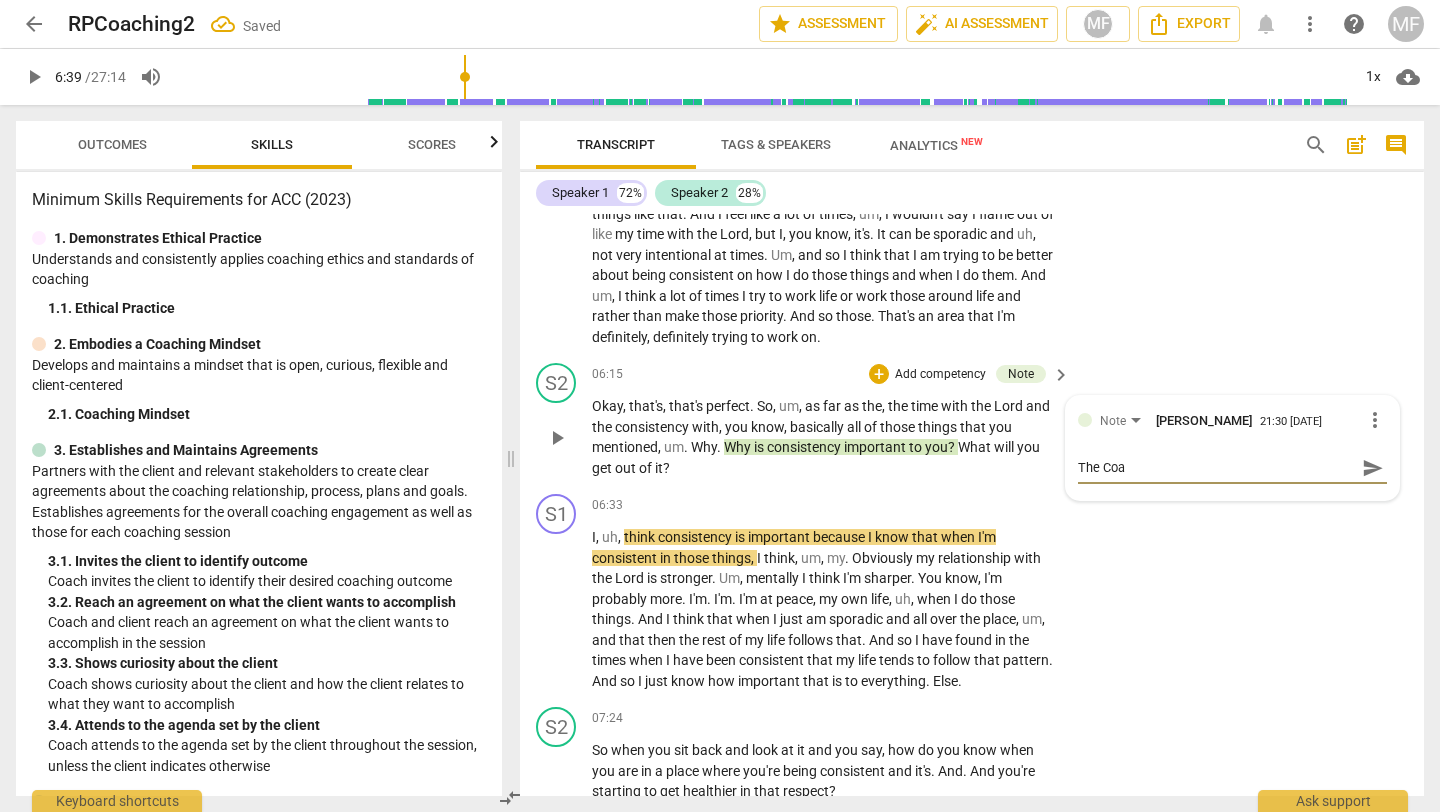 type on "The Coac" 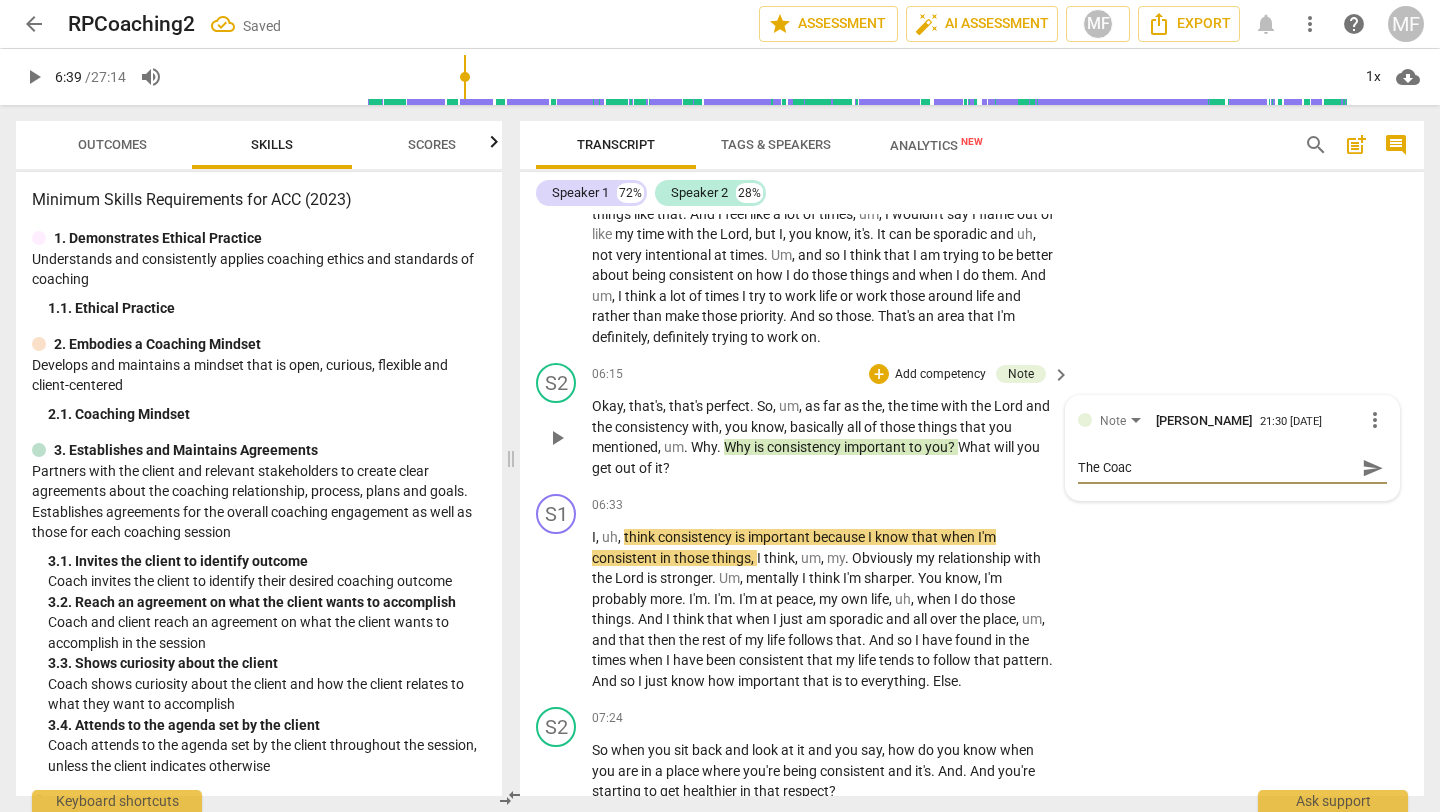 type on "The Coach" 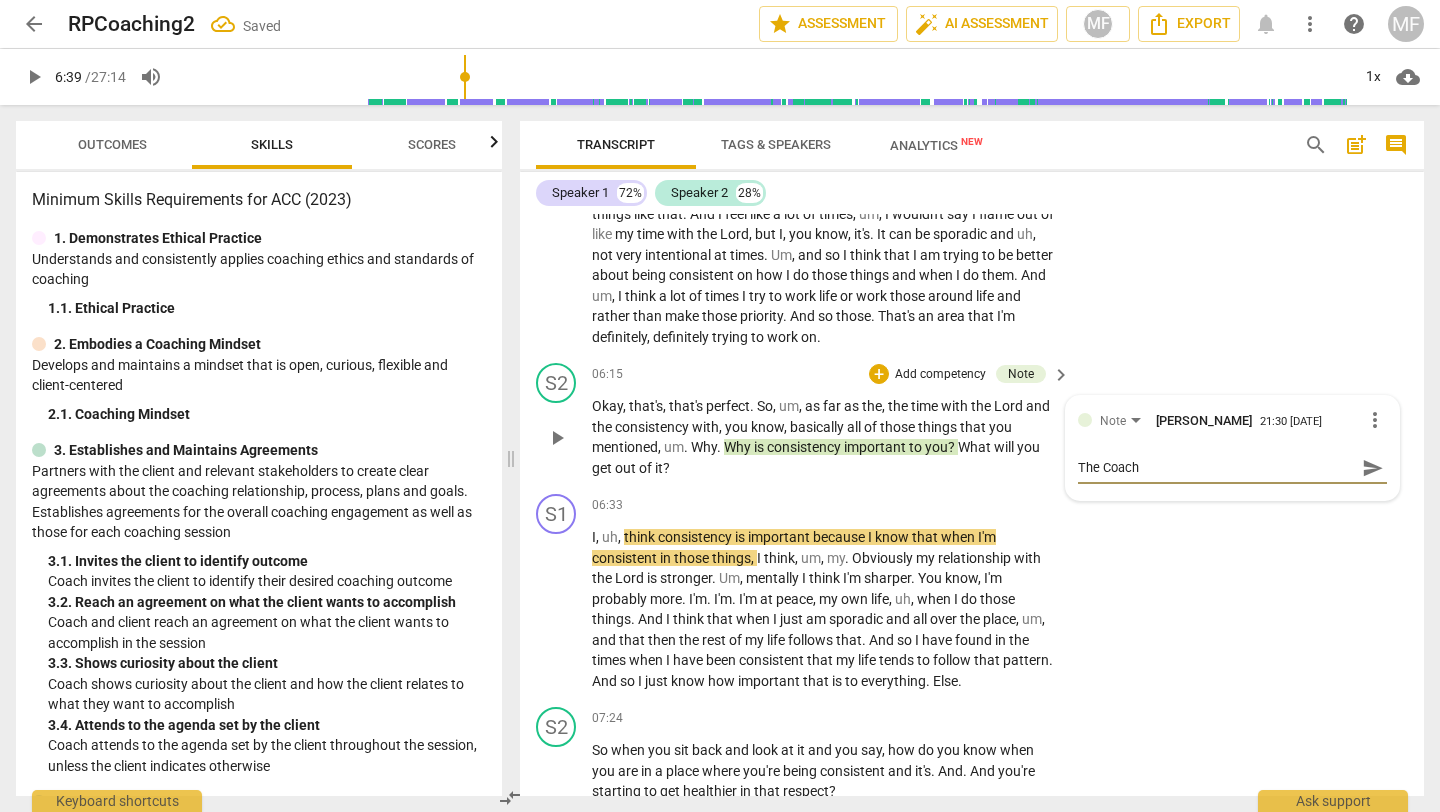 type on "The Coach" 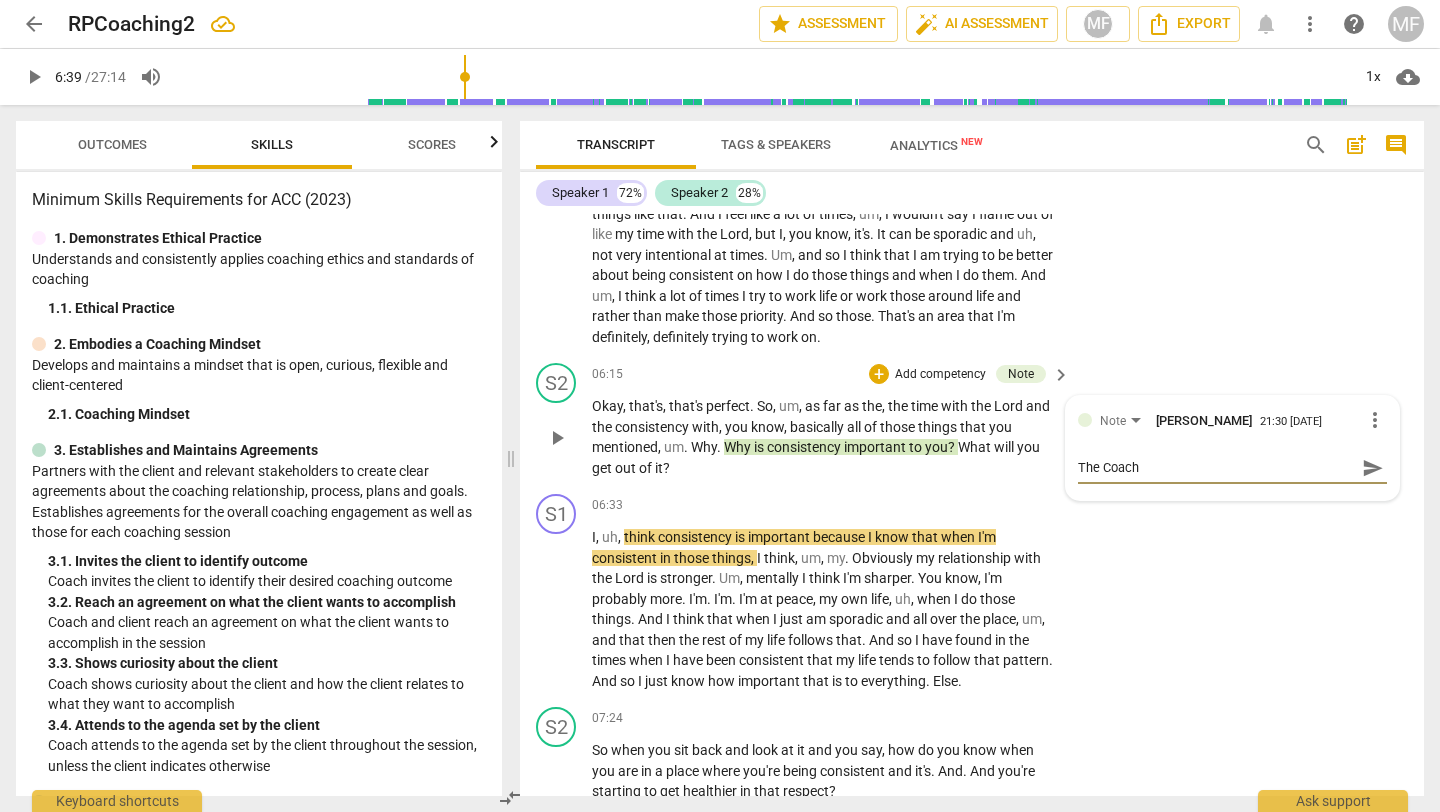 type on "The Coach i" 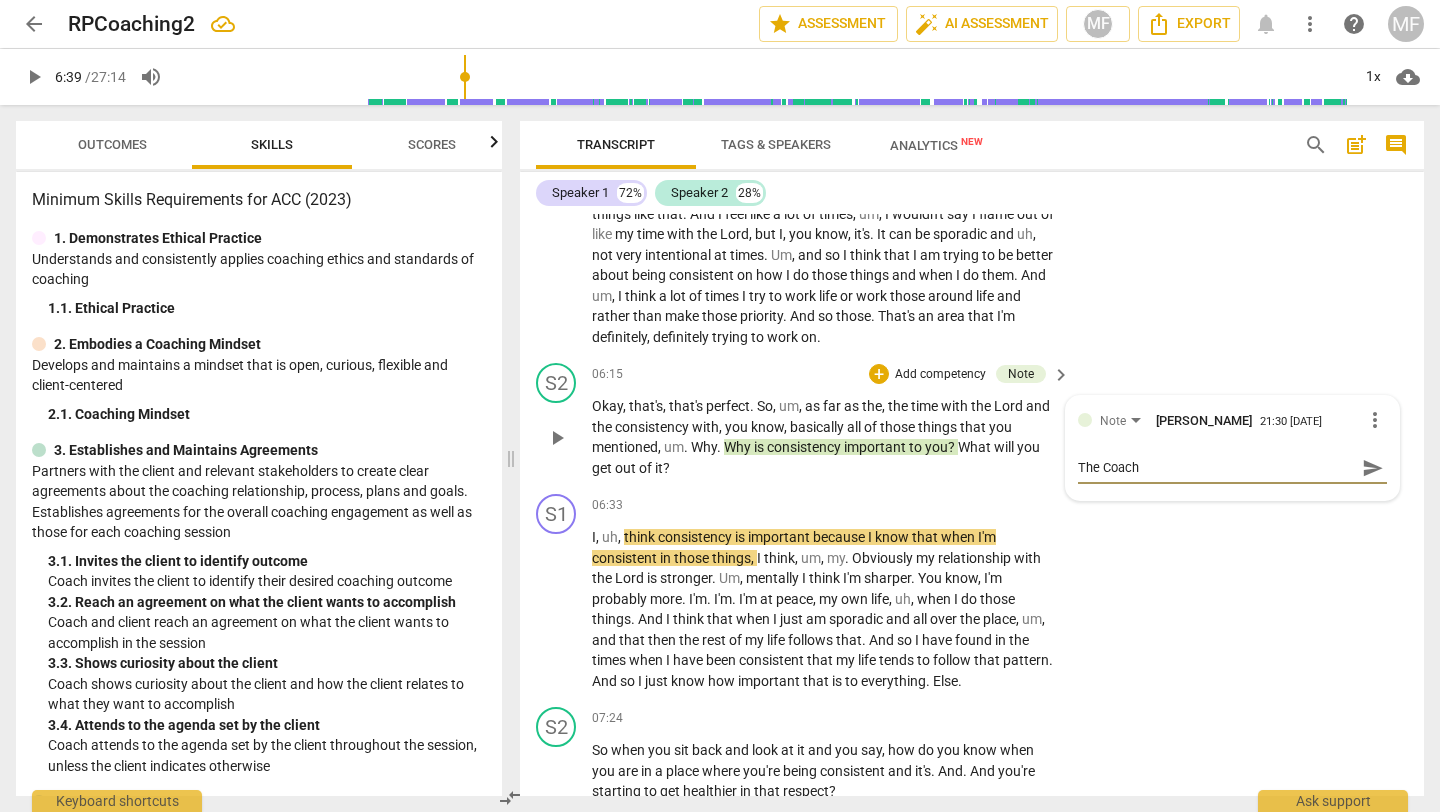 type on "The Coach i" 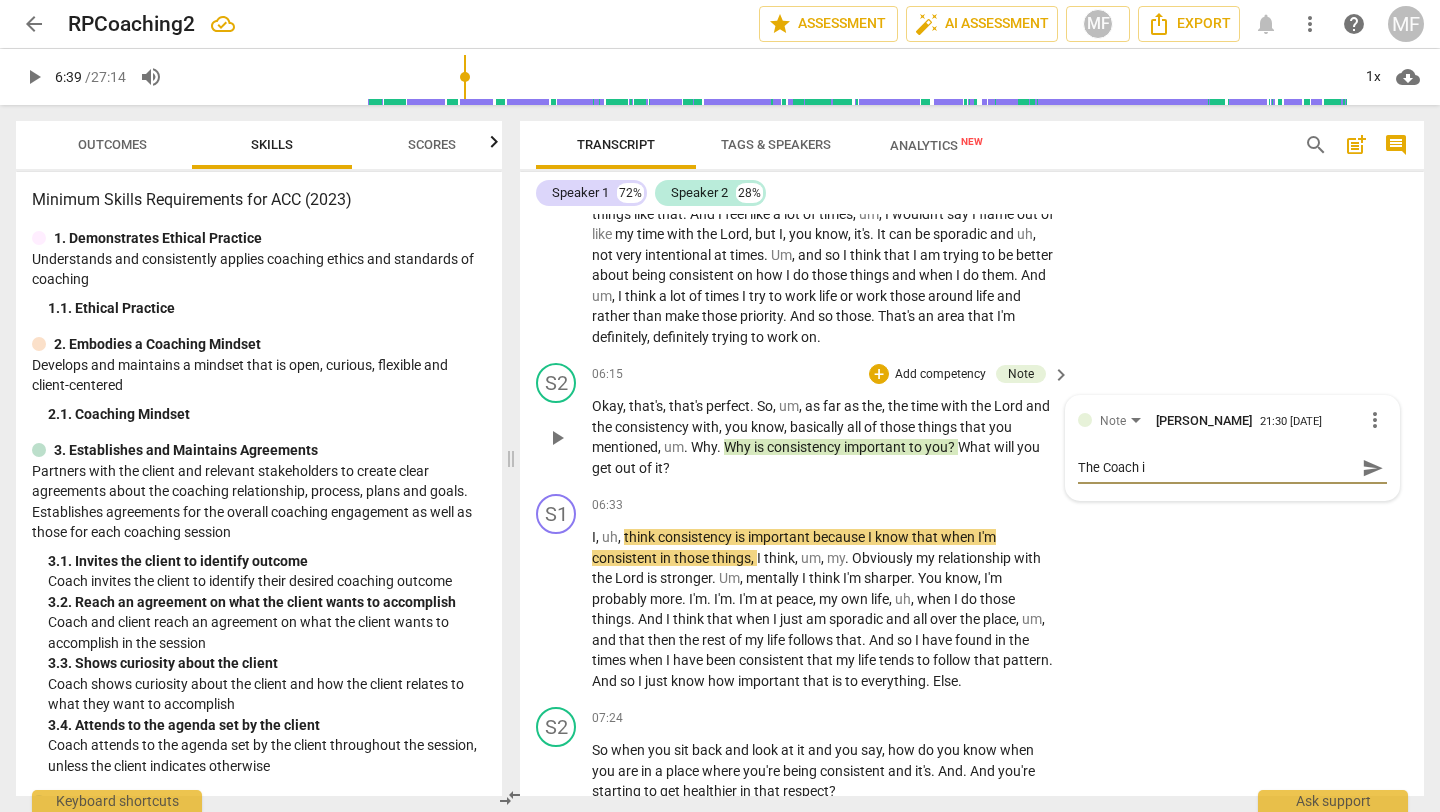 type on "The Coach in" 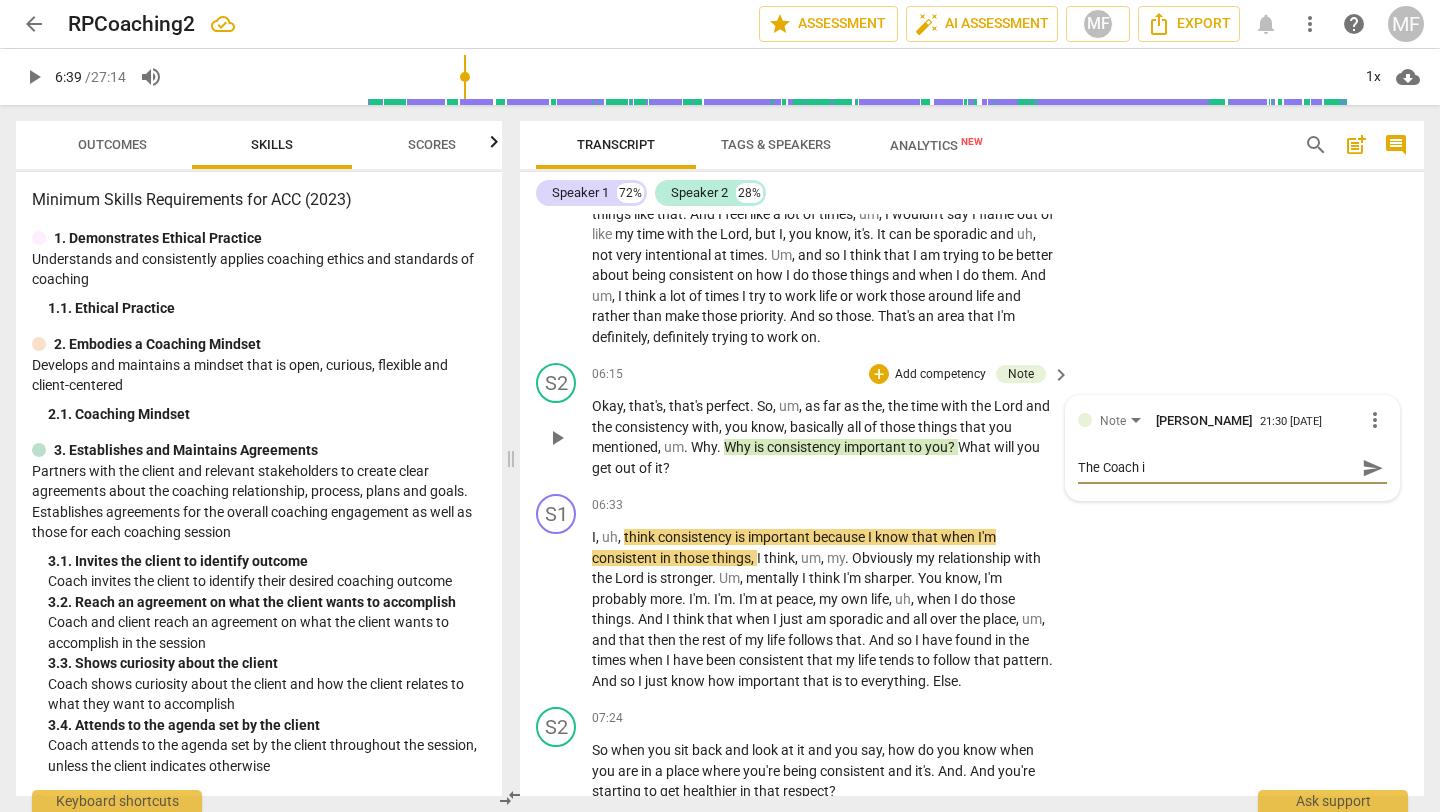 type on "The Coach in" 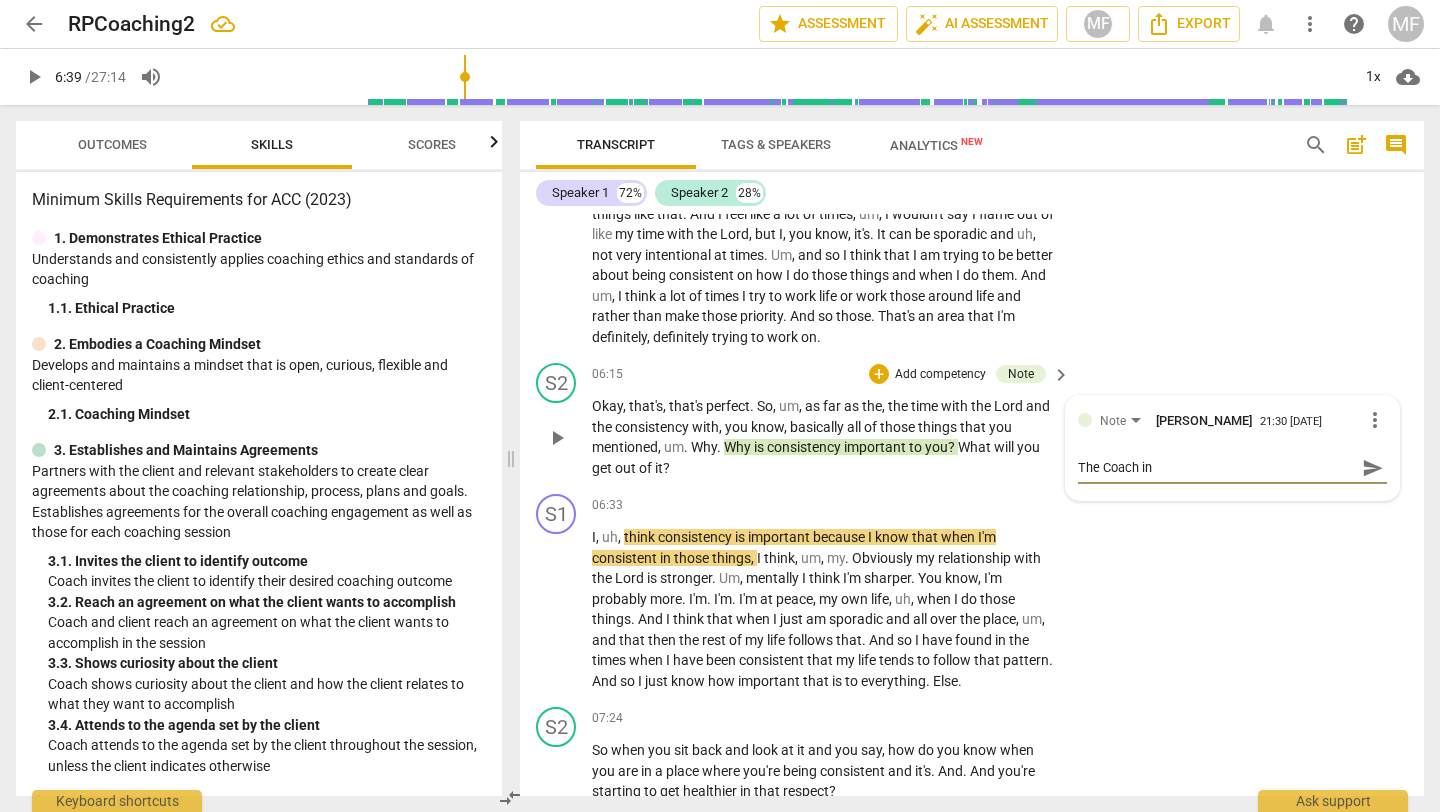 type on "The Coach inv" 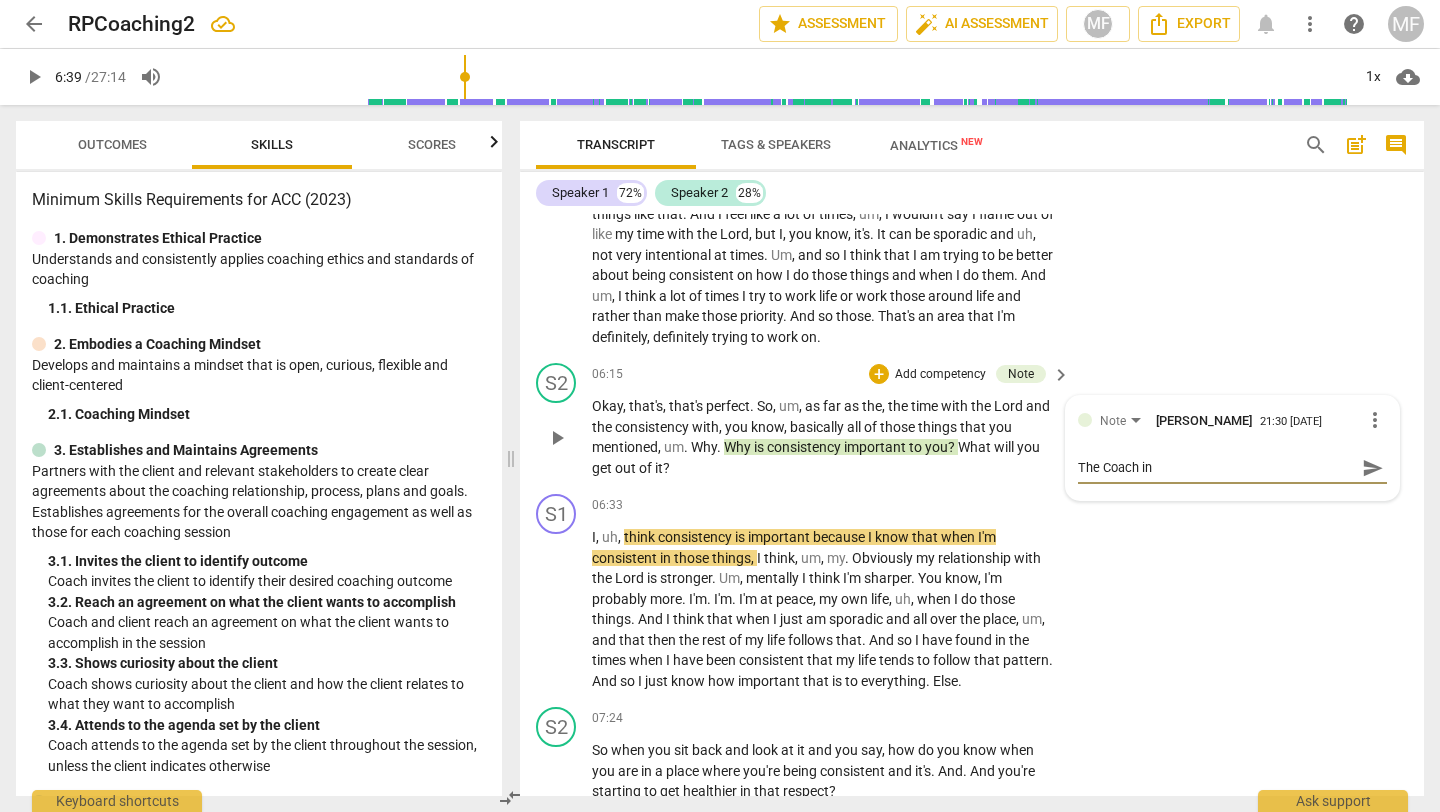 type on "The Coach inv" 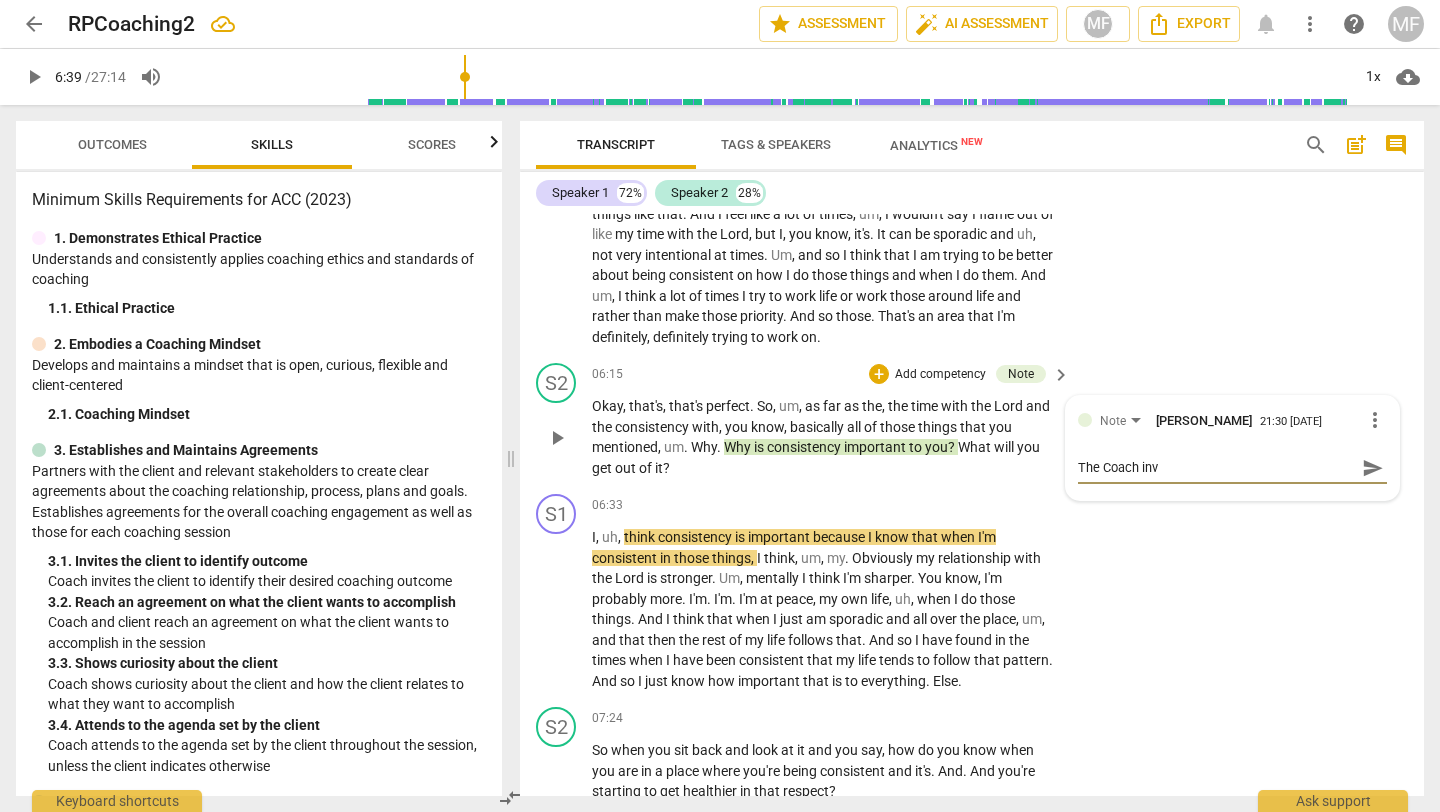 type on "The Coach invi" 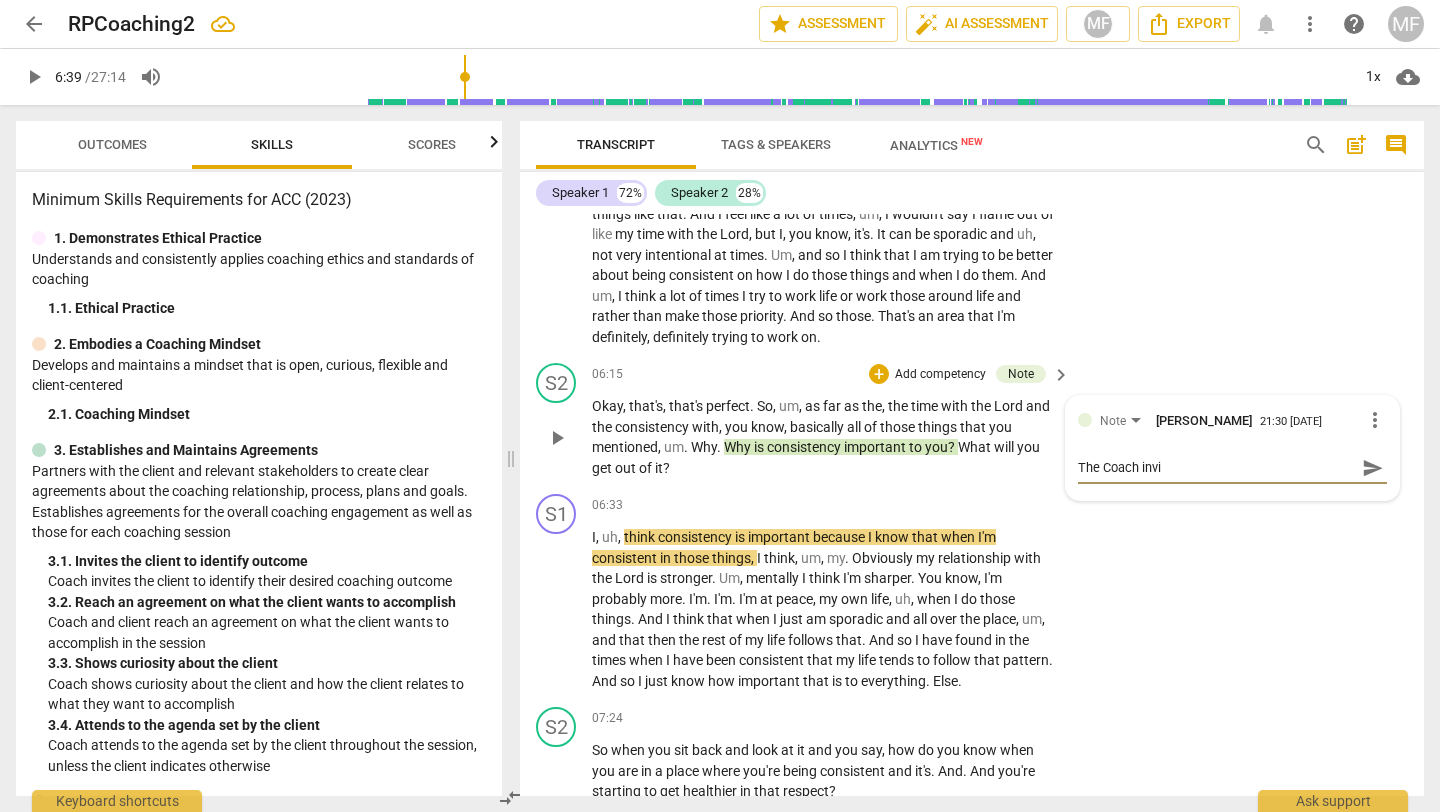 type on "The Coach invit" 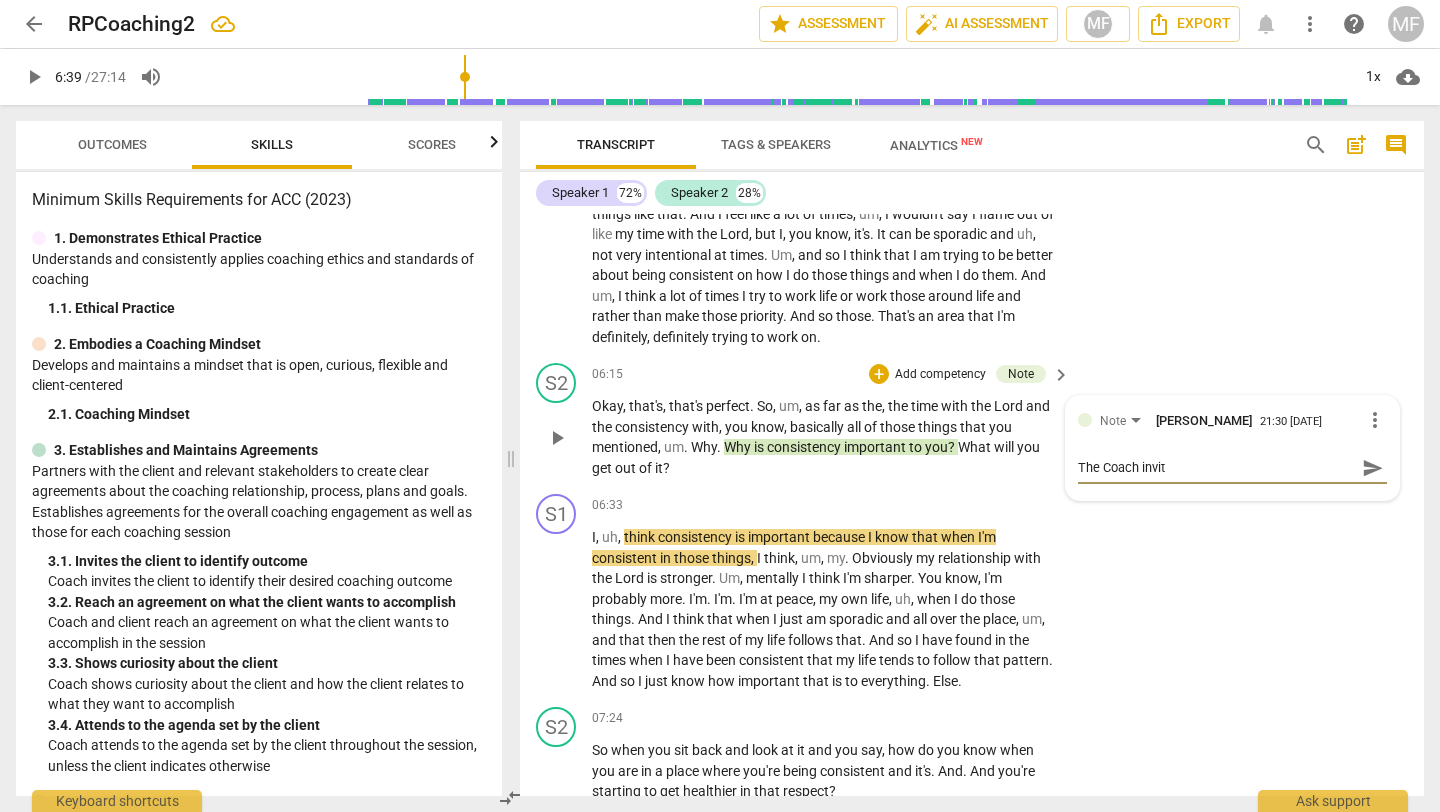 type on "The Coach invite" 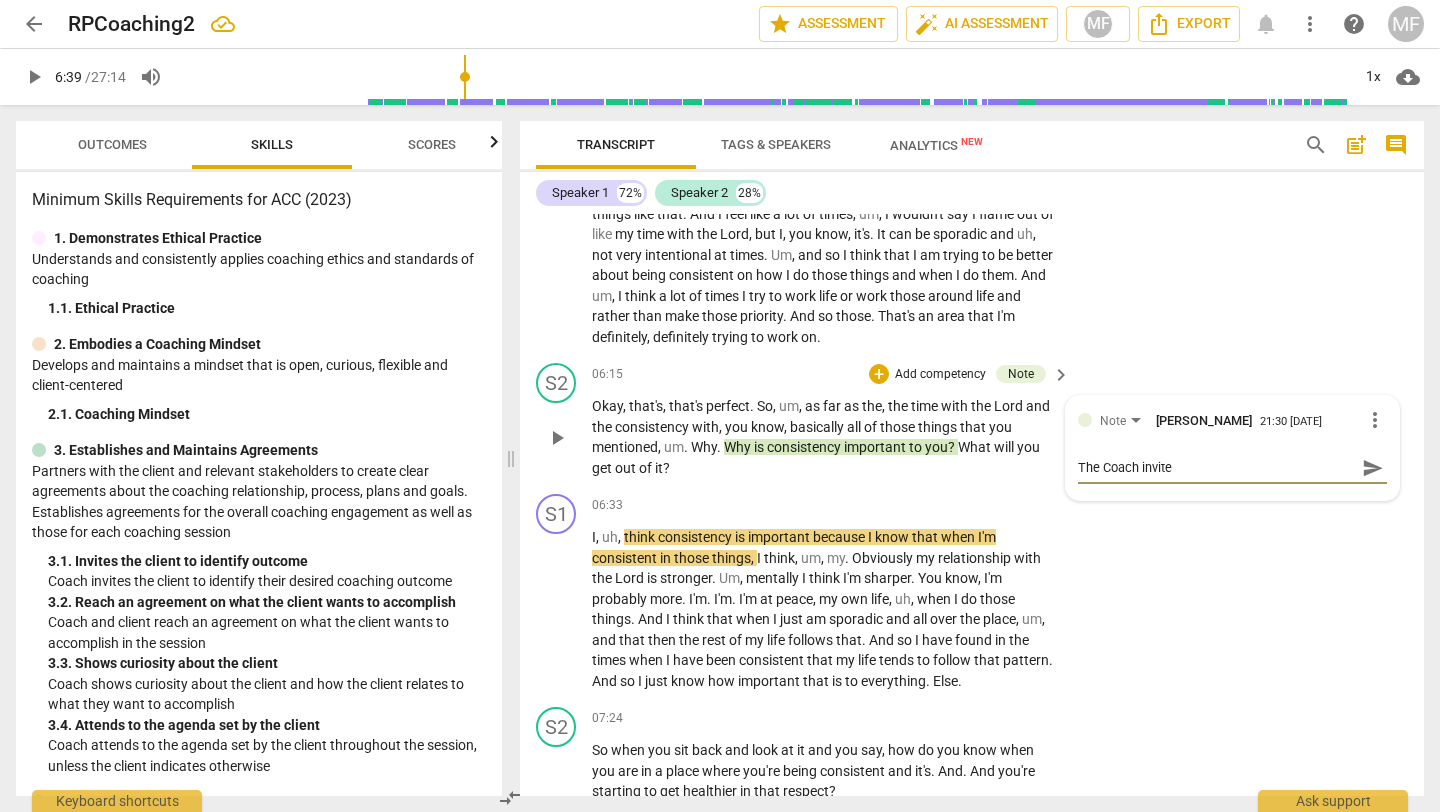 type on "The Coach invites" 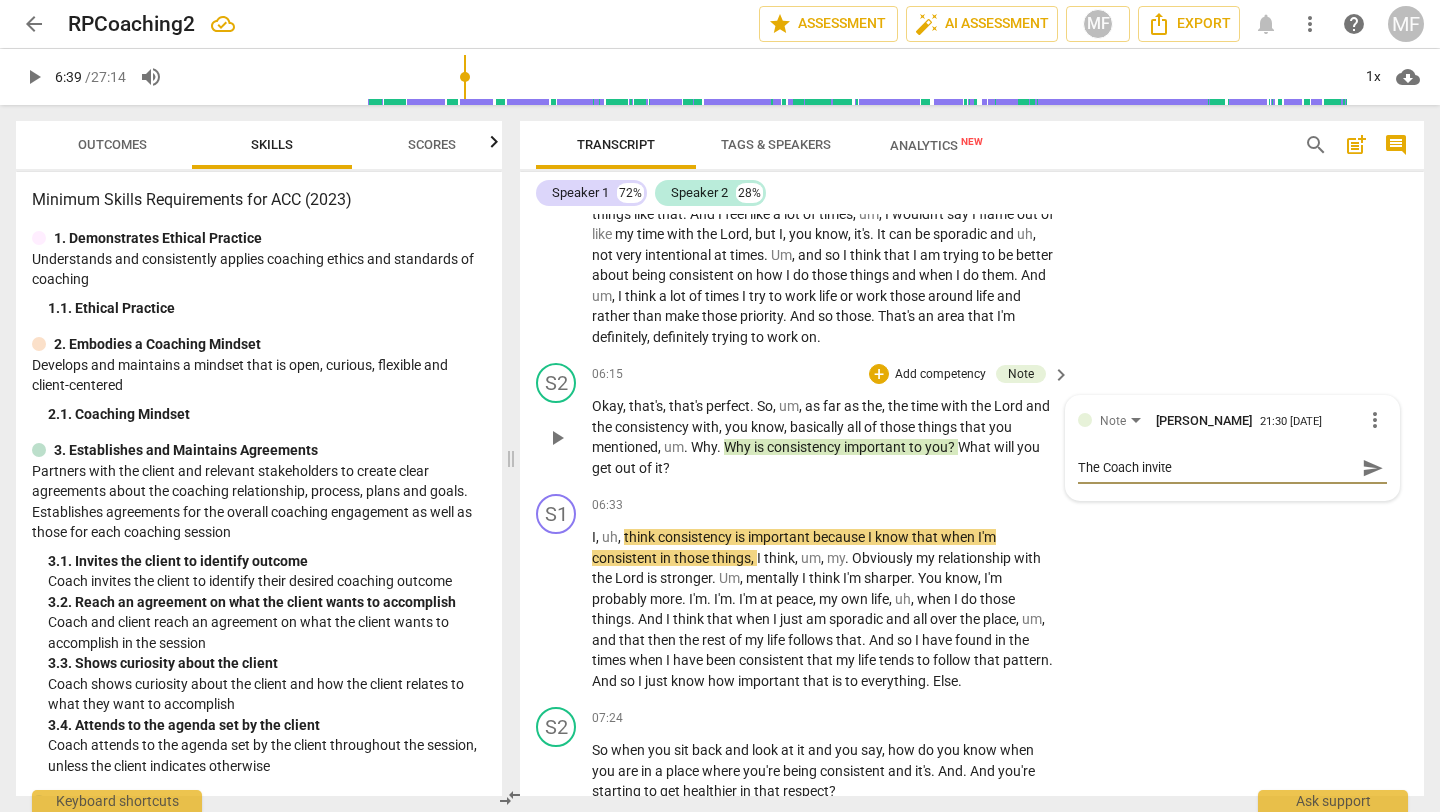 type on "The Coach invites" 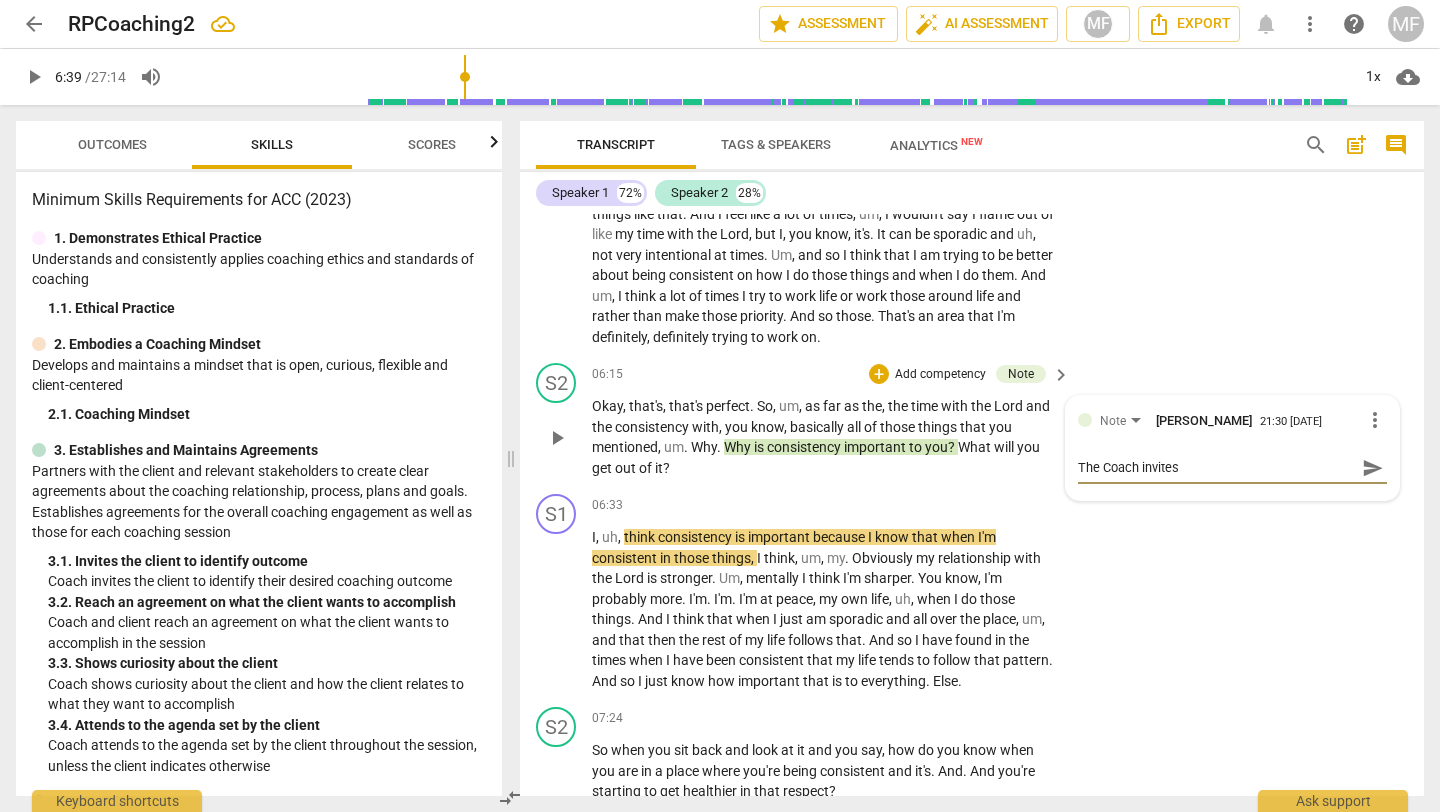 type on "The Coach invites" 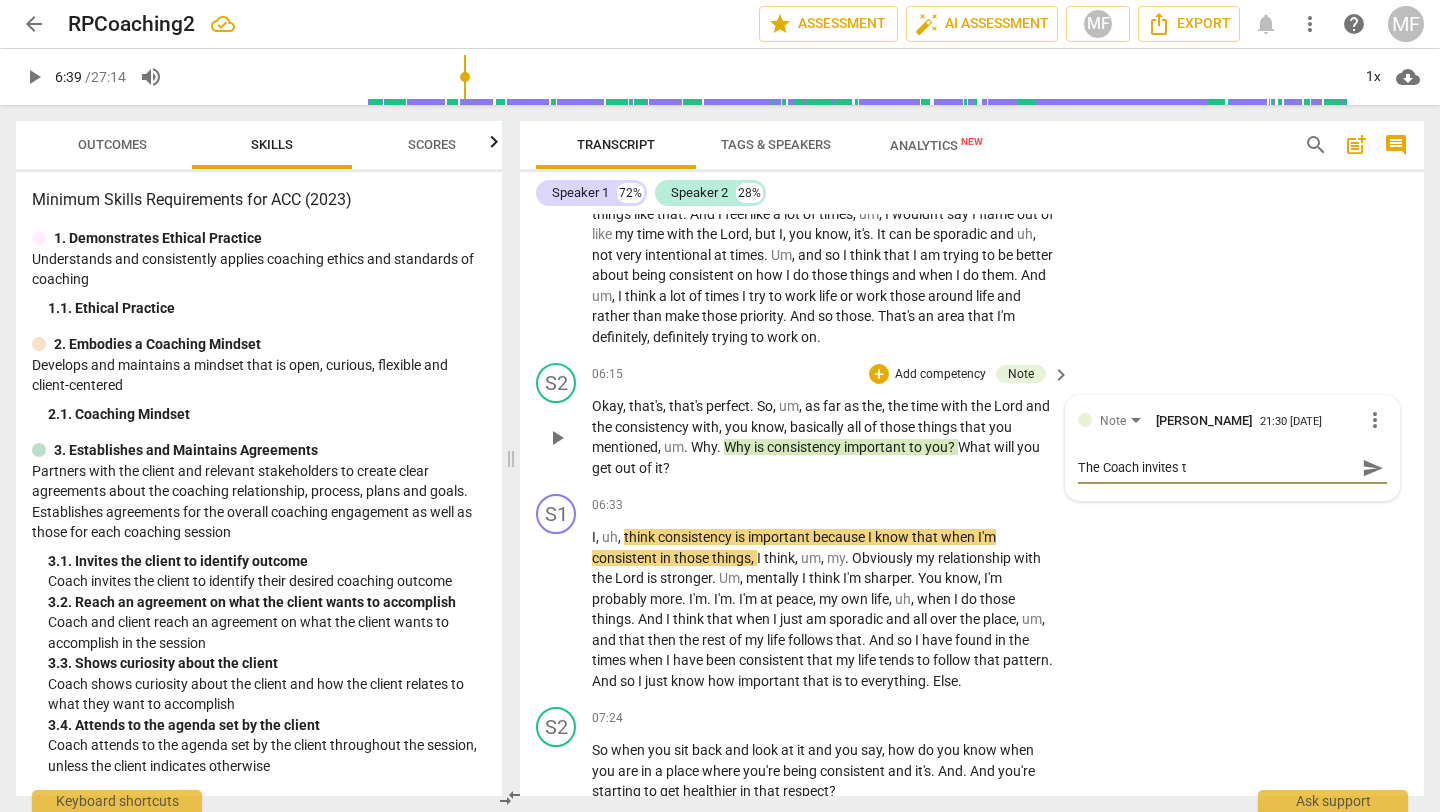 type on "The Coach invites th" 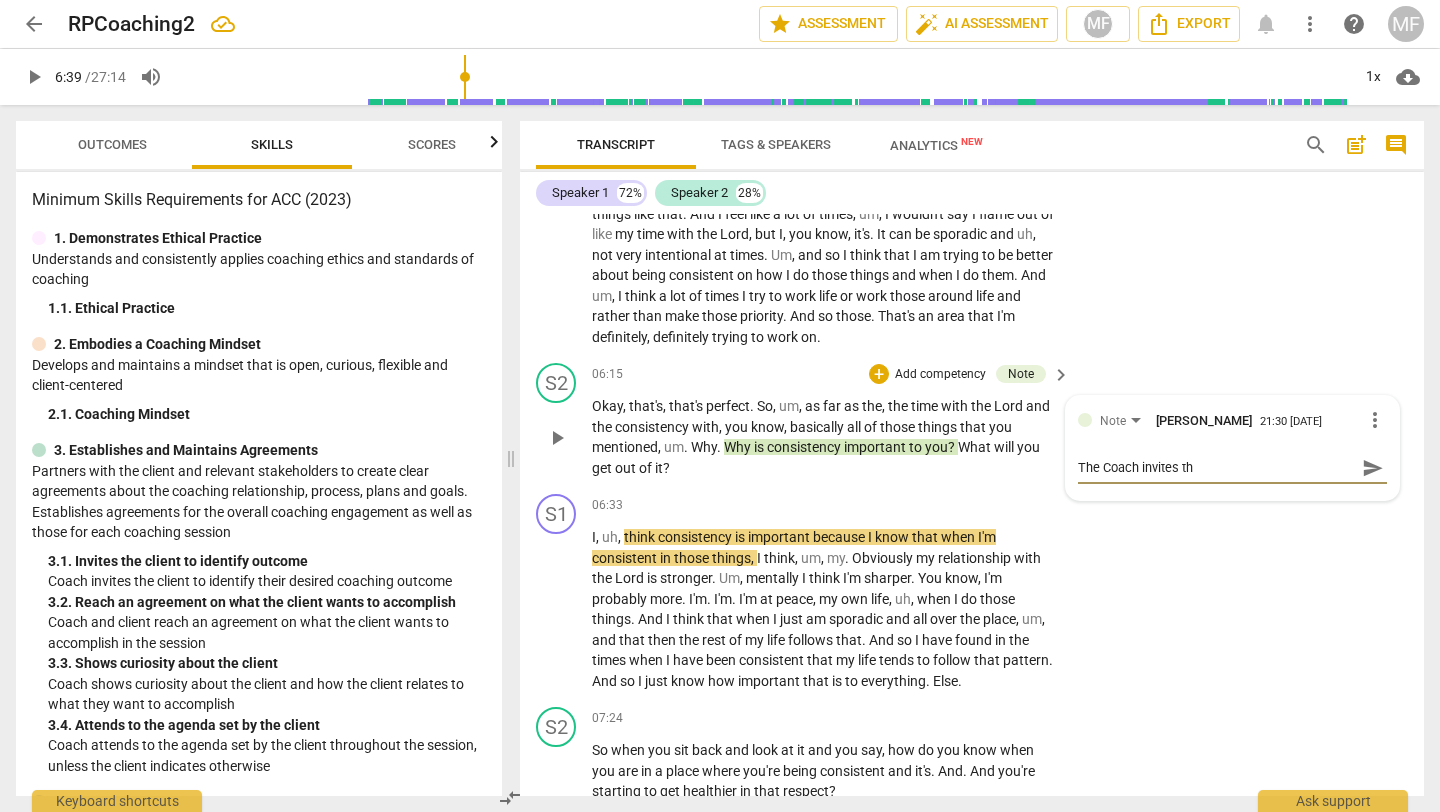 type on "The Coach invites the" 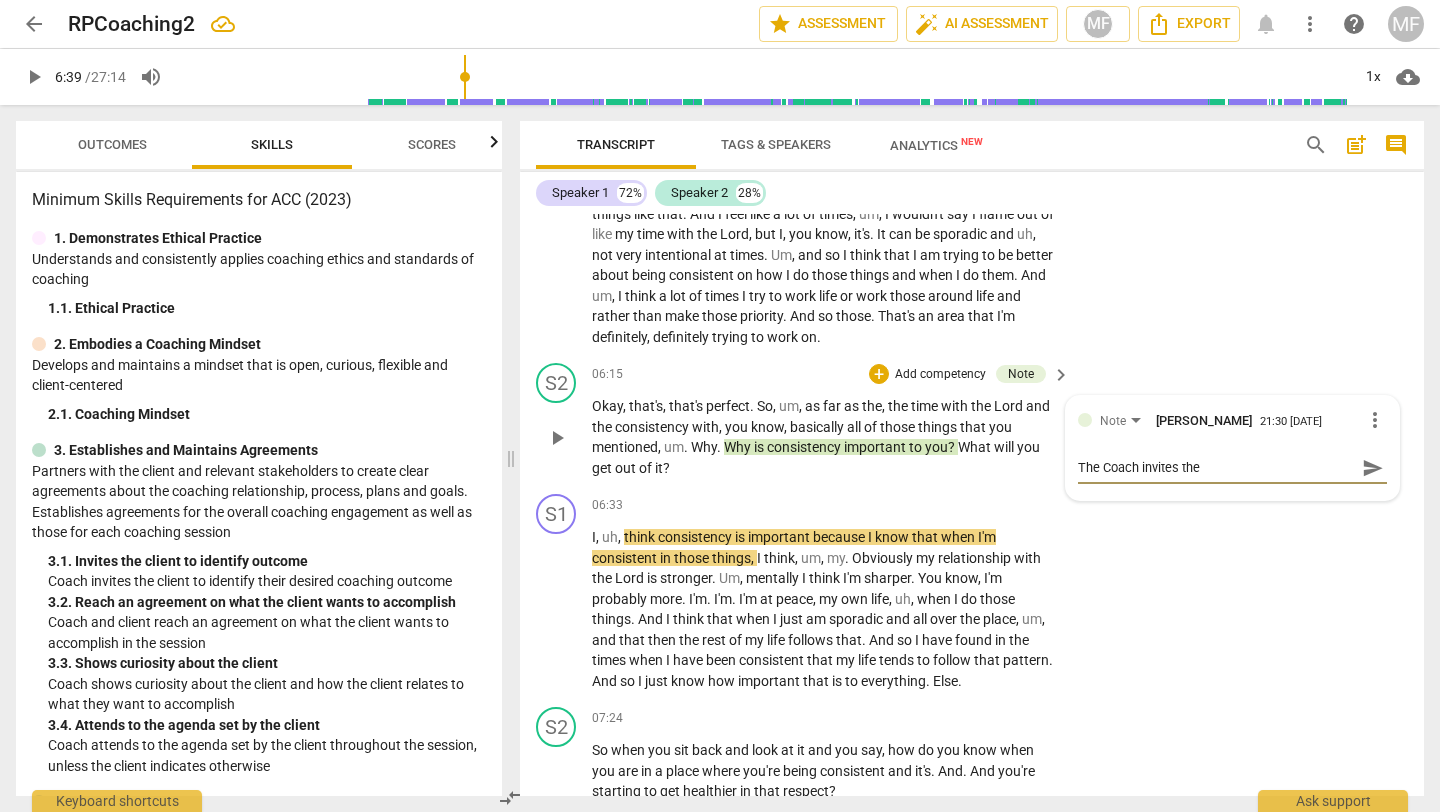 type on "The Coach invites the" 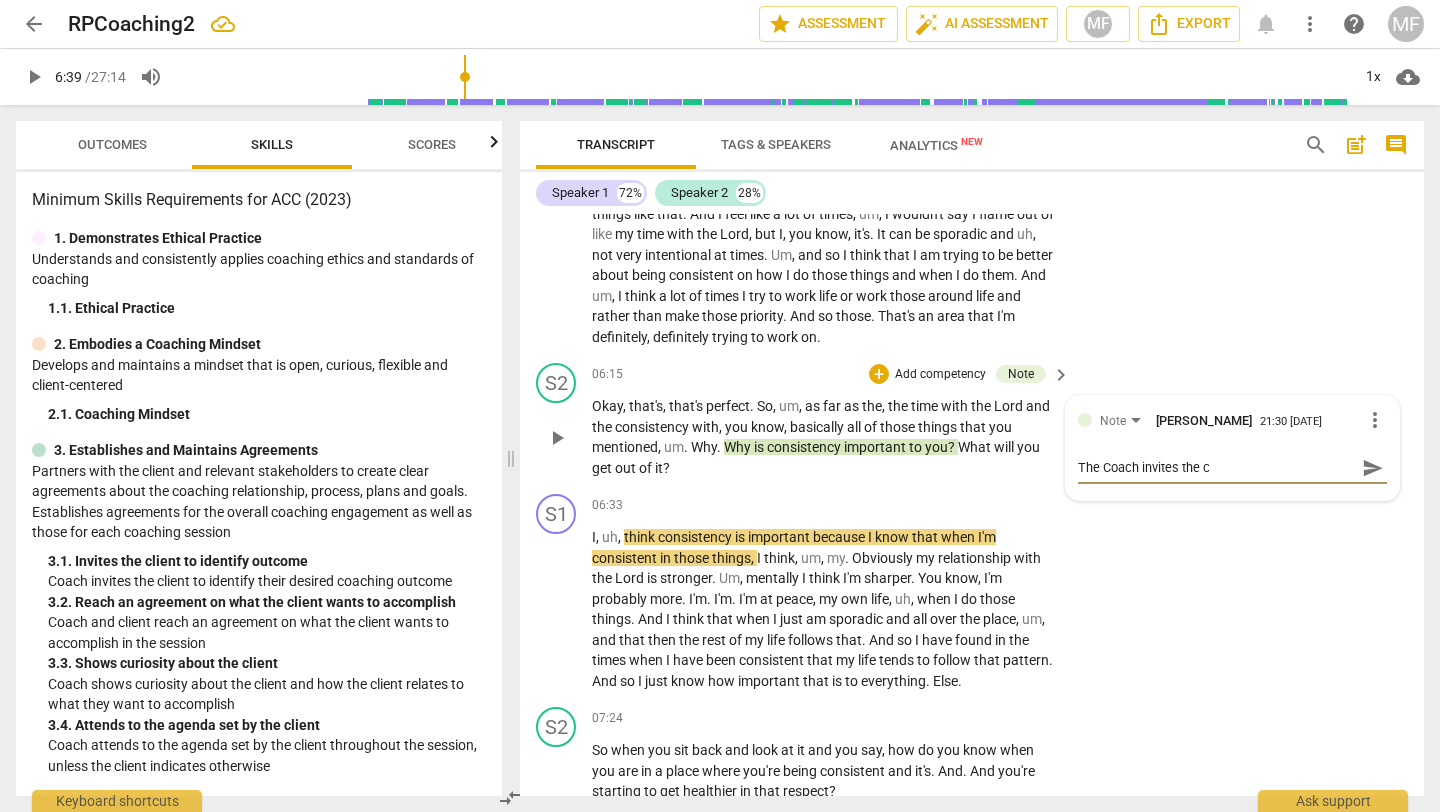 type on "The Coach invites the cl" 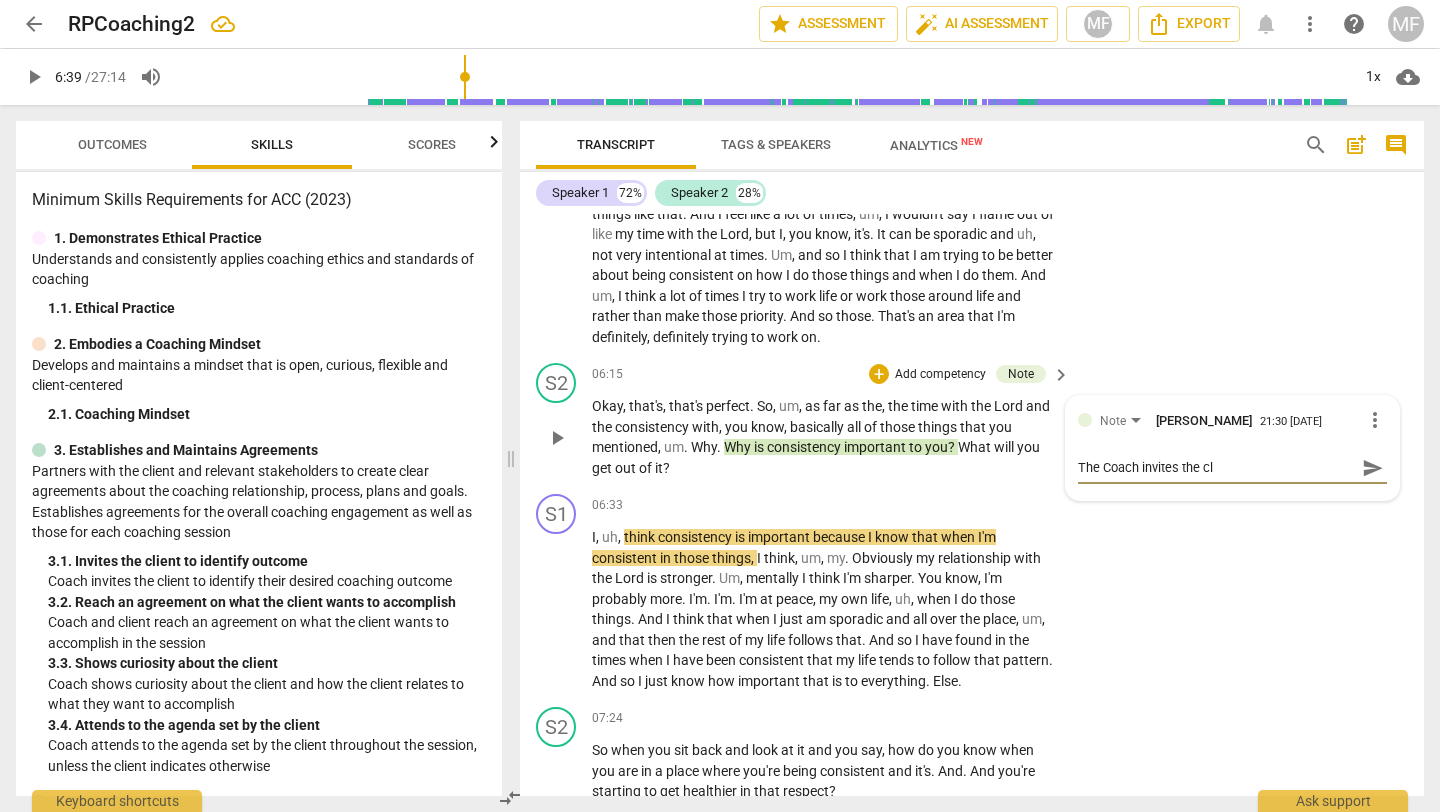 type on "The Coach invites the cli" 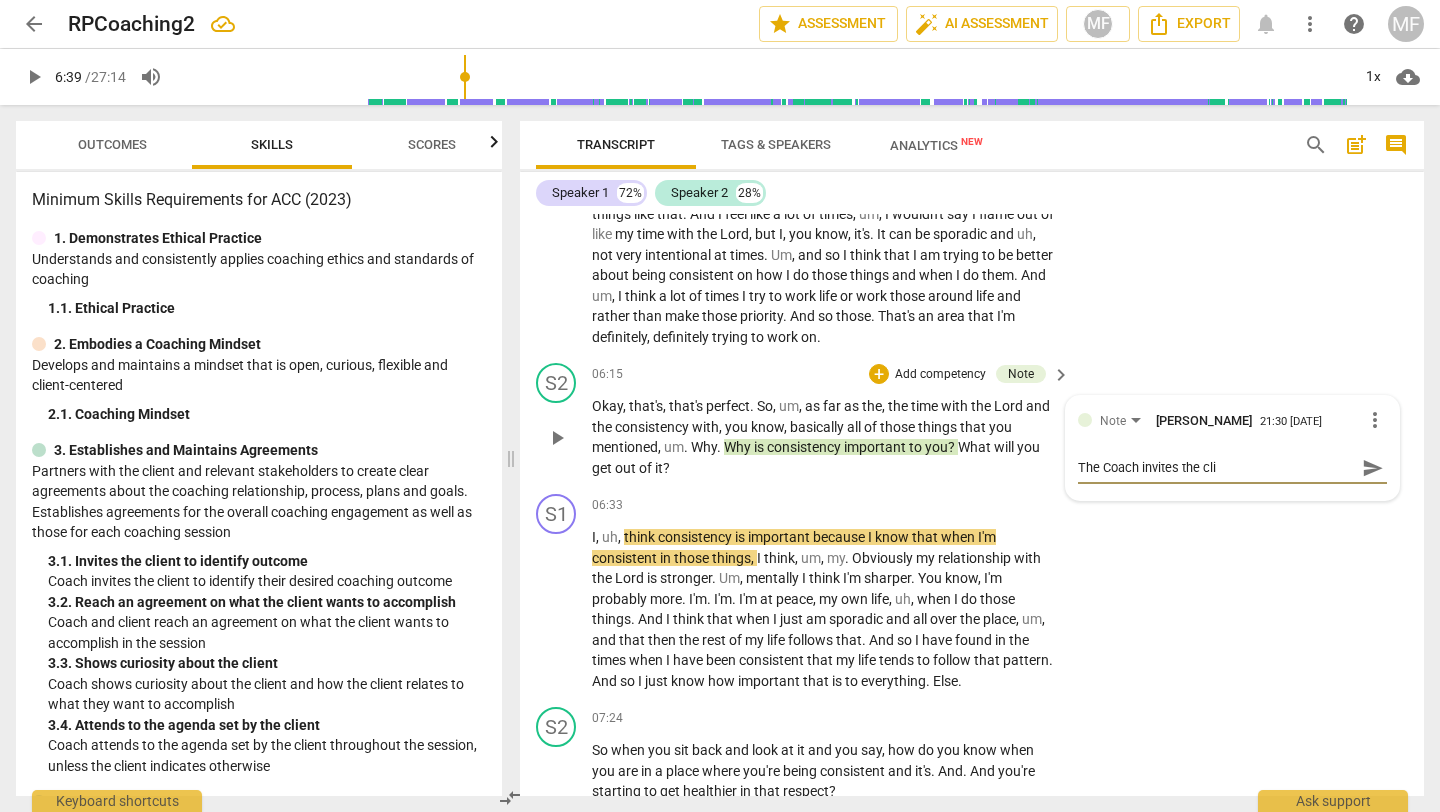 type on "The Coach invites the clie" 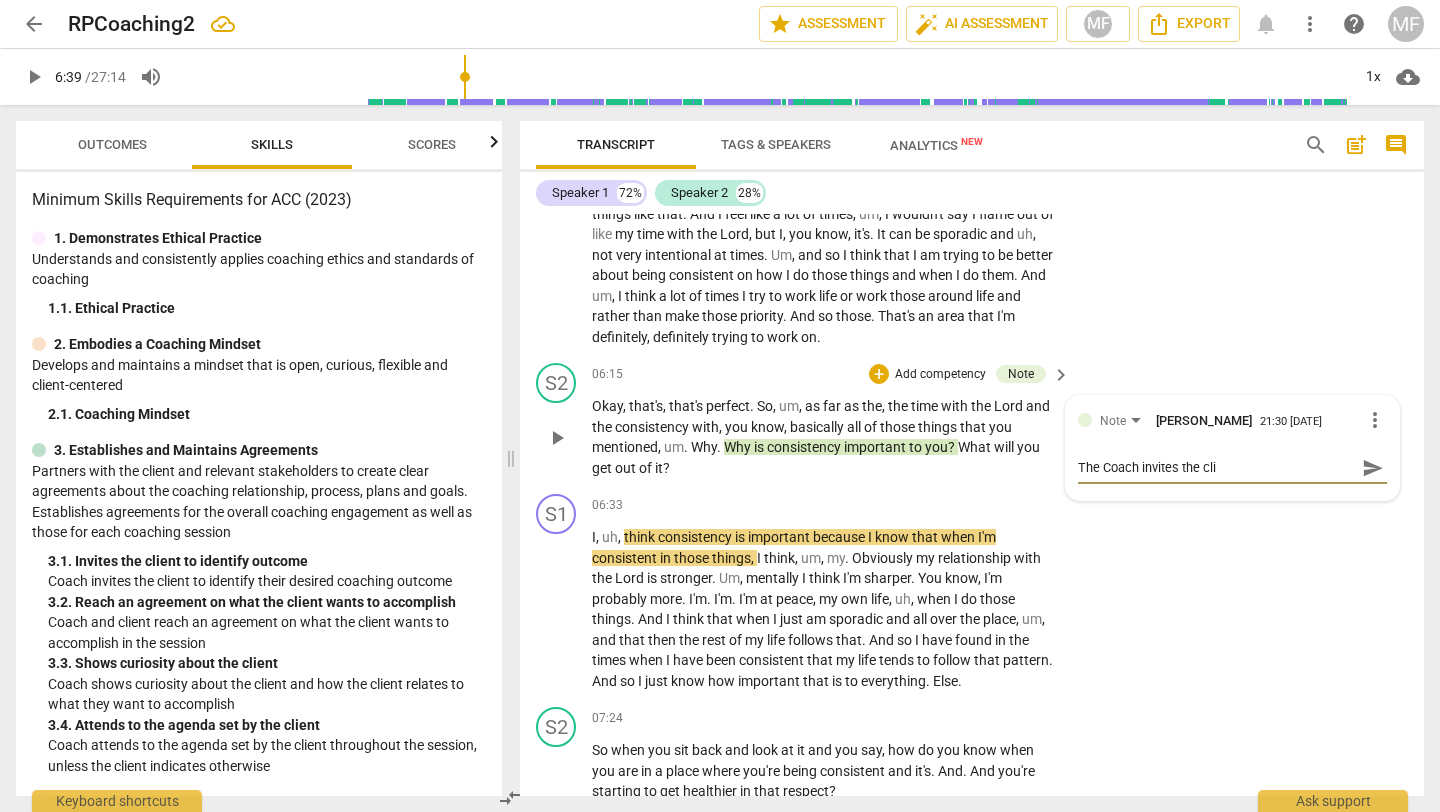 type on "The Coach invites the clie" 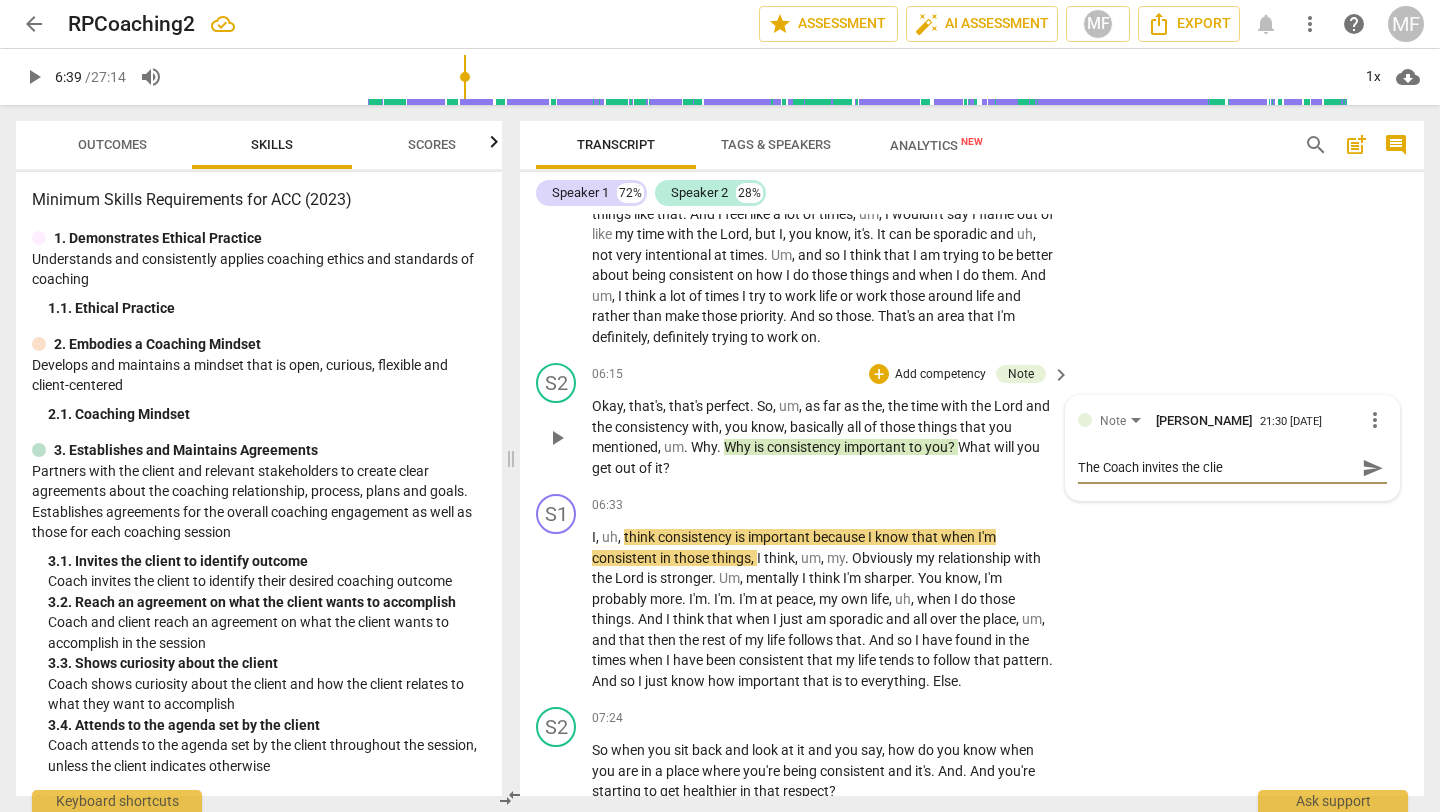 type on "The Coach invites the clien" 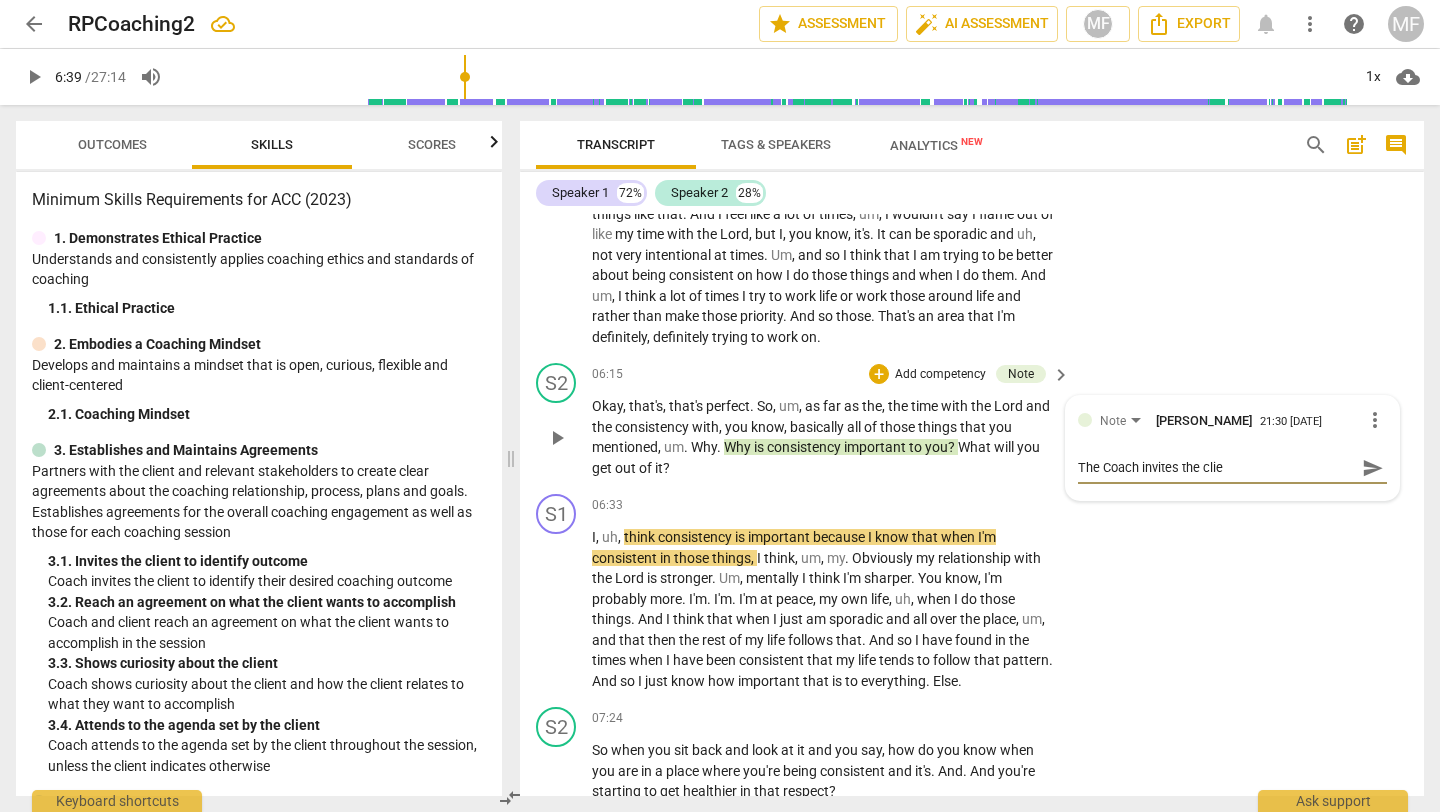 type on "The Coach invites the clien" 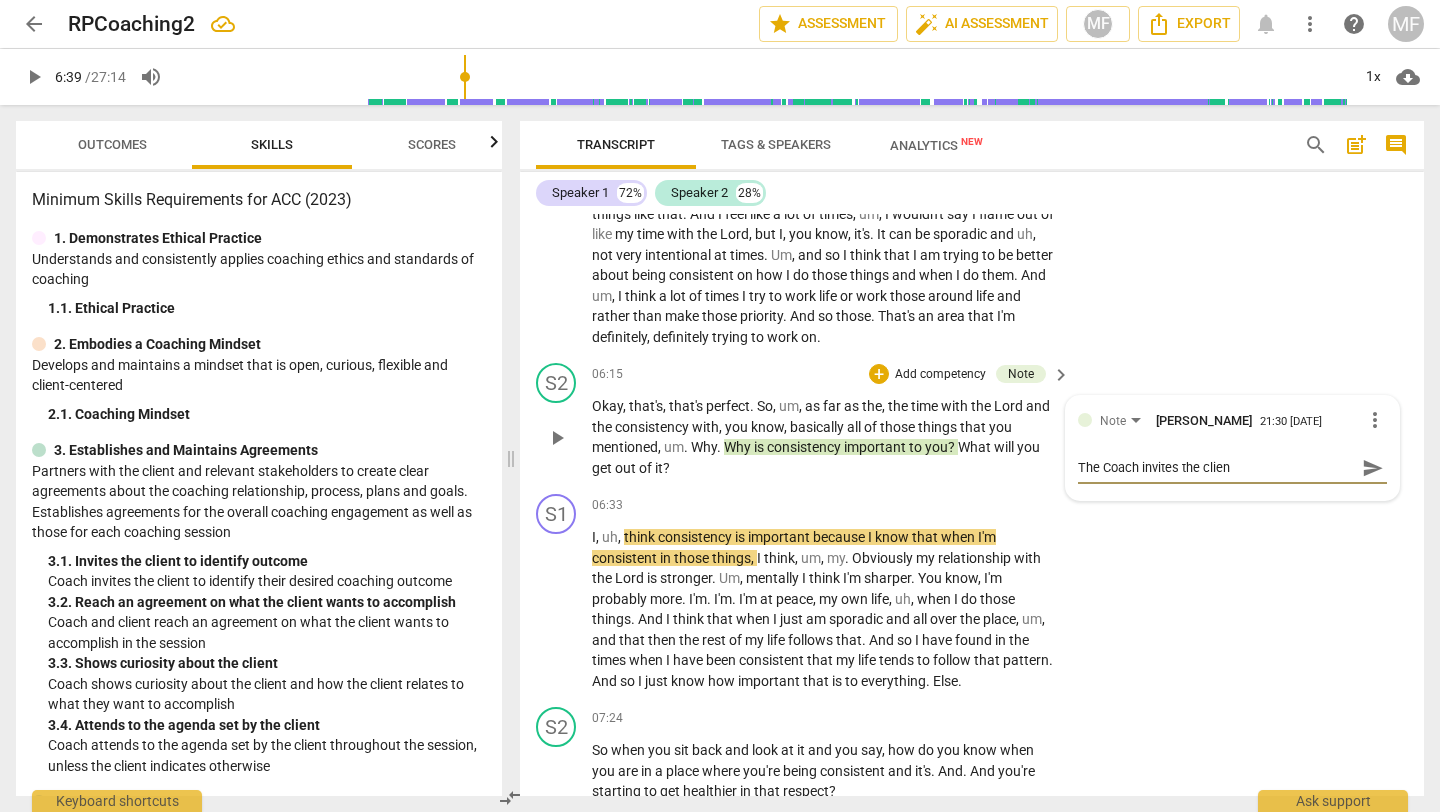type on "The Coach invites the client" 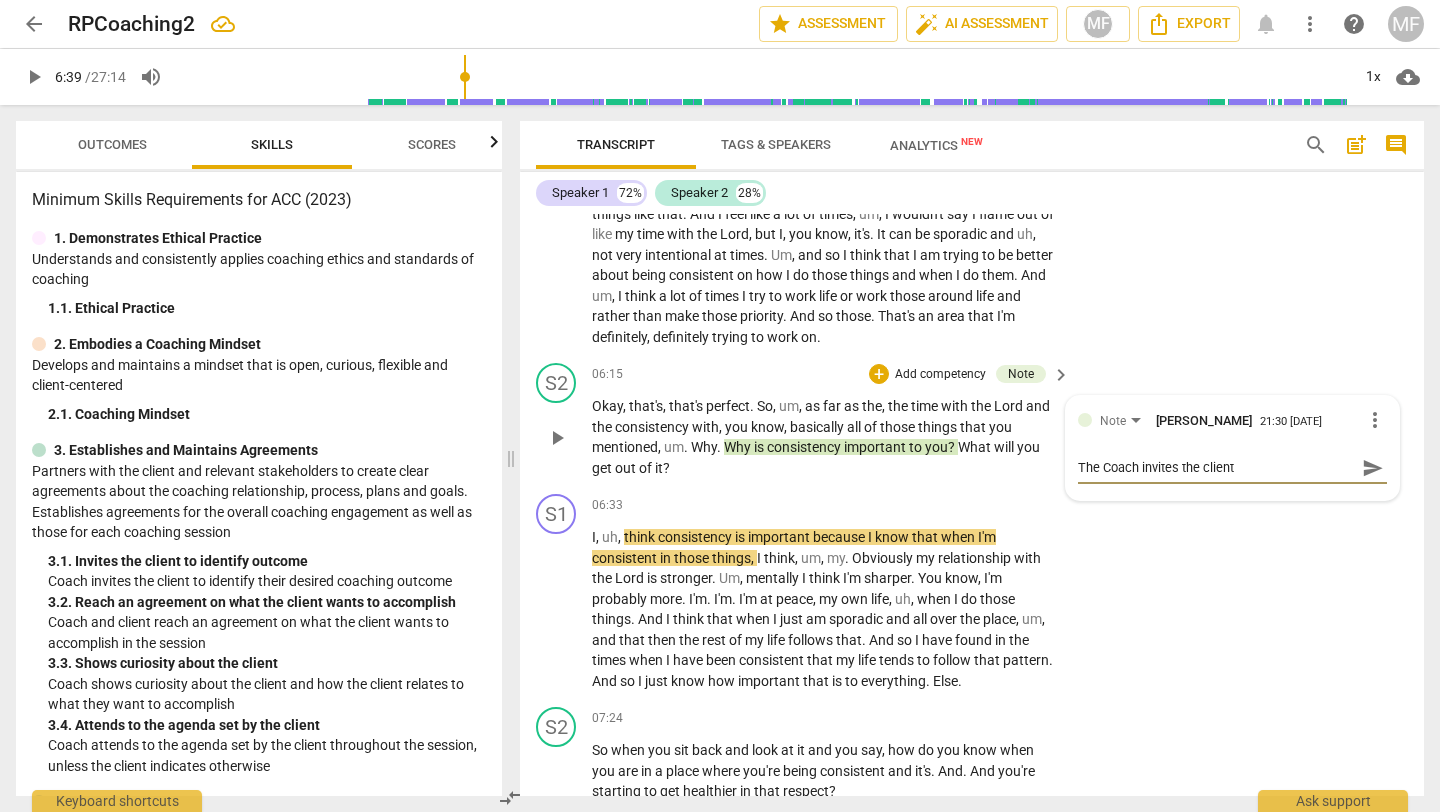 type on "The Coach invites the client" 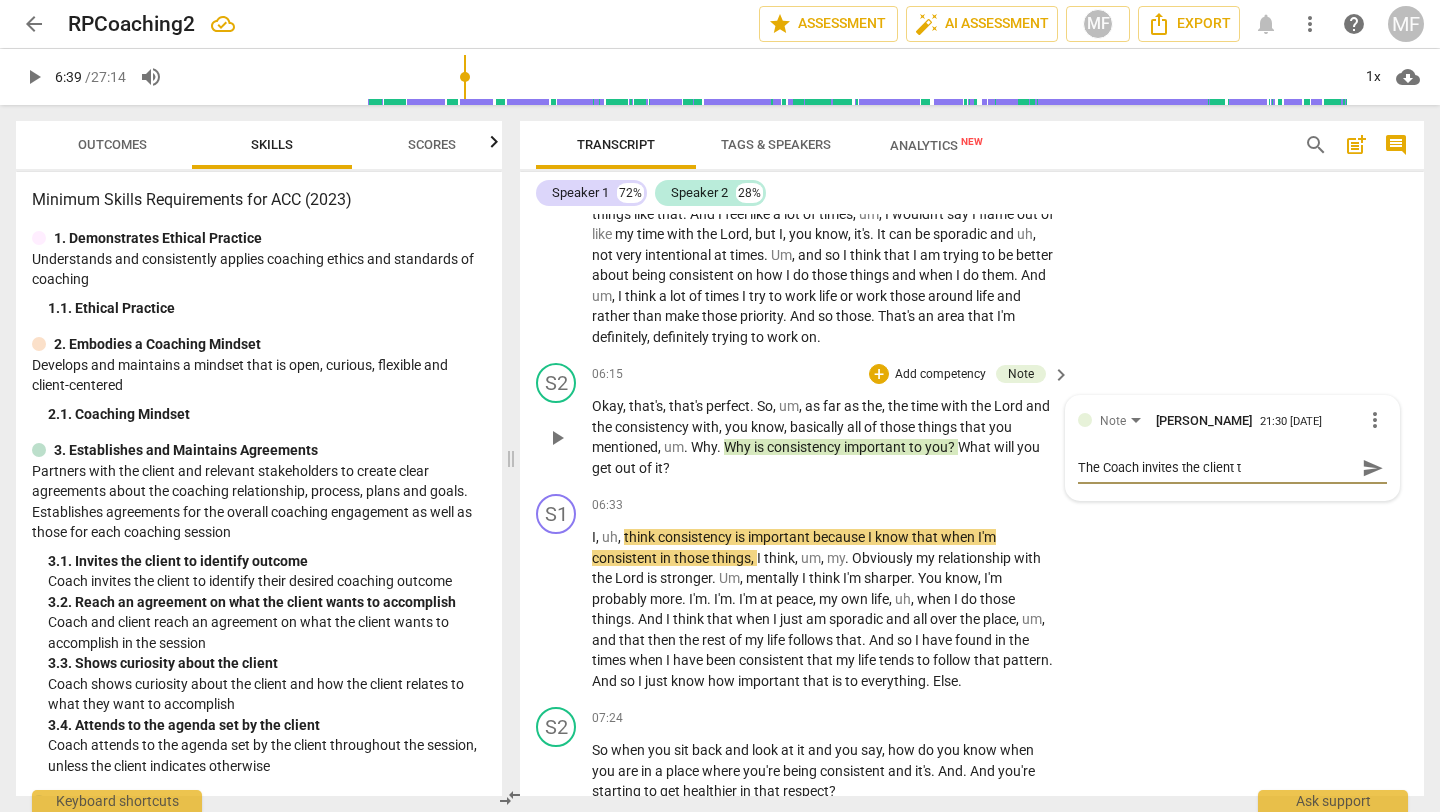type on "The Coach invites the client to" 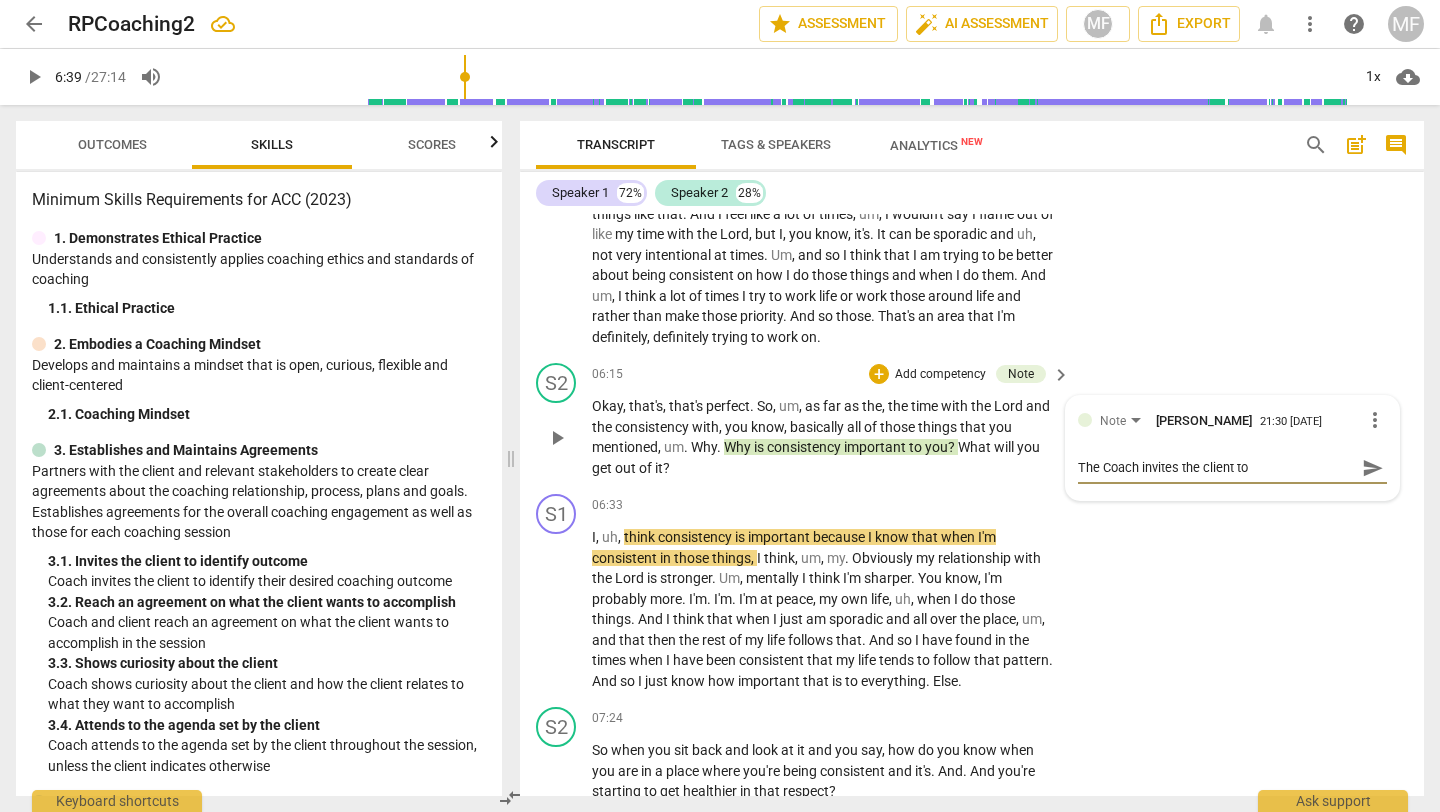 type on "The Coach invites the client to" 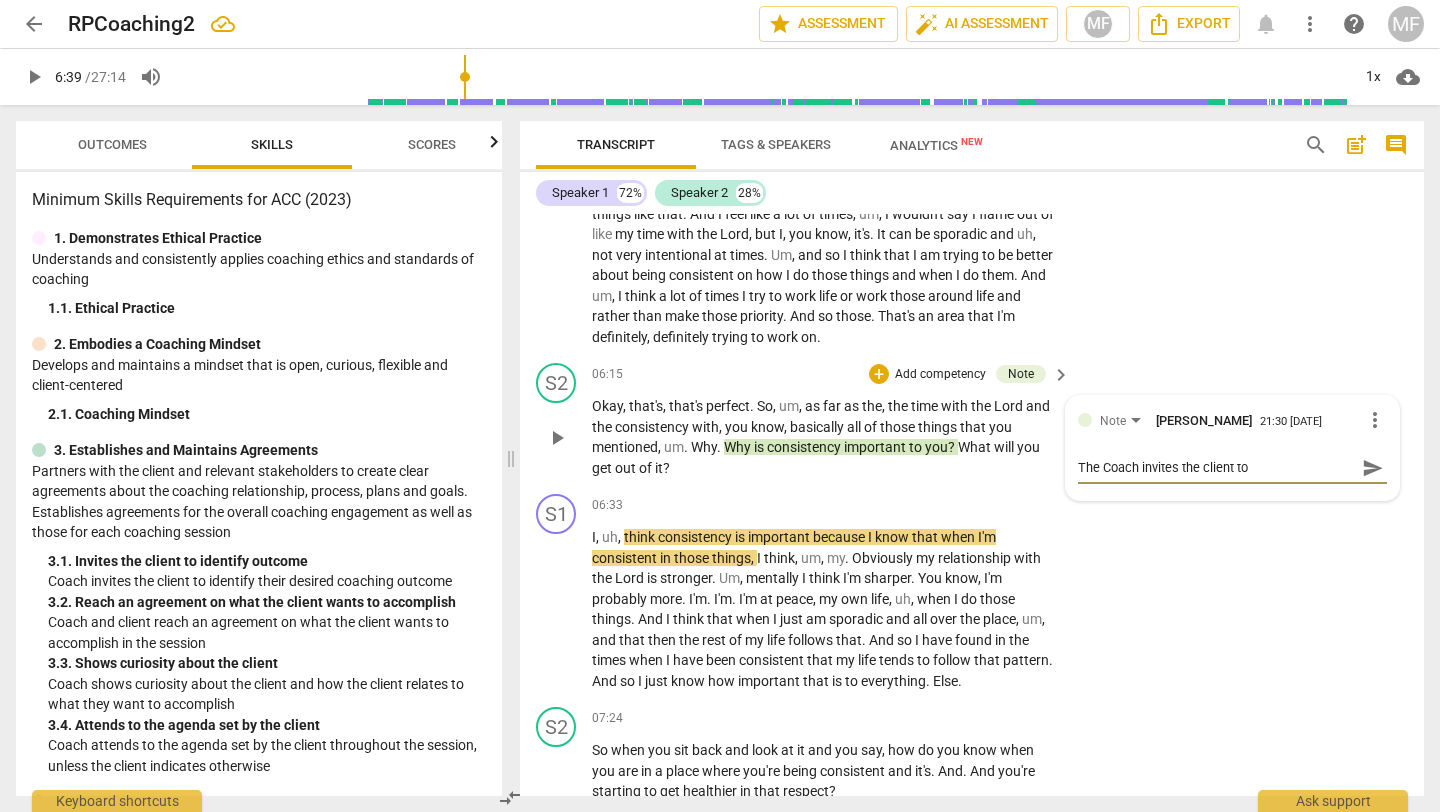 type on "The Coach invites the client to a" 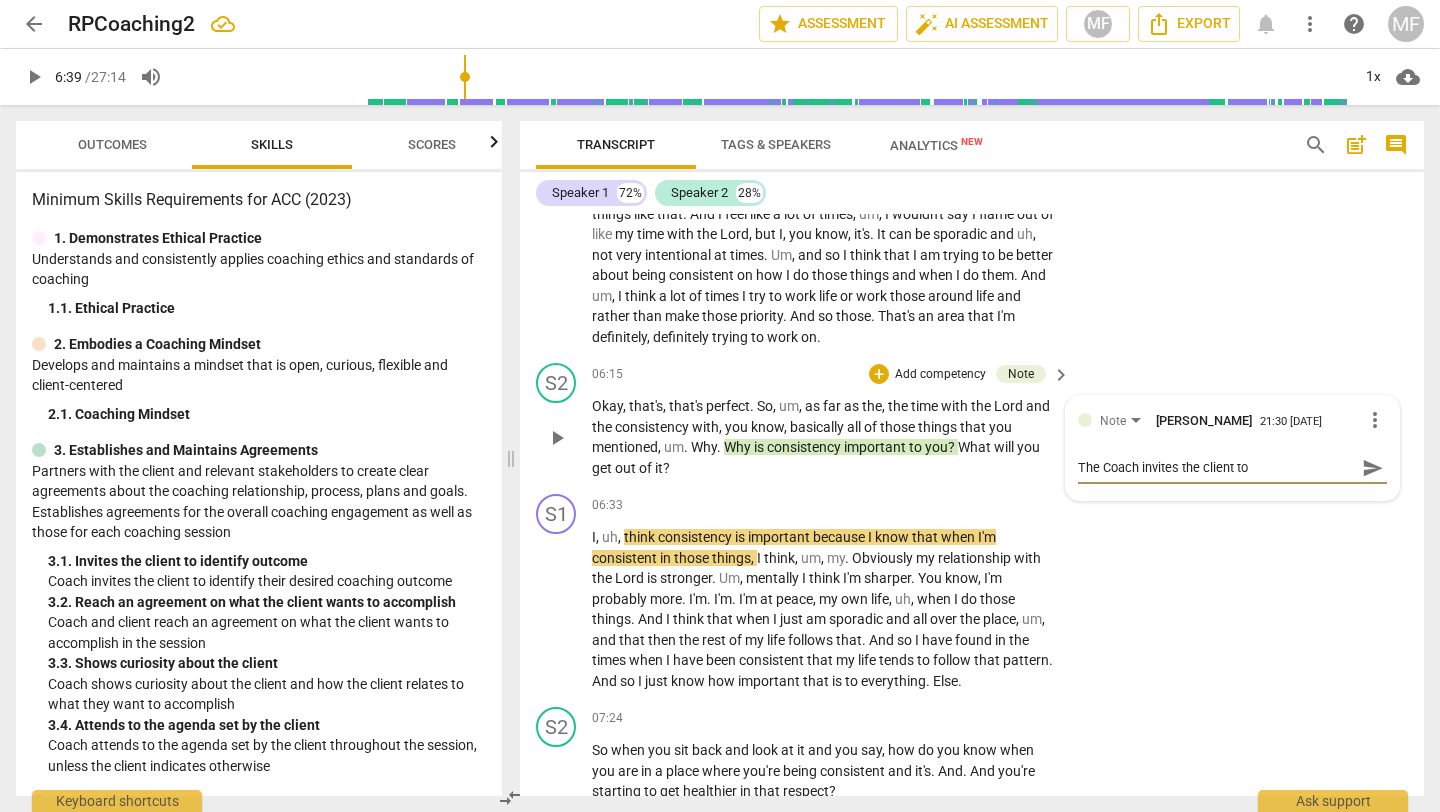 type on "The Coach invites the client to a" 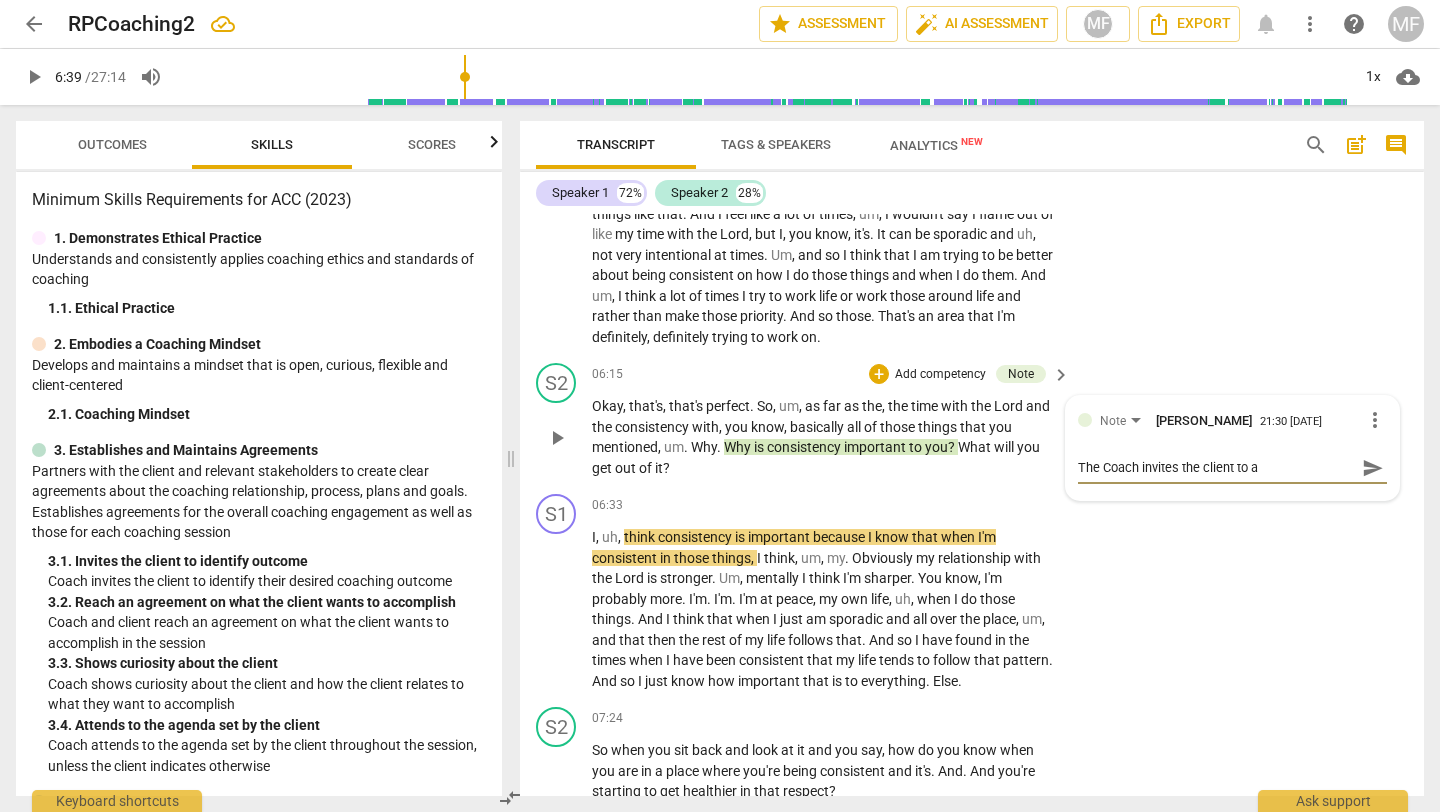 type on "The Coach invites the client to a" 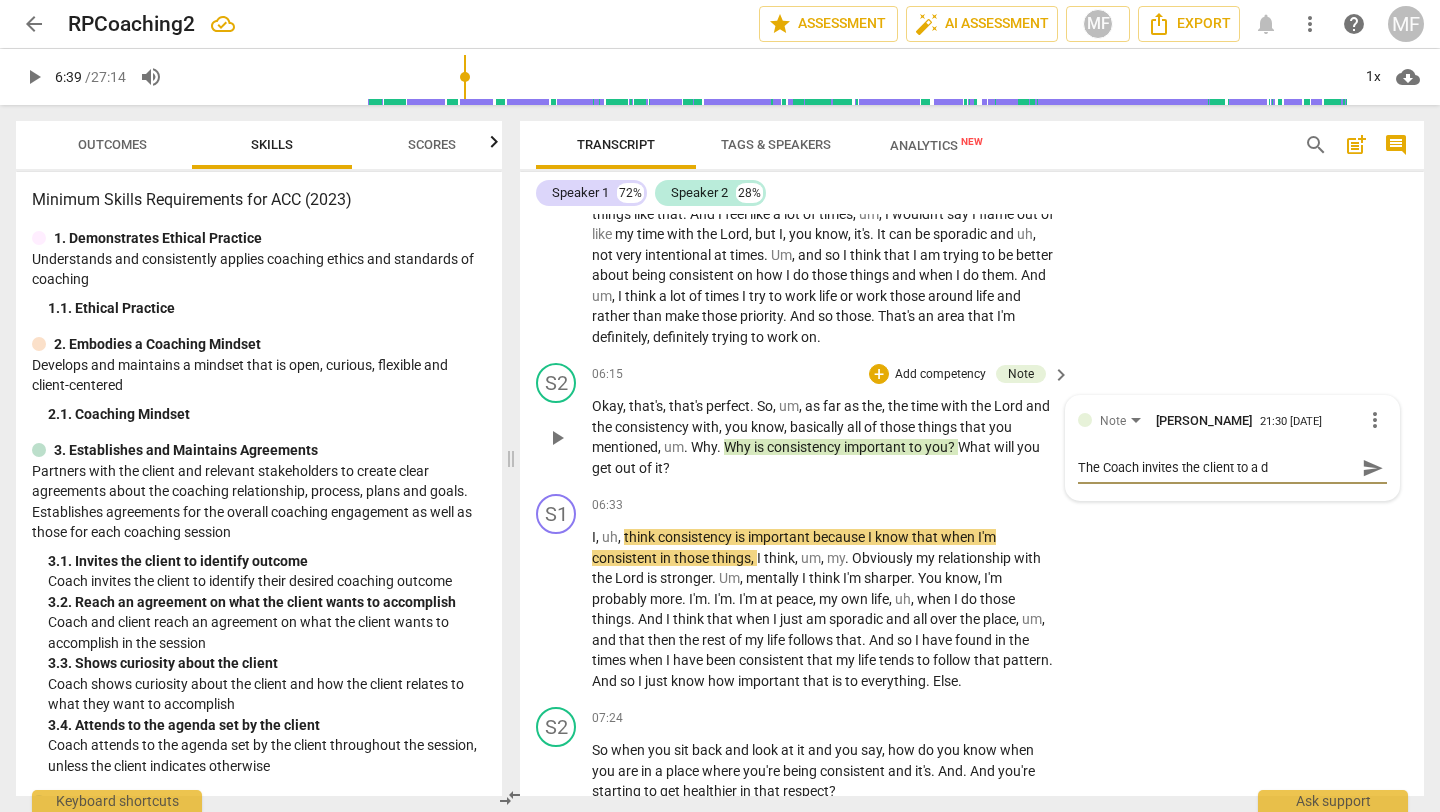 type on "The Coach invites the client to a de" 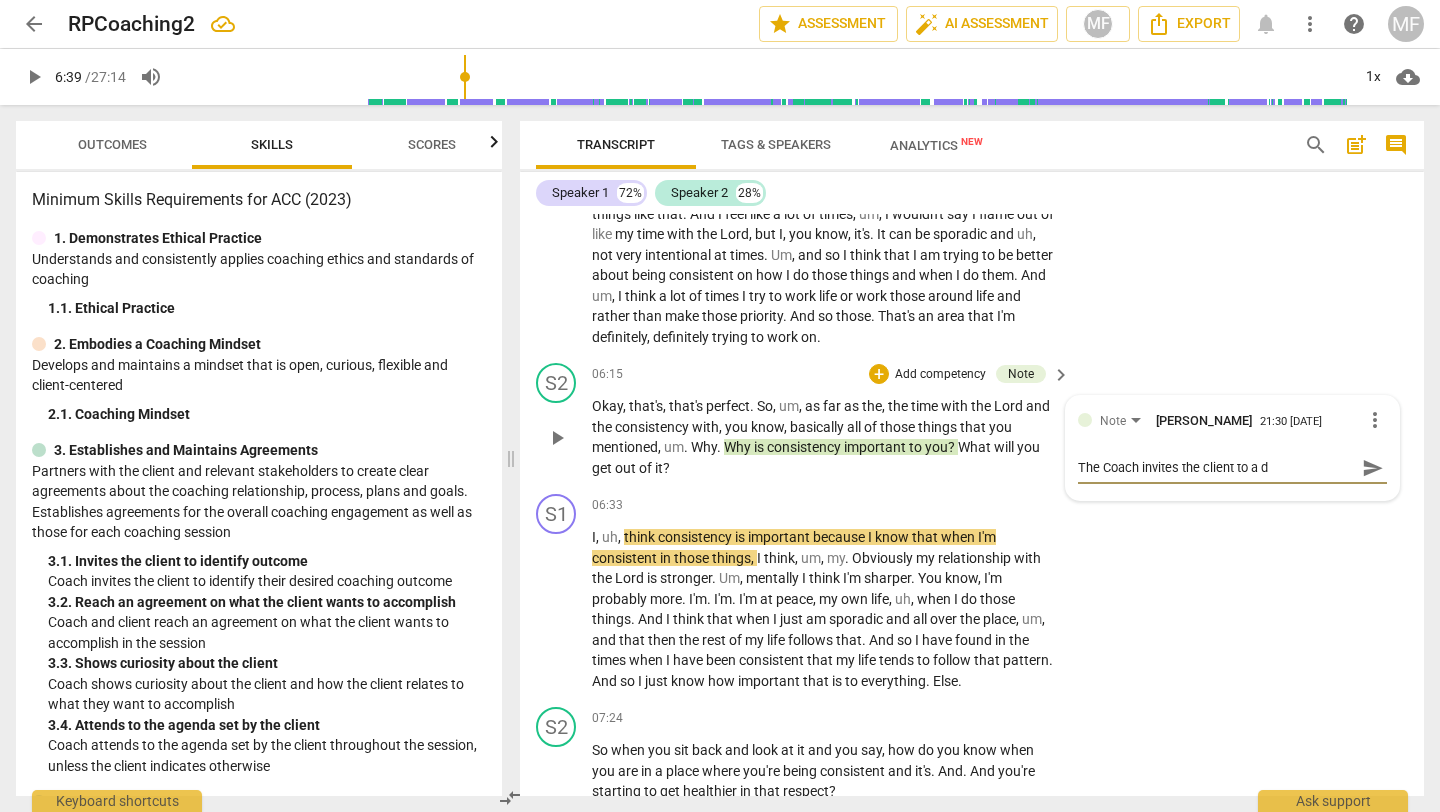 type on "The Coach invites the client to a de" 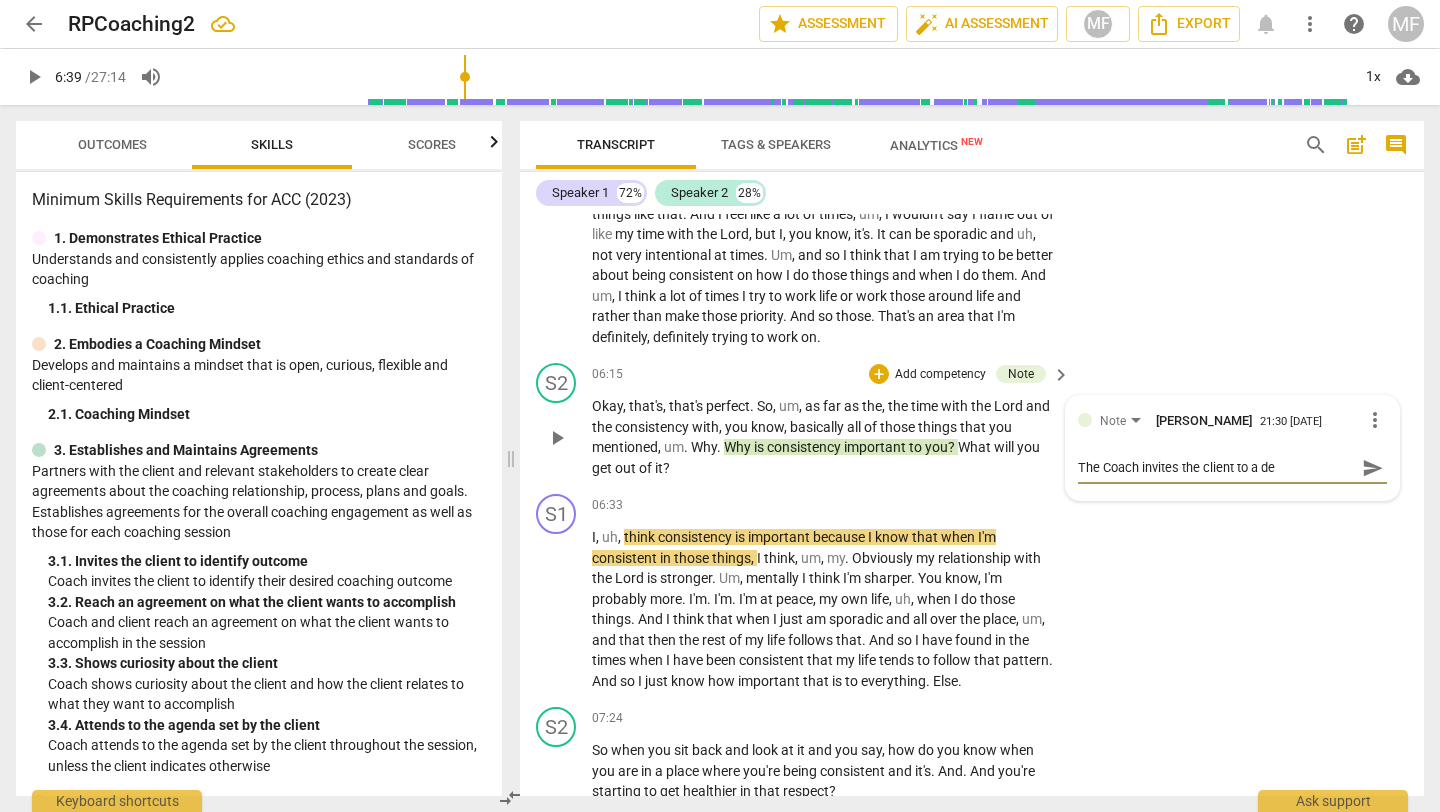 type on "The Coach invites the client to a dee" 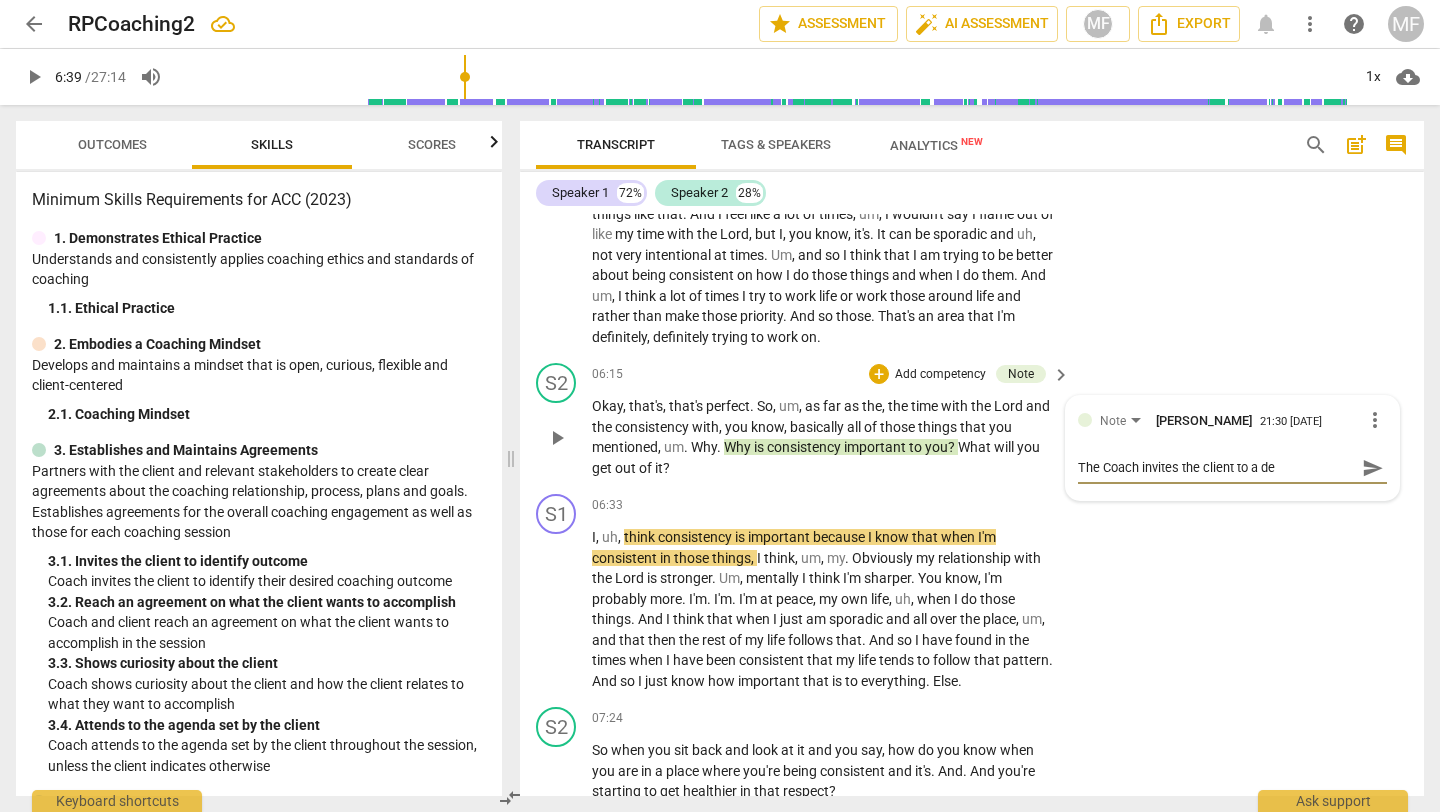 type on "The Coach invites the client to a dee" 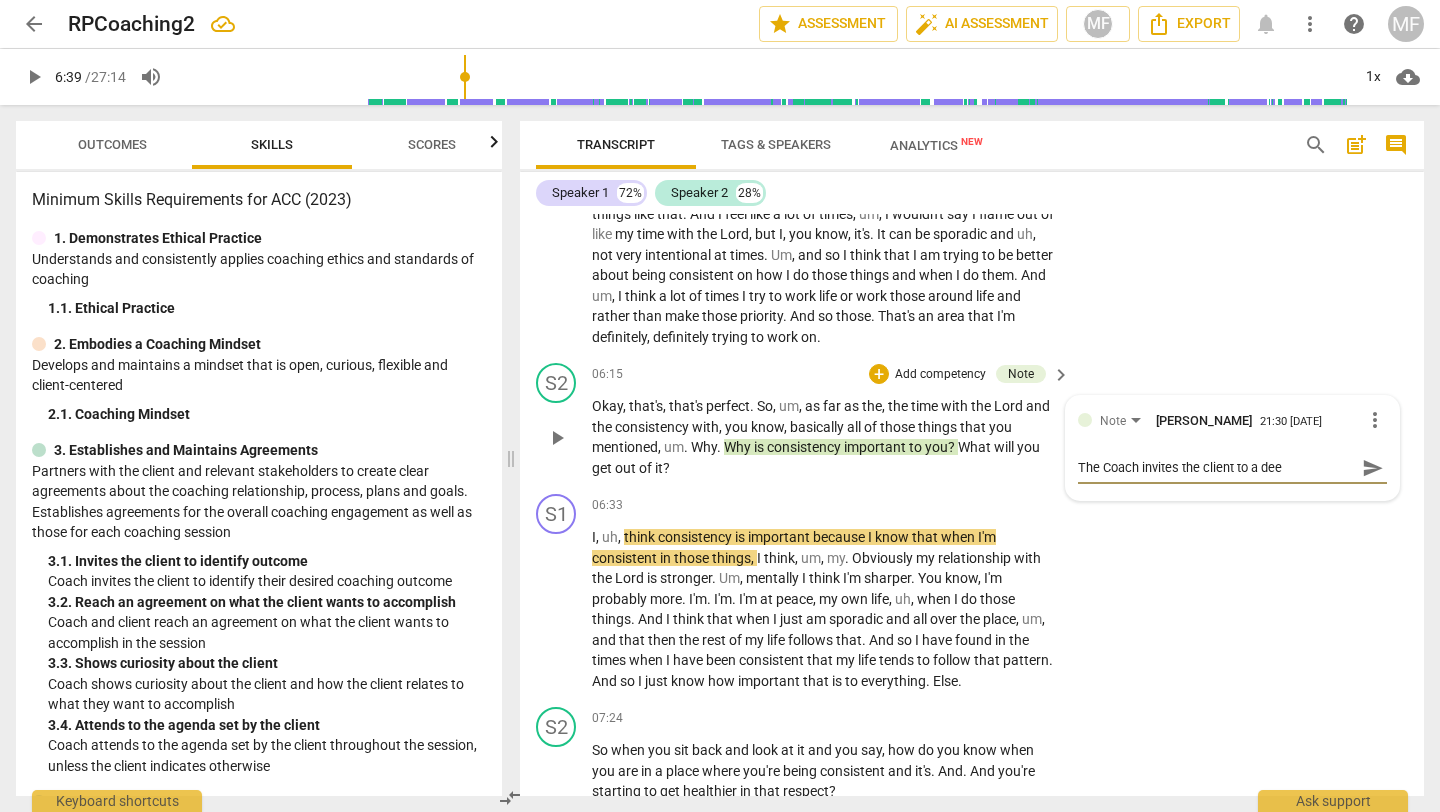 type on "The Coach invites the client to a deep" 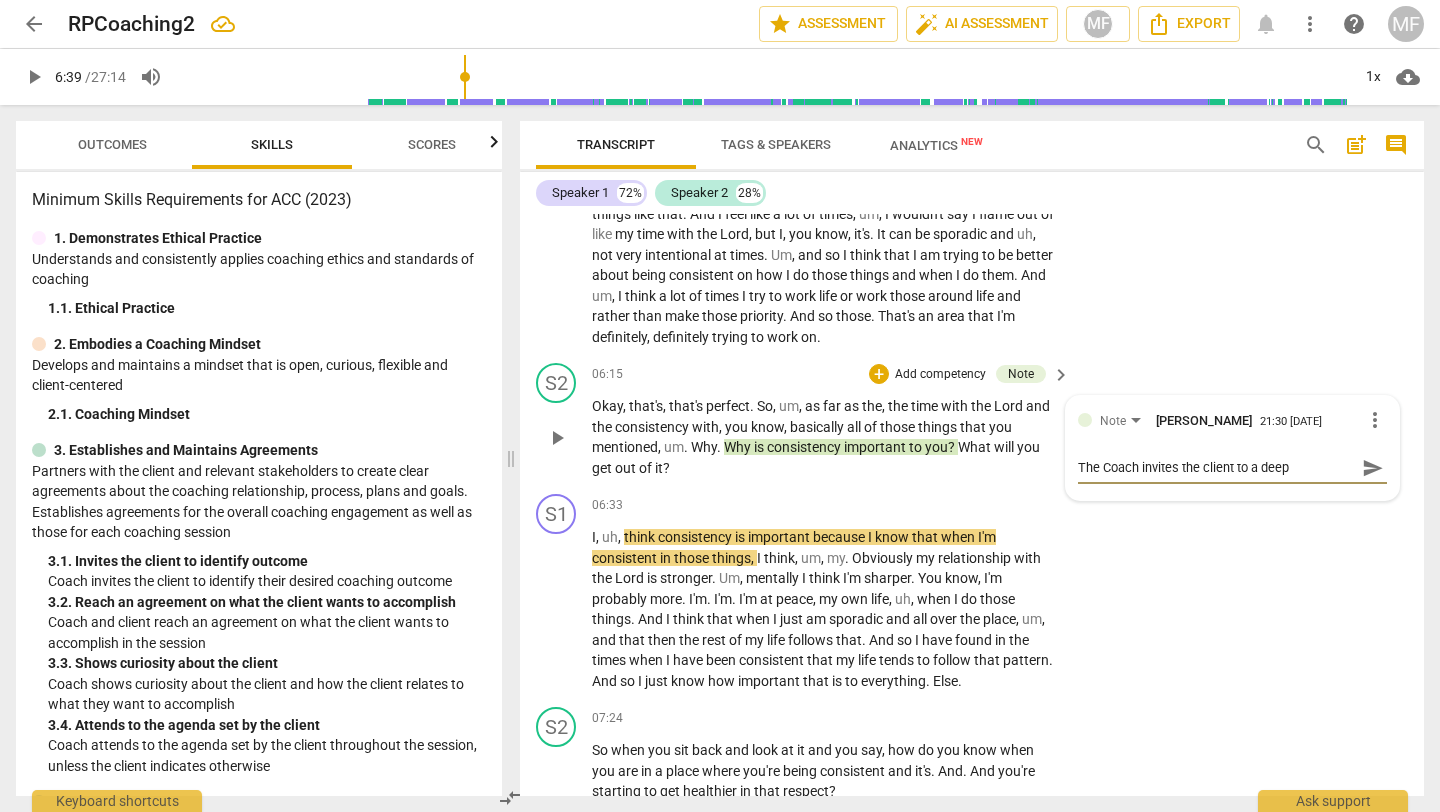 type on "The Coach invites the client to a deep" 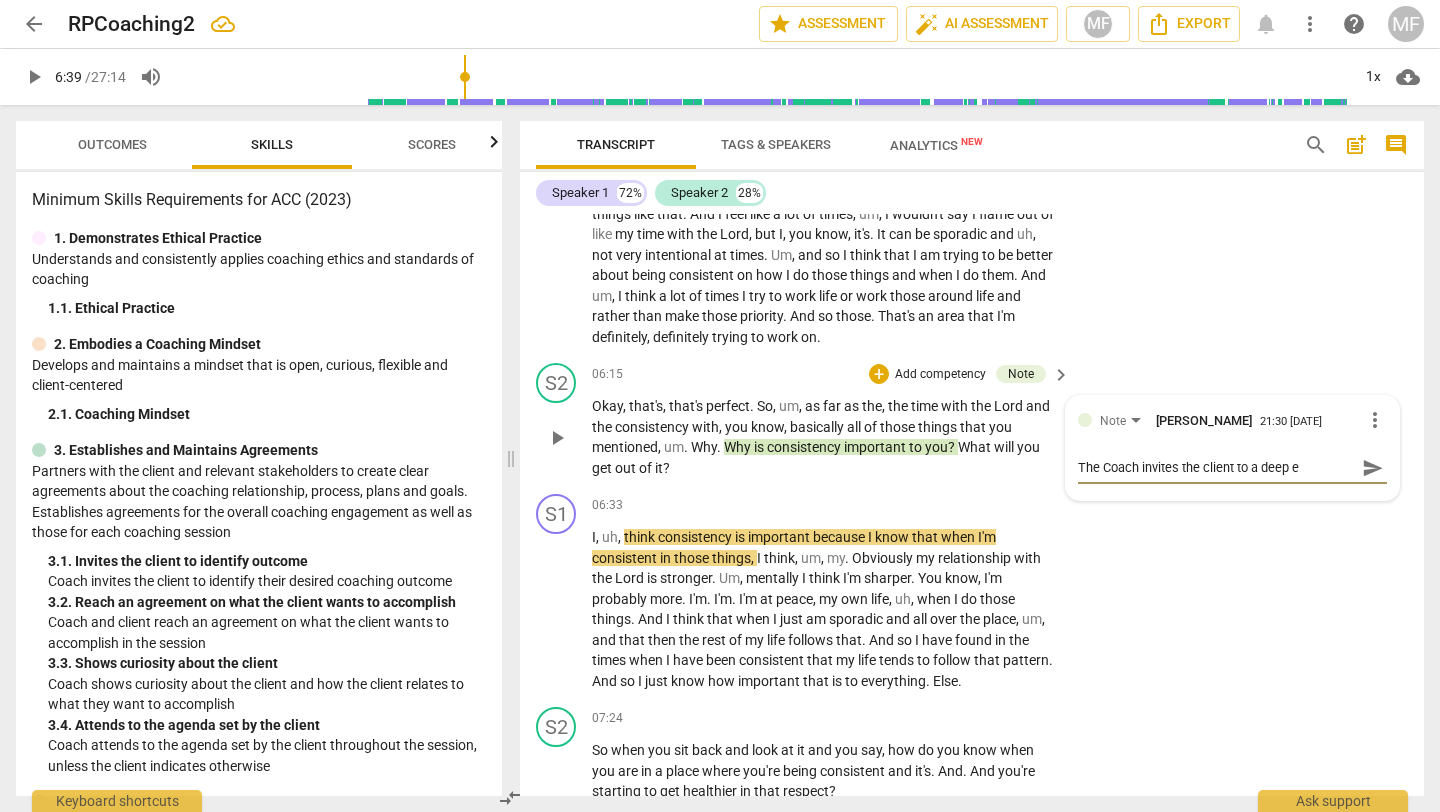 type on "The Coach invites the client to a deep" 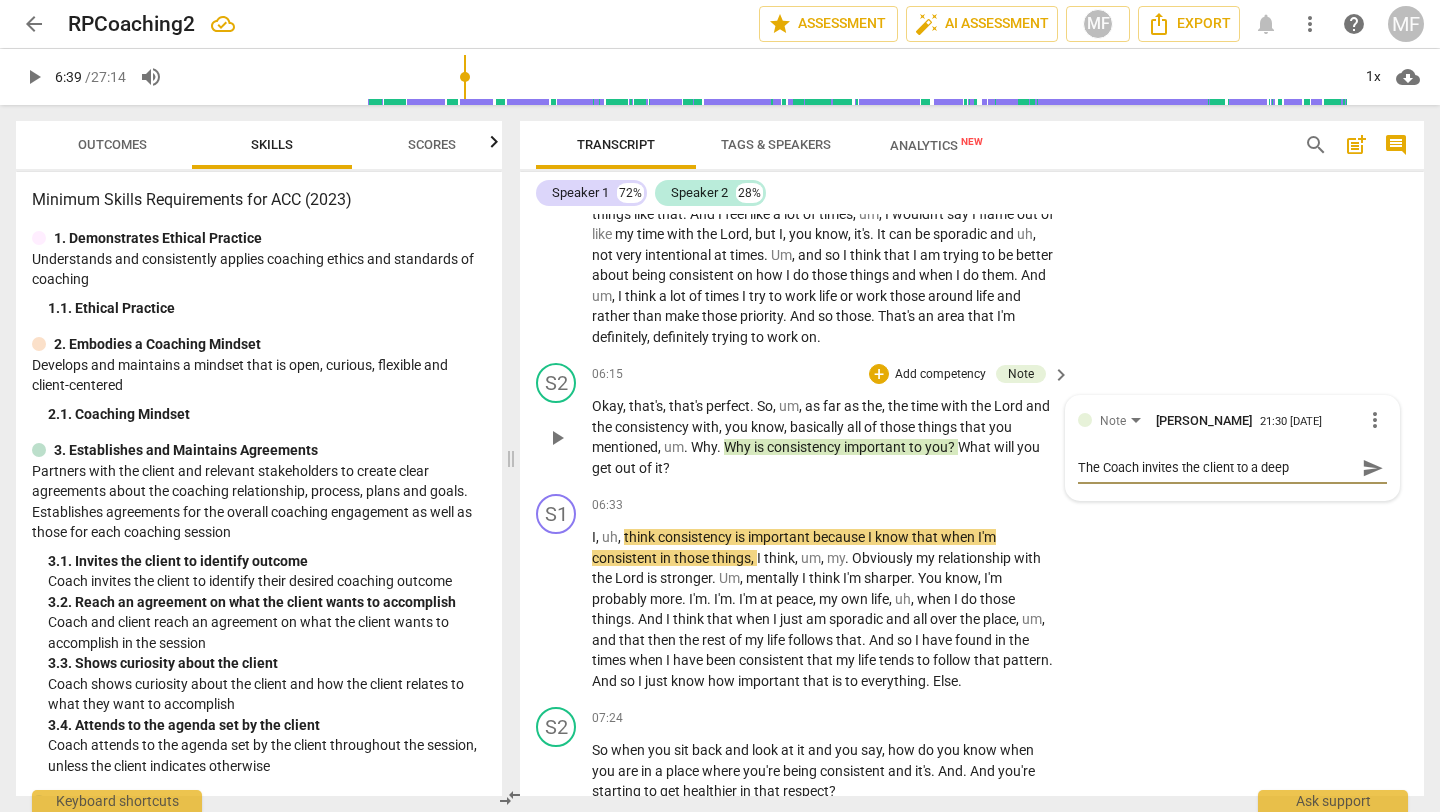 type on "The Coach invites the client to a deep" 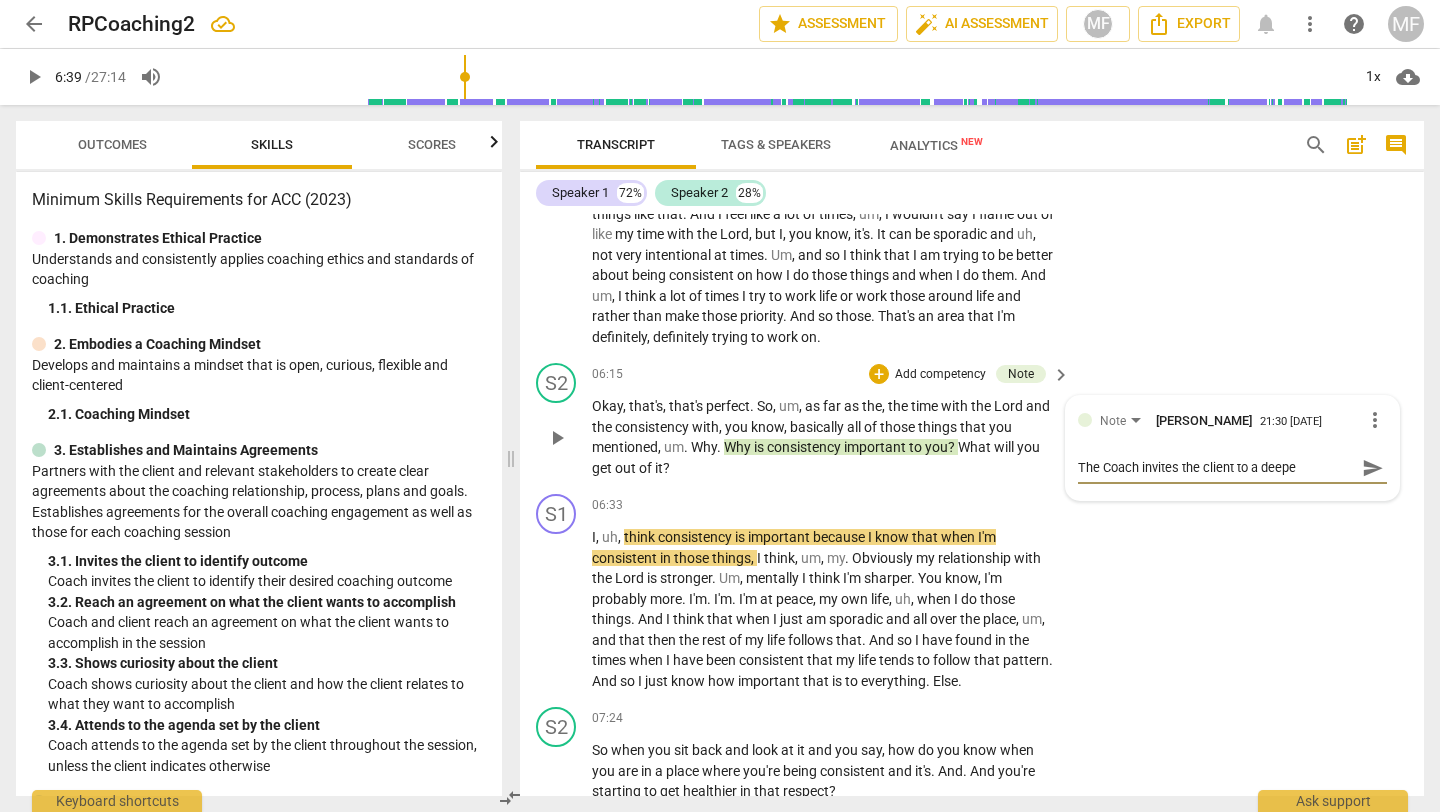 type on "The Coach invites the client to a deeper" 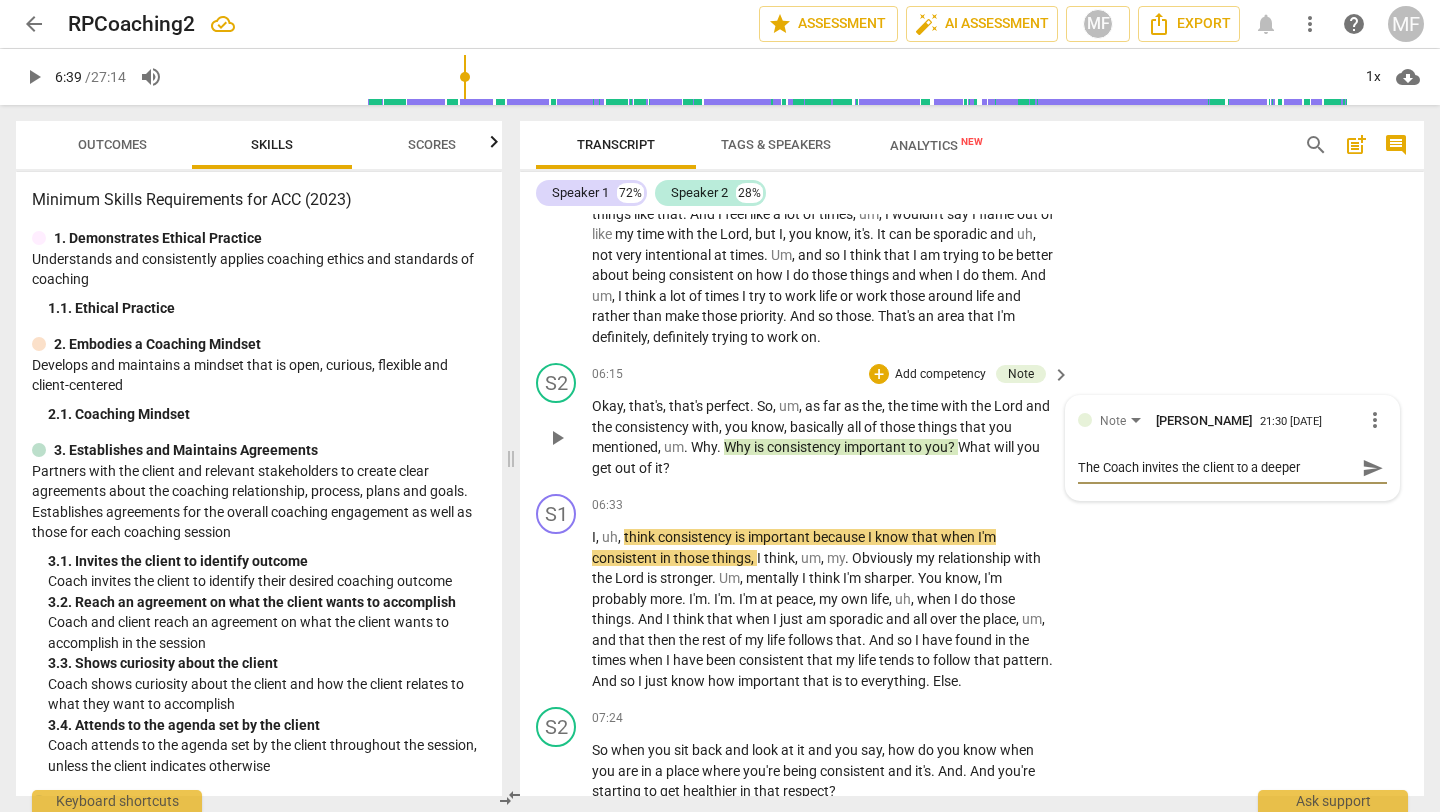 type on "The Coach invites the client to a deeper" 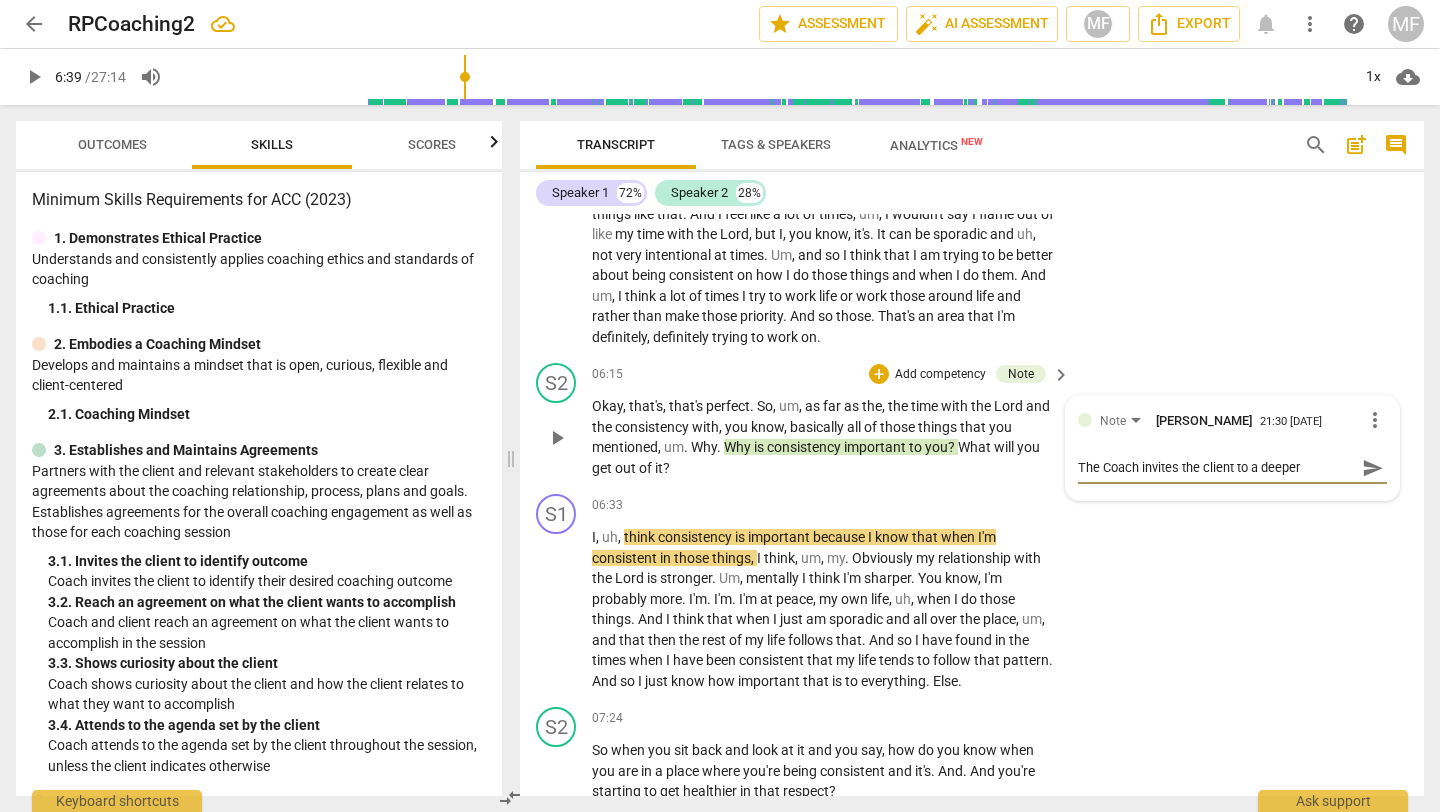 type on "The Coach invites the client to a deeper" 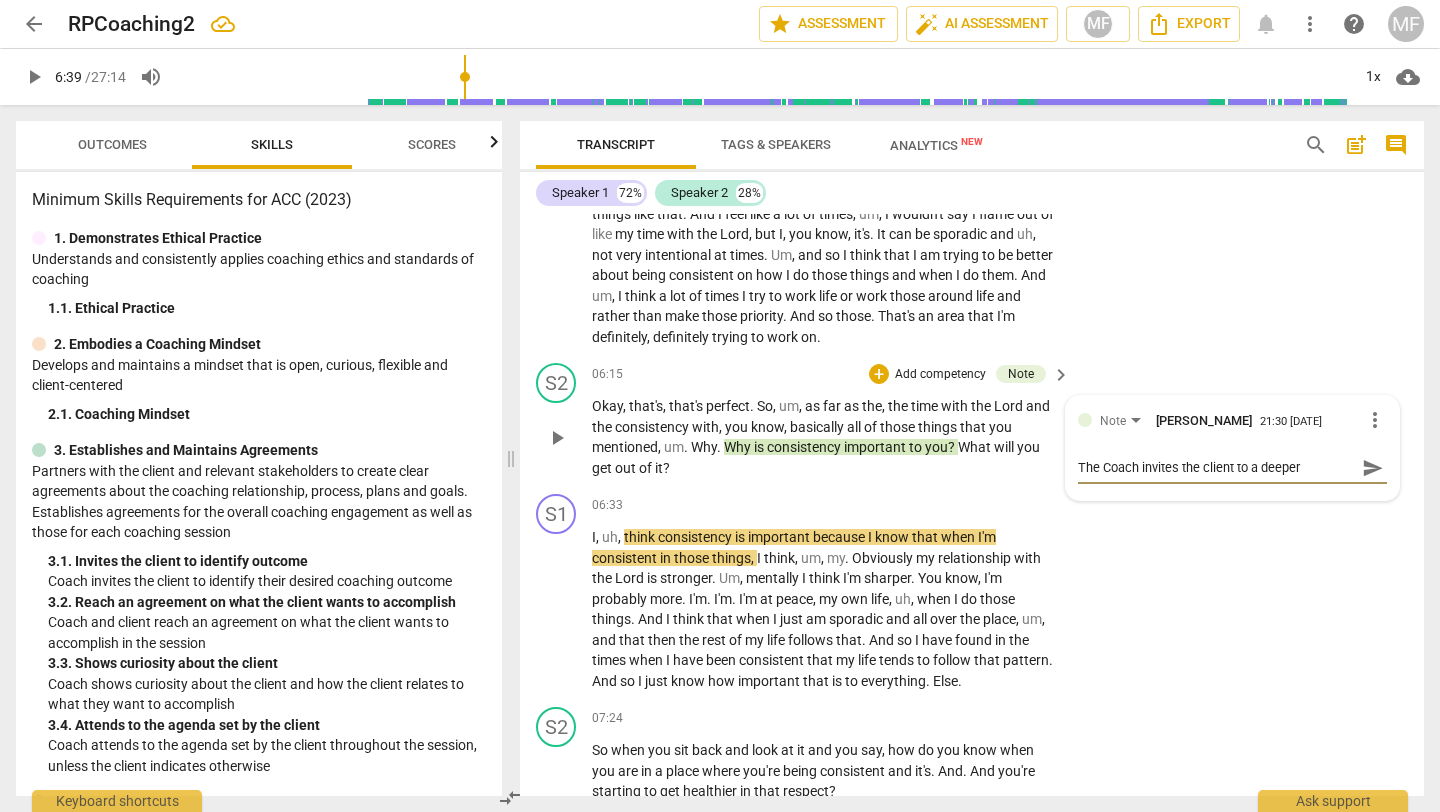 type on "The Coach invites the client to a deeper u" 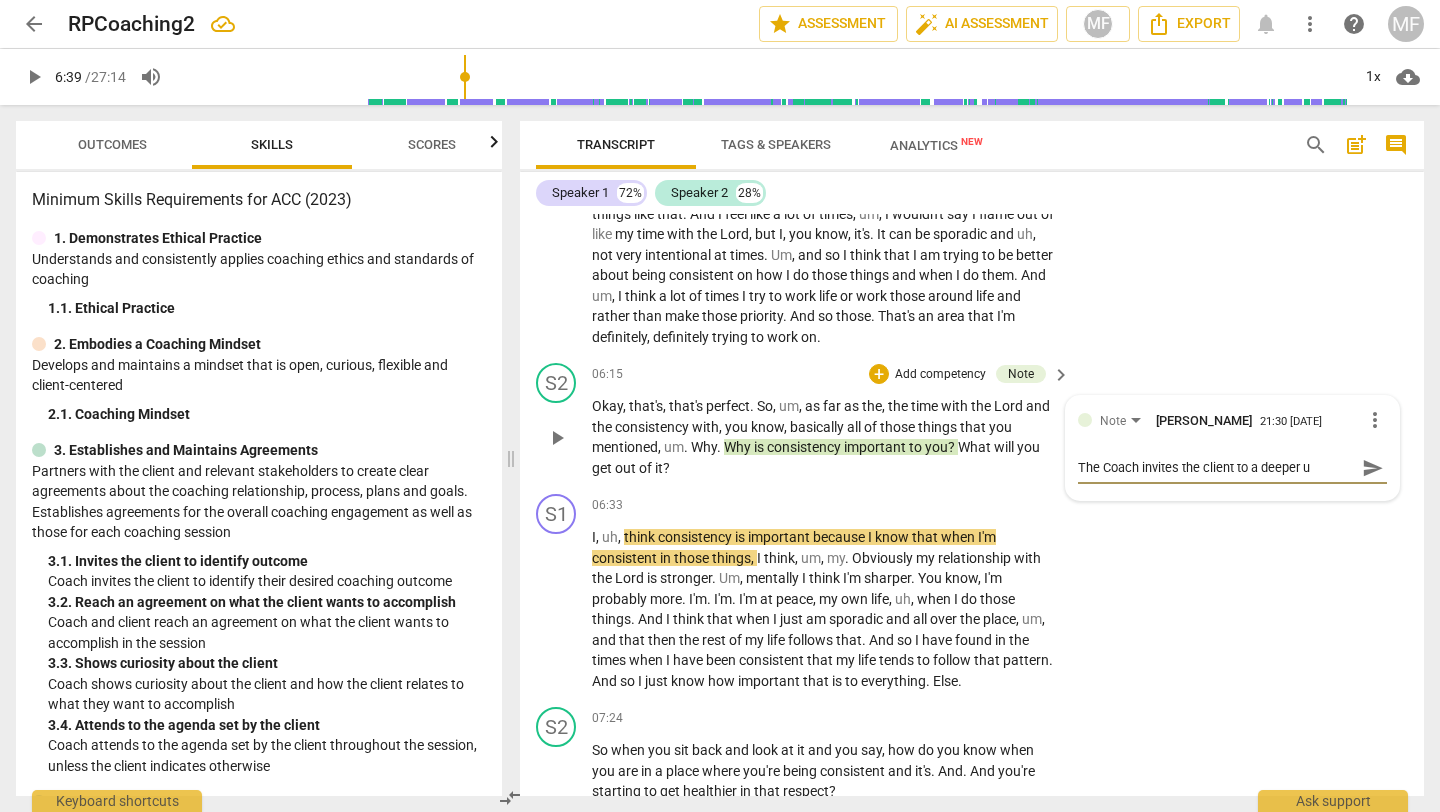 type on "The Coach invites the client to a deeper un" 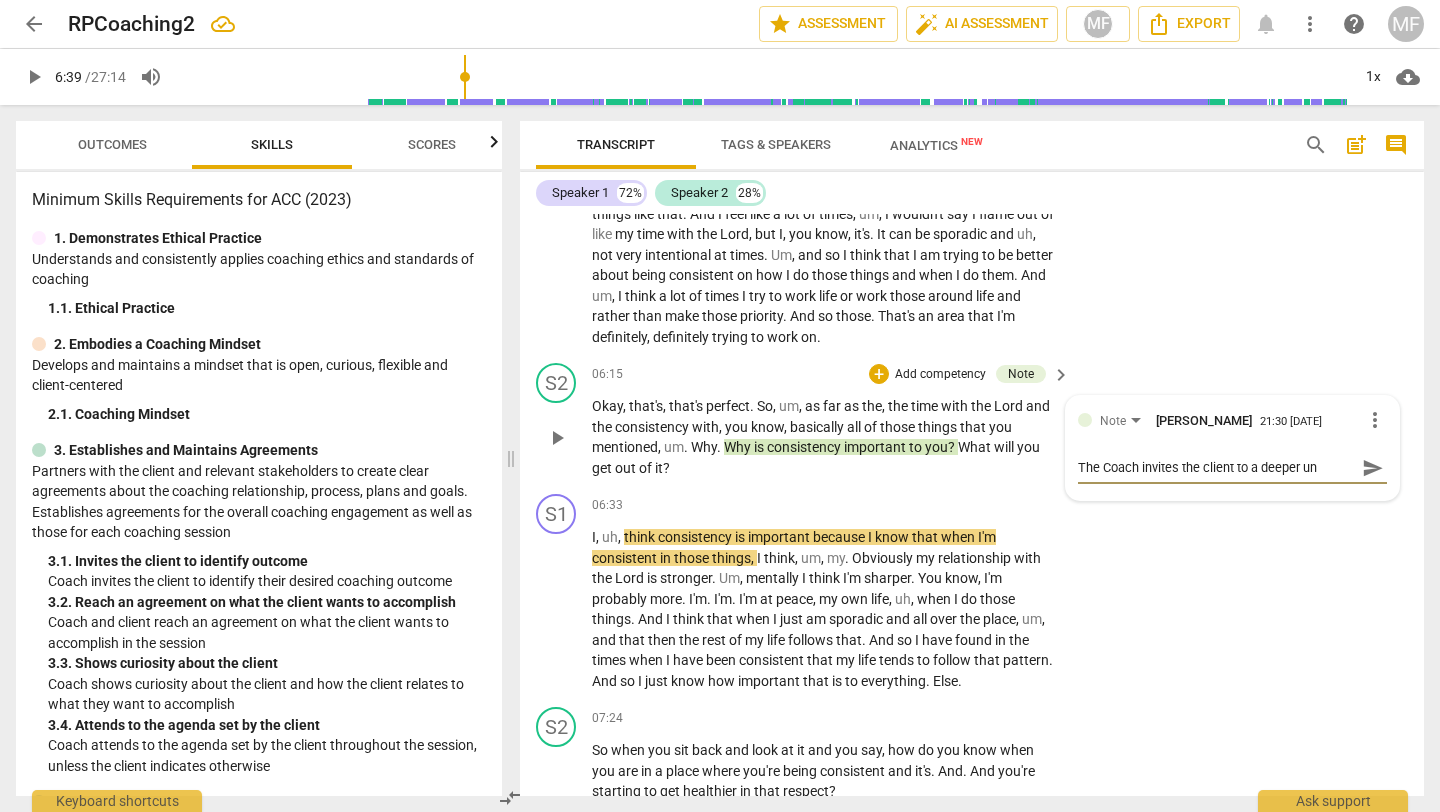 type on "The Coach invites the client to a deeper uns" 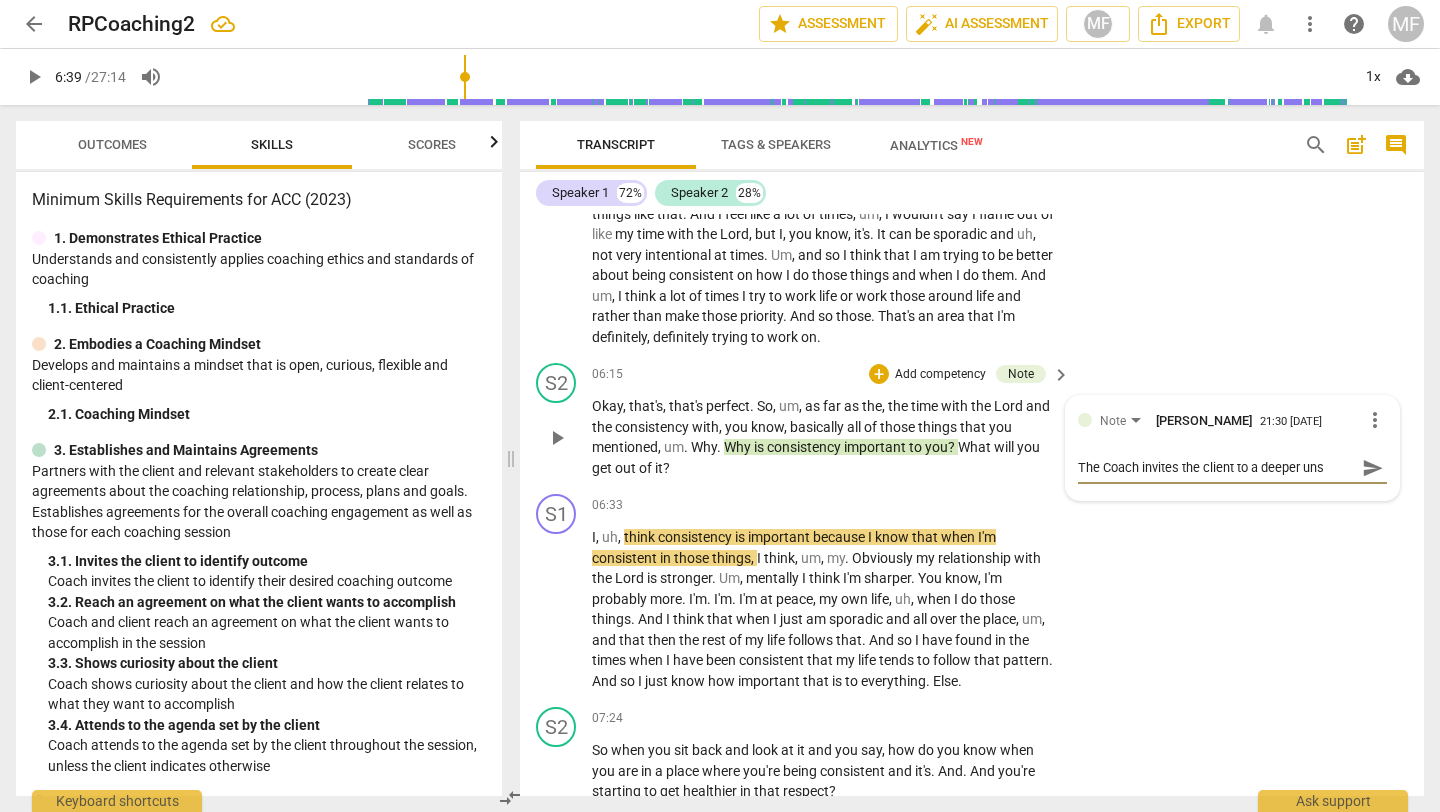 type on "The Coach invites the client to a deeper un" 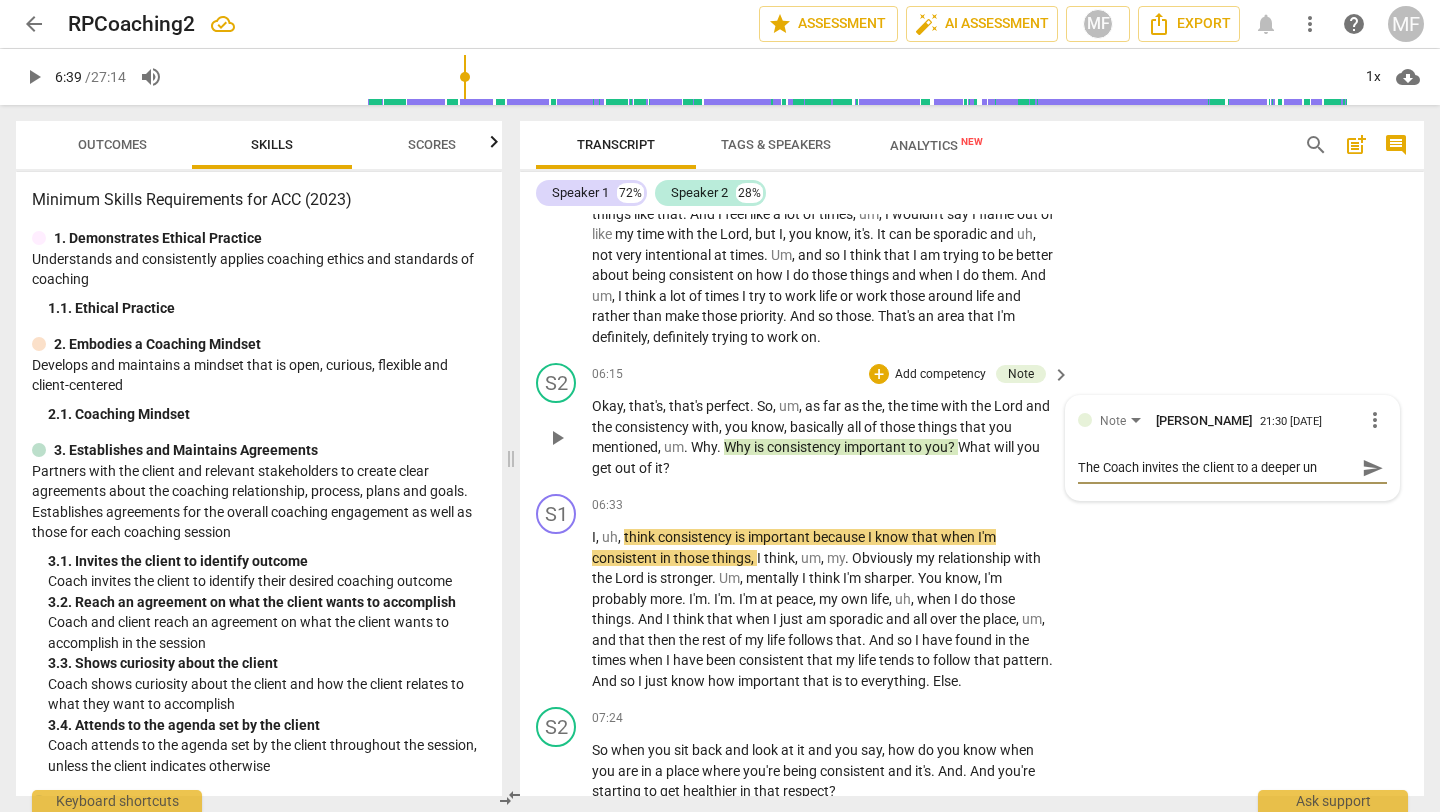 type on "The Coach invites the client to a deeper und" 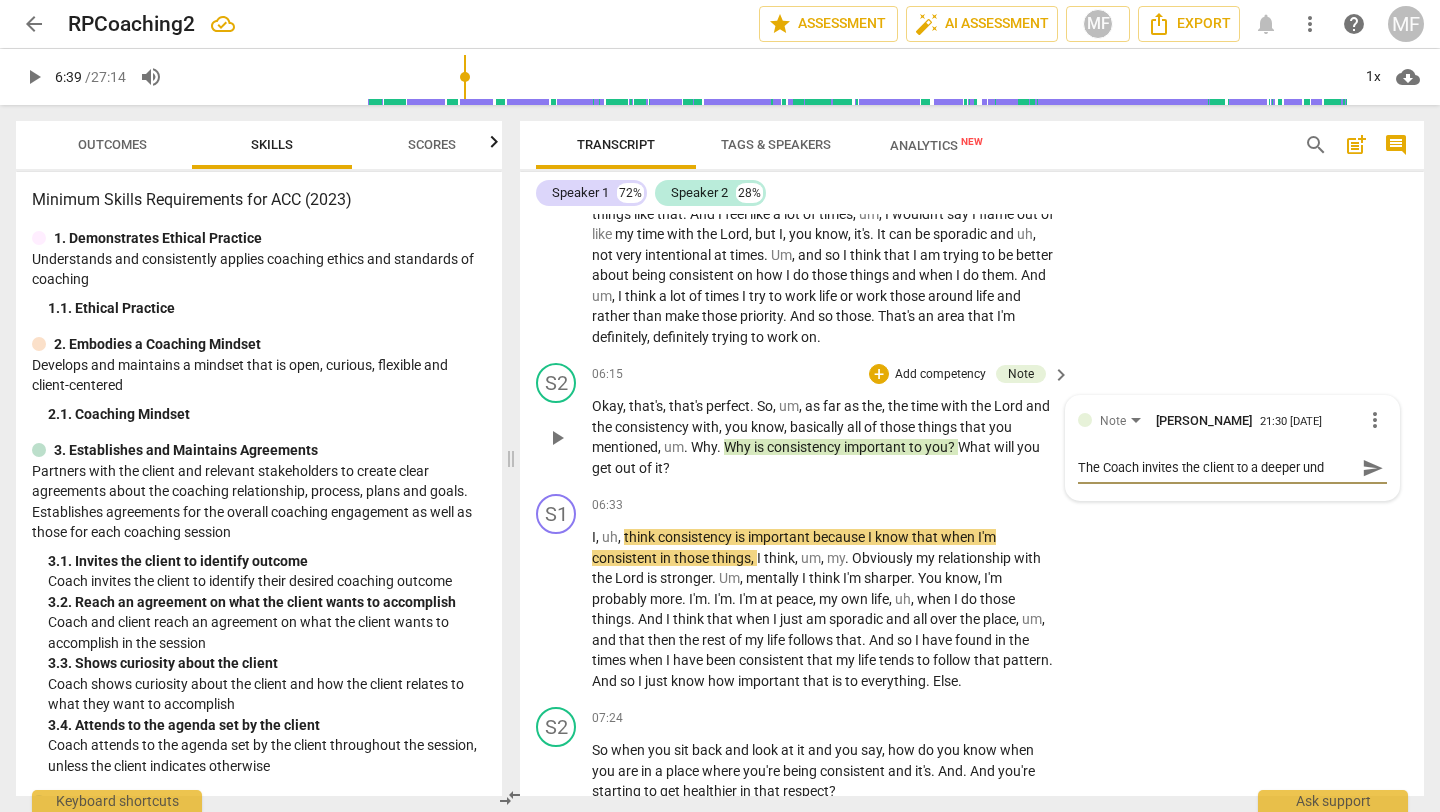 type on "The Coach invites the client to a deeper unde" 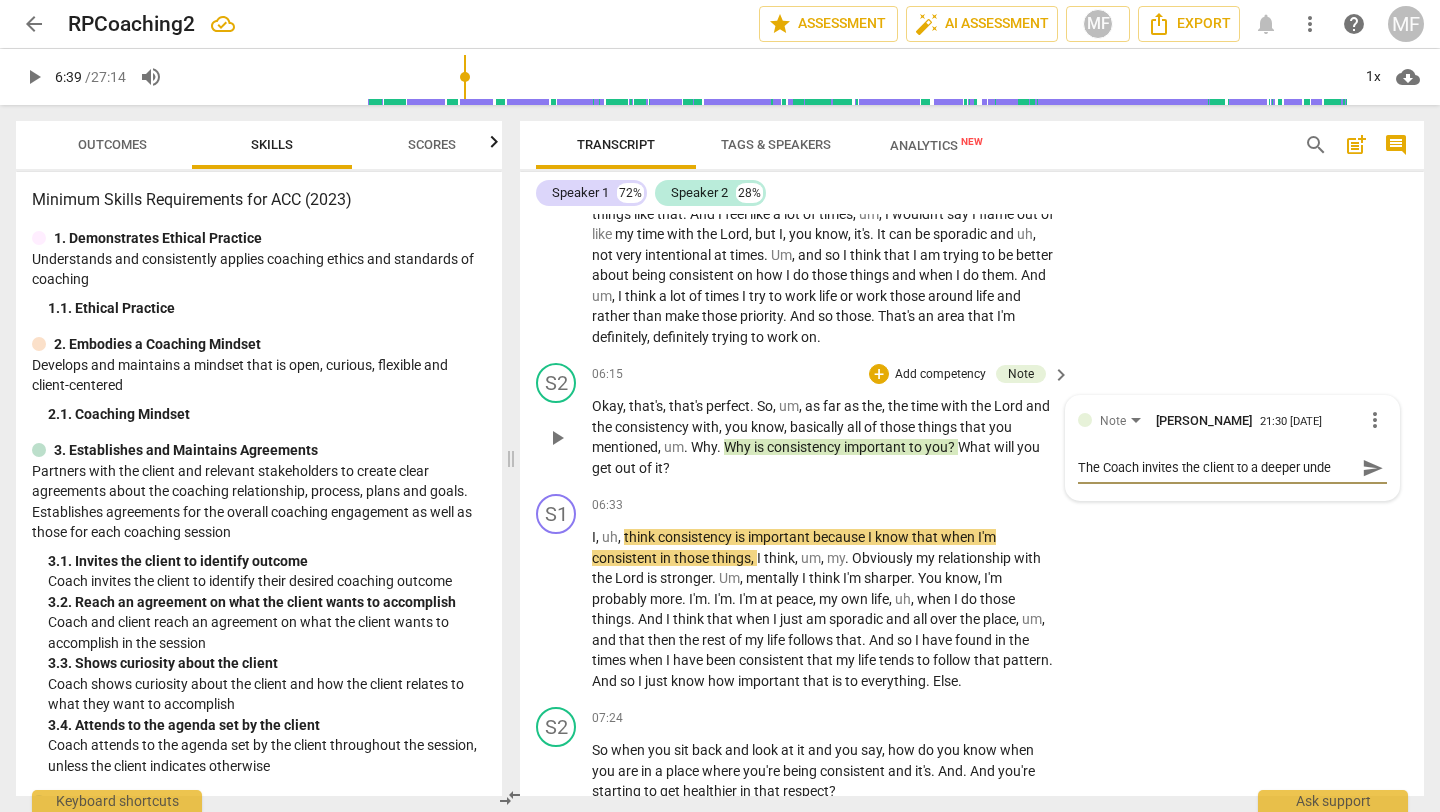 type on "The Coach invites the client to a deeper under" 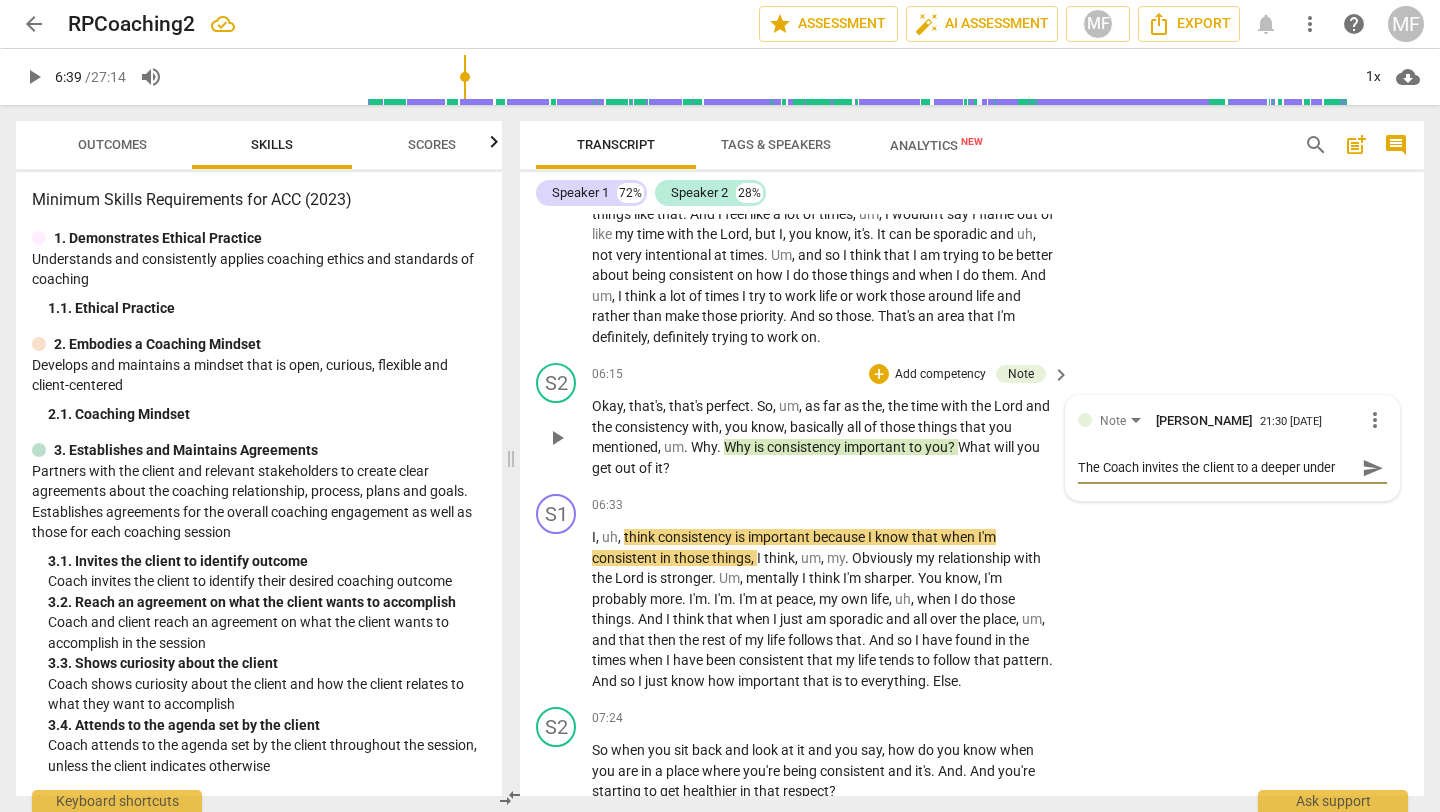 type on "The Coach invites the client to a deeper unders" 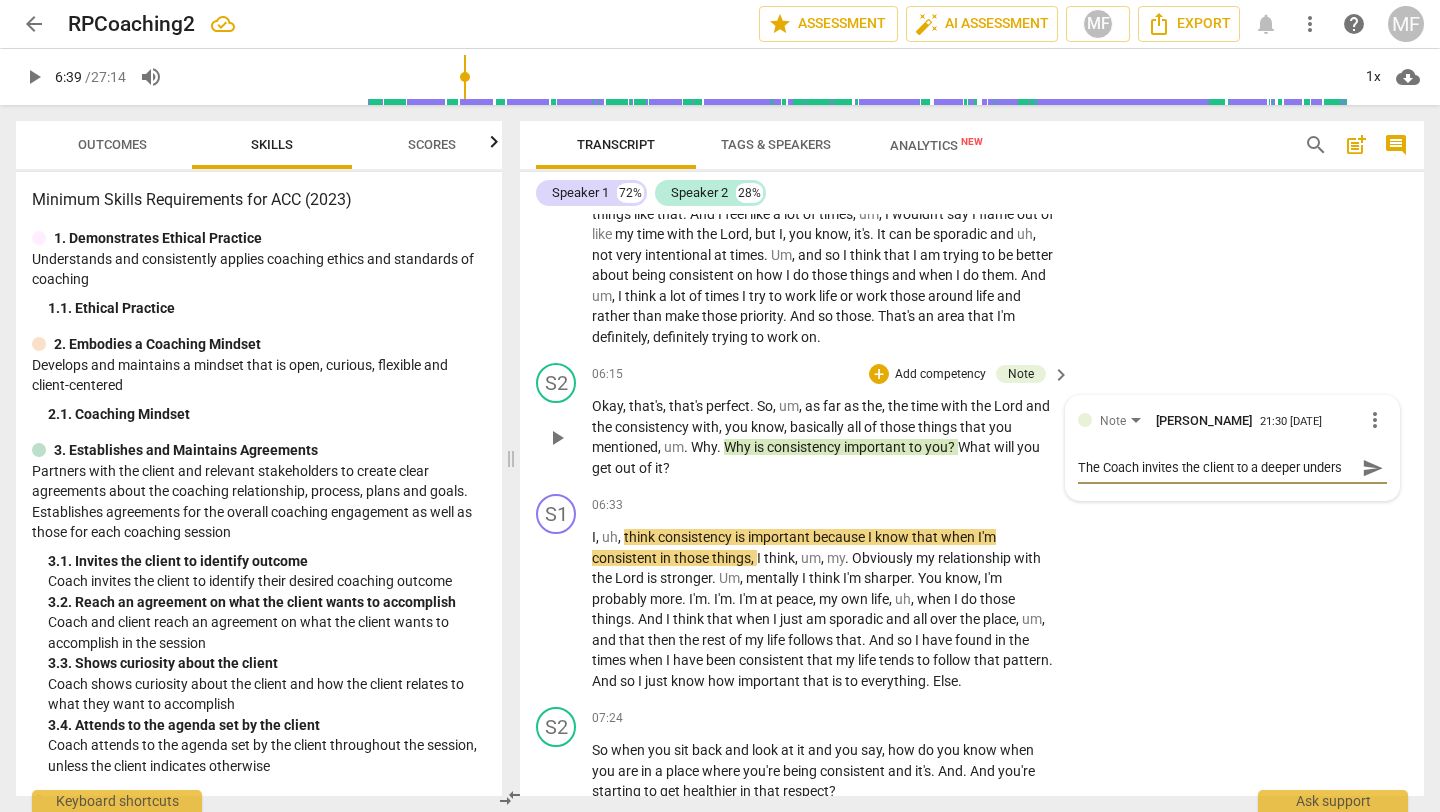 type on "The Coach invites the client to a deeper underst" 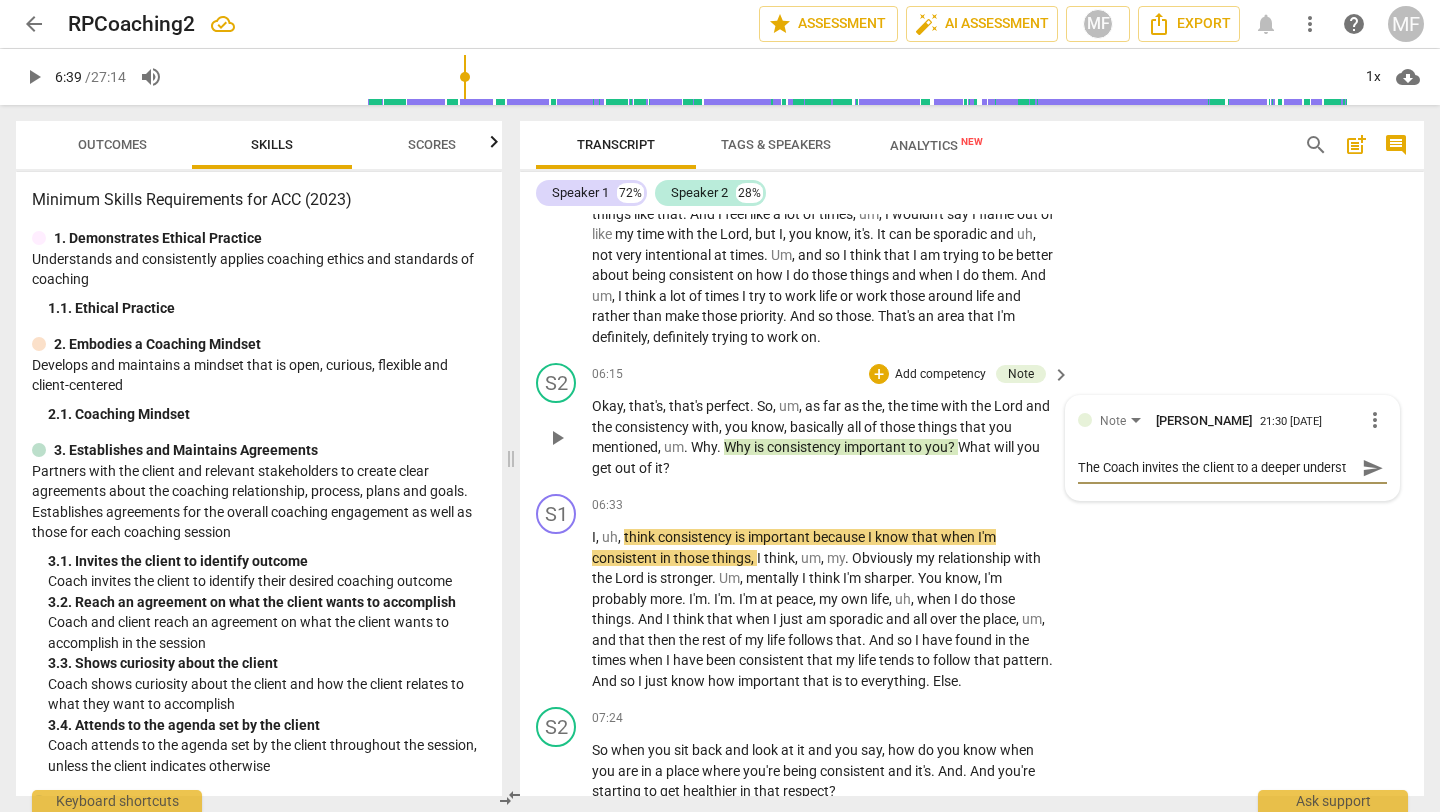 type on "The Coach invites the client to a deeper understa" 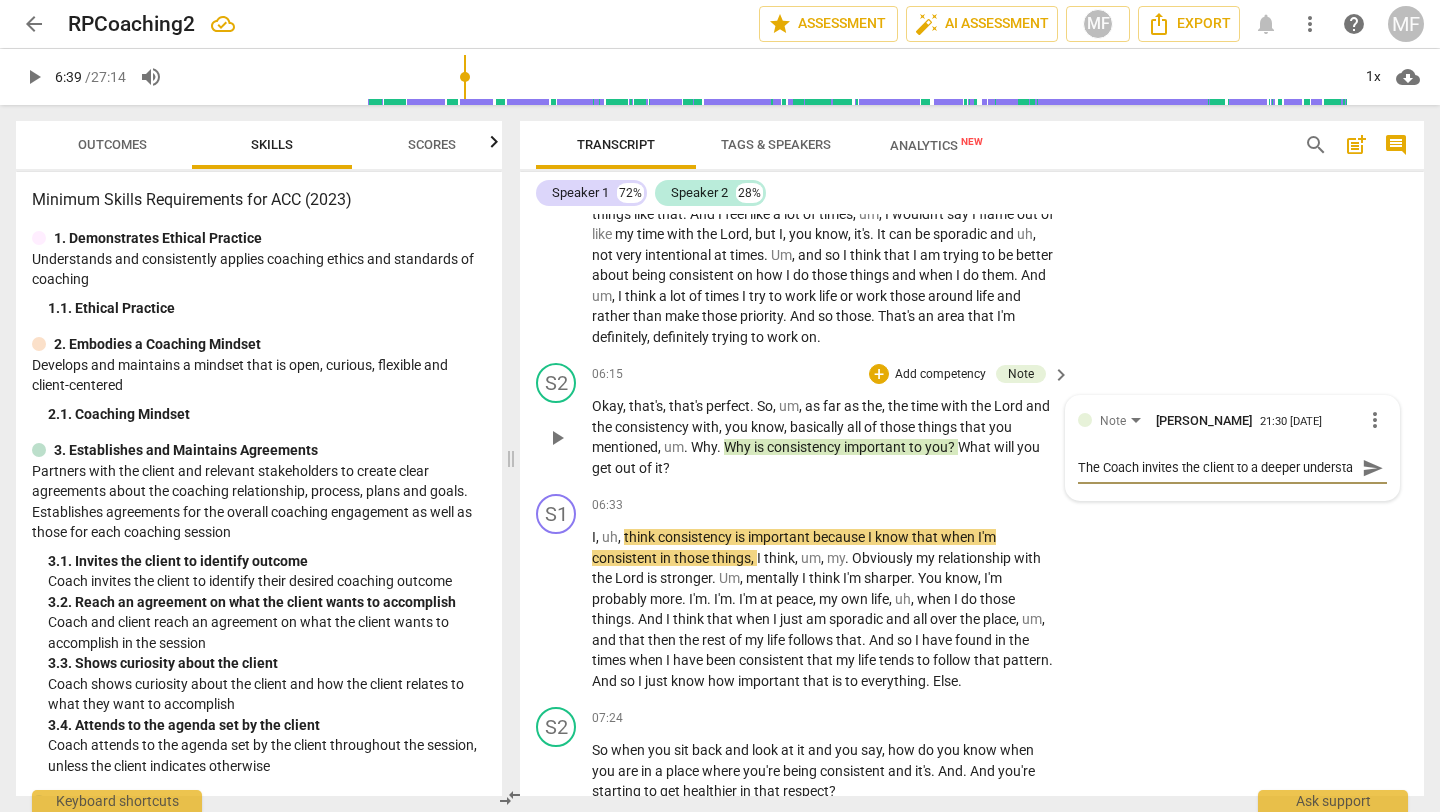 scroll, scrollTop: 17, scrollLeft: 0, axis: vertical 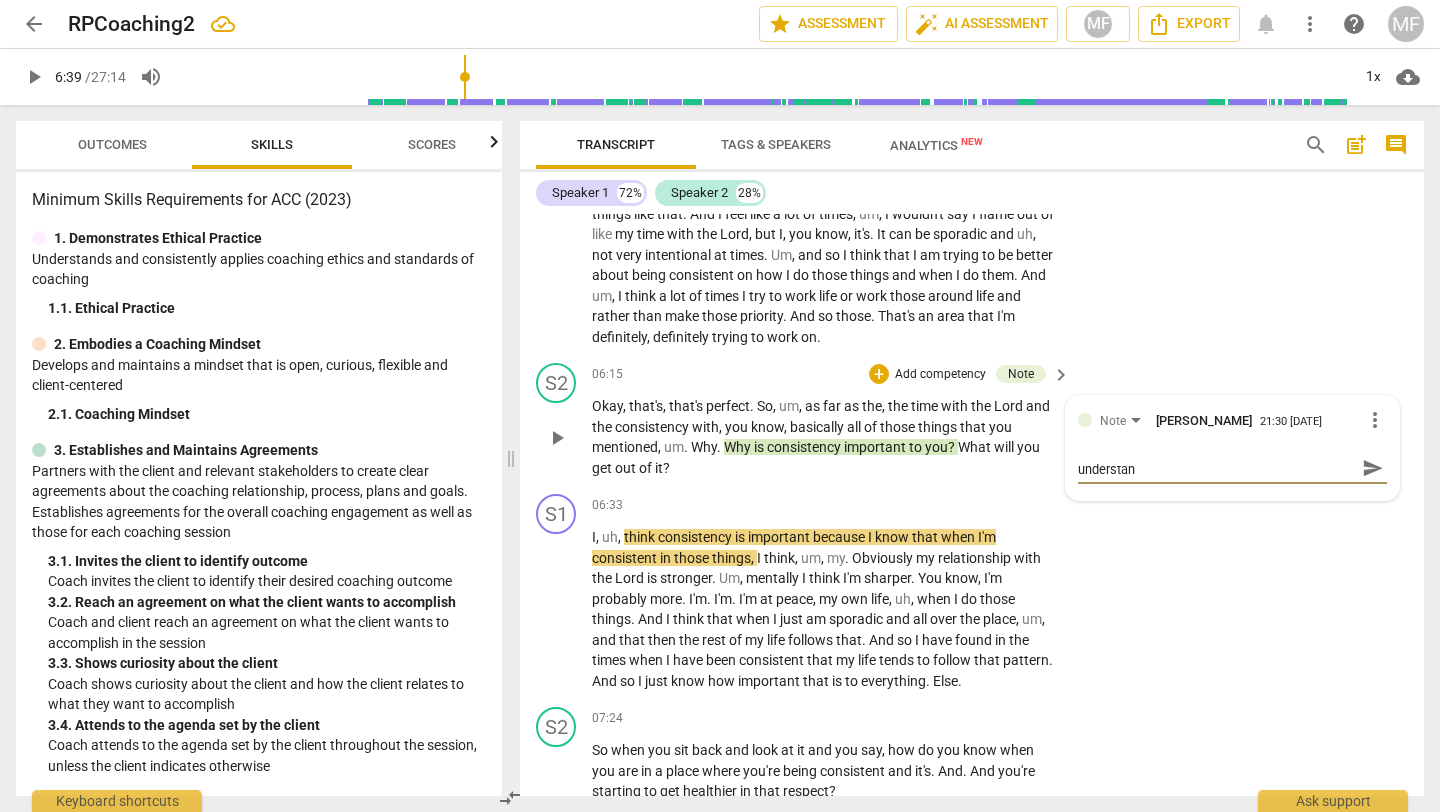 type on "The Coach invites the client to a deeper understanf" 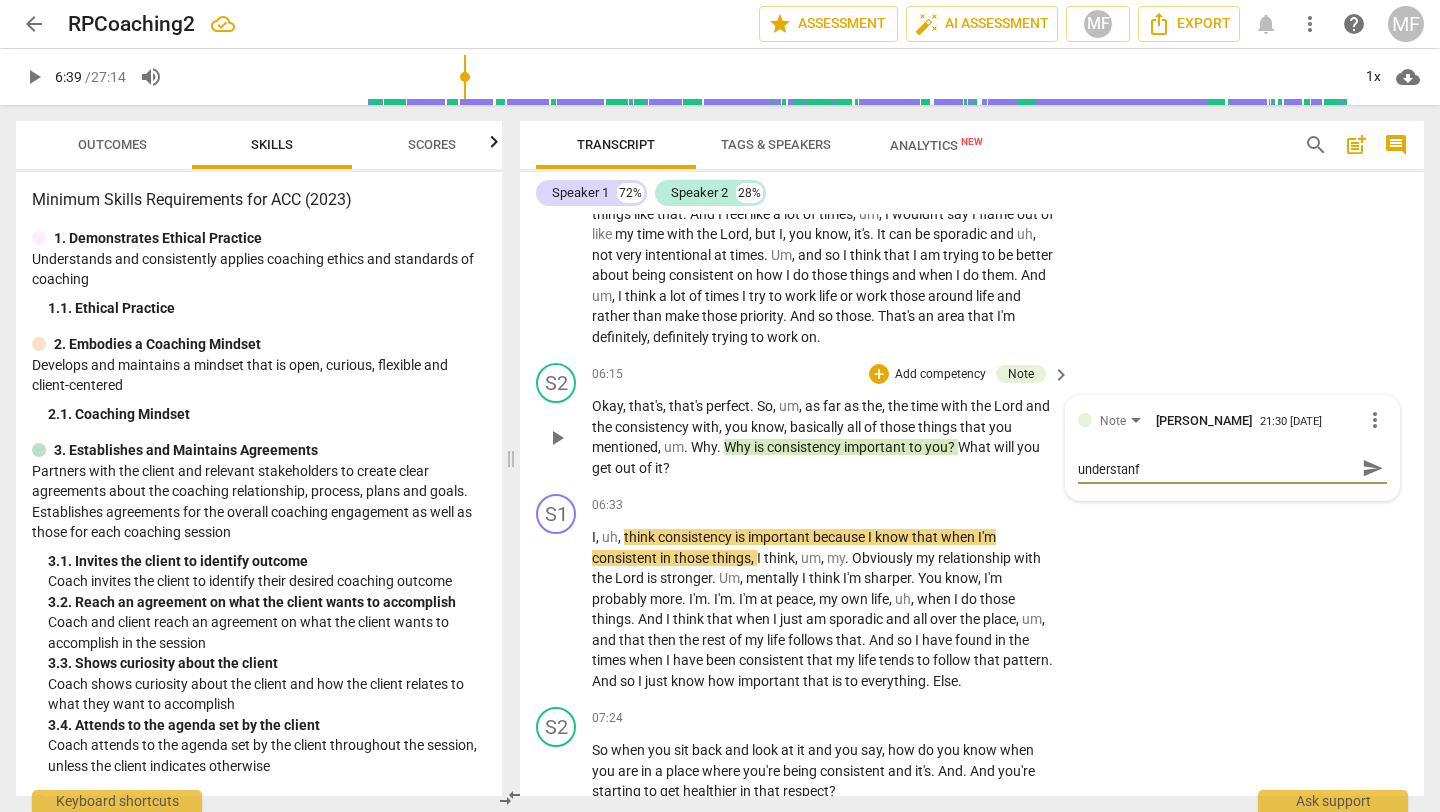 type on "The Coach invites the client to a deeper understanfi" 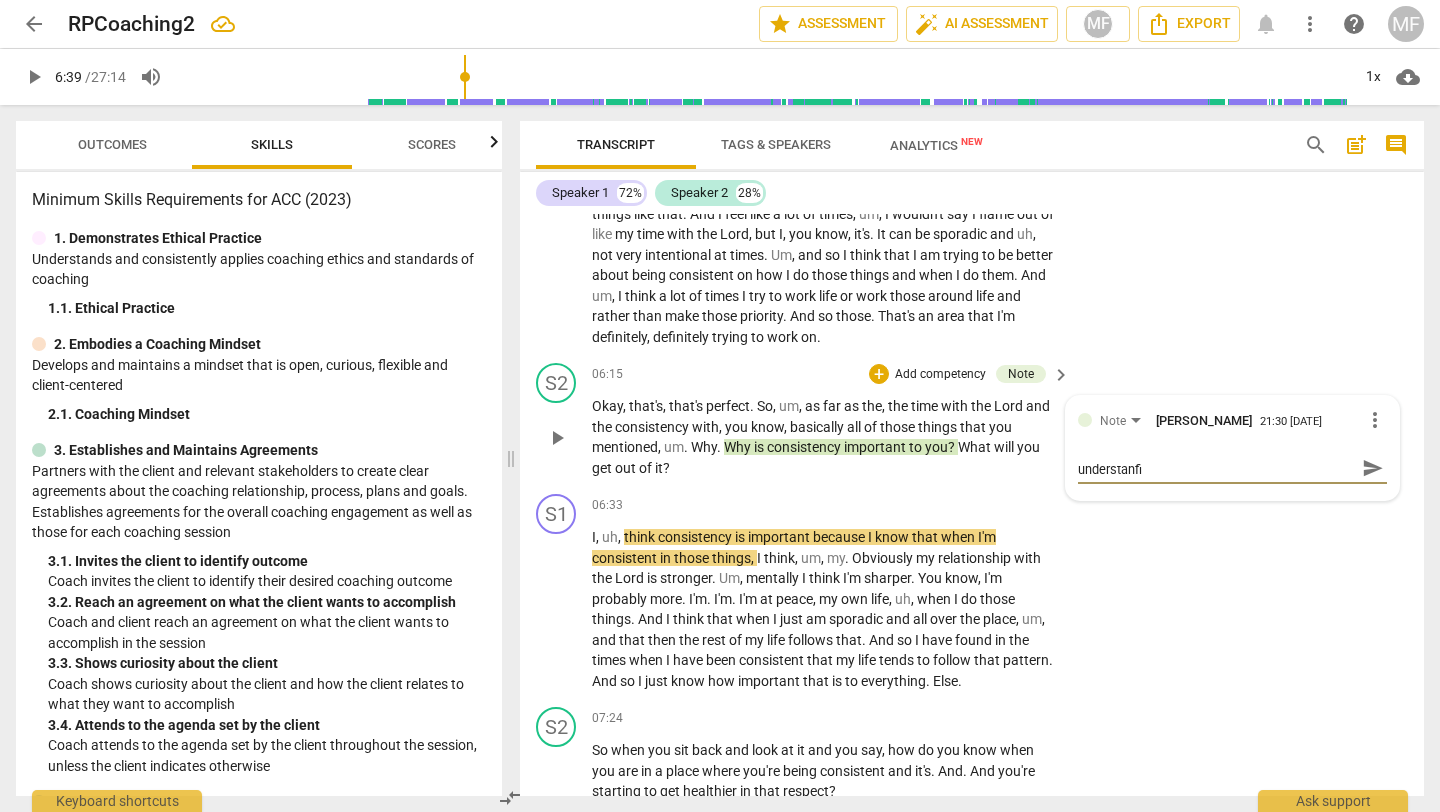 type on "The Coach invites the client to a deeper understanfin" 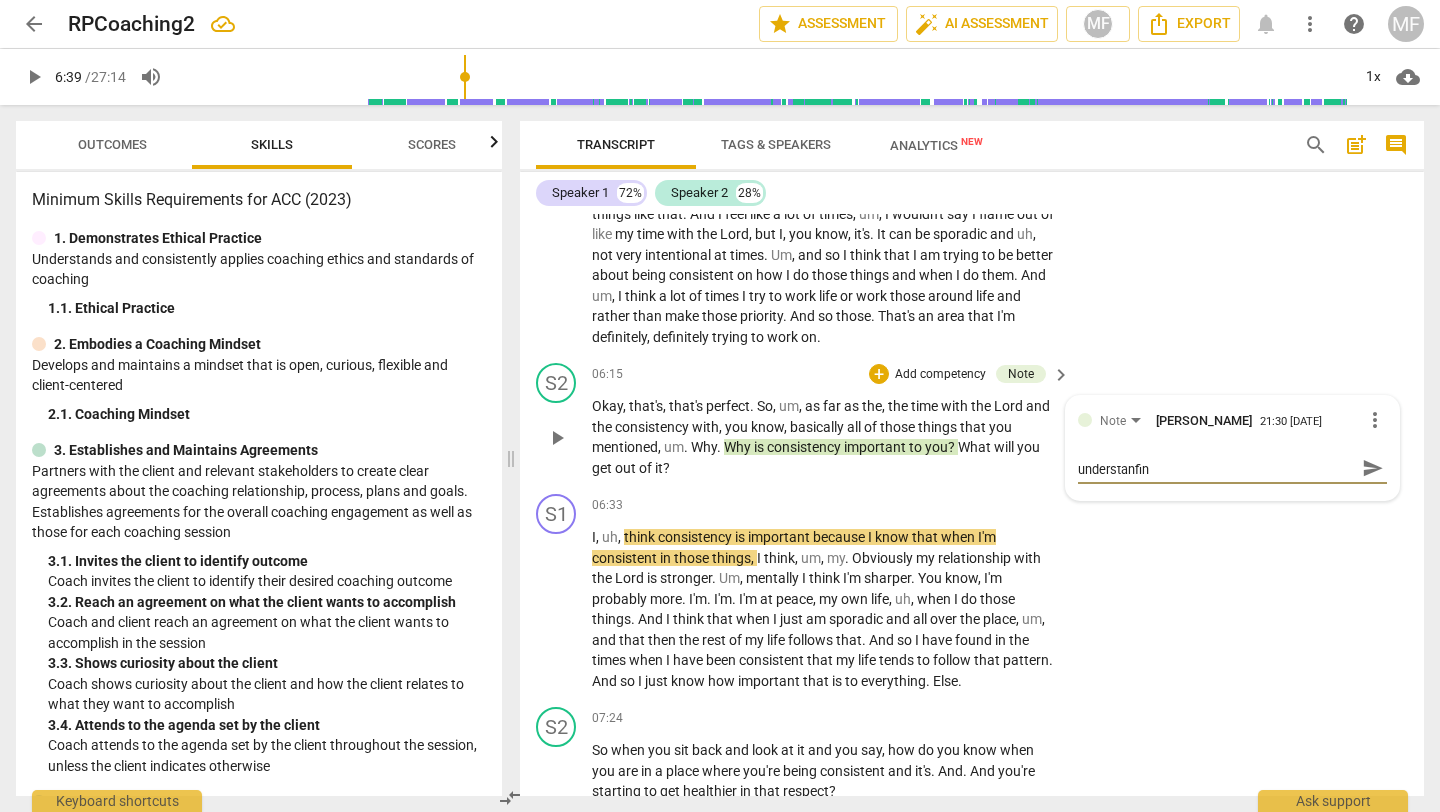type on "The Coach invites the client to a deeper understanfing" 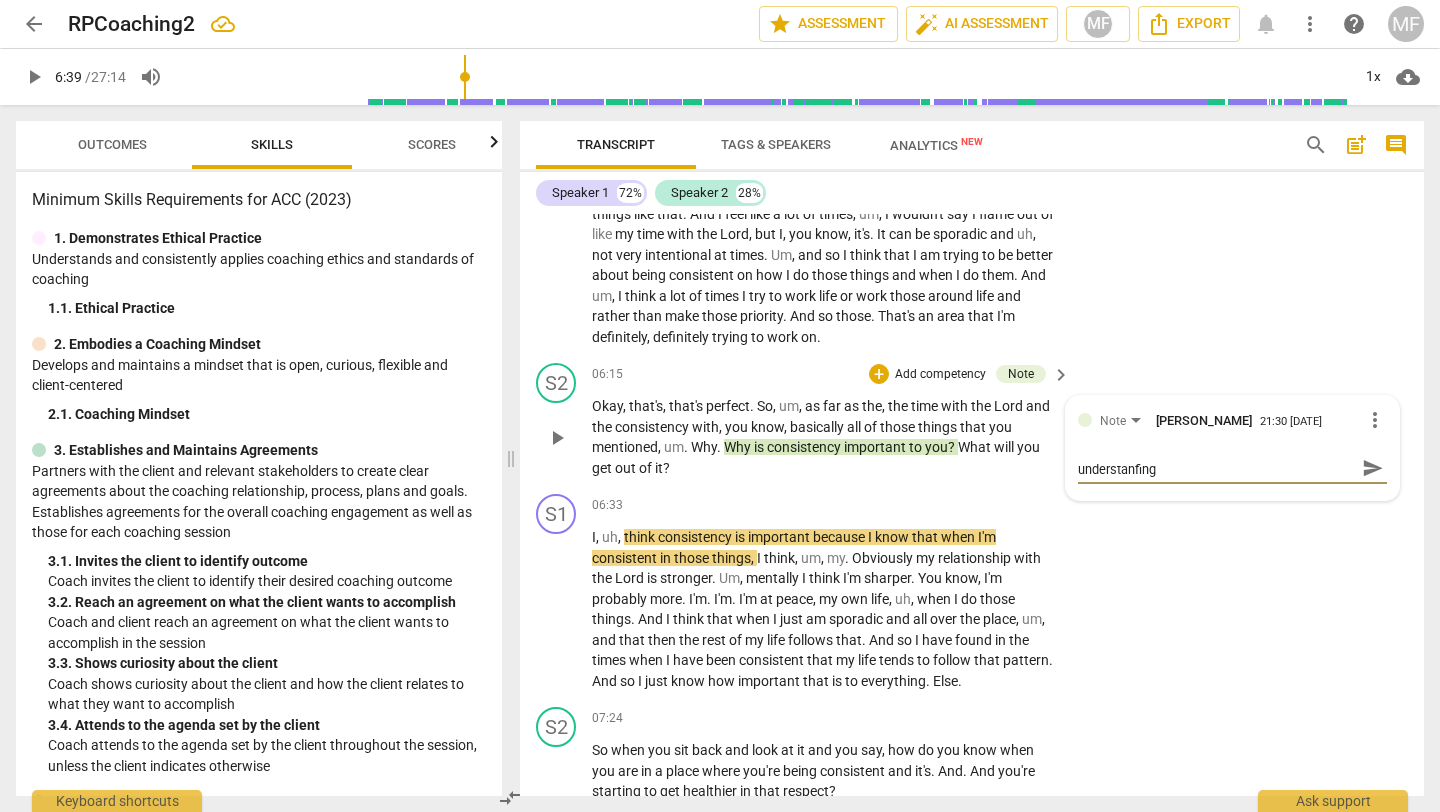 type on "The Coach invites the client to a deeper understanfin" 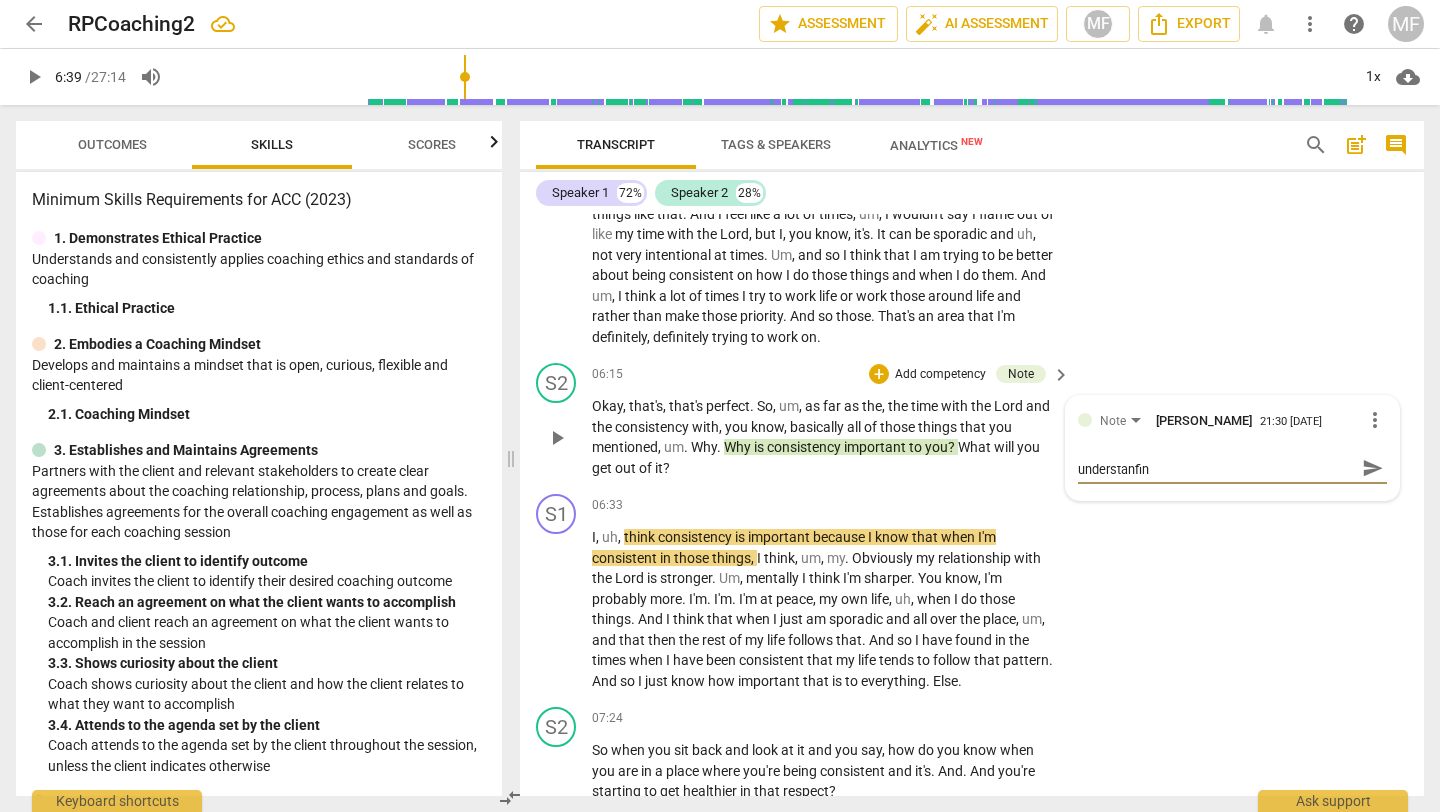 type on "The Coach invites the client to a deeper understanfi" 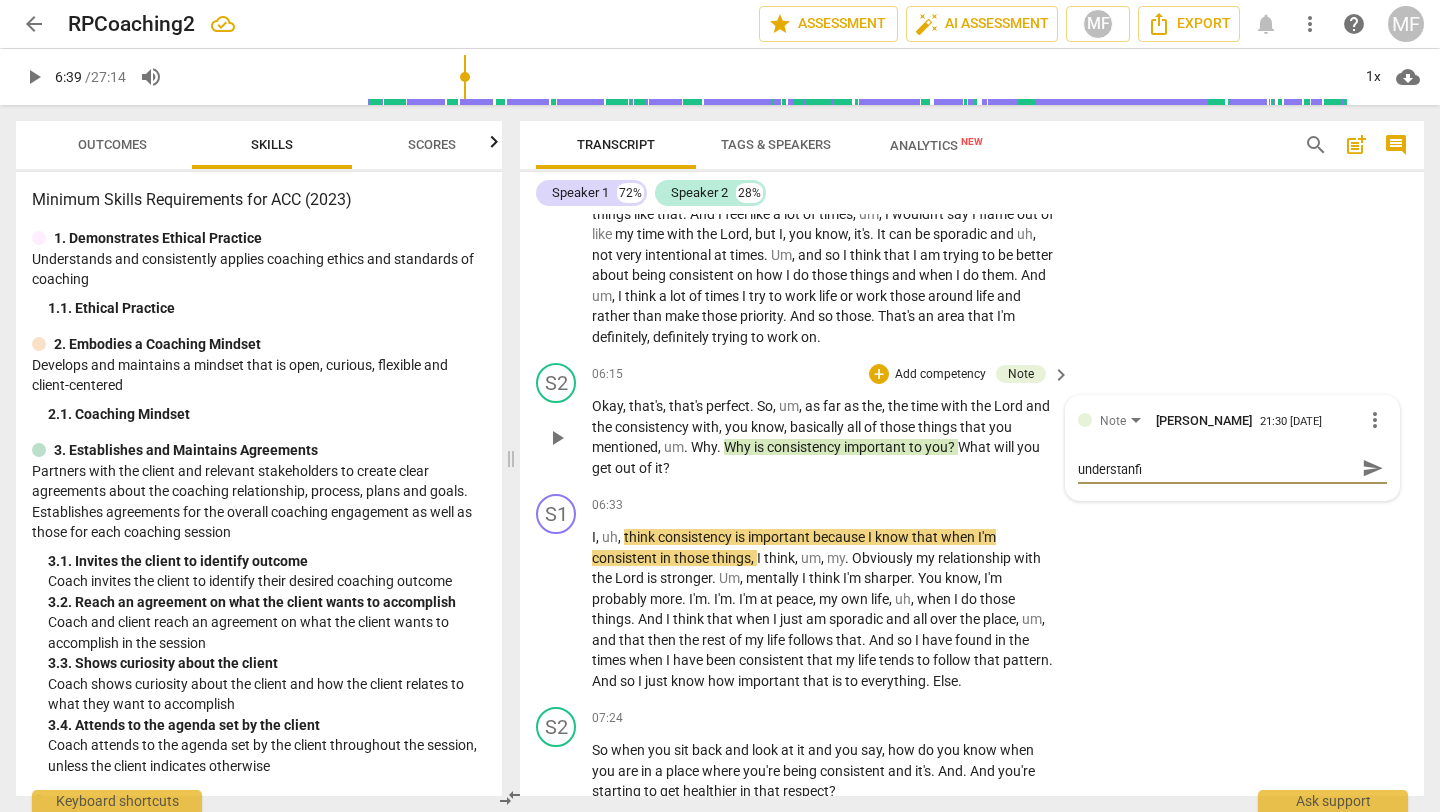 type on "The Coach invites the client to a deeper understanf" 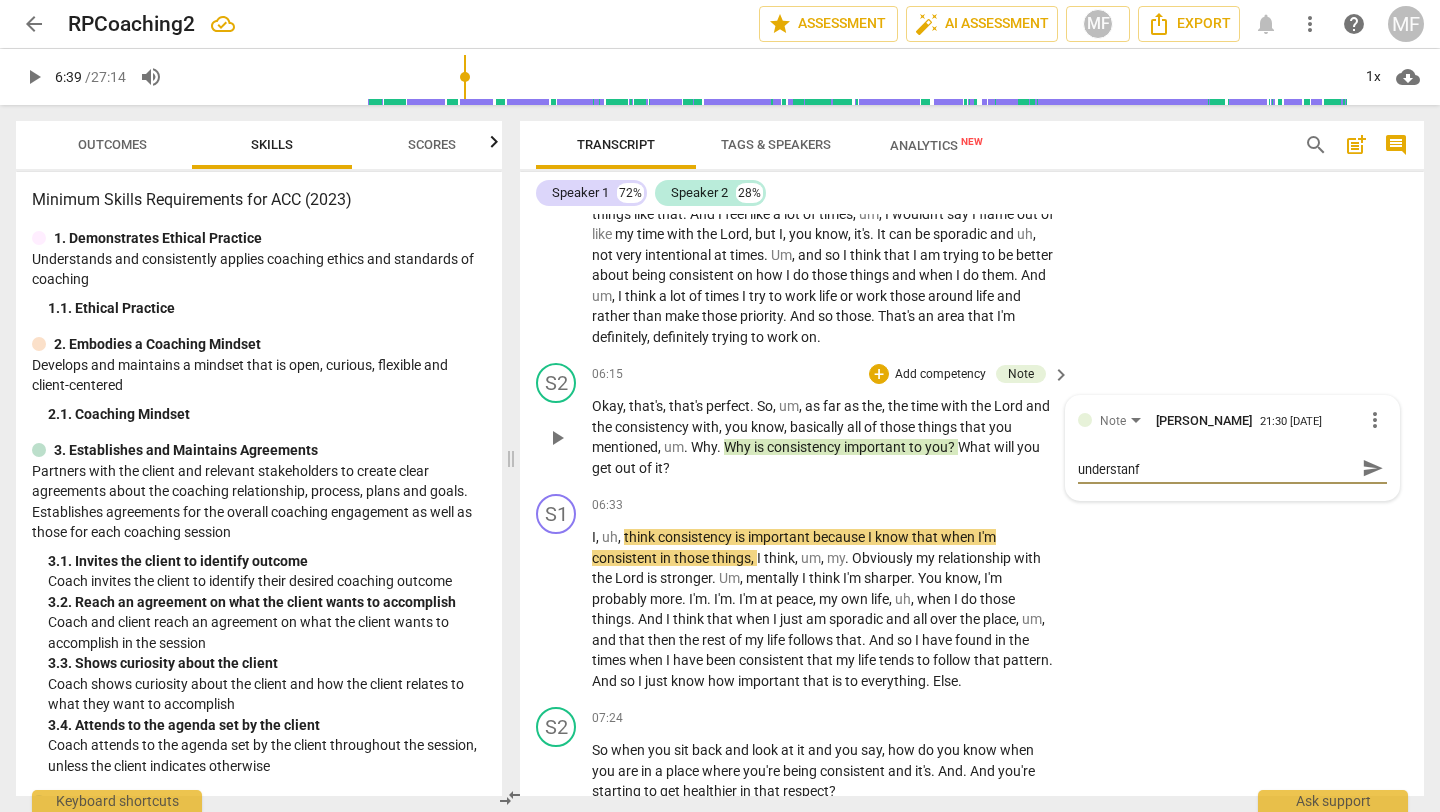 type on "The Coach invites the client to a deeper understan" 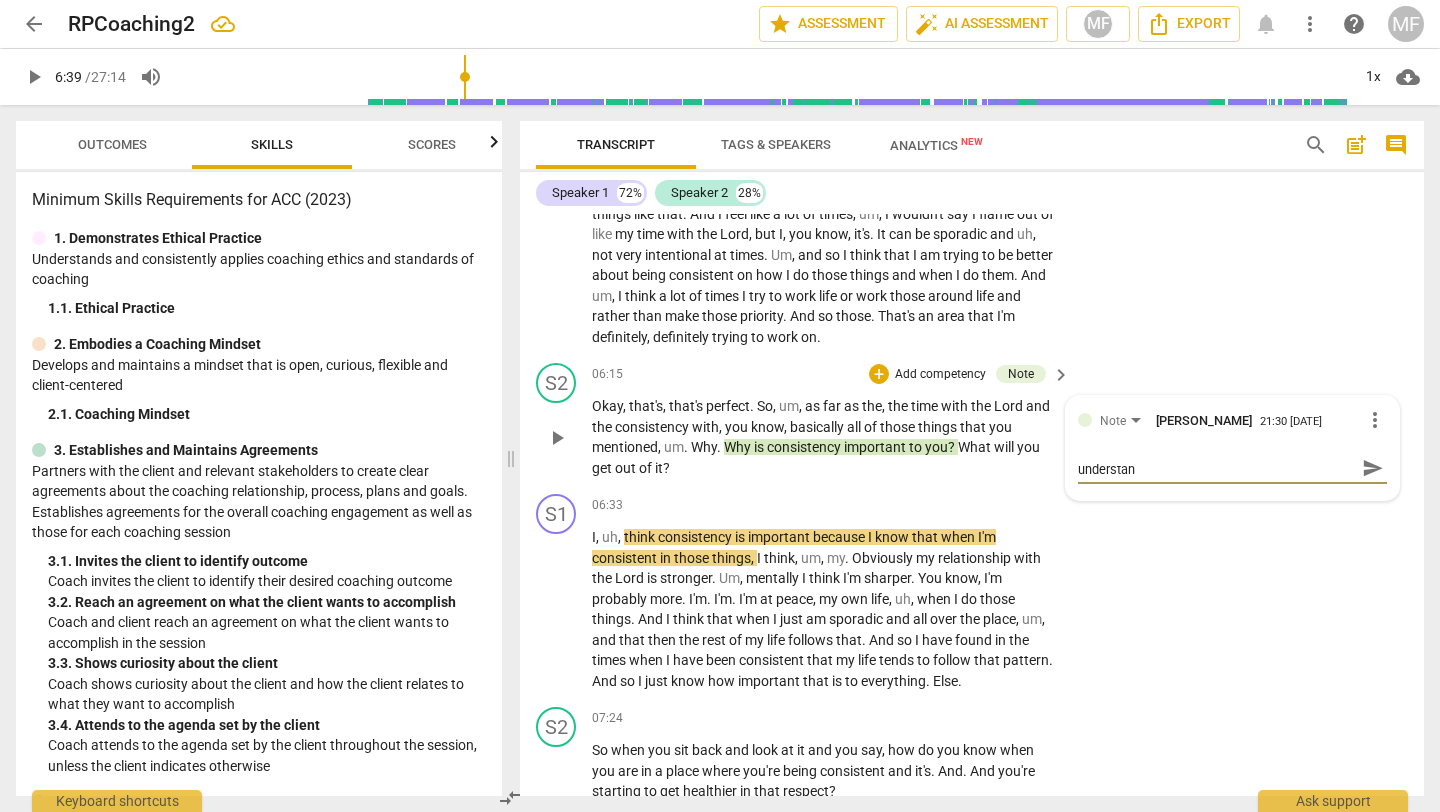 type on "The Coach invites the client to a deeper understand" 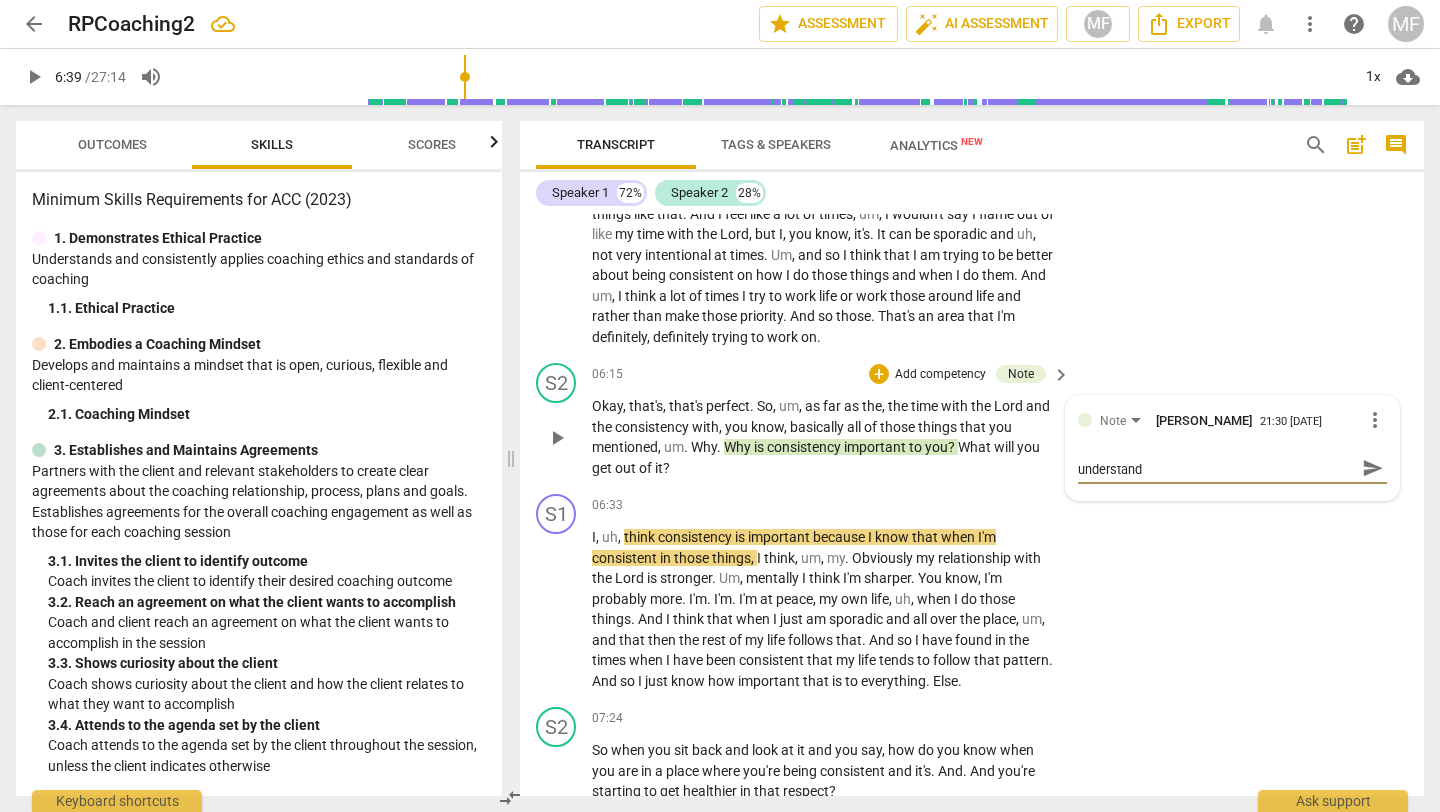type on "The Coach invites the client to a deeper understandi" 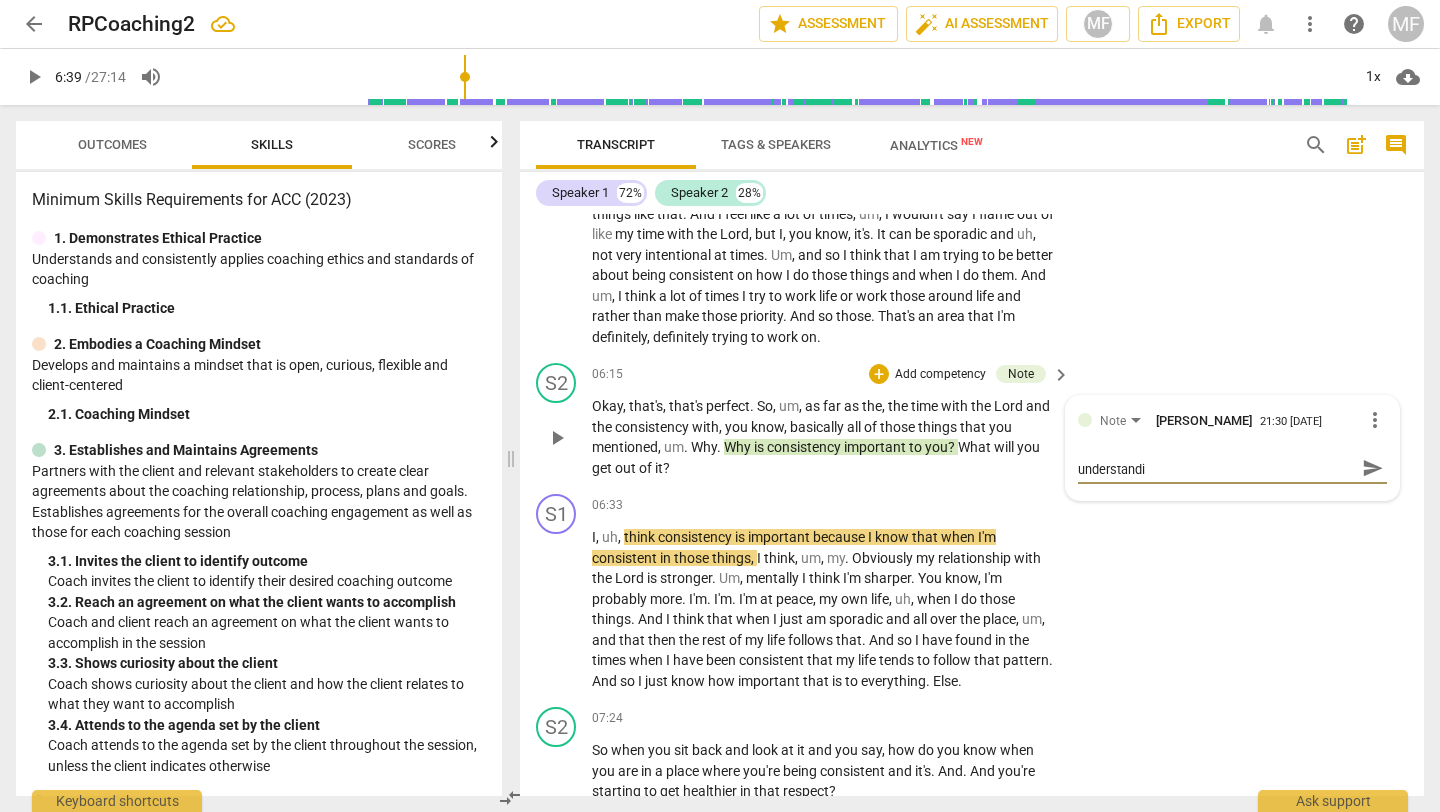 type on "The Coach invites the client to a deeper understandin" 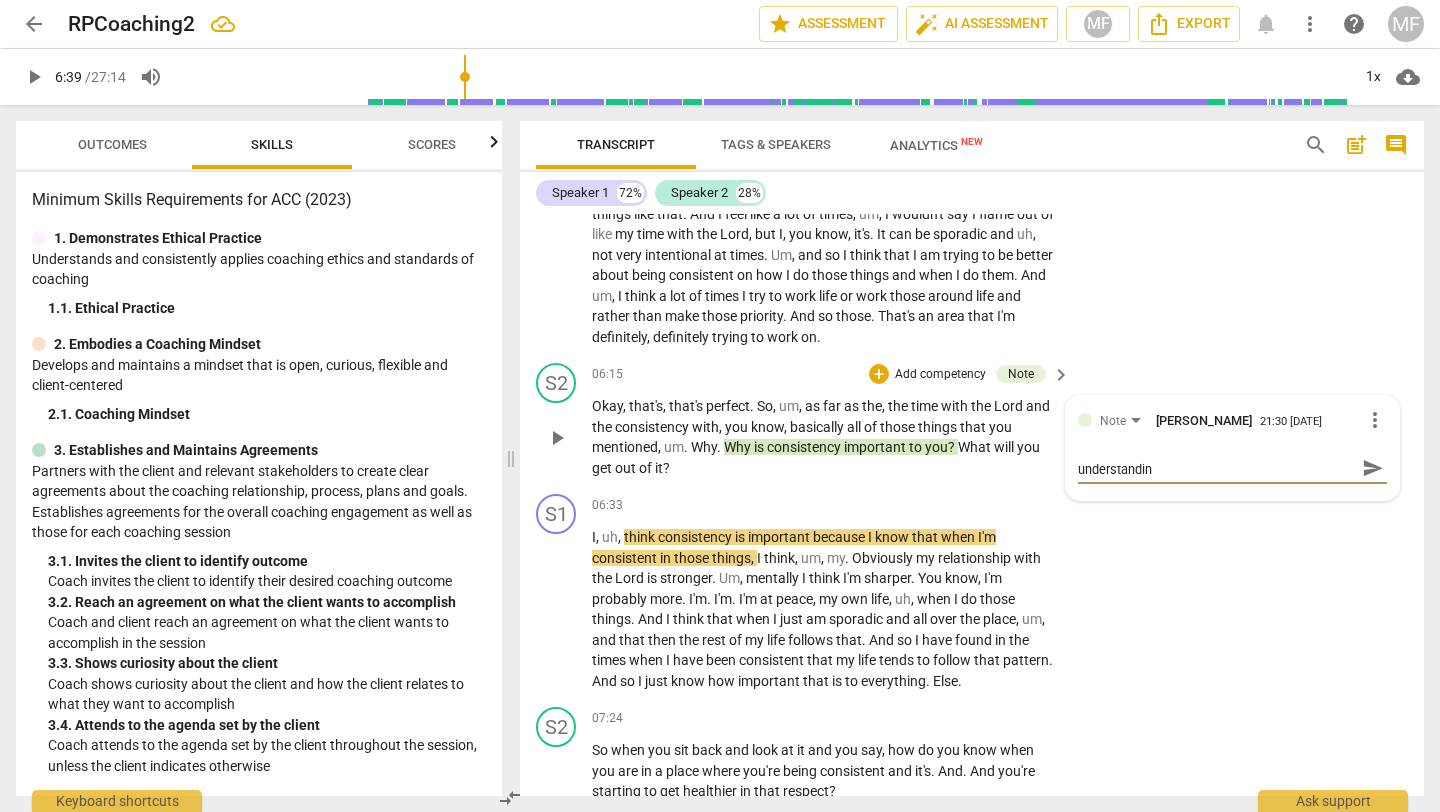 type on "The Coach invites the client to a deeper understanding" 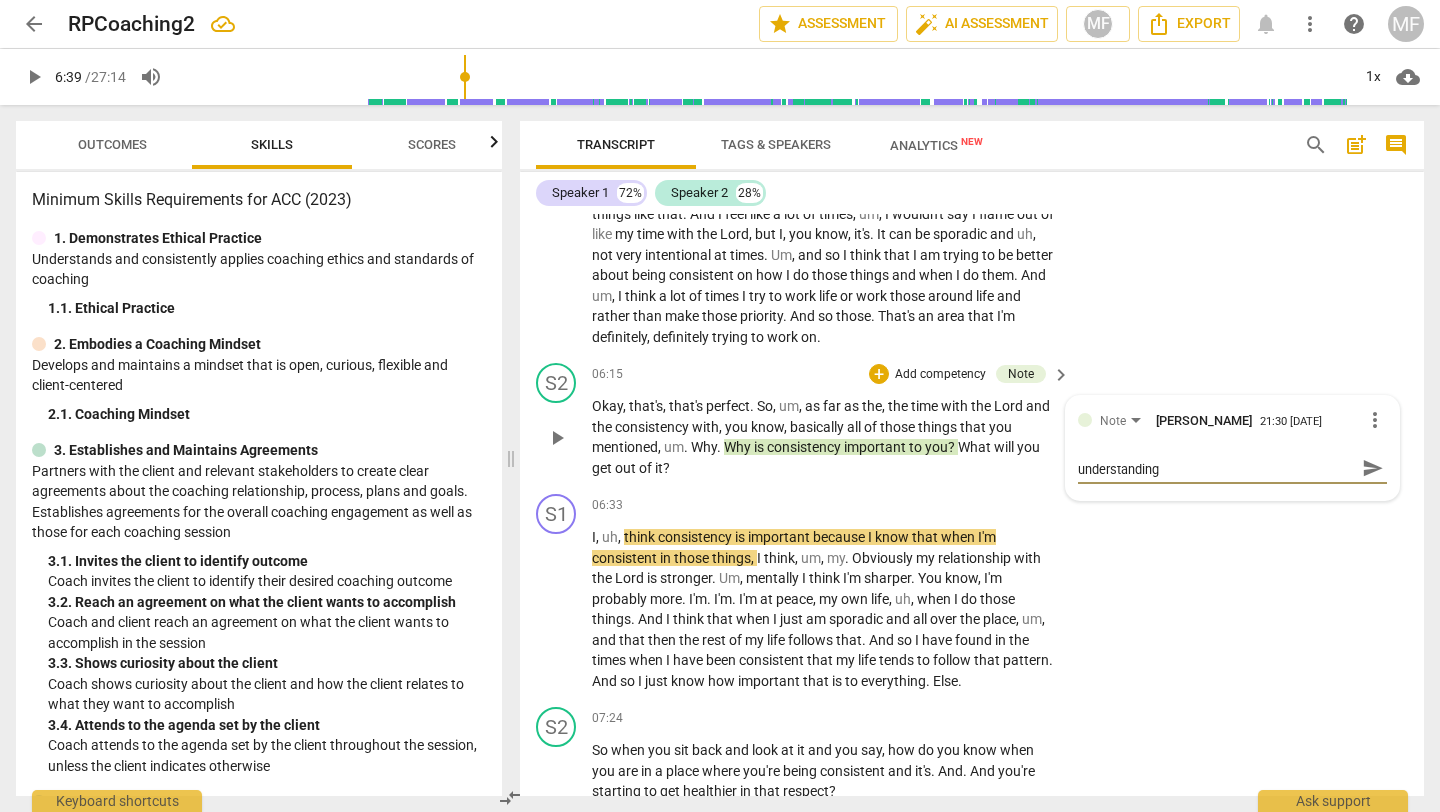 scroll, scrollTop: 0, scrollLeft: 0, axis: both 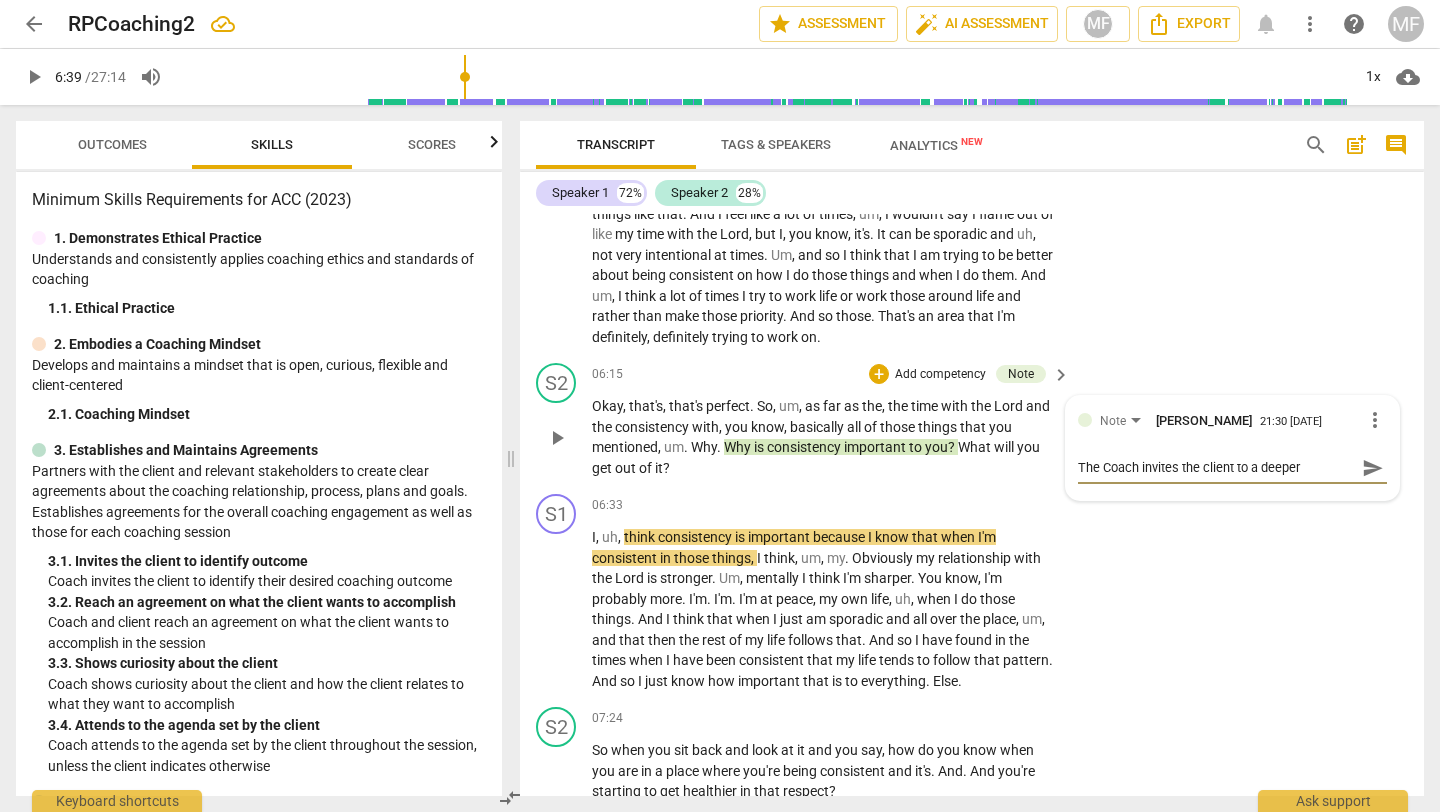 type on "The Coach invites the client to a deeper understanding" 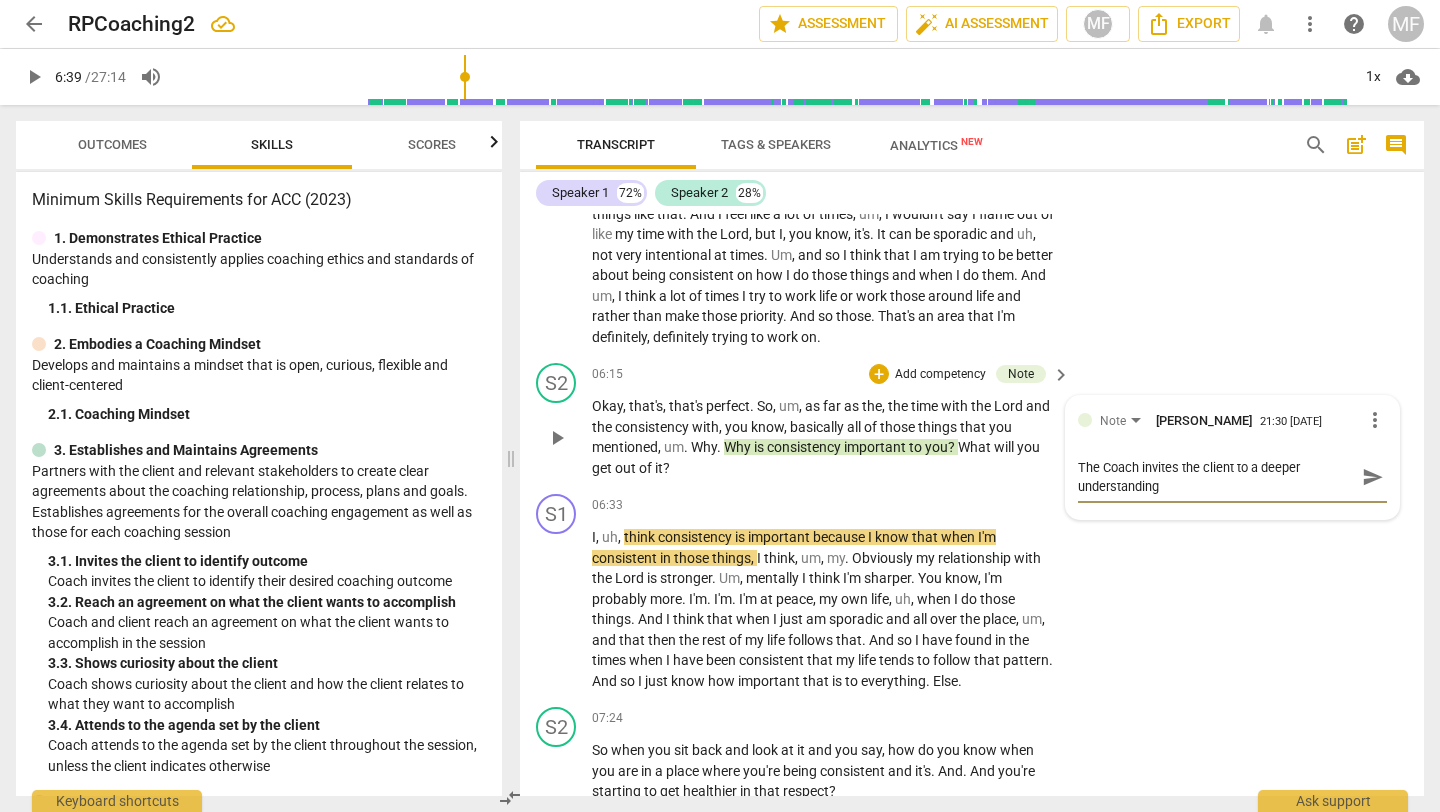 type on "The Coach invites the client to a deeper understanding w" 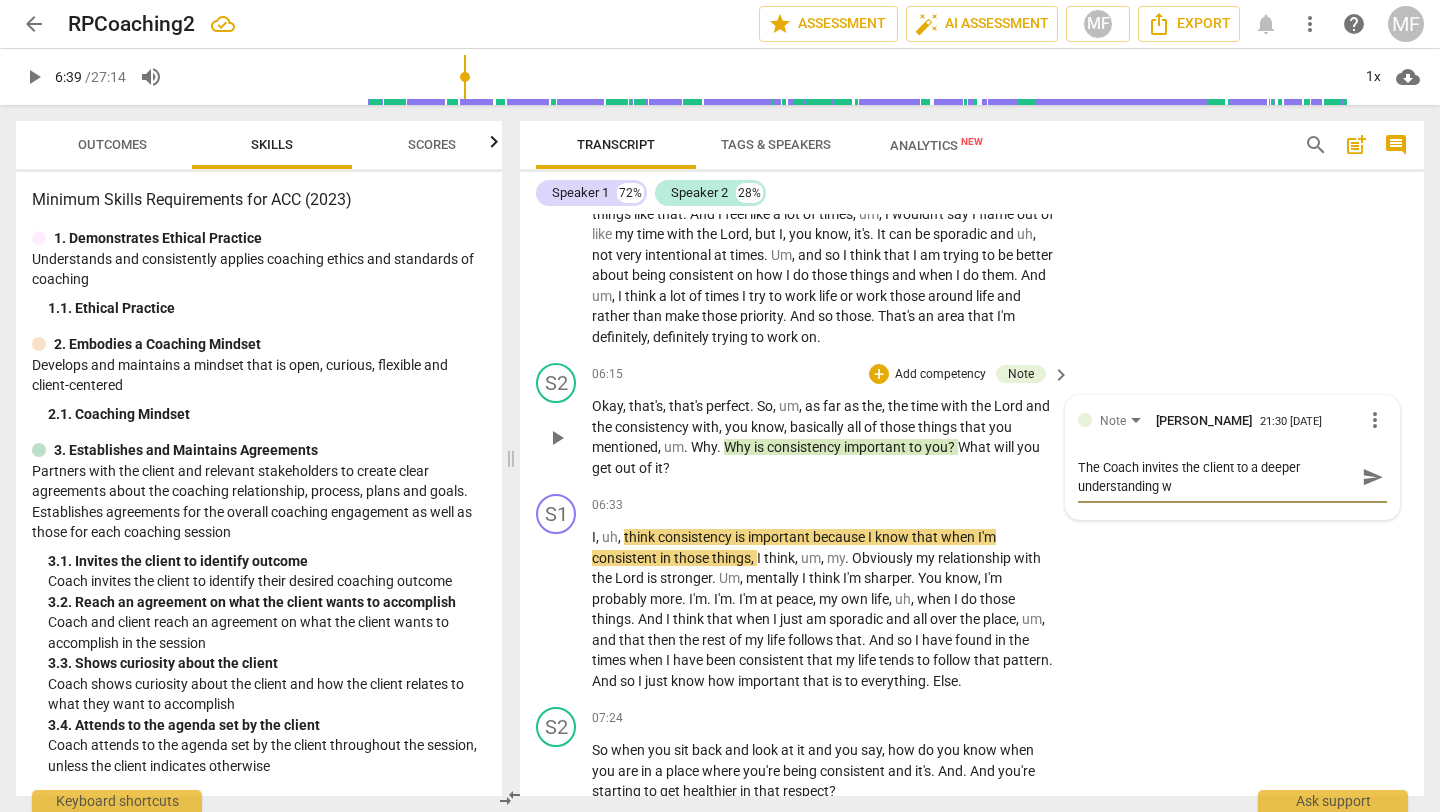 type on "The Coach invites the client to a deeper understanding wh" 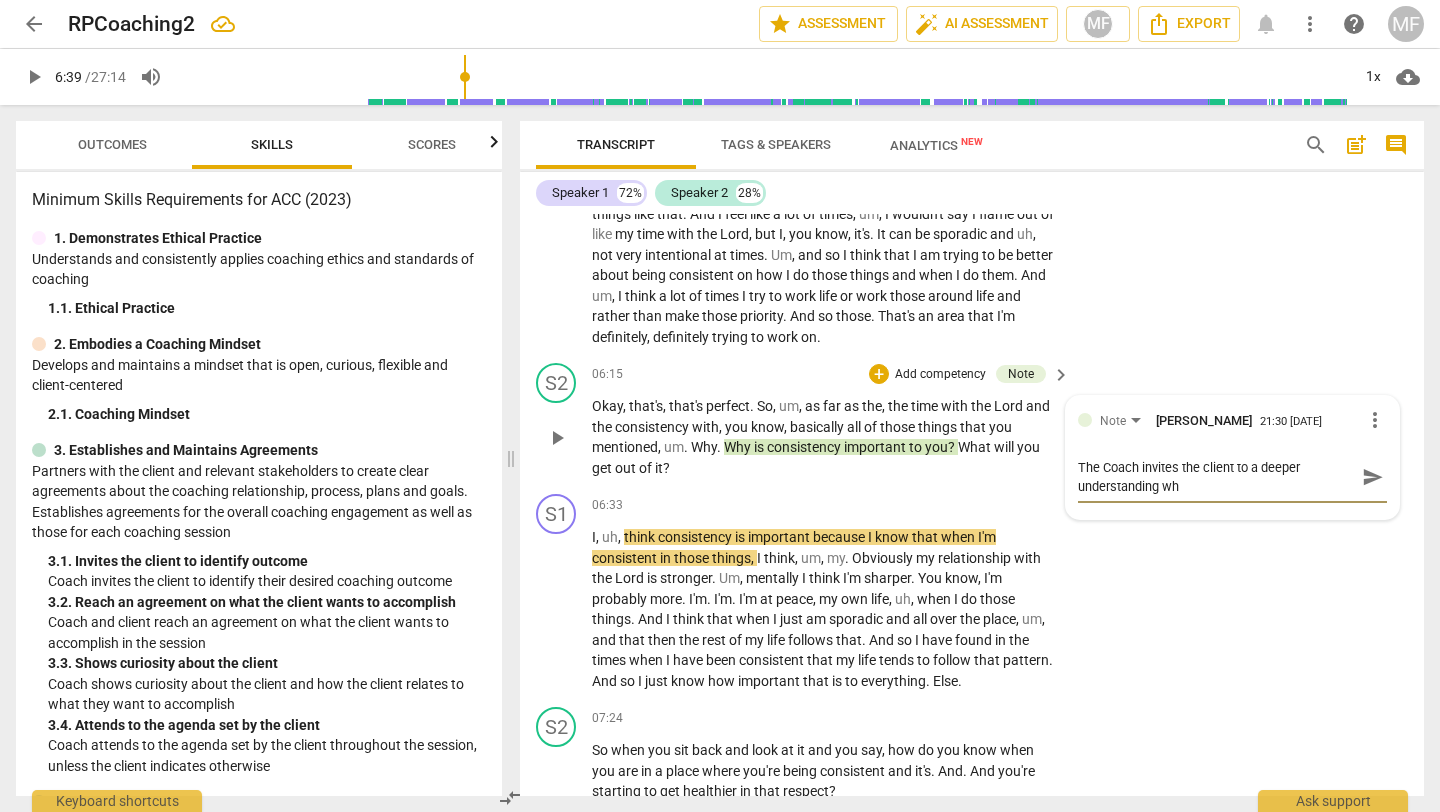 type on "The Coach invites the client to a deeper understanding whi" 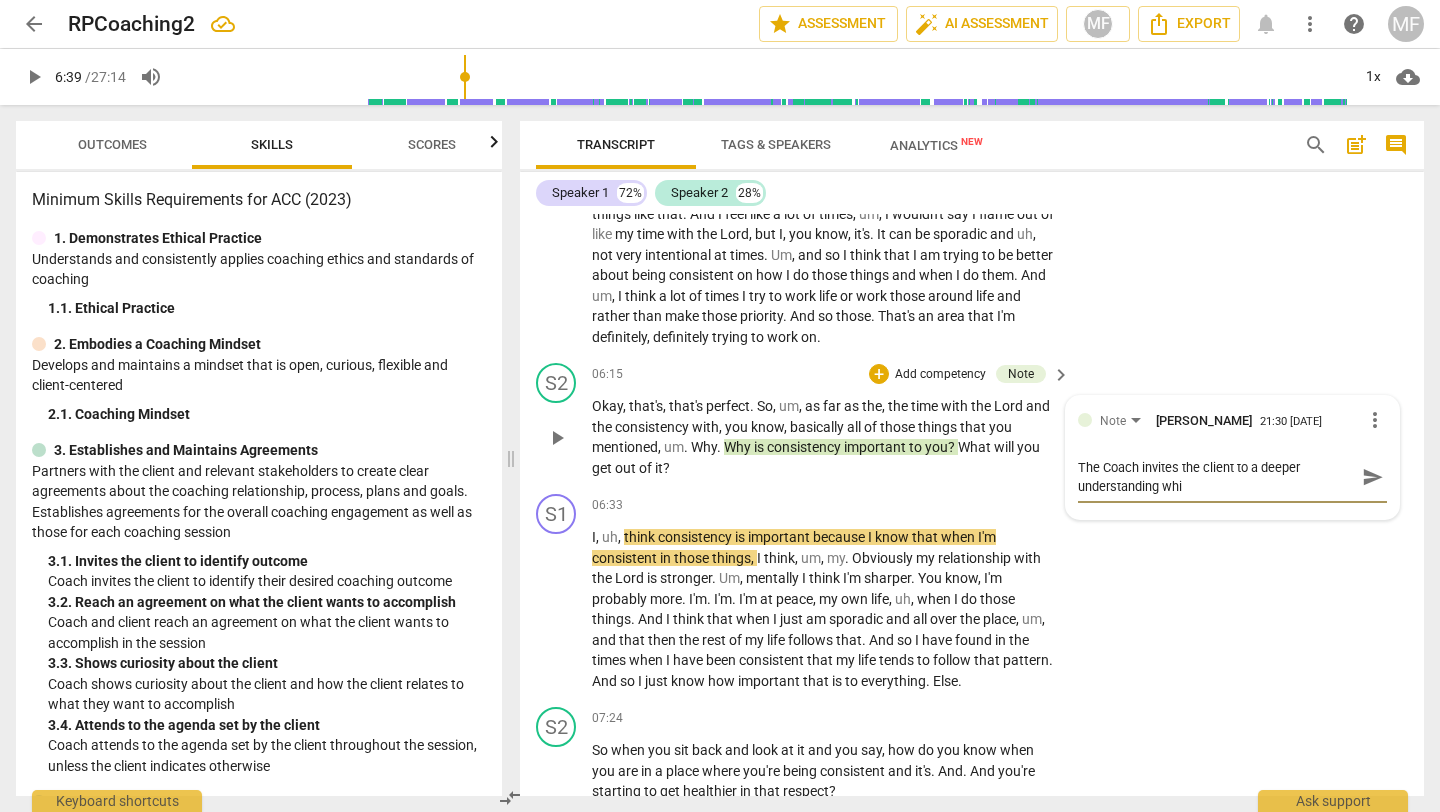 type on "The Coach invites the client to a deeper understanding whic" 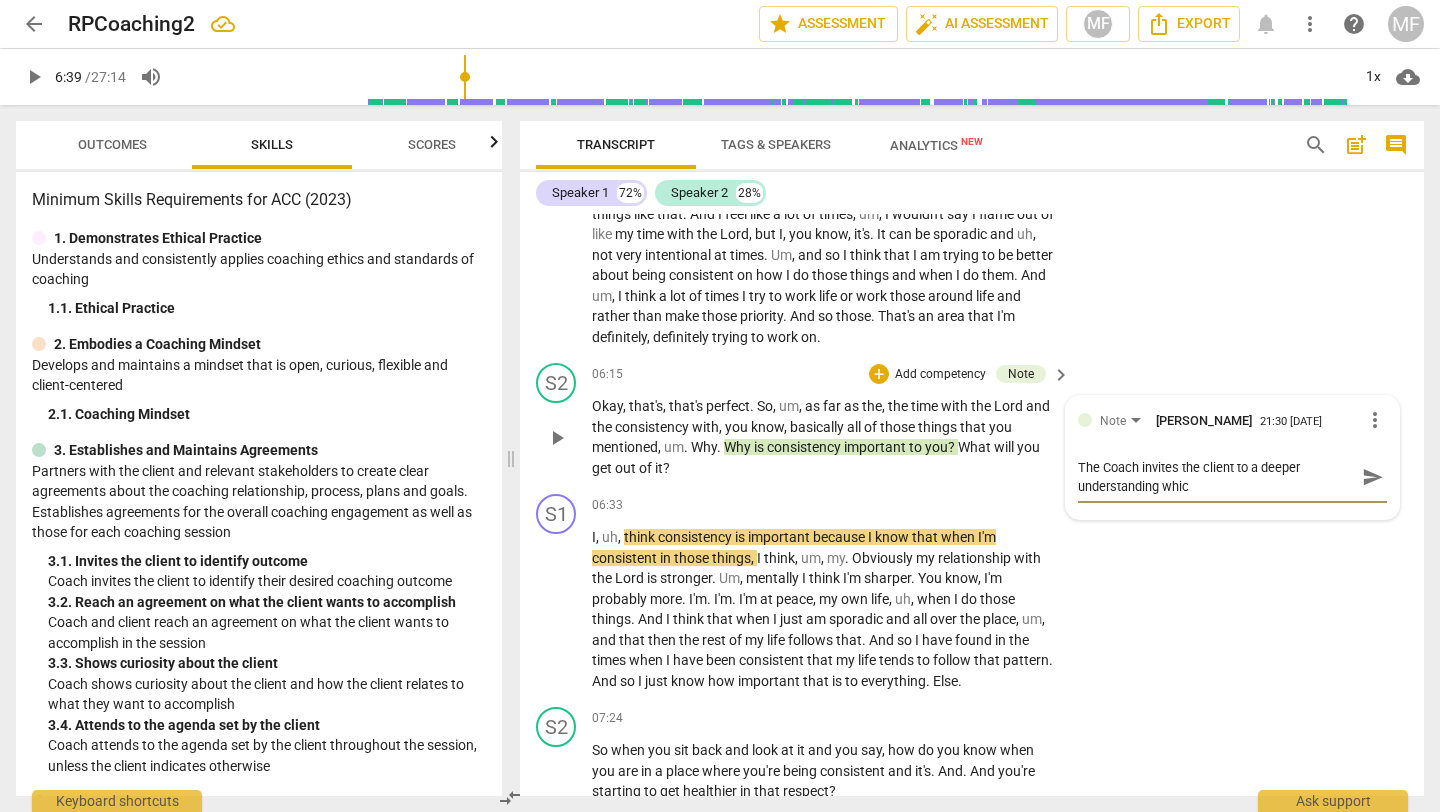type on "The Coach invites the client to a deeper understanding which" 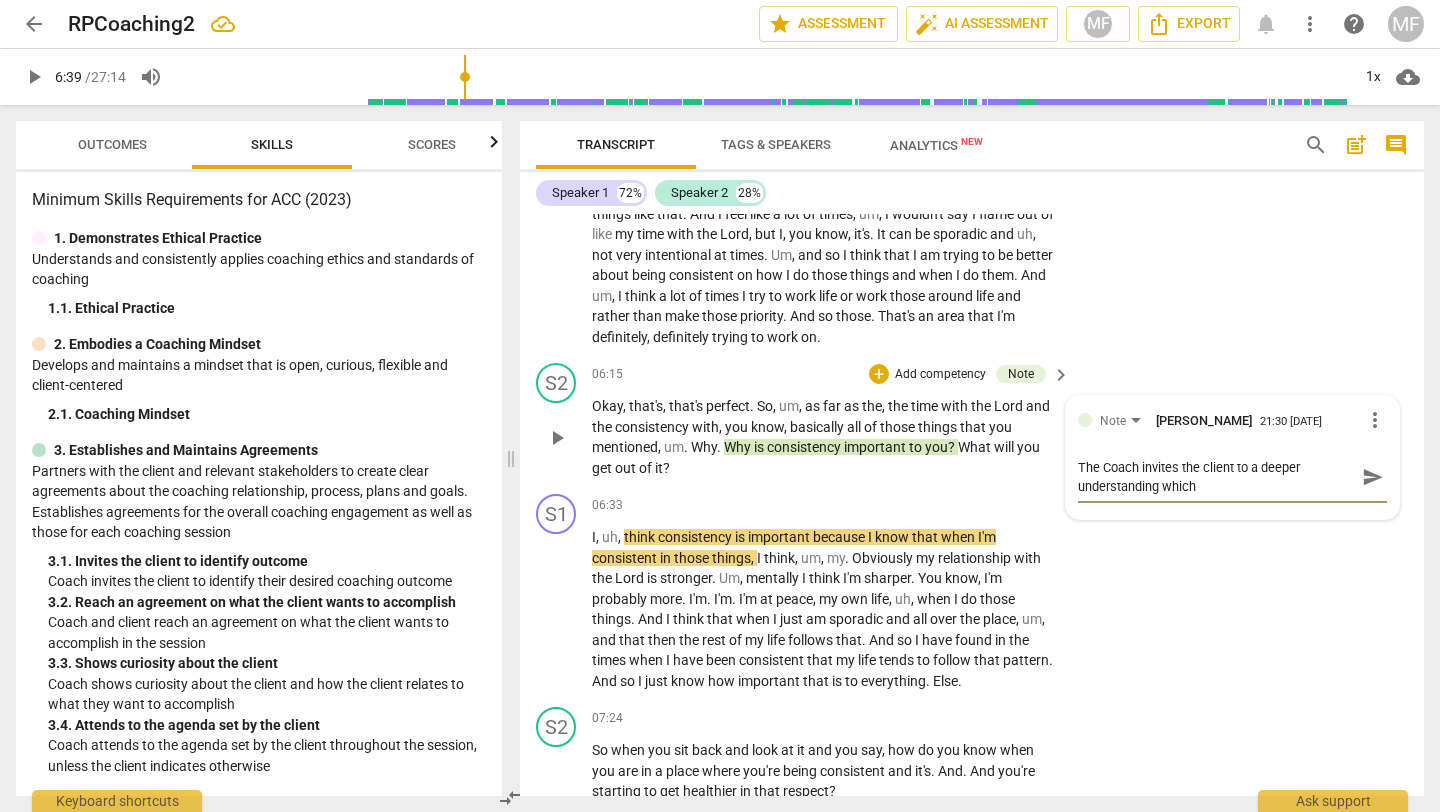 type on "The Coach invites the client to a deeper understanding which" 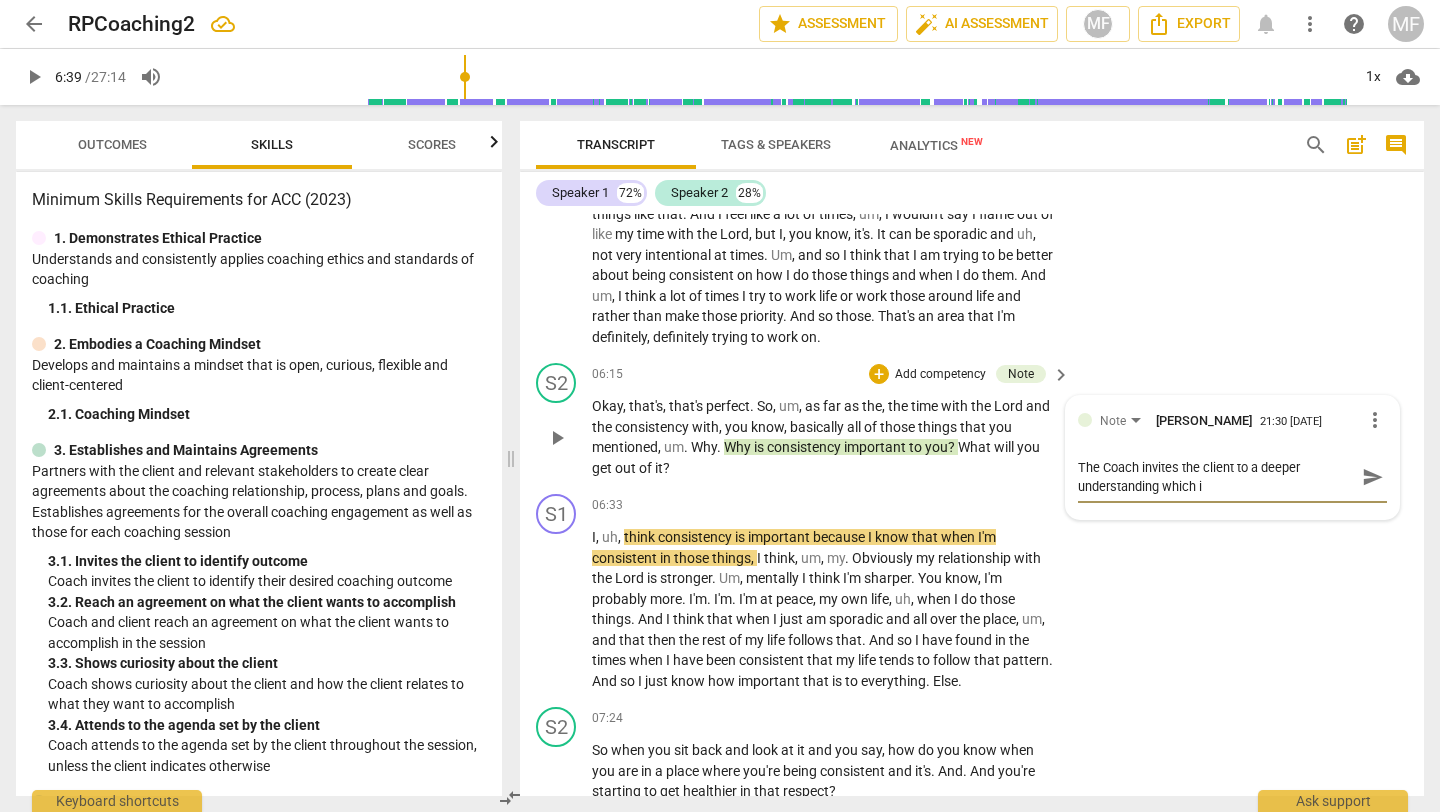 type on "The Coach invites the client to a deeper understanding which is" 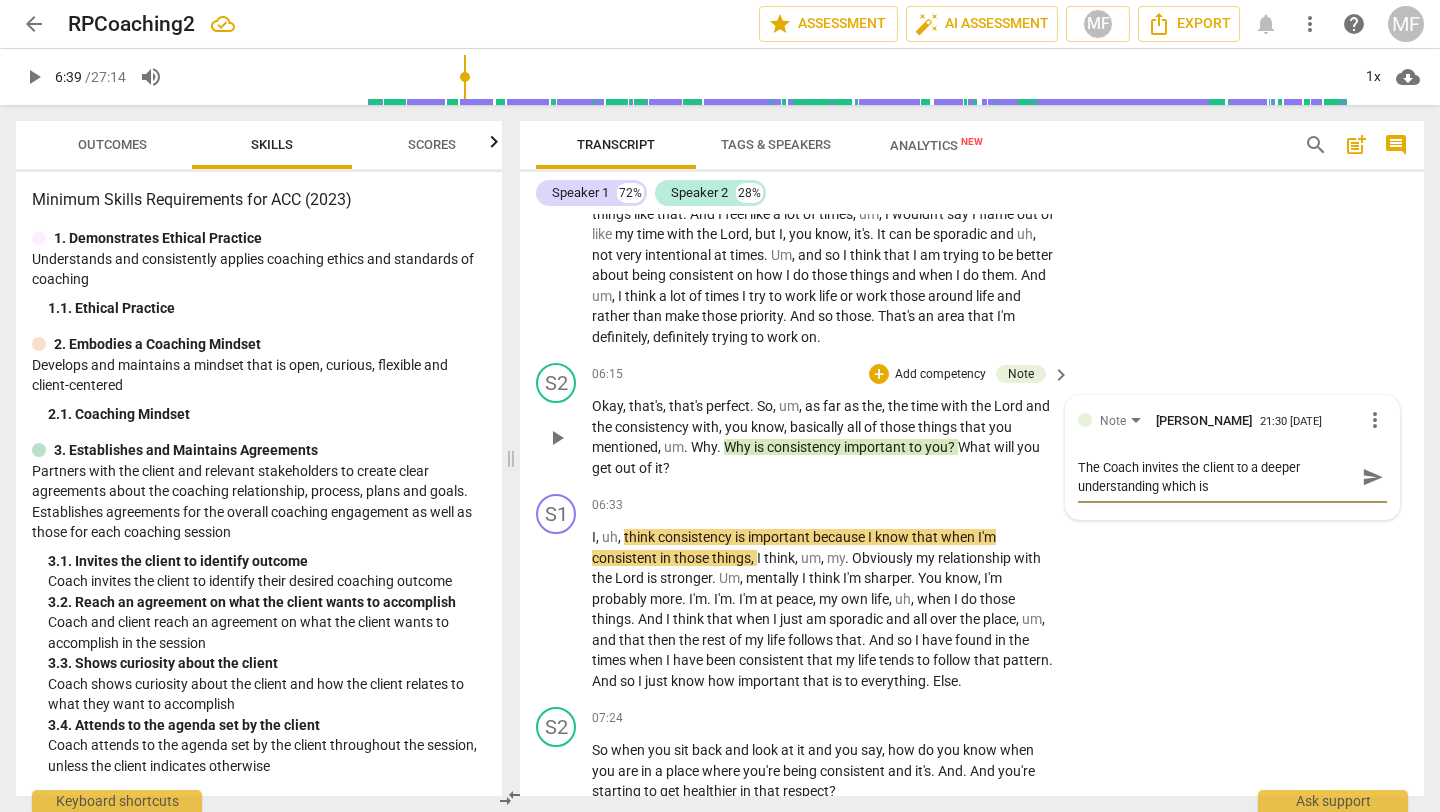 type on "The Coach invites the client to a deeper understanding which is" 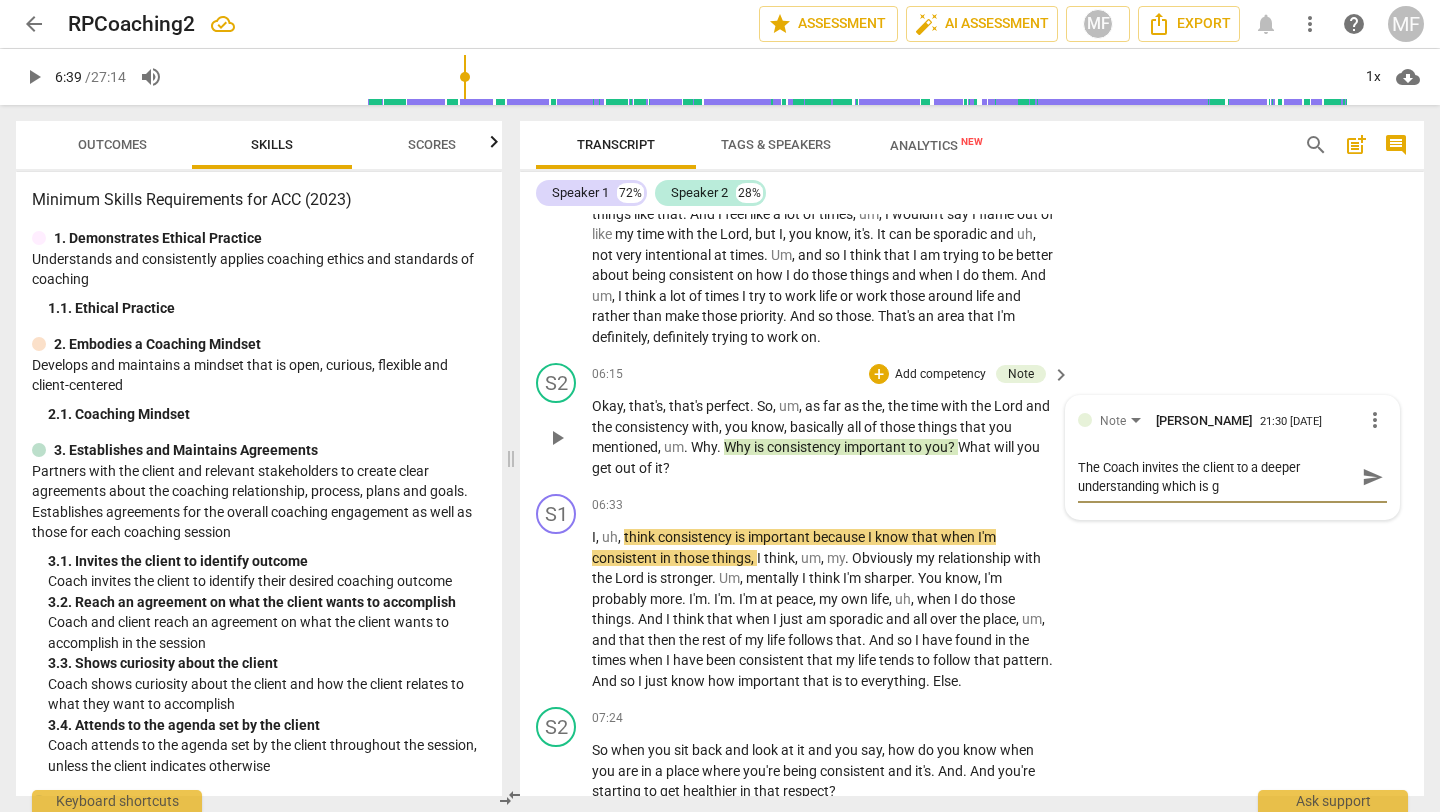 type on "The Coach invites the client to a deeper understanding which is gr" 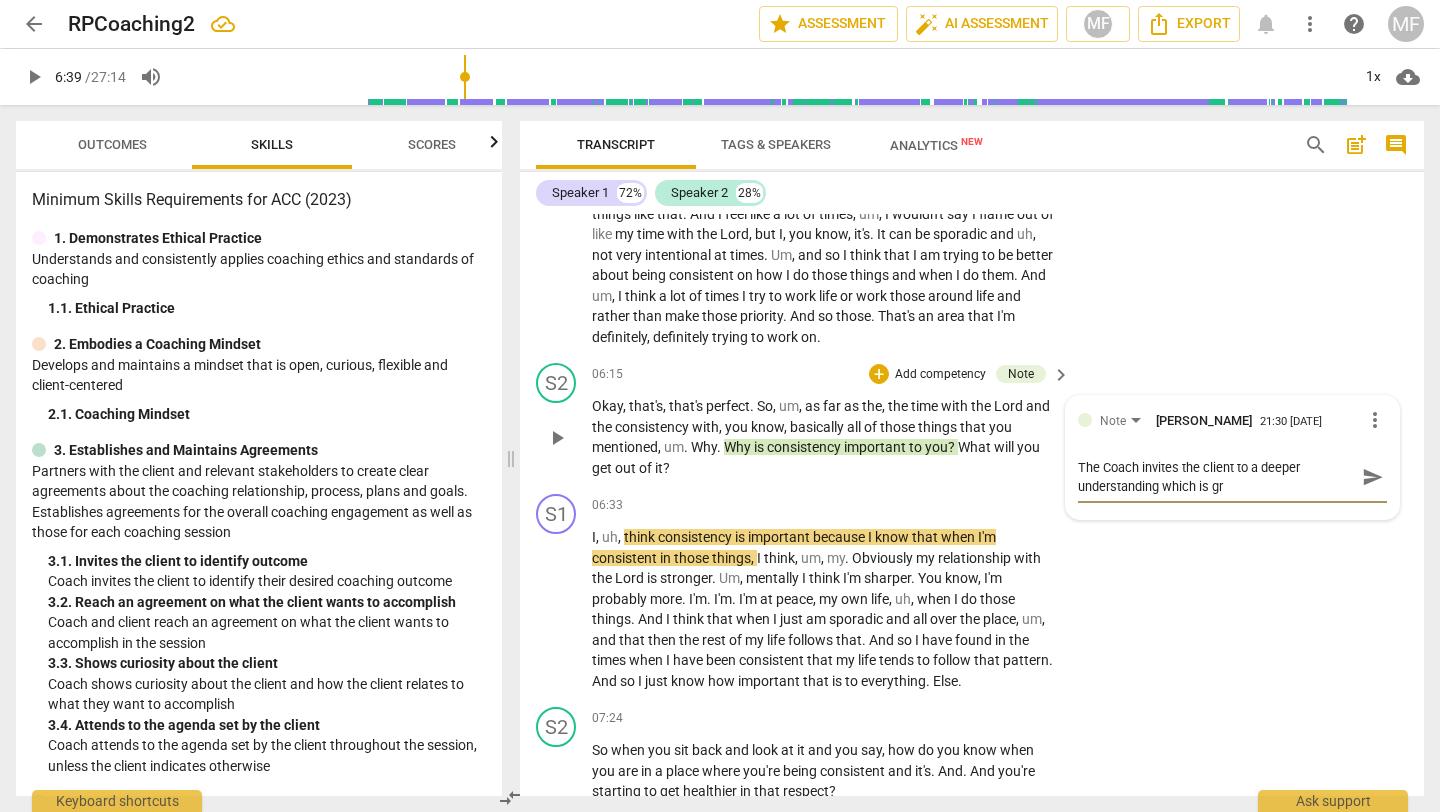 type on "The Coach invites the client to a deeper understanding which is gre" 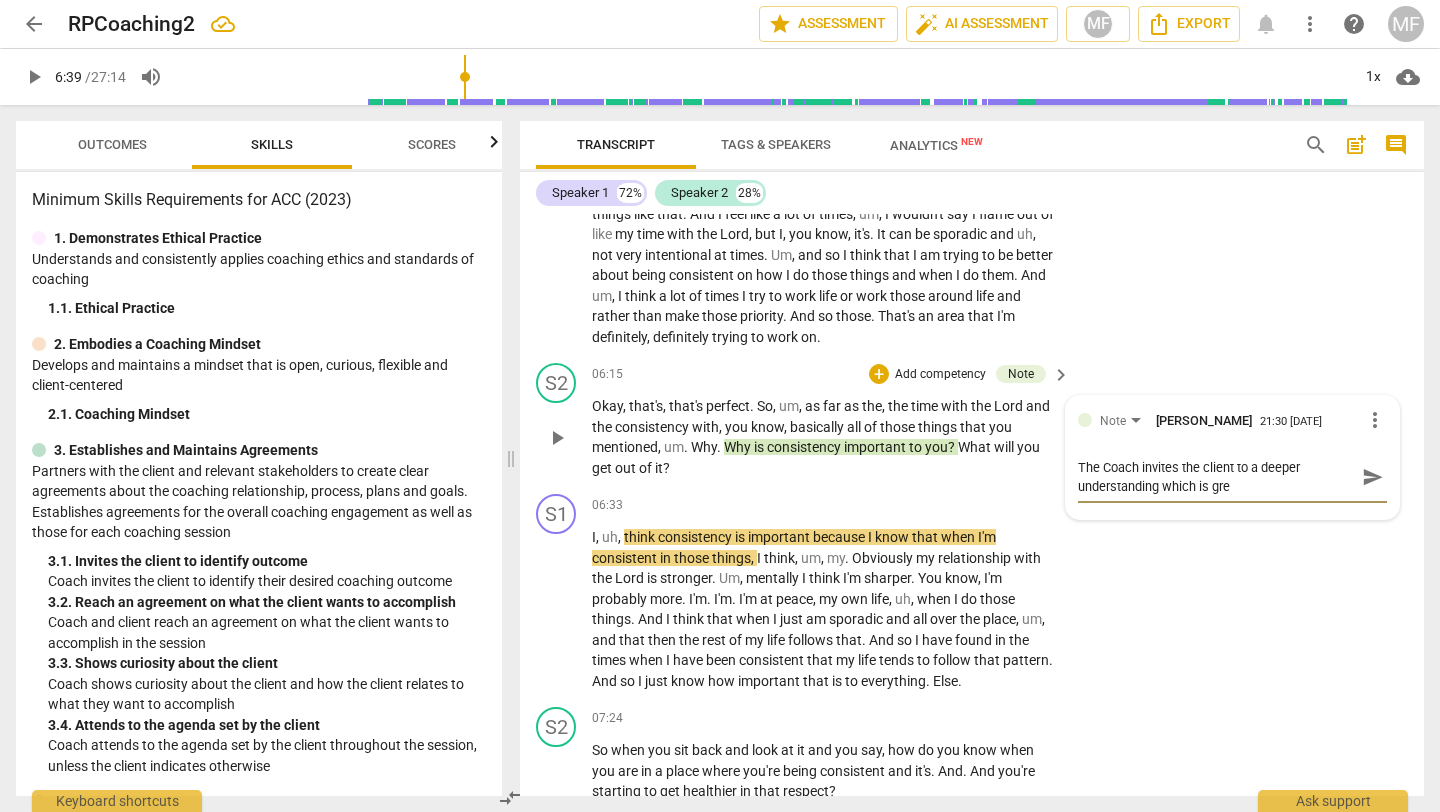 type on "The Coach invites the client to a deeper understanding which is grea" 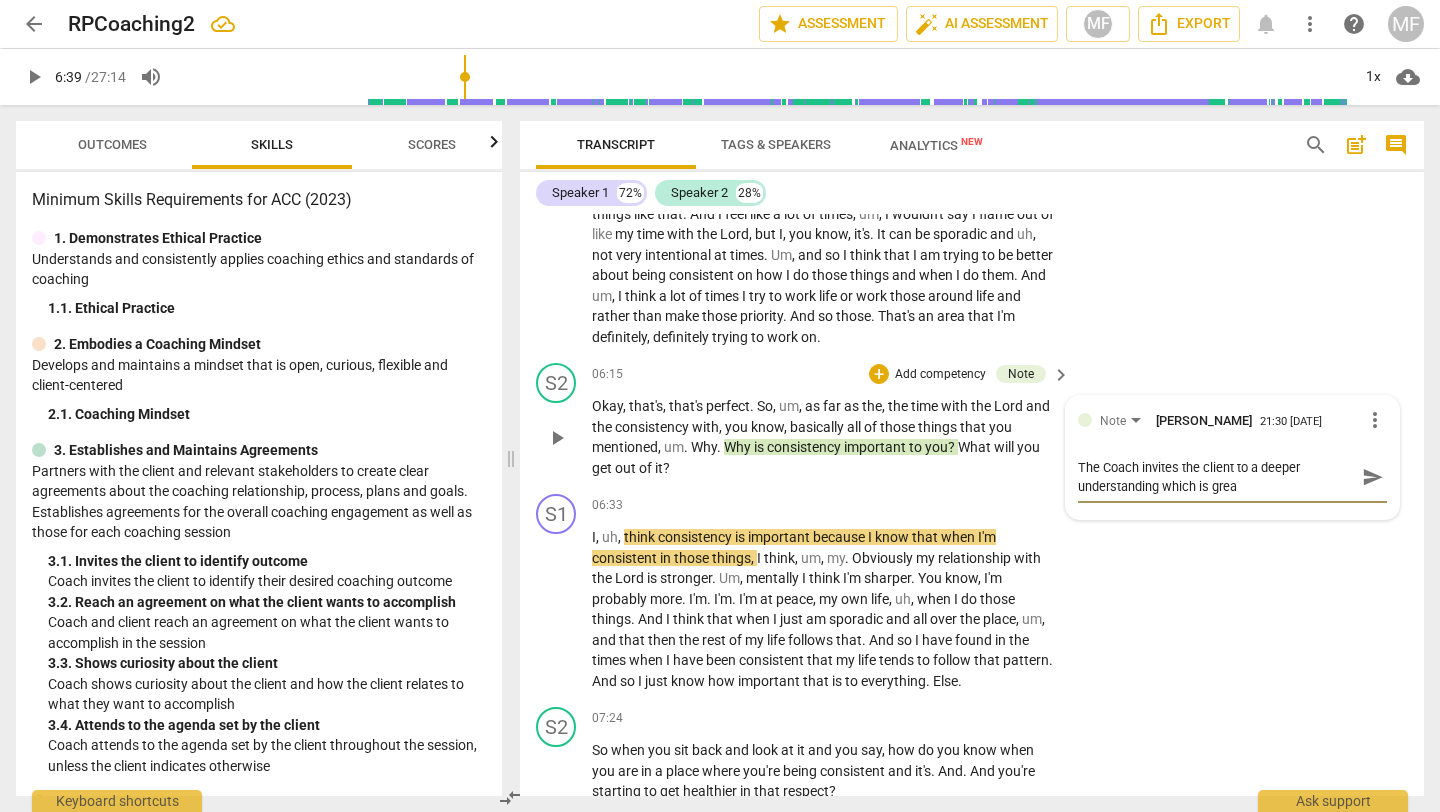 type on "The Coach invites the client to a deeper understanding which is great" 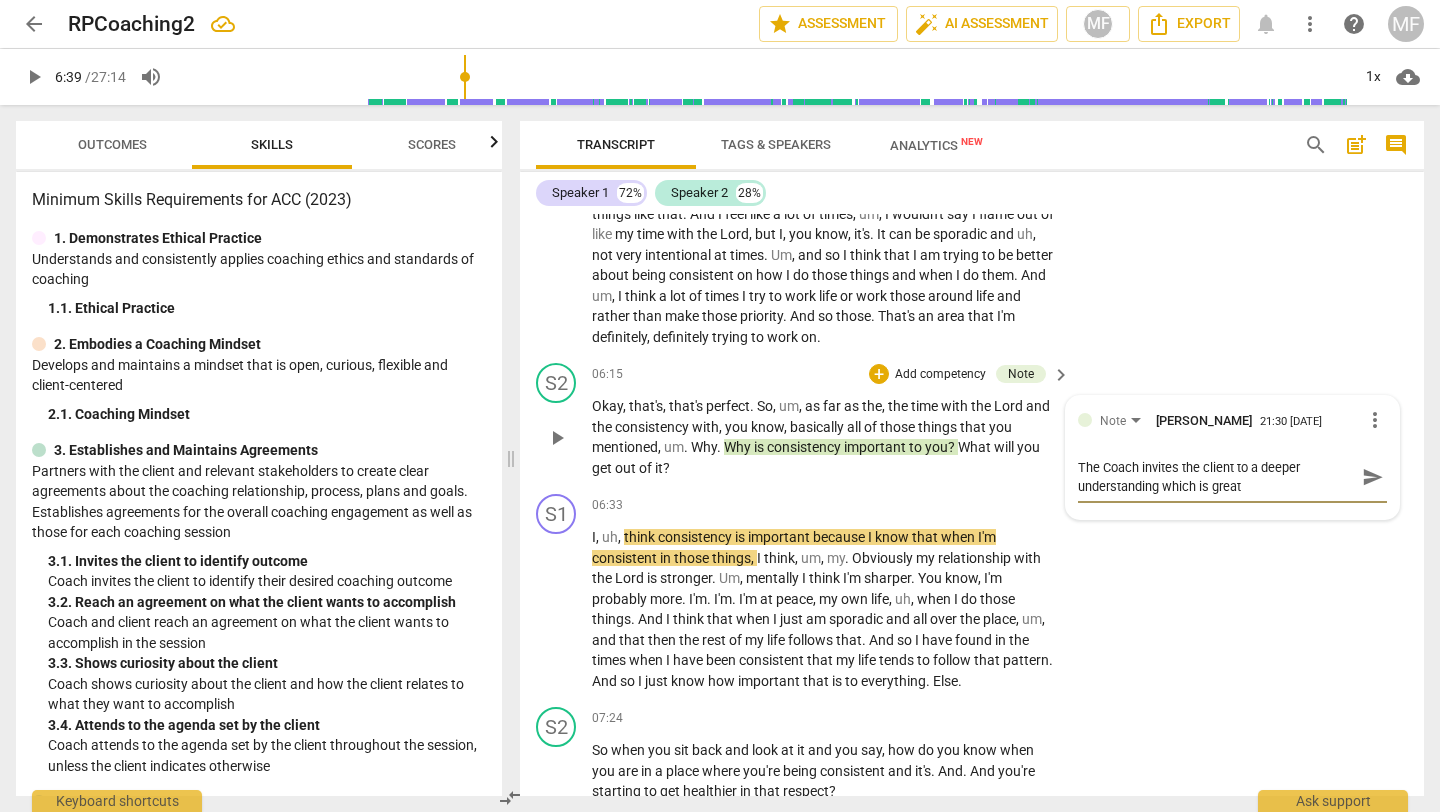 type on "The Coach invites the client to a deeper understanding which is great," 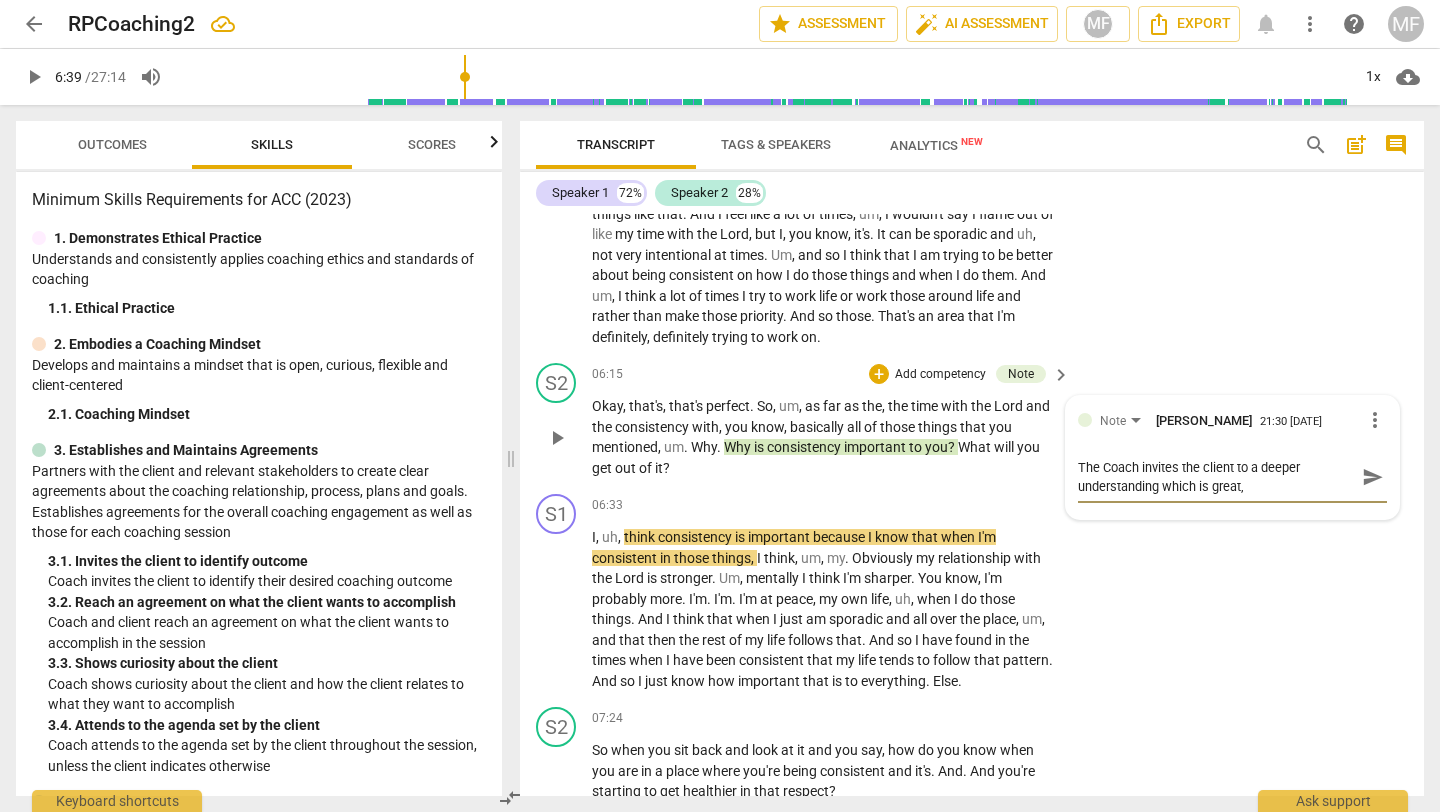 type on "The Coach invites the client to a deeper understanding which is great," 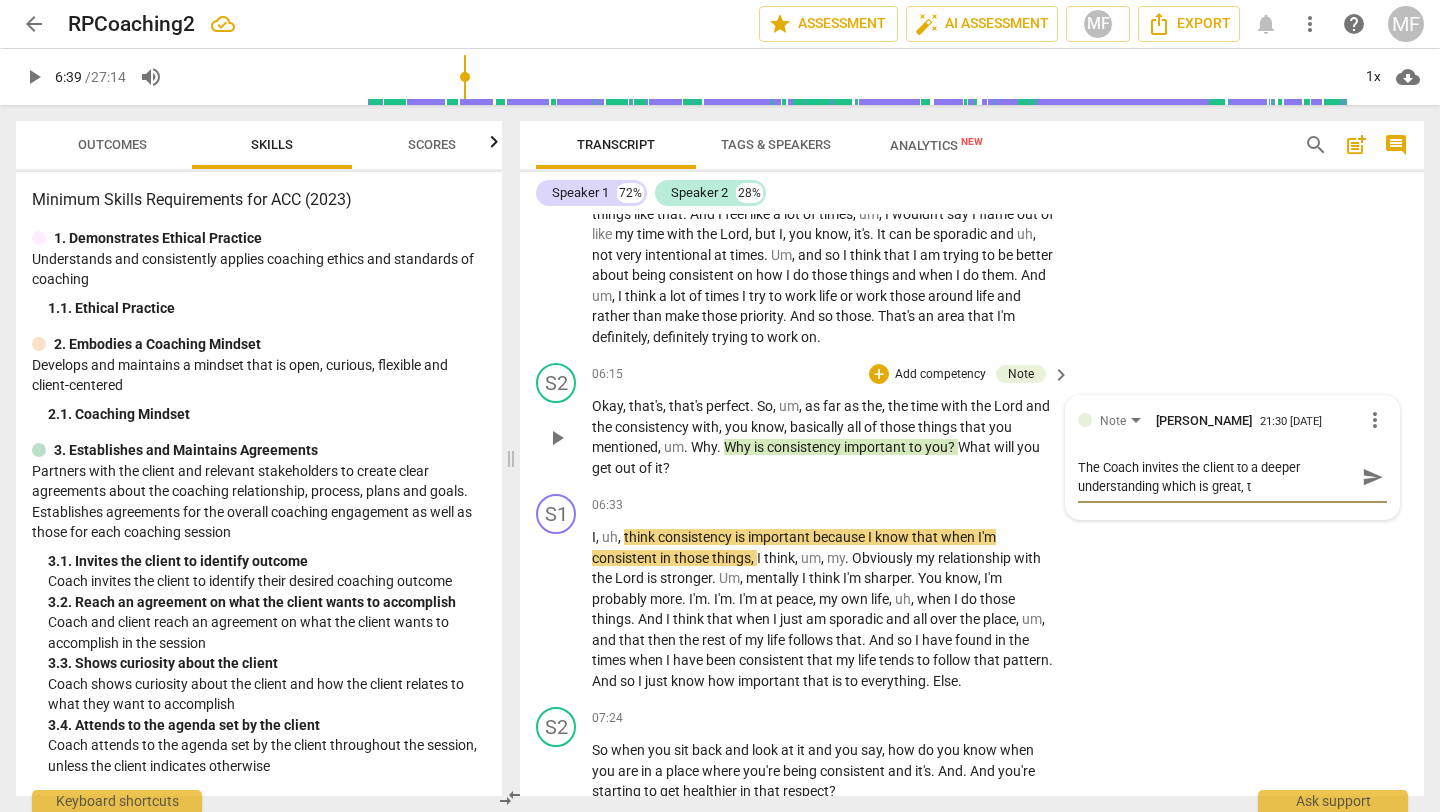 type on "The Coach invites the client to a deeper understanding which is great, th" 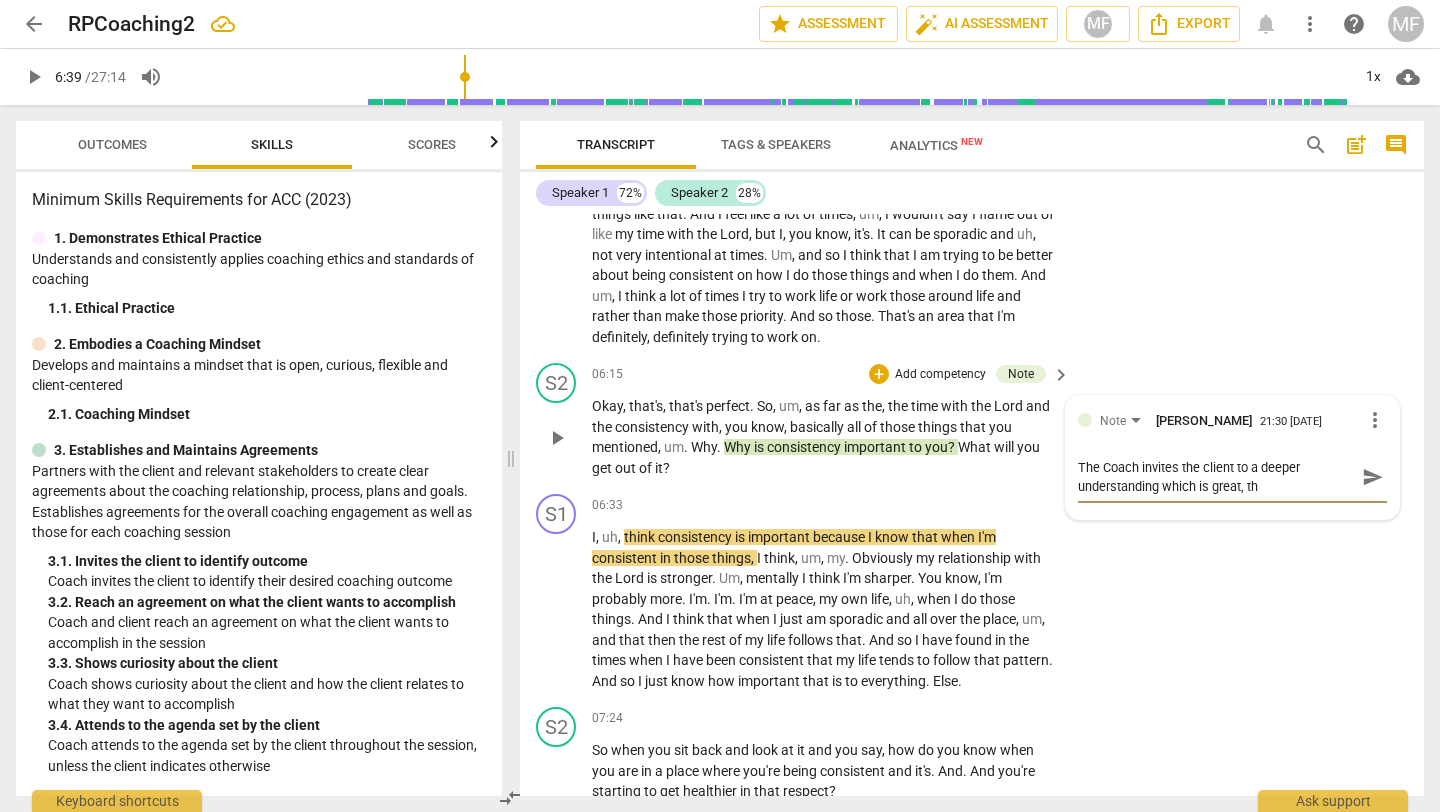 type on "The Coach invites the client to a deeper understanding which is great, the" 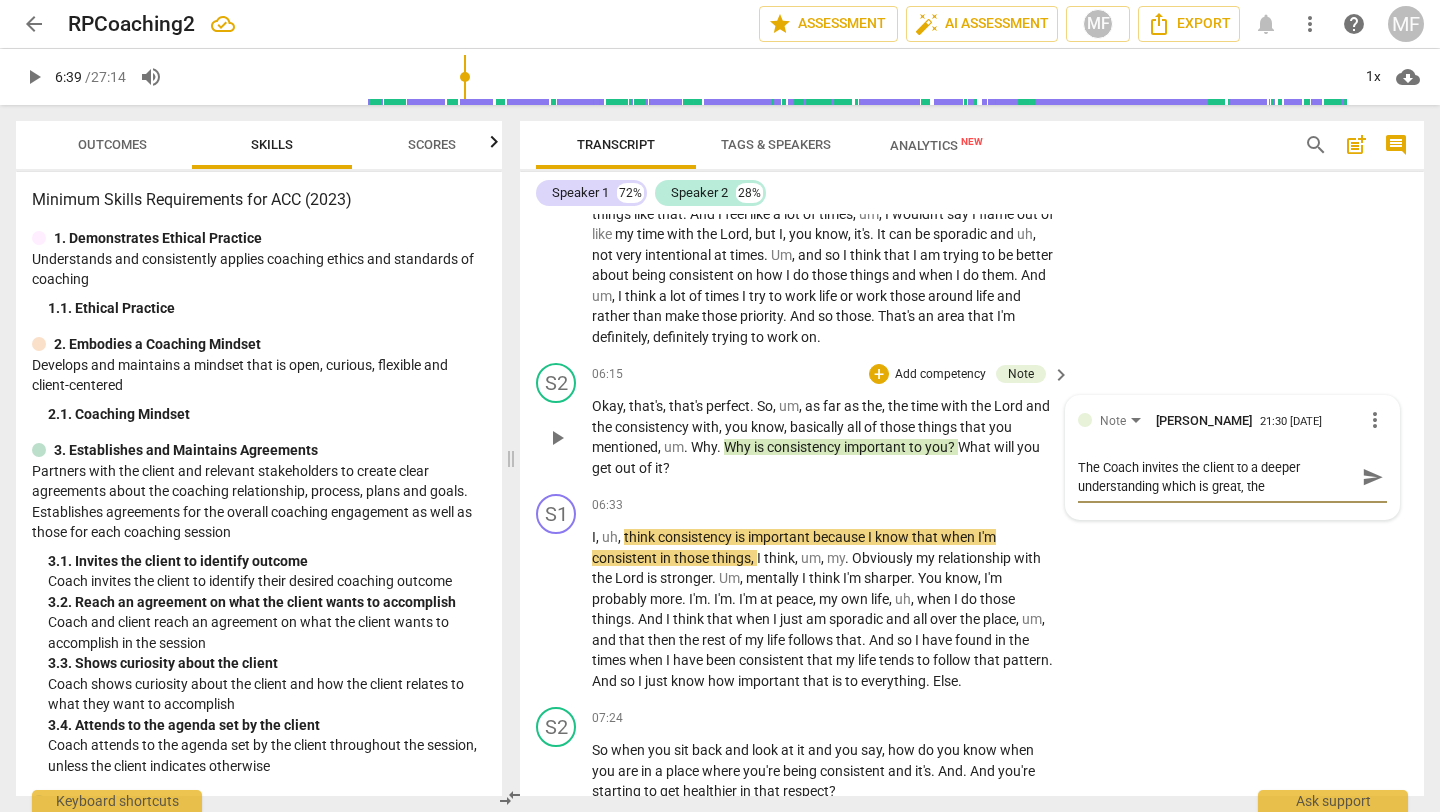 type on "The Coach invites the client to a deeper understanding which is great, the" 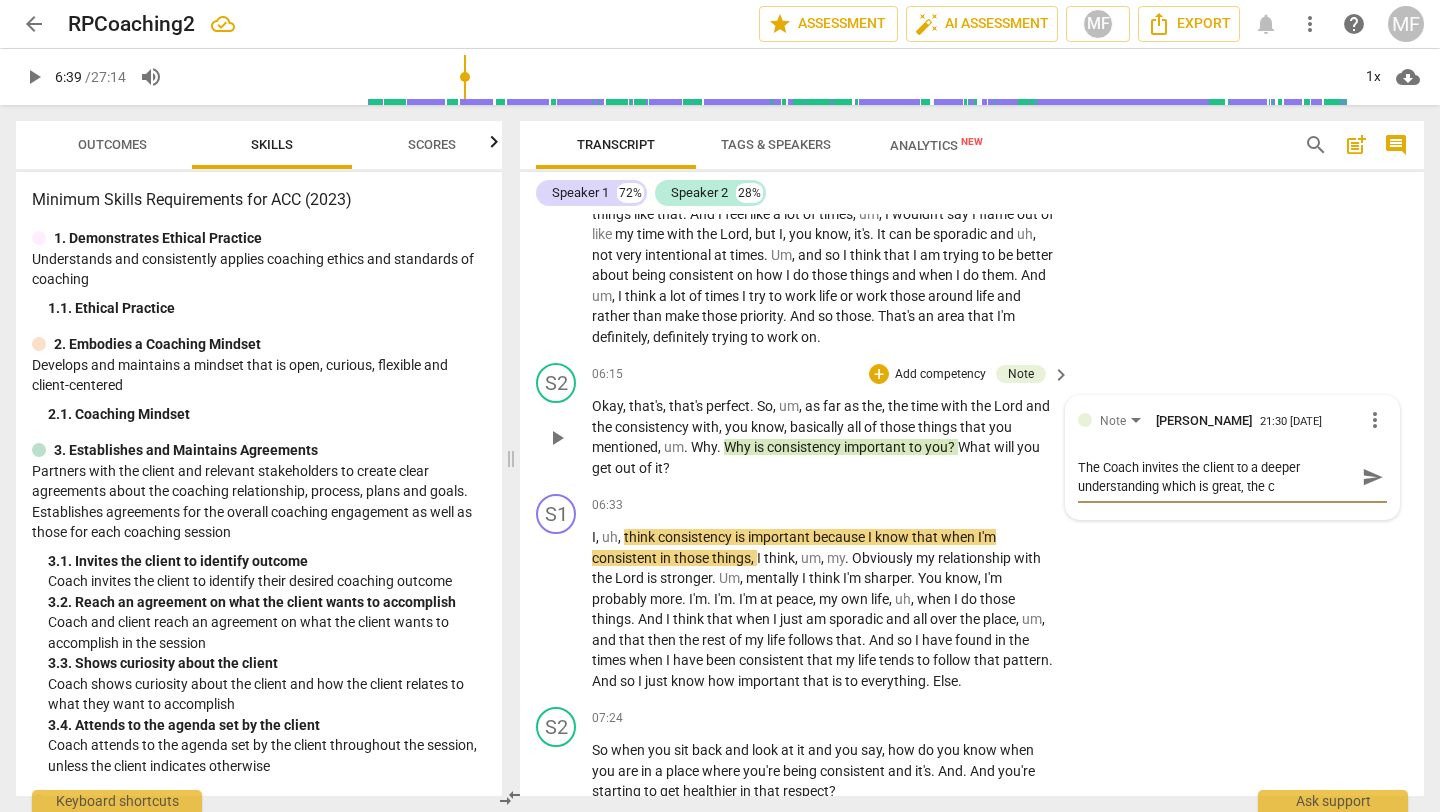 type on "The Coach invites the client to a deeper understanding which is great, the co" 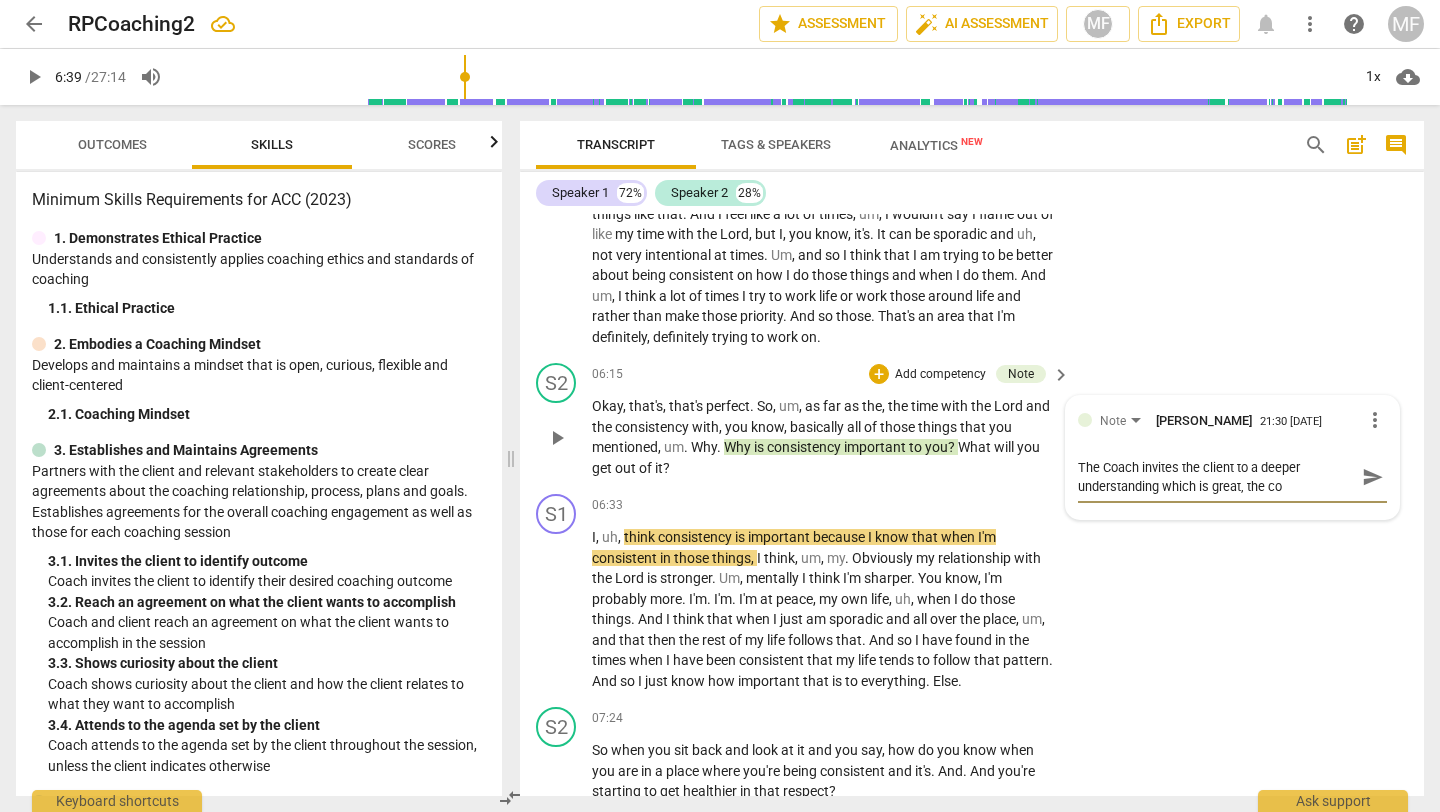 type on "The Coach invites the client to a deeper understanding which is great, the coa" 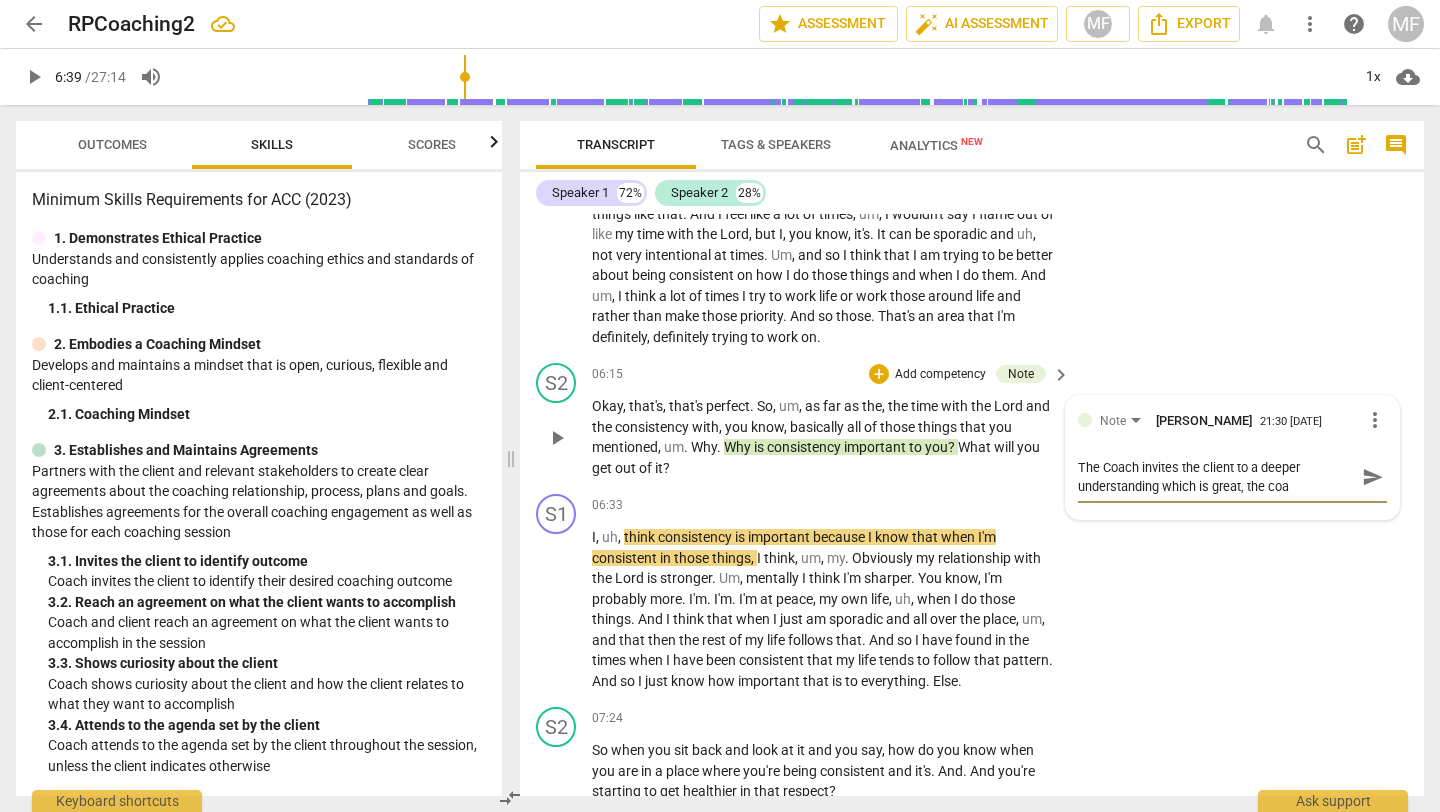 type on "The Coach invites the client to a deeper understanding which is great, the coac" 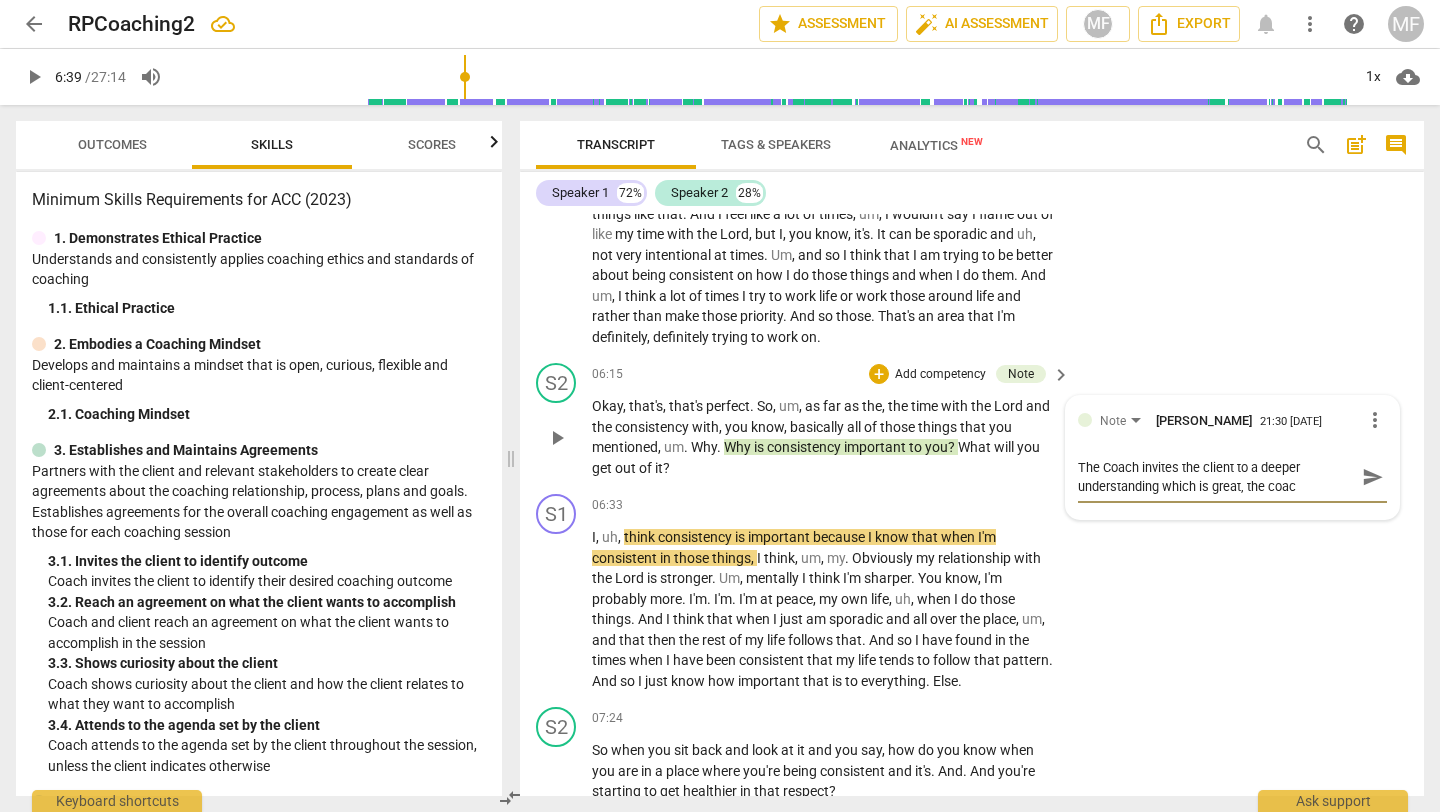 type on "The Coach invites the client to a deeper understanding which is great, the coach" 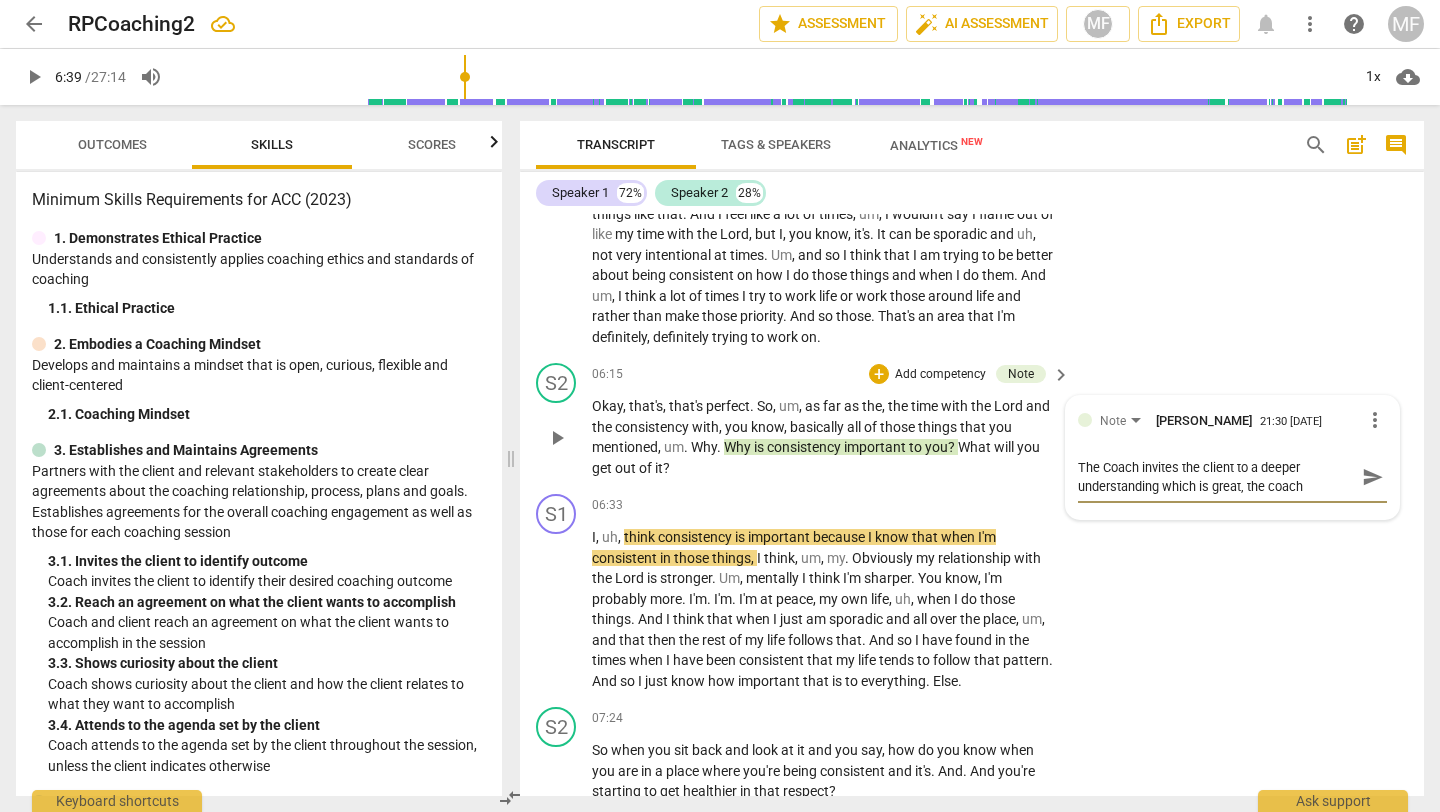 type on "The Coach invites the client to a deeper understanding which is great, the coach" 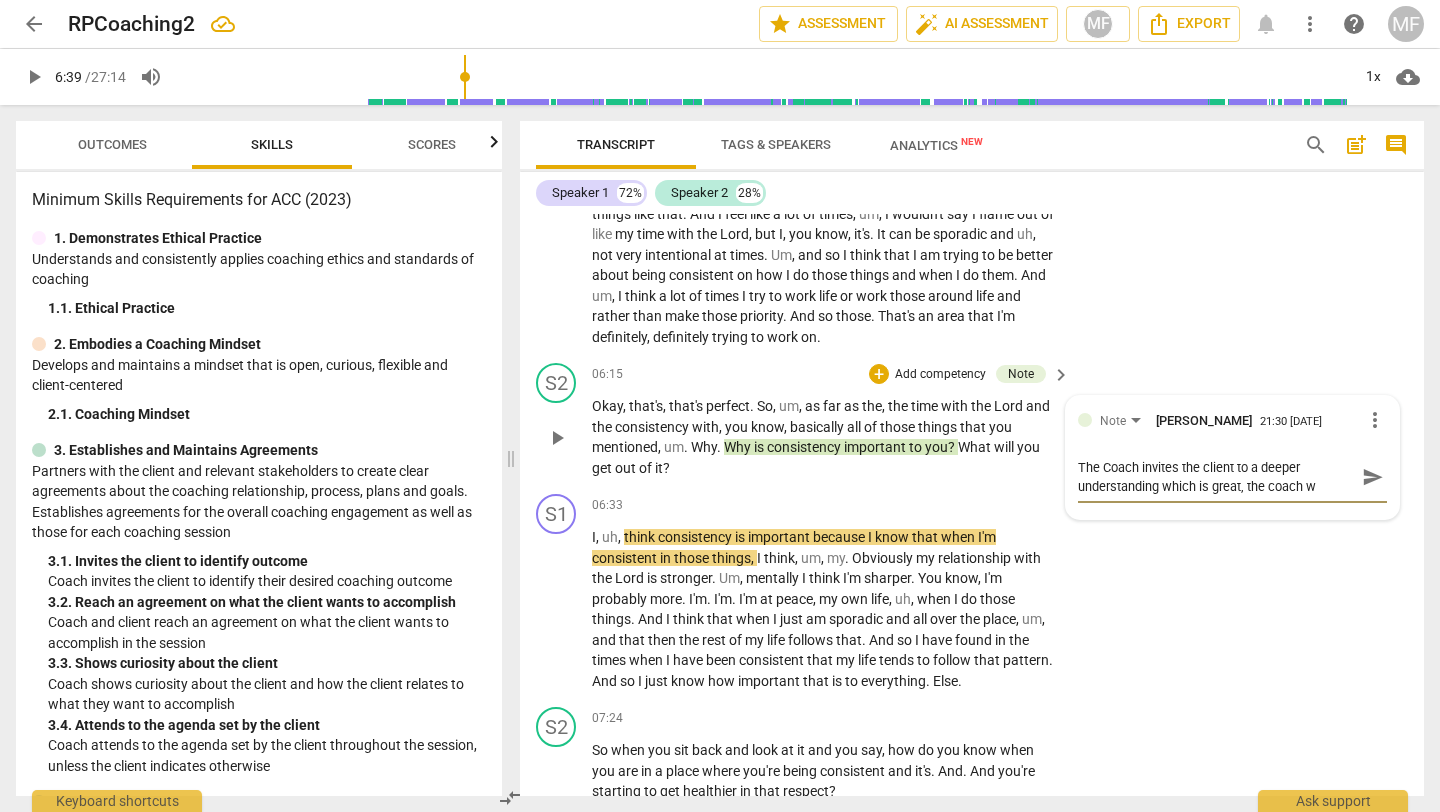 type on "The Coach invites the client to a deeper understanding which is great, the coach wo" 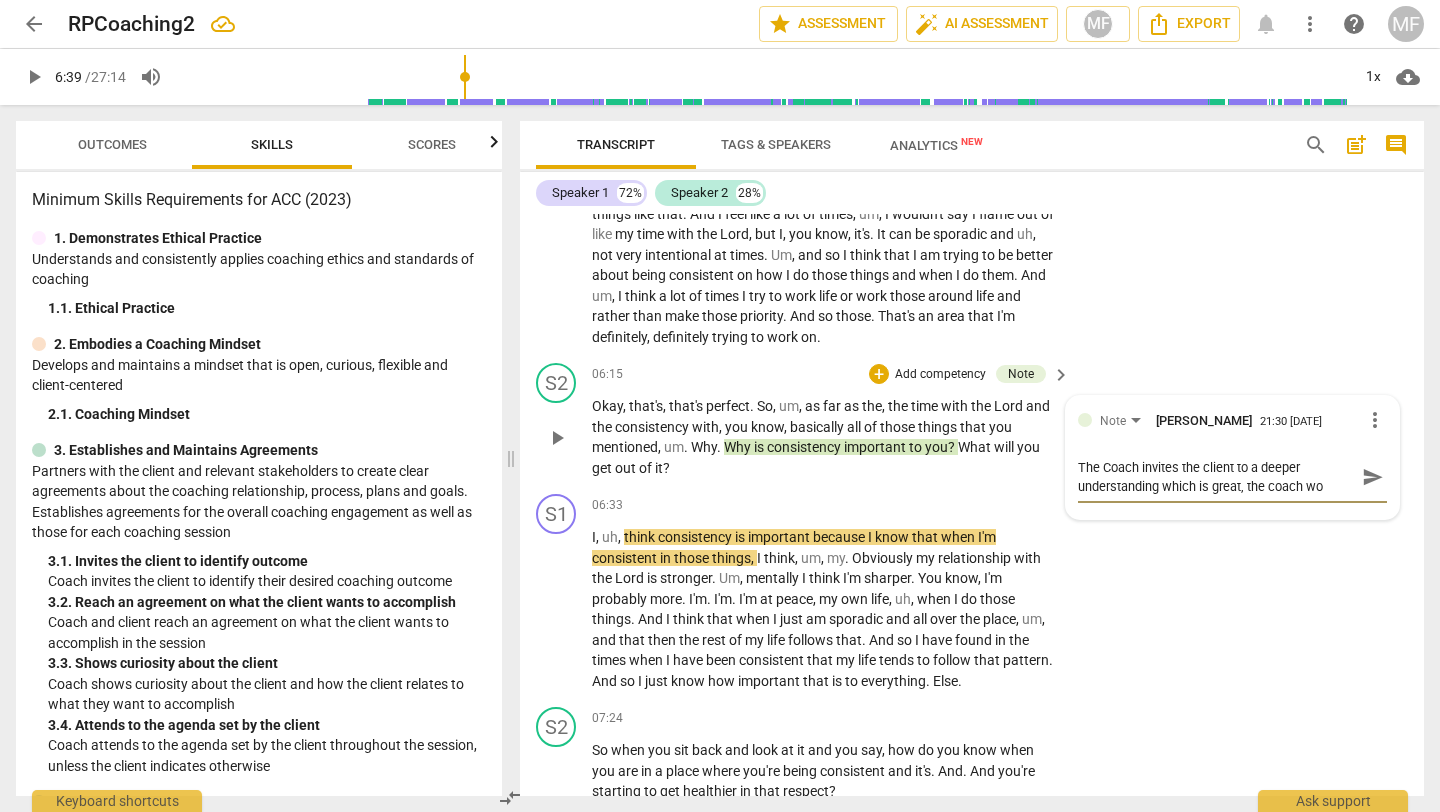 type on "The Coach invites the client to a deeper understanding which is great, the coach [PERSON_NAME]" 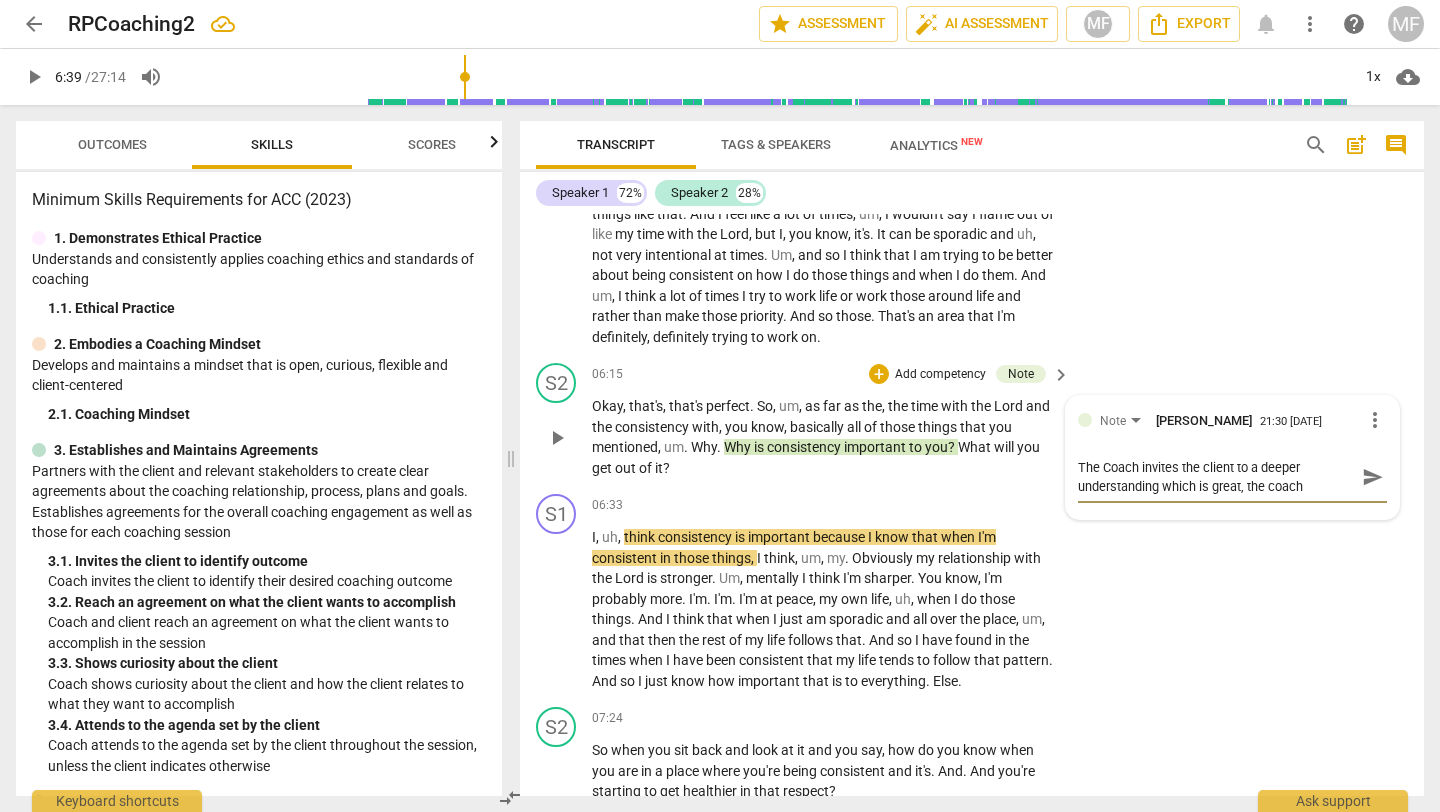 type on "The Coach invites the client to a deeper understanding which is great, the coach [PERSON_NAME]" 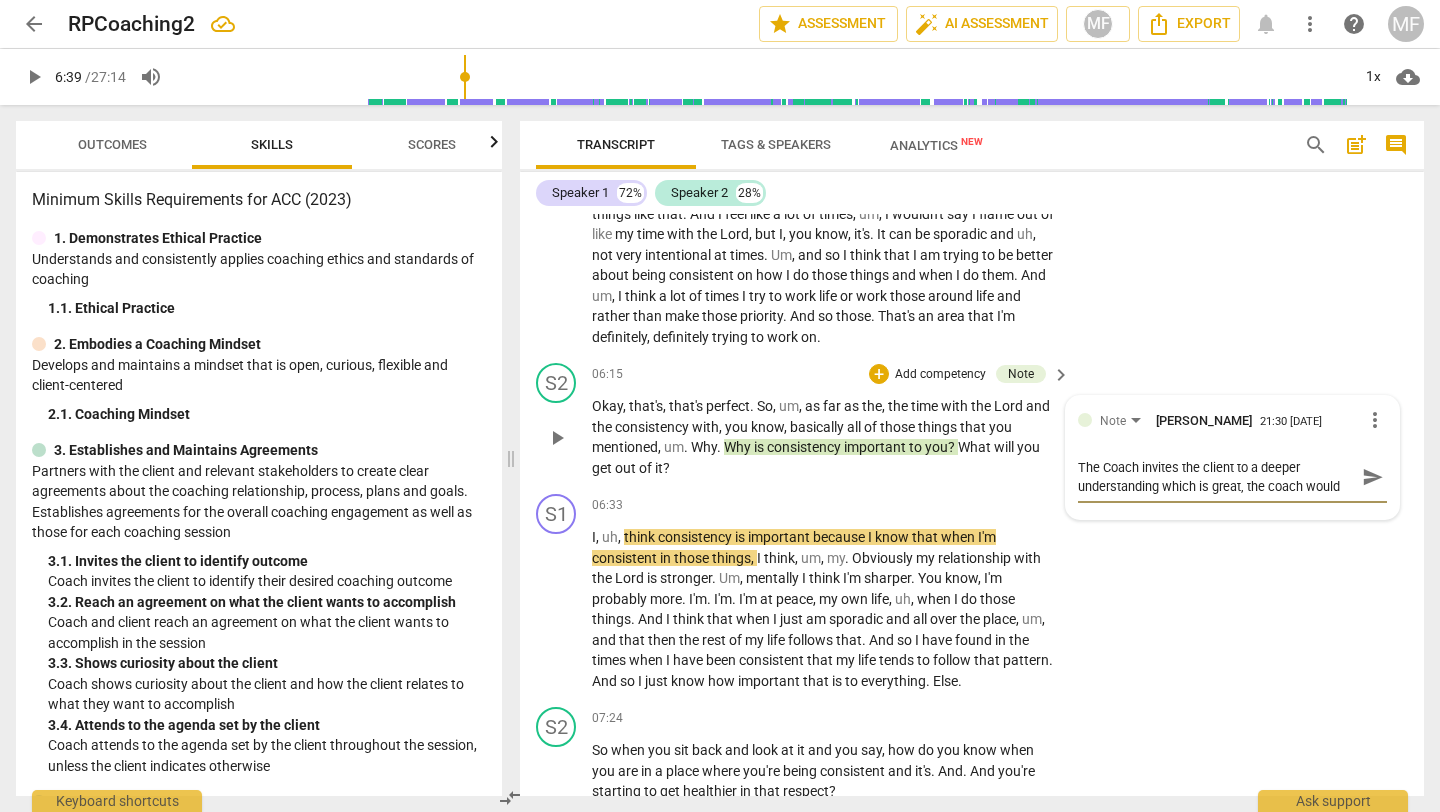 type on "The Coach invites the client to a deeper understanding which is great, the coach would" 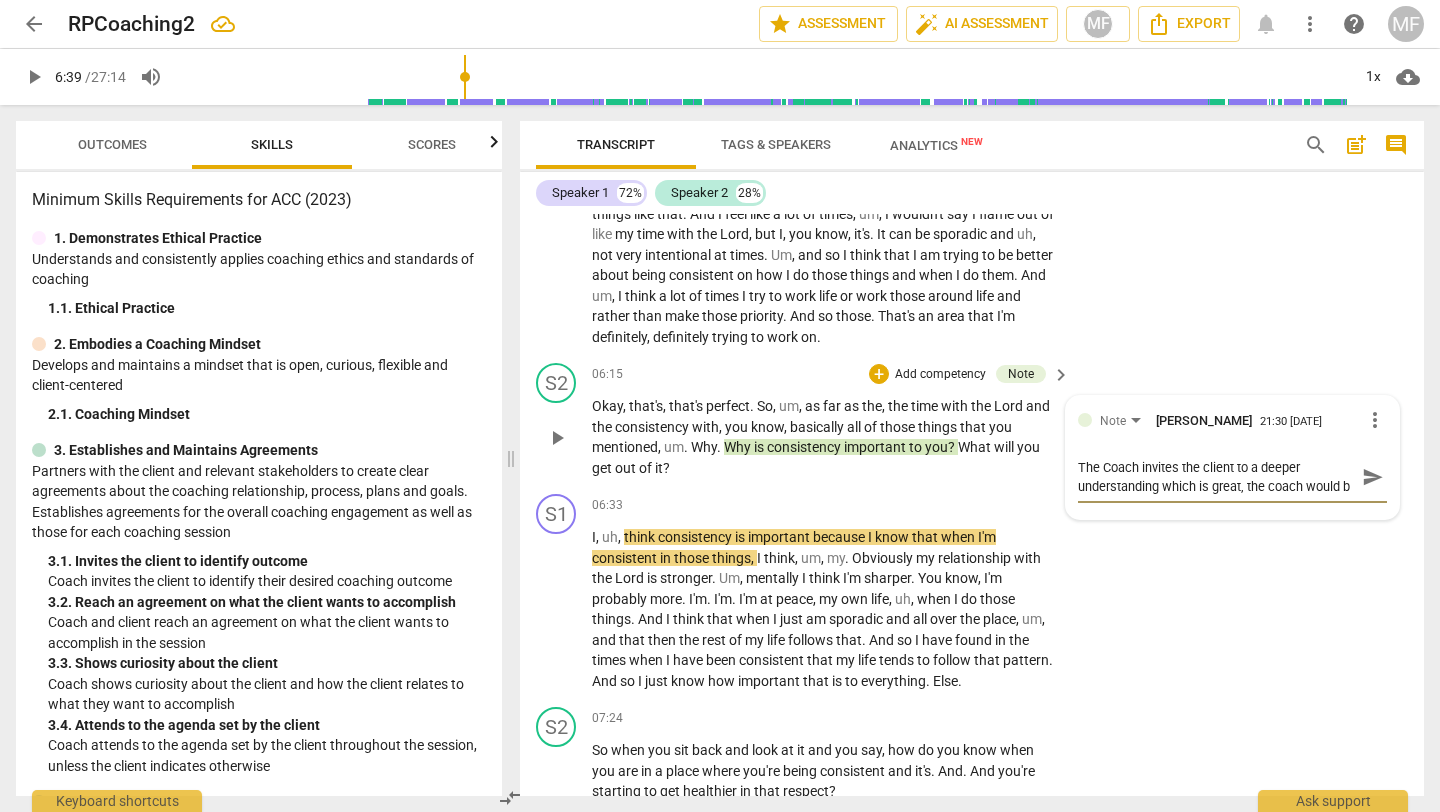 type on "The Coach invites the client to a deeper understanding which is great, the coach would be" 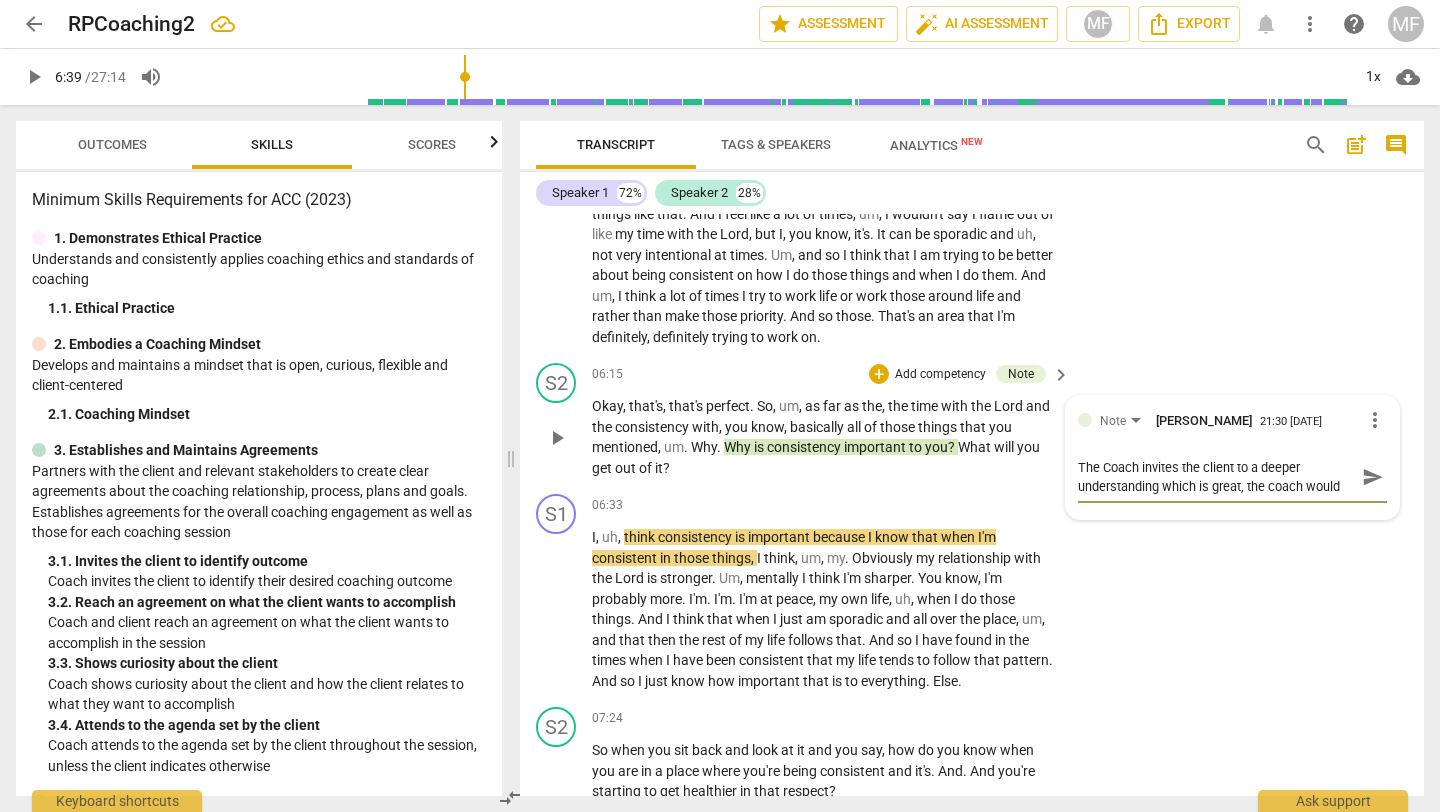 scroll, scrollTop: 17, scrollLeft: 0, axis: vertical 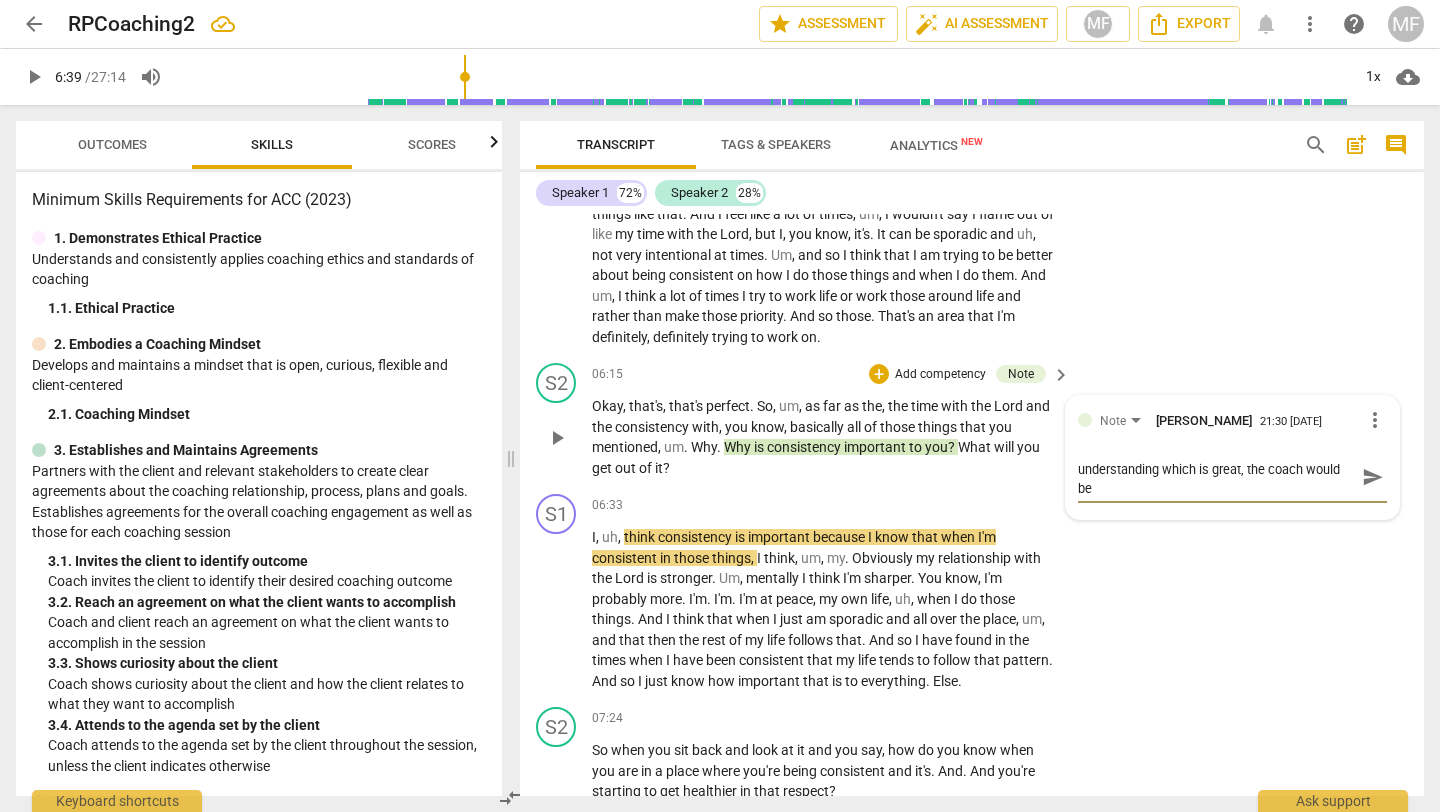 type on "The Coach invites the client to a deeper understanding which is great, the coach would ben" 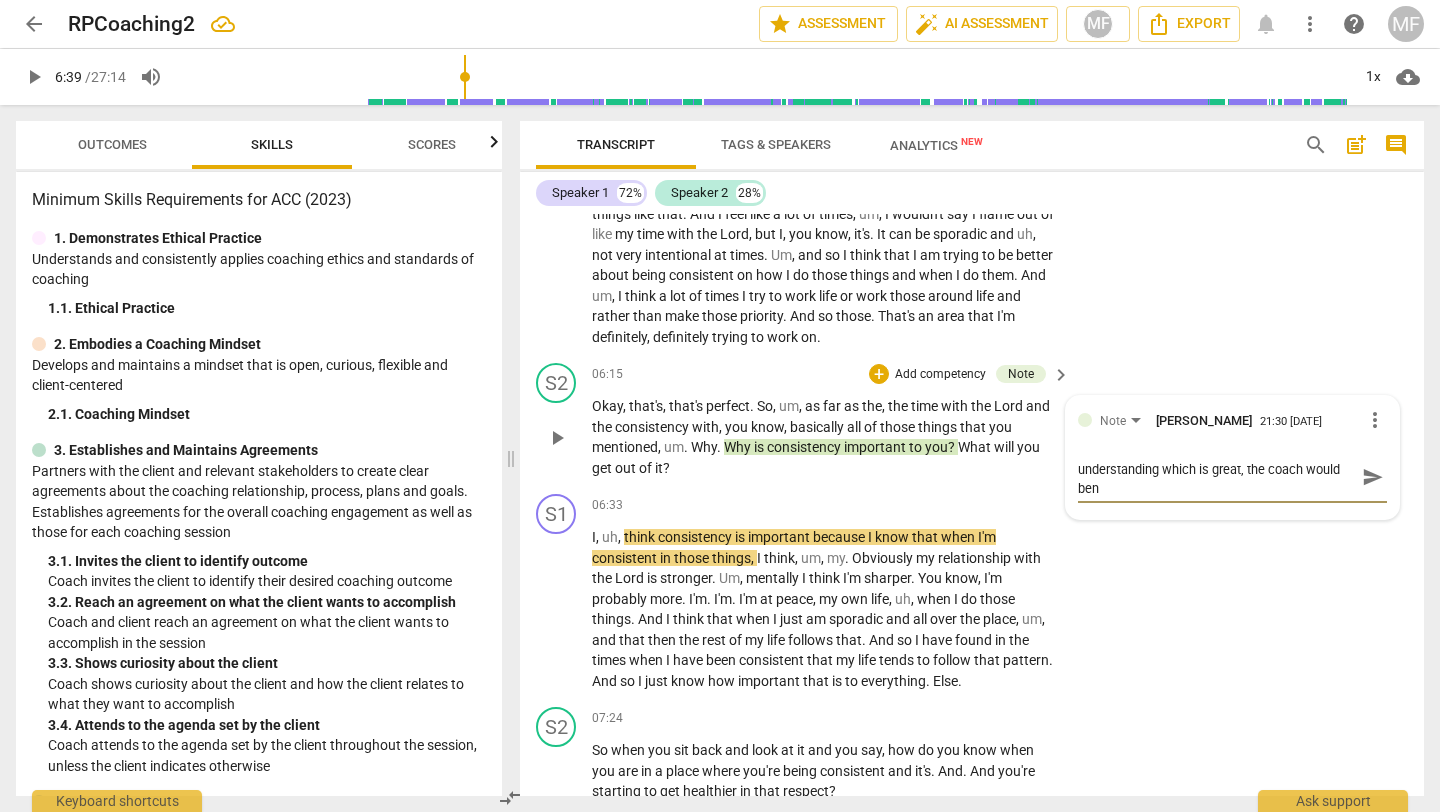 type on "The Coach invites the client to a deeper understanding which is great, the coach would bene" 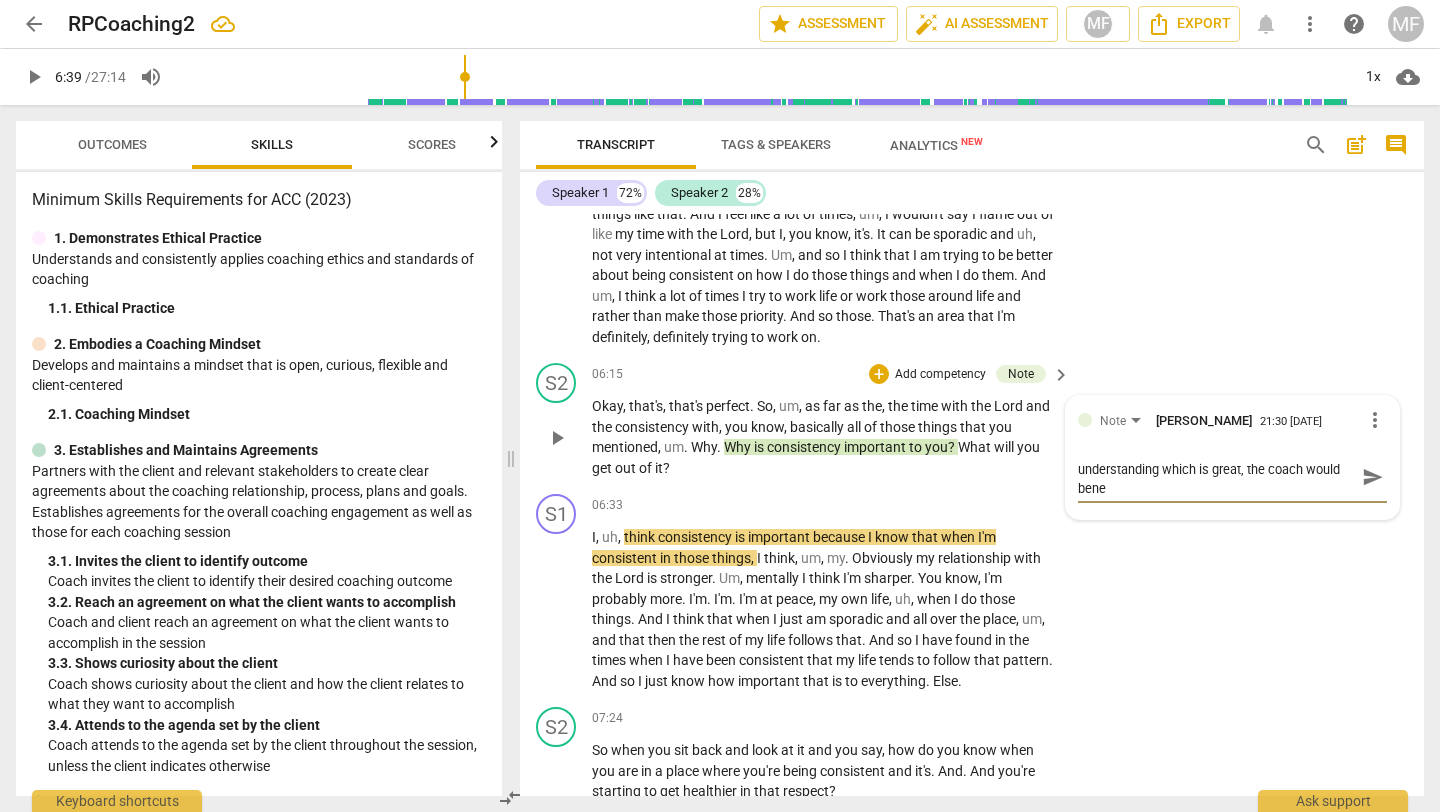 type on "The Coach invites the client to a deeper understanding which is great, the coach would benef" 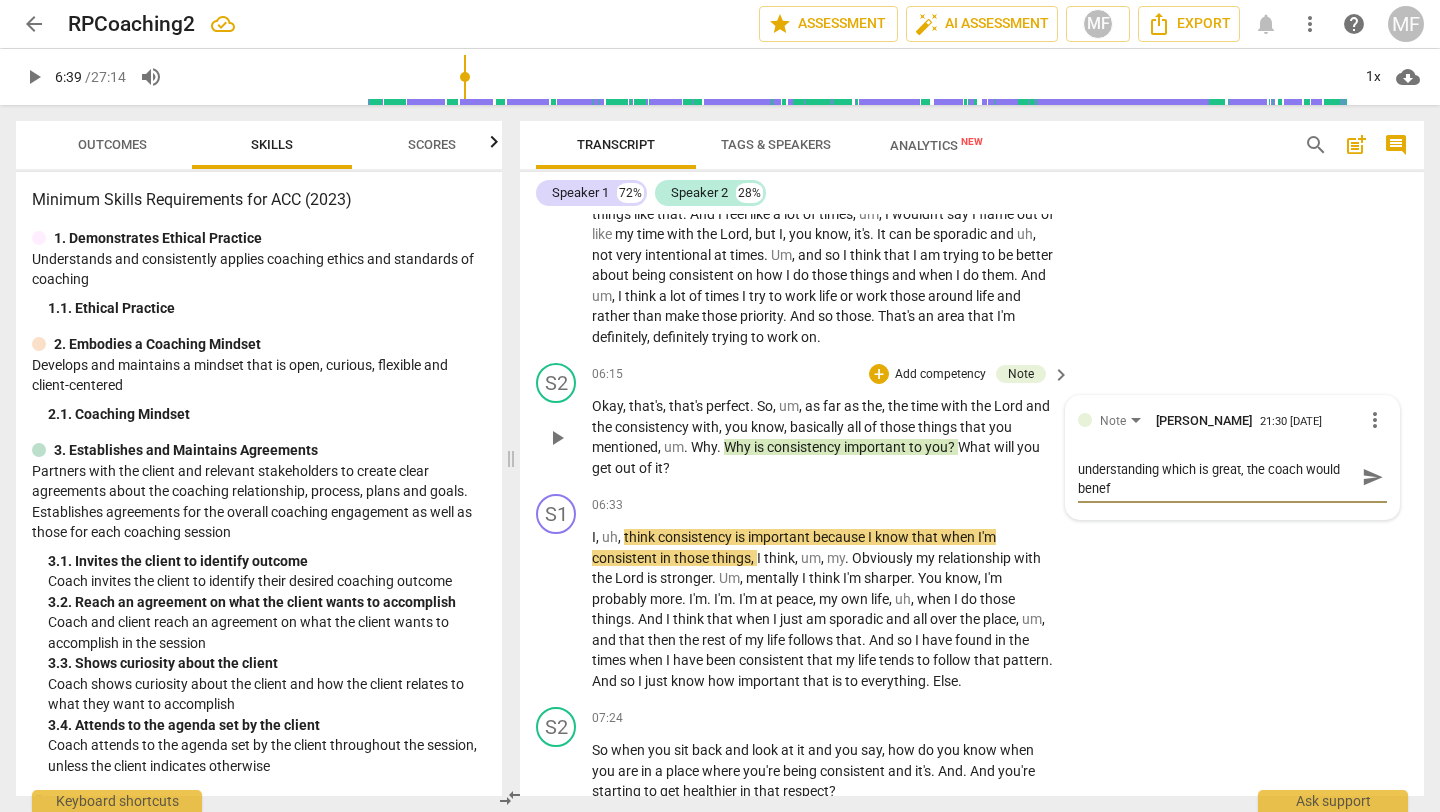 type on "The Coach invites the client to a deeper understanding which is great, the coach would benefi" 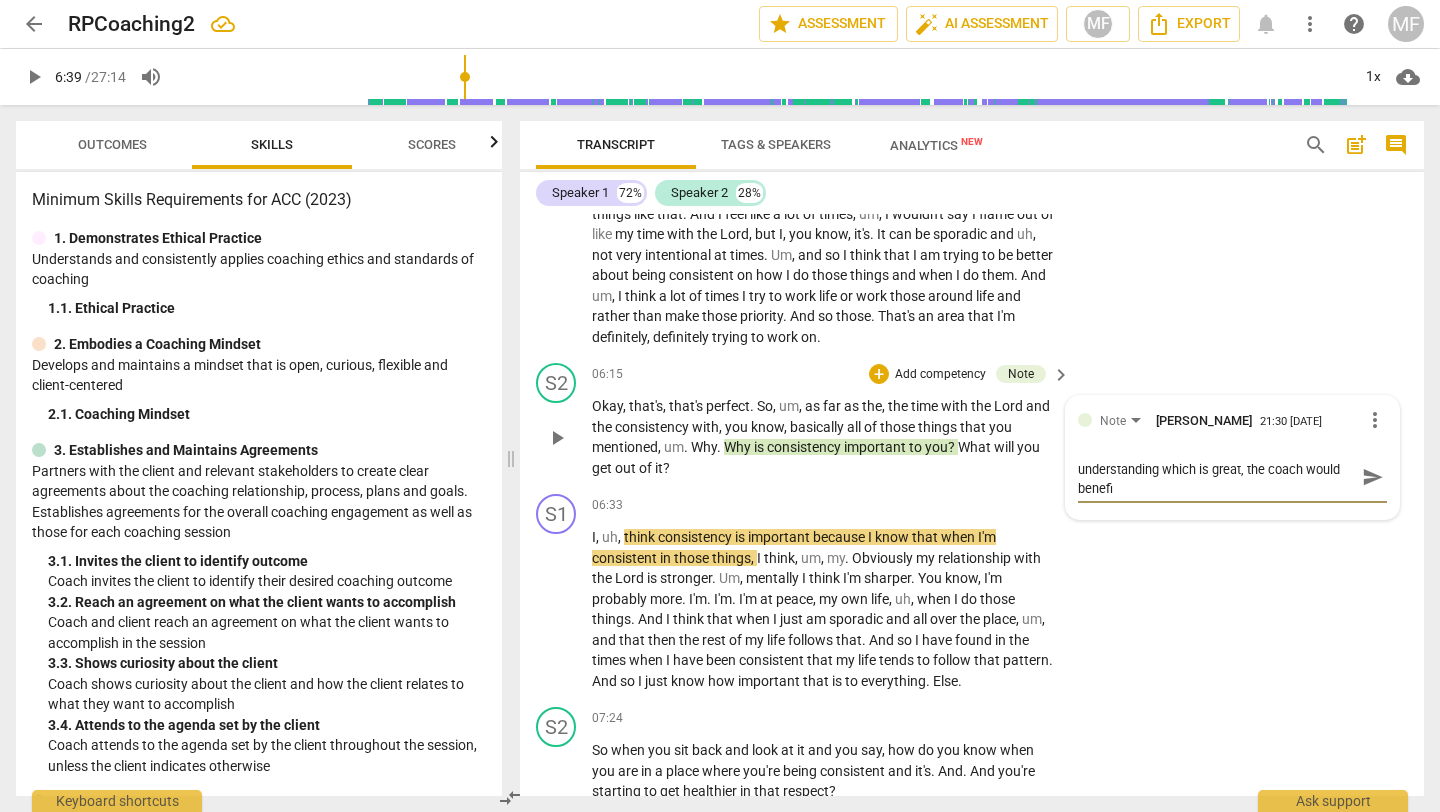 type on "The Coach invites the client to a deeper understanding which is great, the coach would benefit" 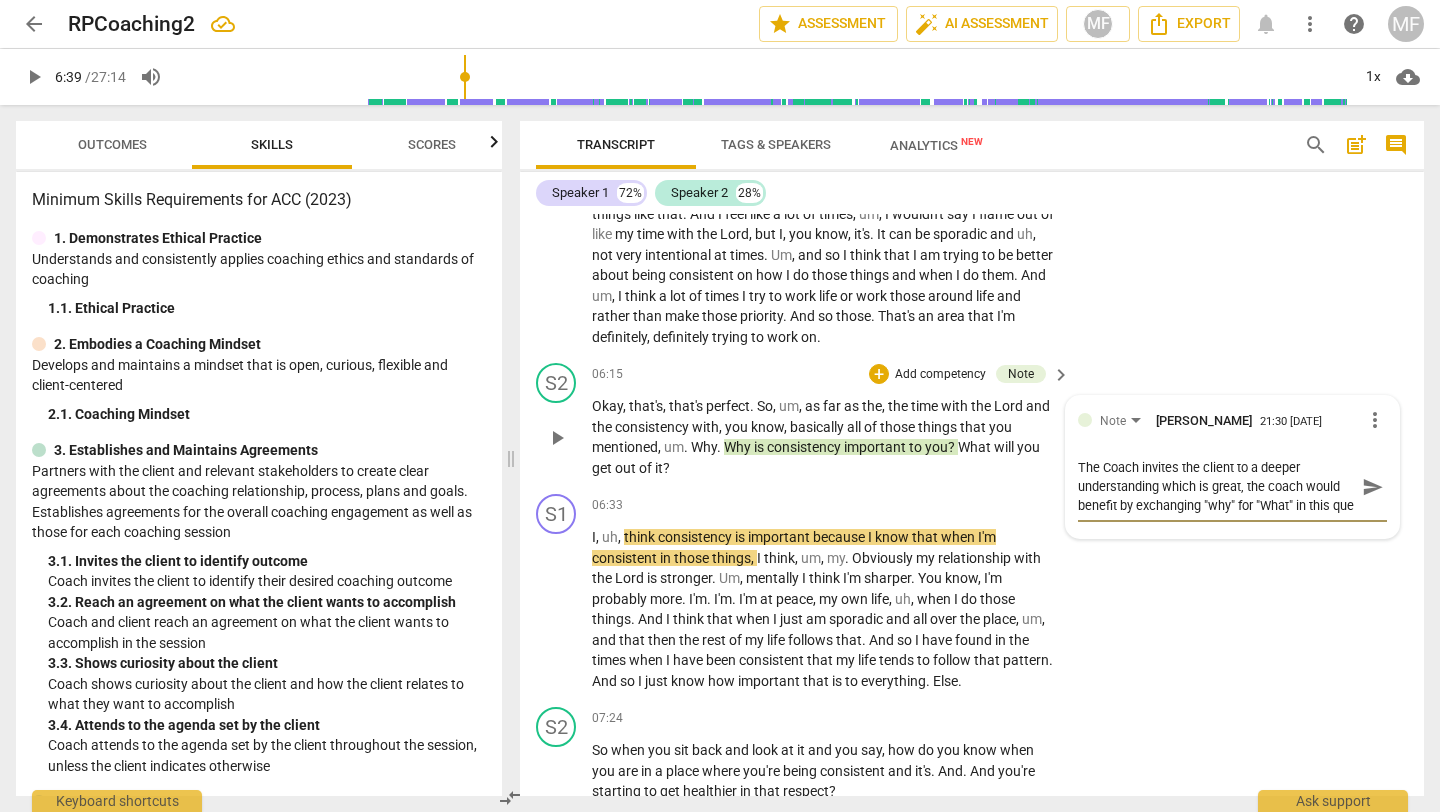 scroll, scrollTop: 17, scrollLeft: 0, axis: vertical 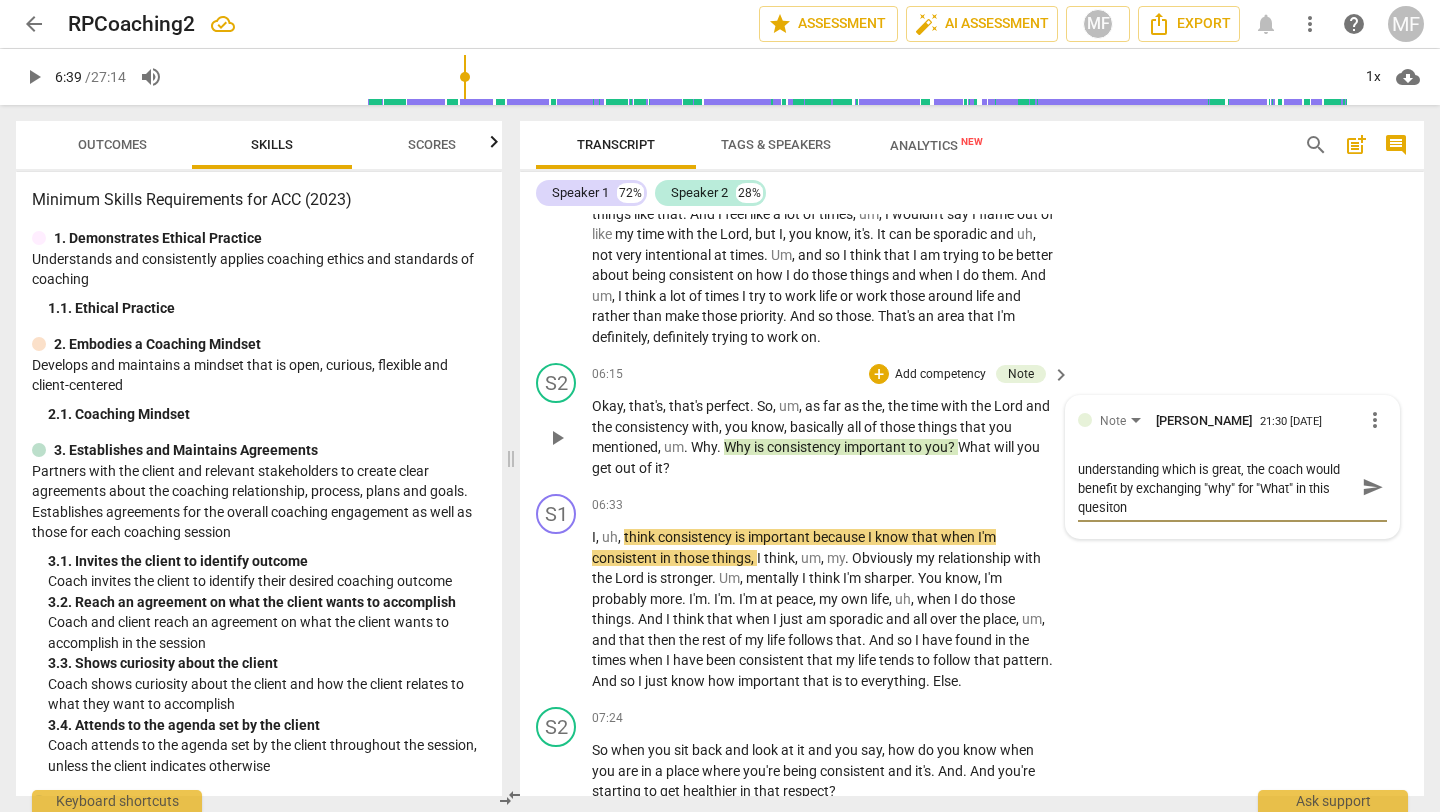 click on "send" at bounding box center (1373, 487) 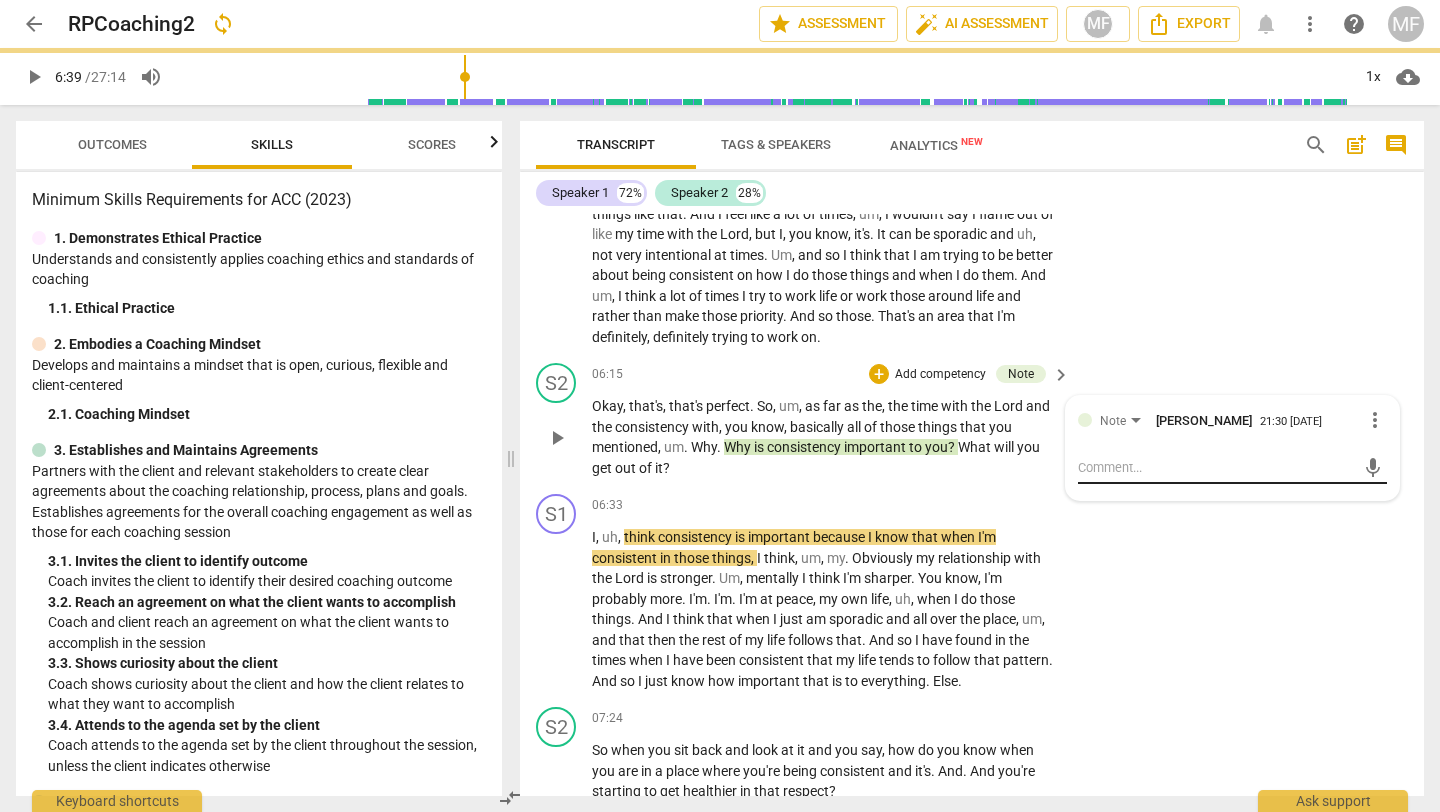 scroll, scrollTop: 0, scrollLeft: 0, axis: both 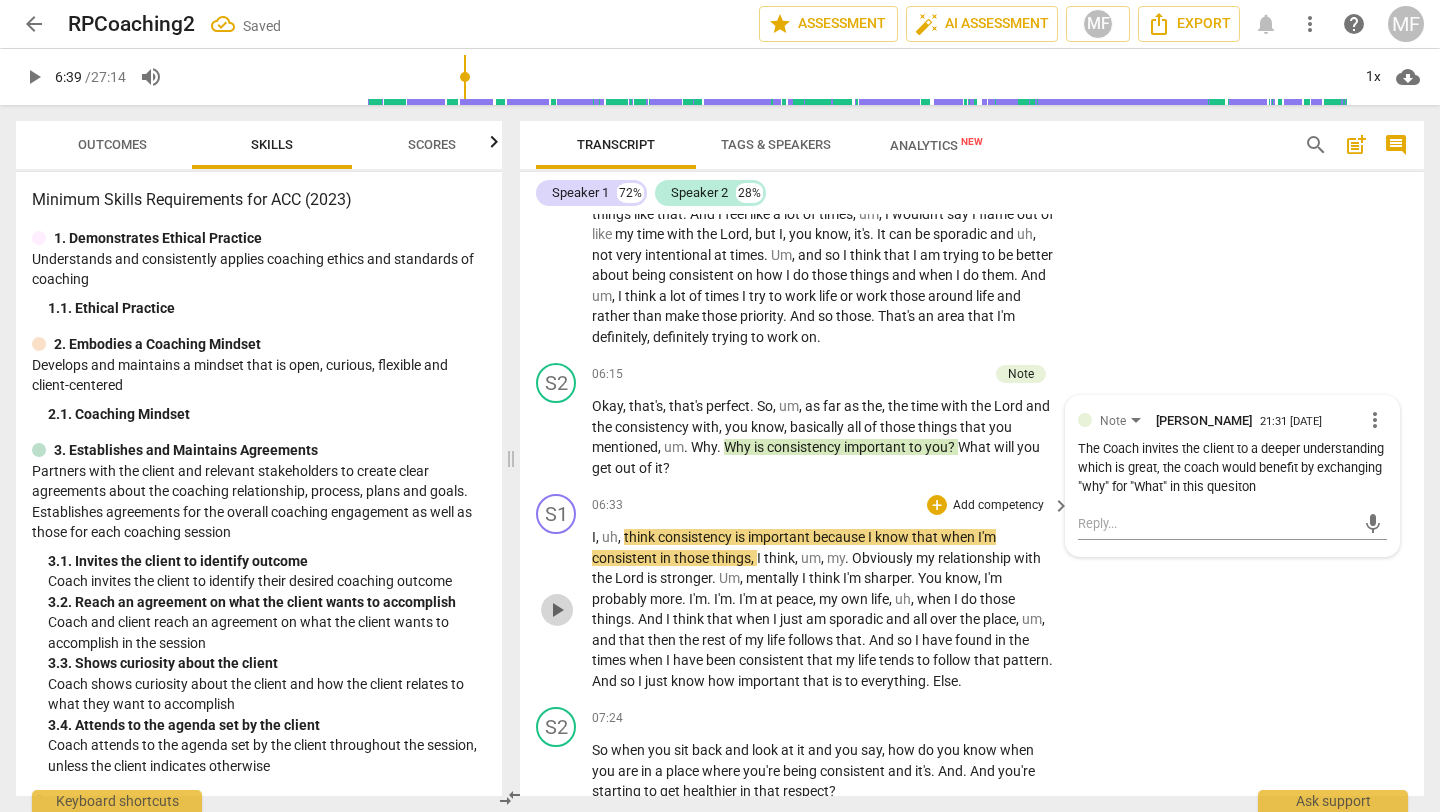 click on "play_arrow" at bounding box center (557, 610) 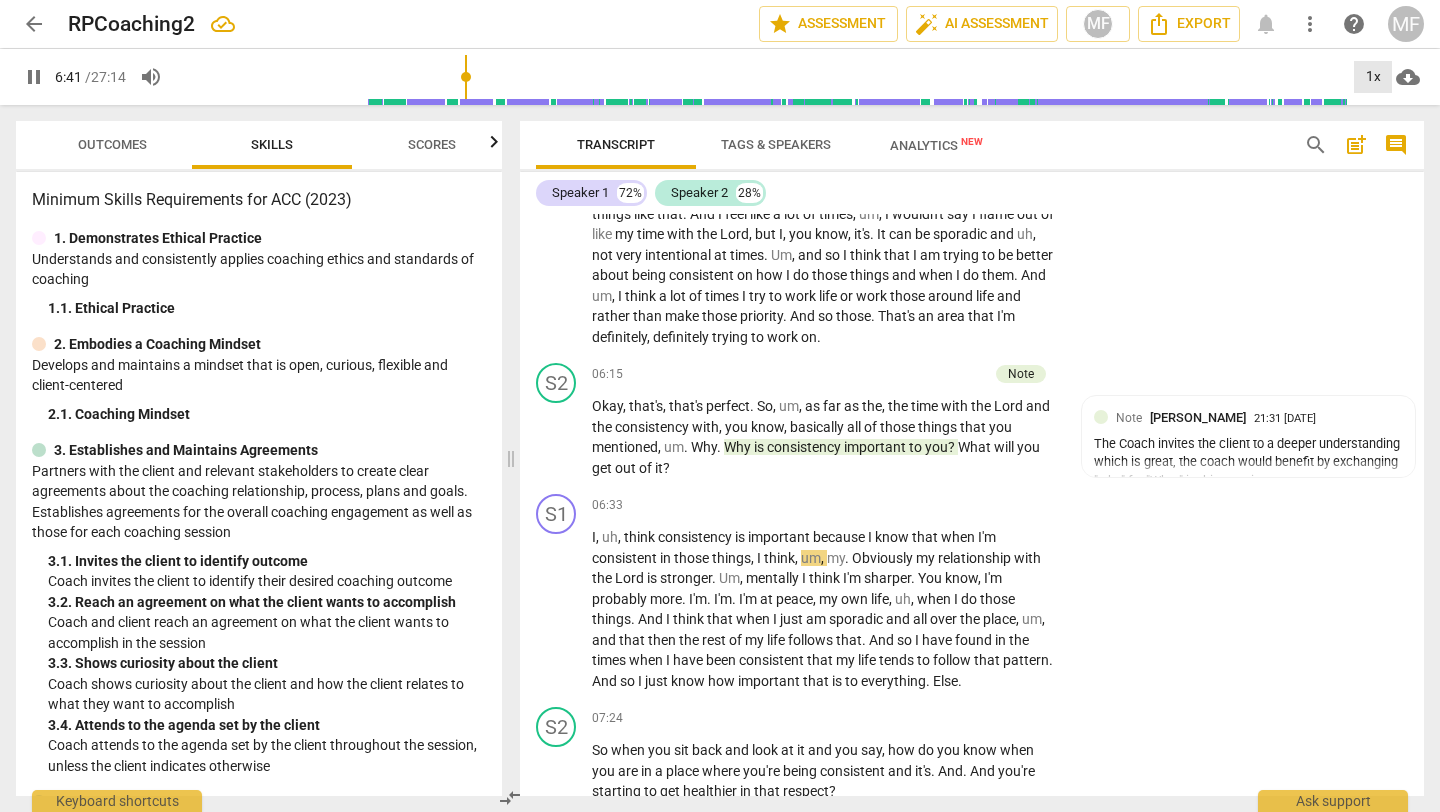 click on "1x" at bounding box center (1373, 77) 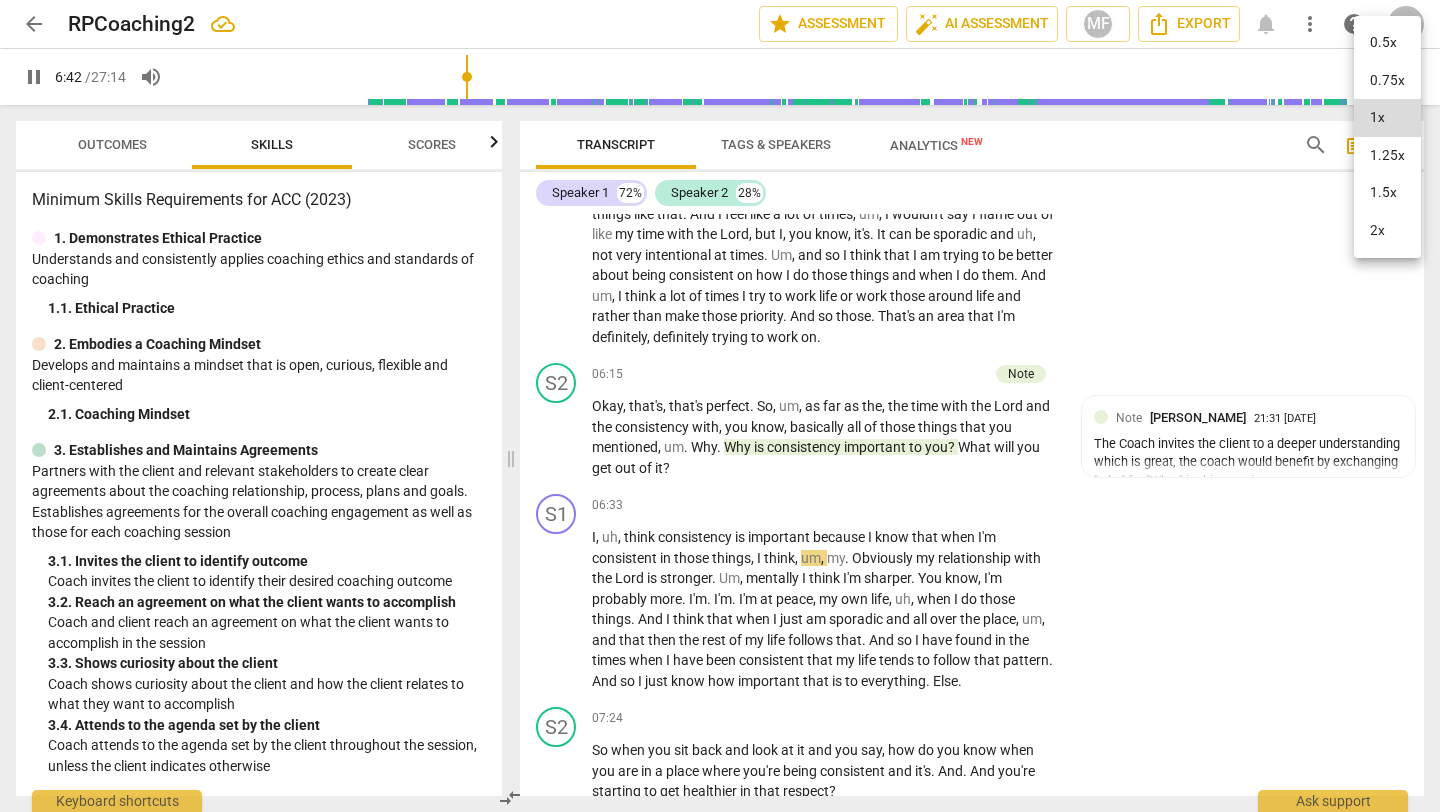 click on "1.25x" at bounding box center [1387, 156] 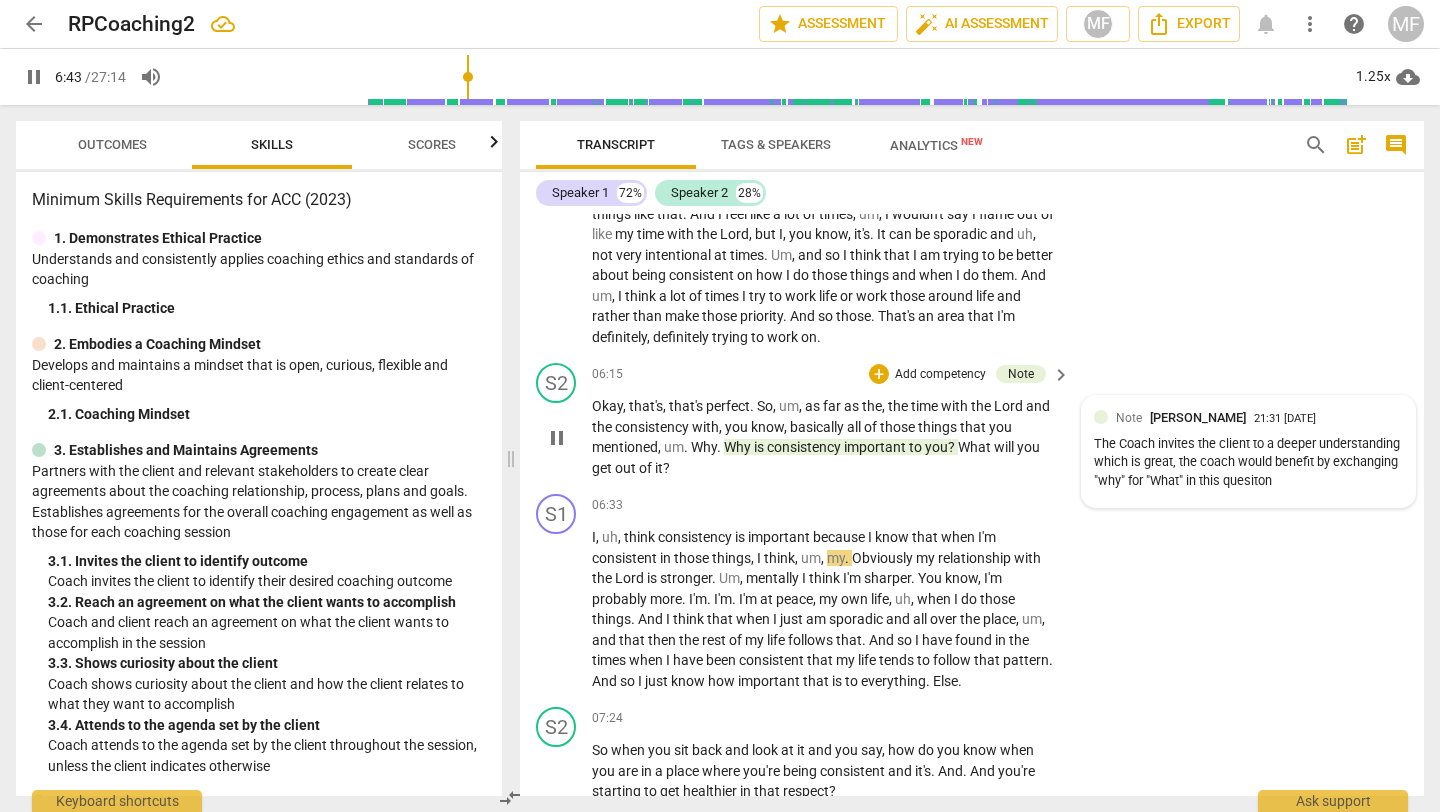 click on "The Coach invites the client to a deeper understanding which is great, the coach would benefit by exchanging "why" for "What" in this quesiton" at bounding box center (1248, 463) 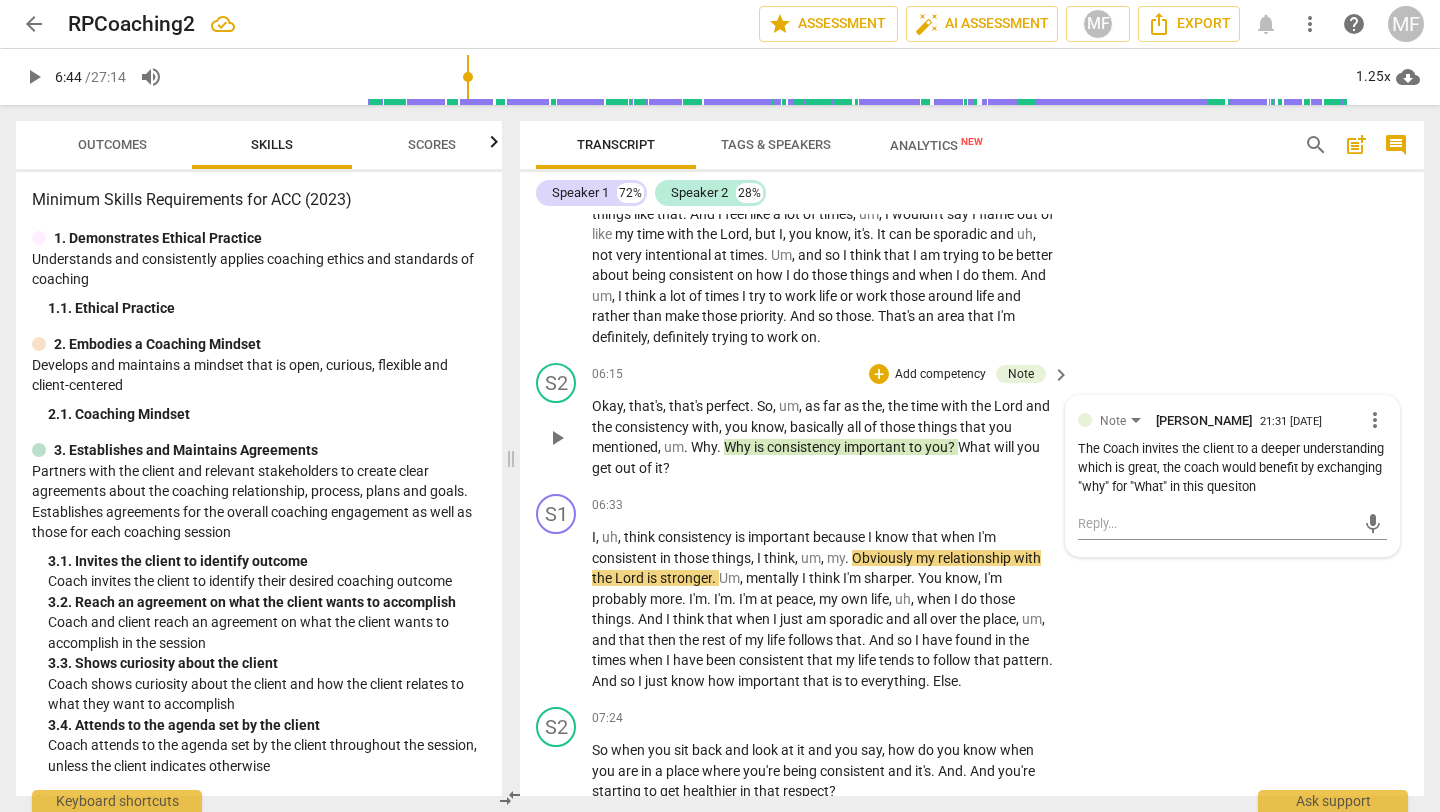 click on "The Coach invites the client to a deeper understanding which is great, the coach would benefit by exchanging "why" for "What" in this quesiton" at bounding box center [1232, 468] 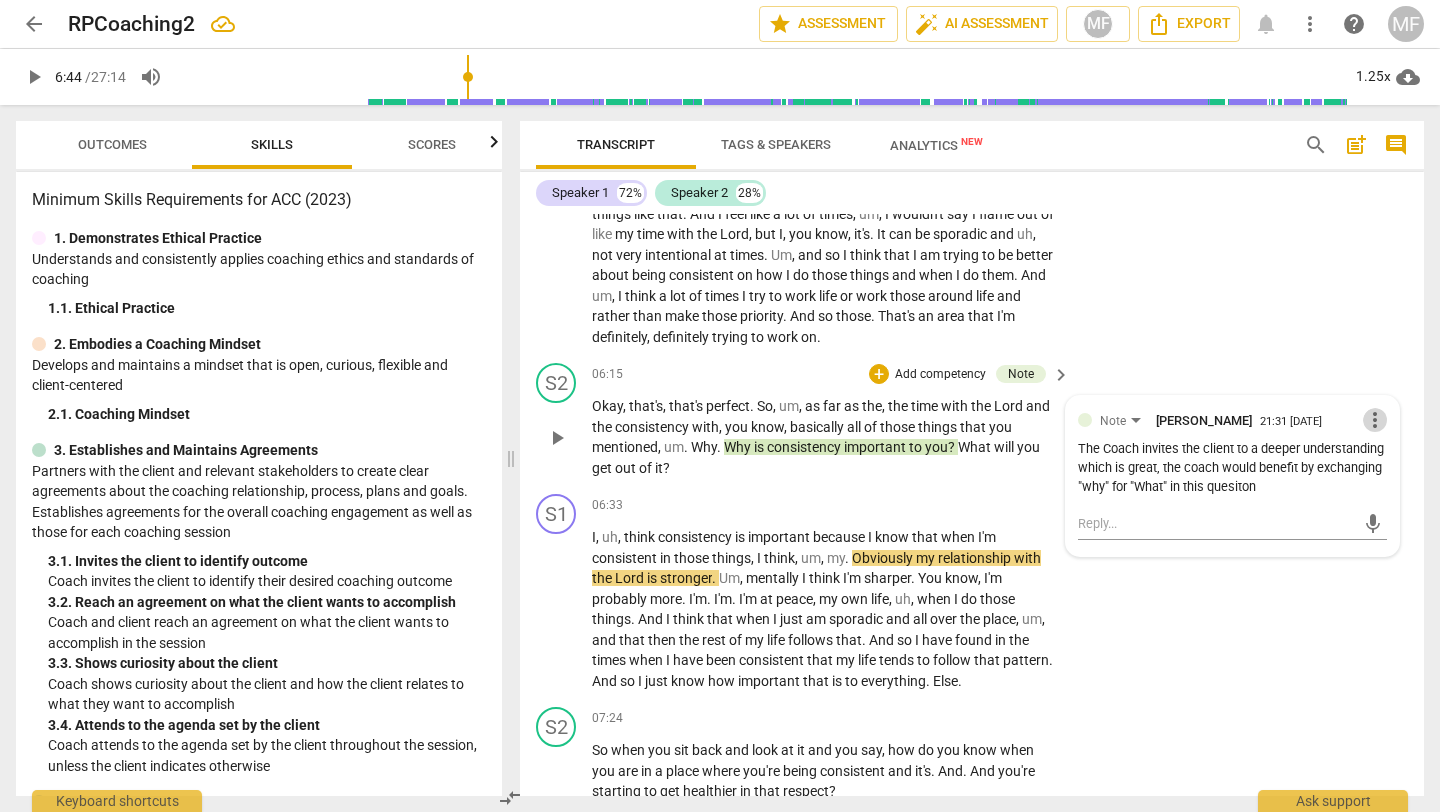 click on "more_vert" at bounding box center (1375, 420) 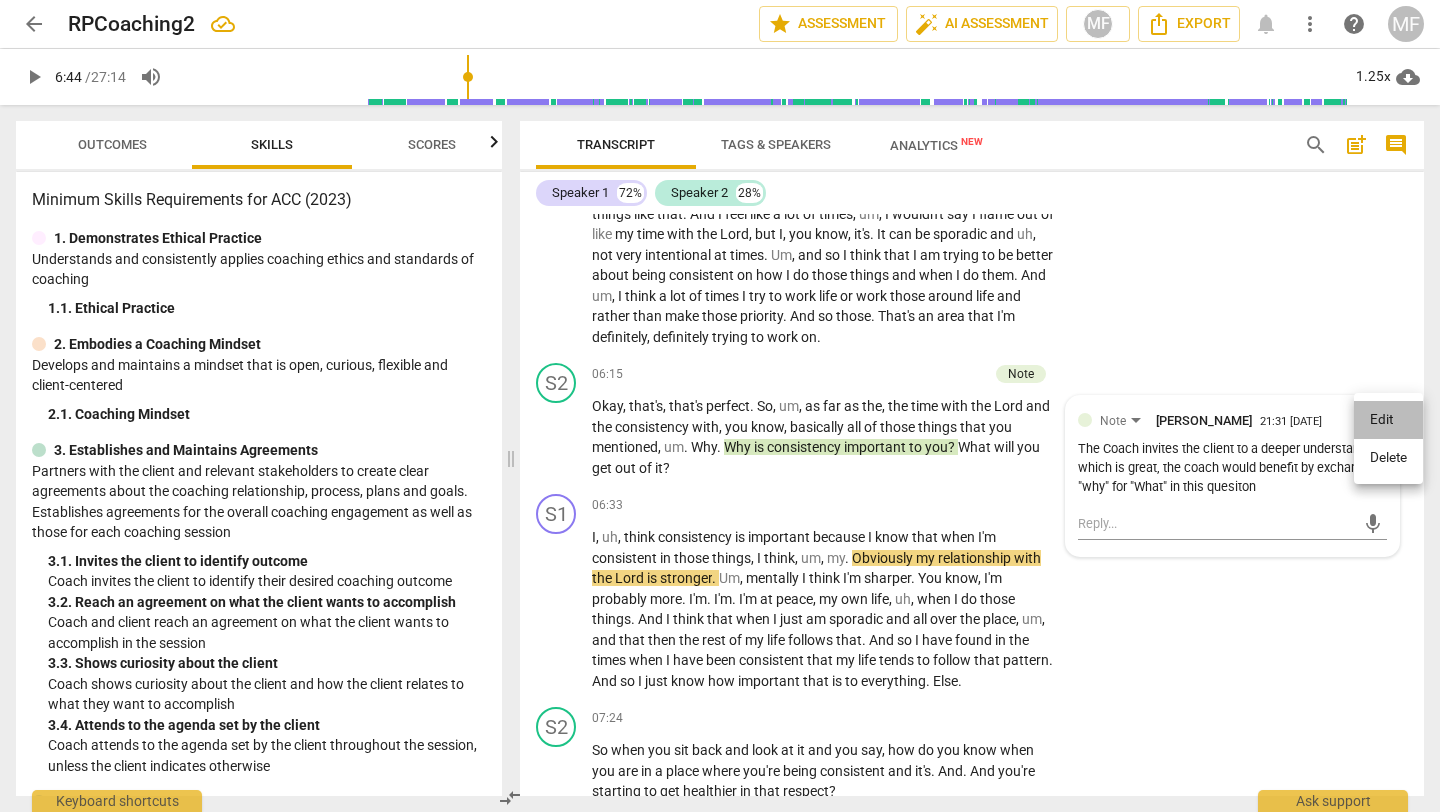 click on "Edit" at bounding box center [1388, 420] 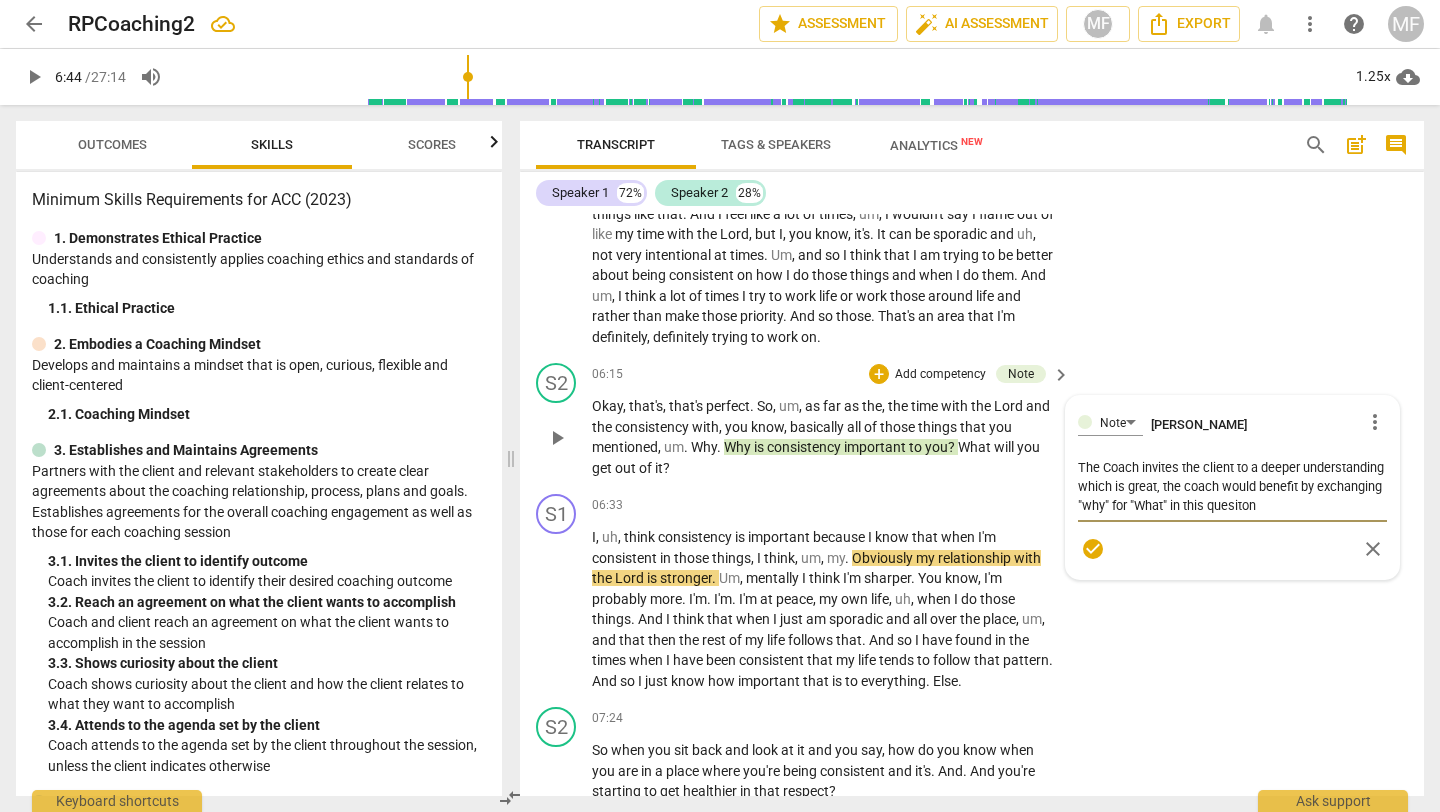scroll, scrollTop: 19, scrollLeft: 0, axis: vertical 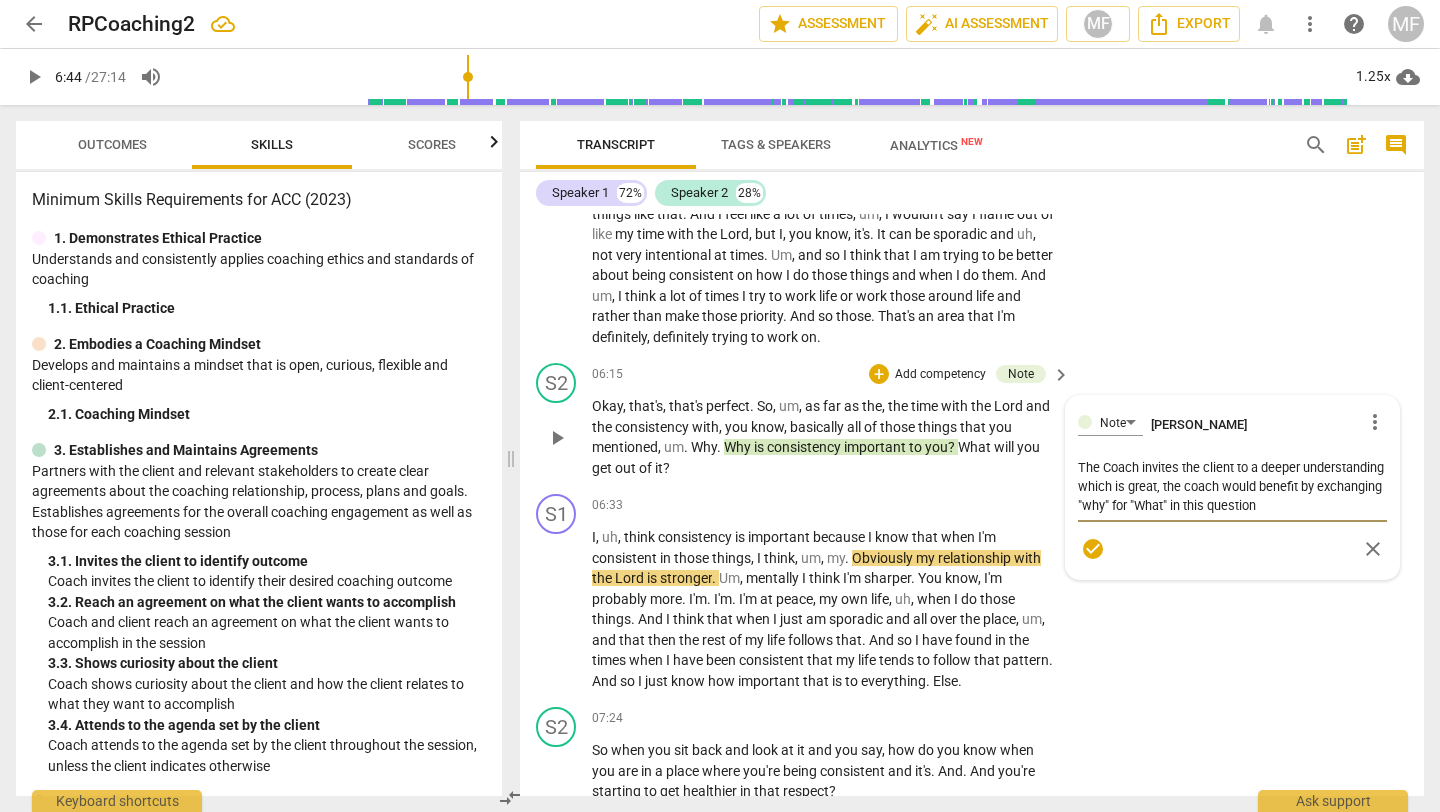 click on "check_circle" at bounding box center (1093, 549) 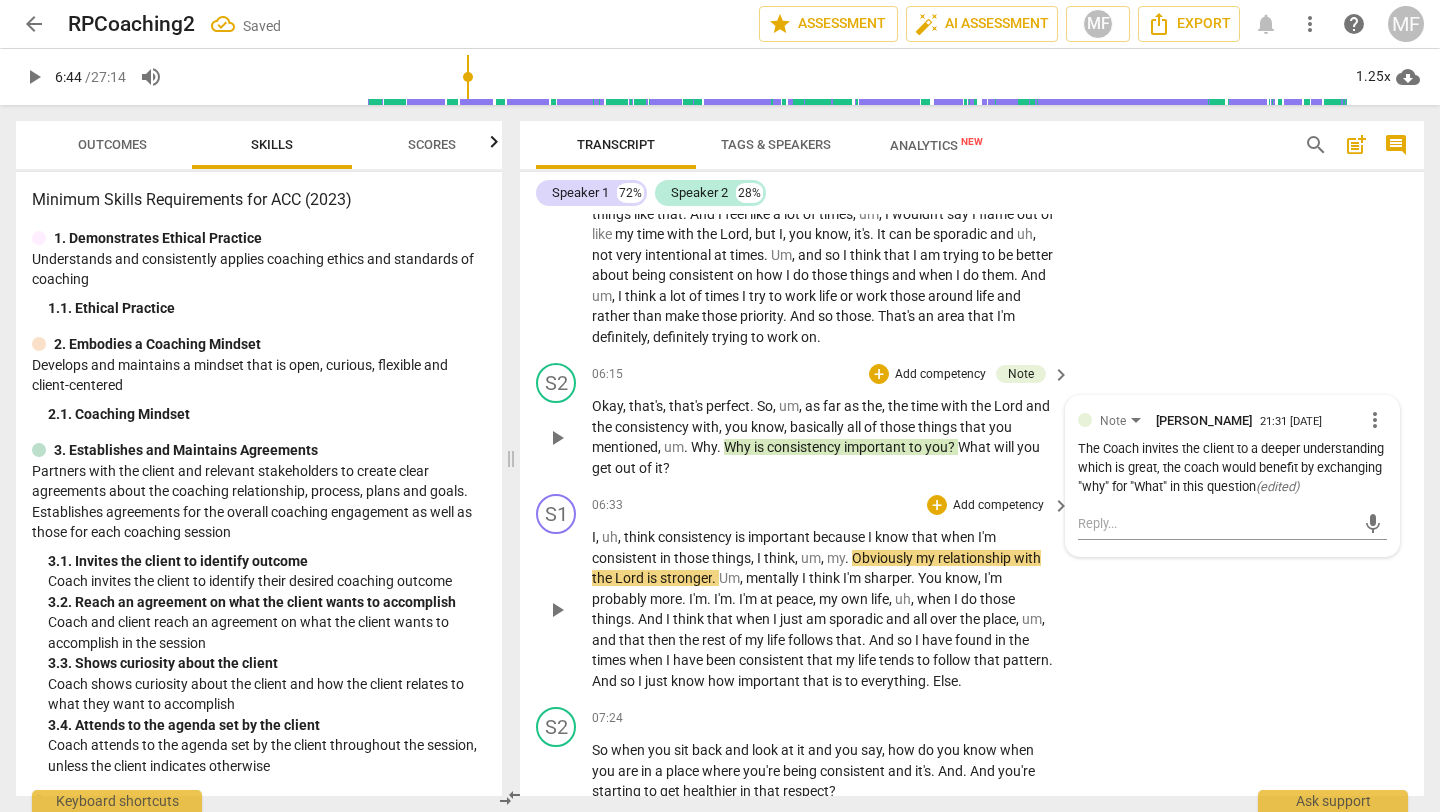 click on "play_arrow" at bounding box center (557, 610) 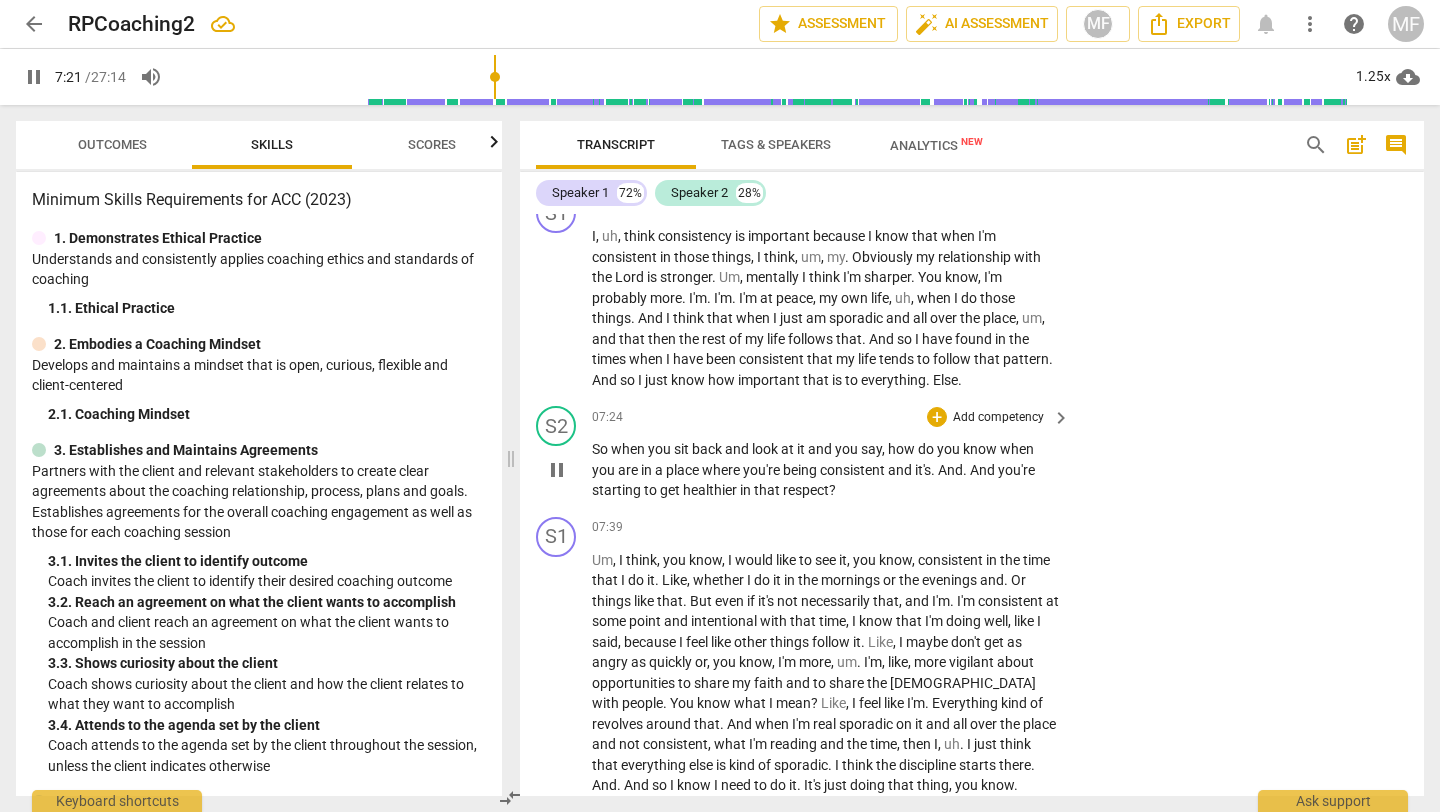 scroll, scrollTop: 1504, scrollLeft: 0, axis: vertical 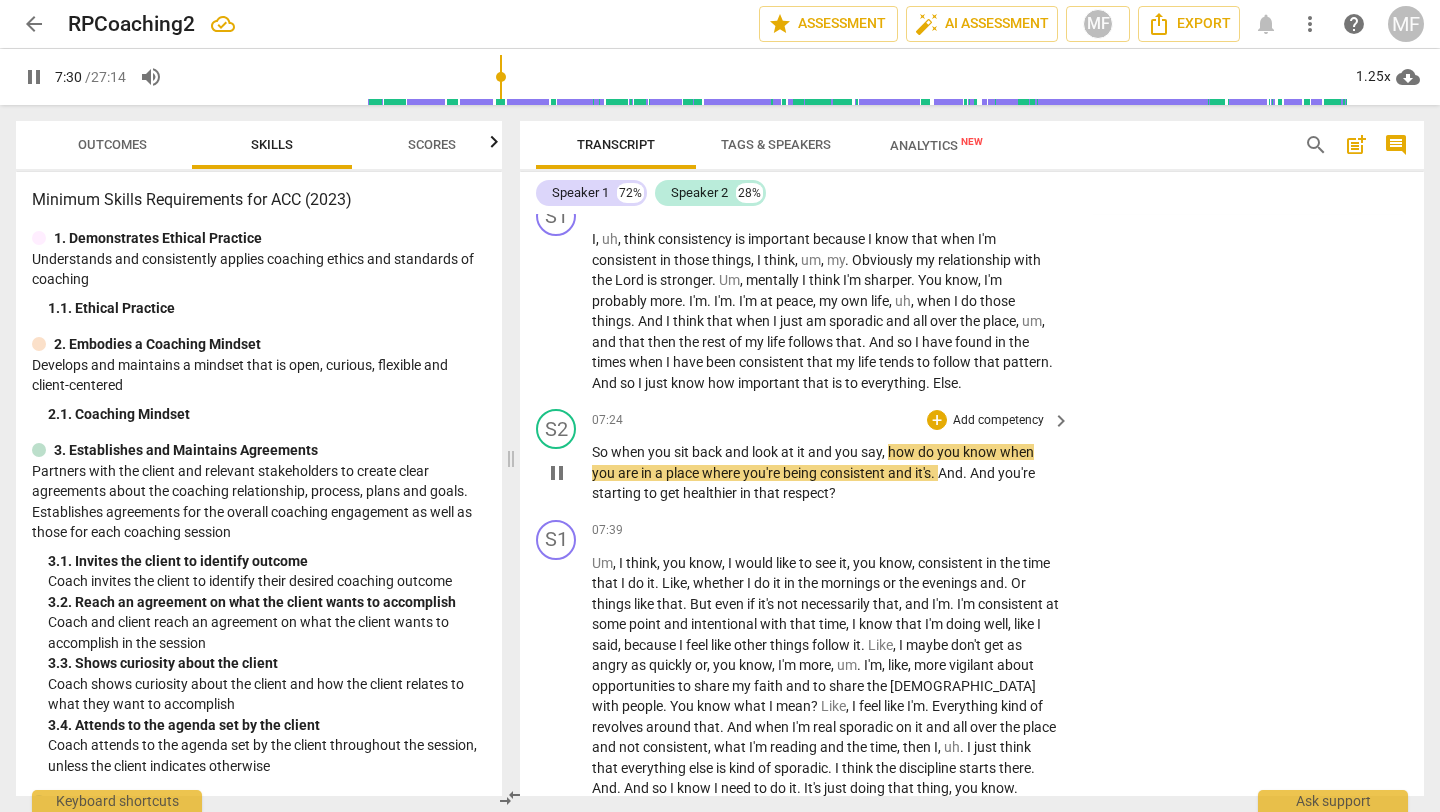 click on "," at bounding box center (885, 452) 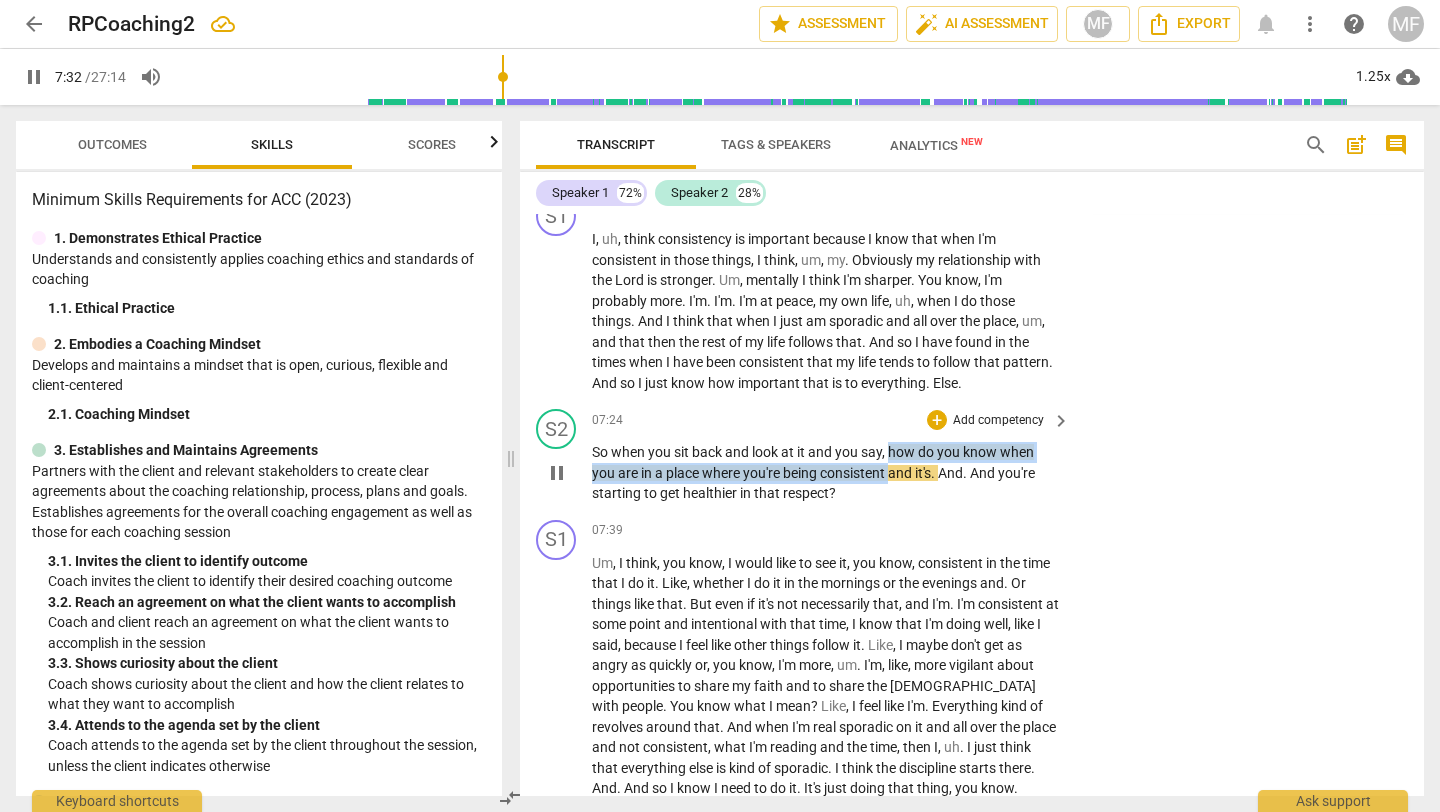 drag, startPoint x: 888, startPoint y: 448, endPoint x: 890, endPoint y: 478, distance: 30.066593 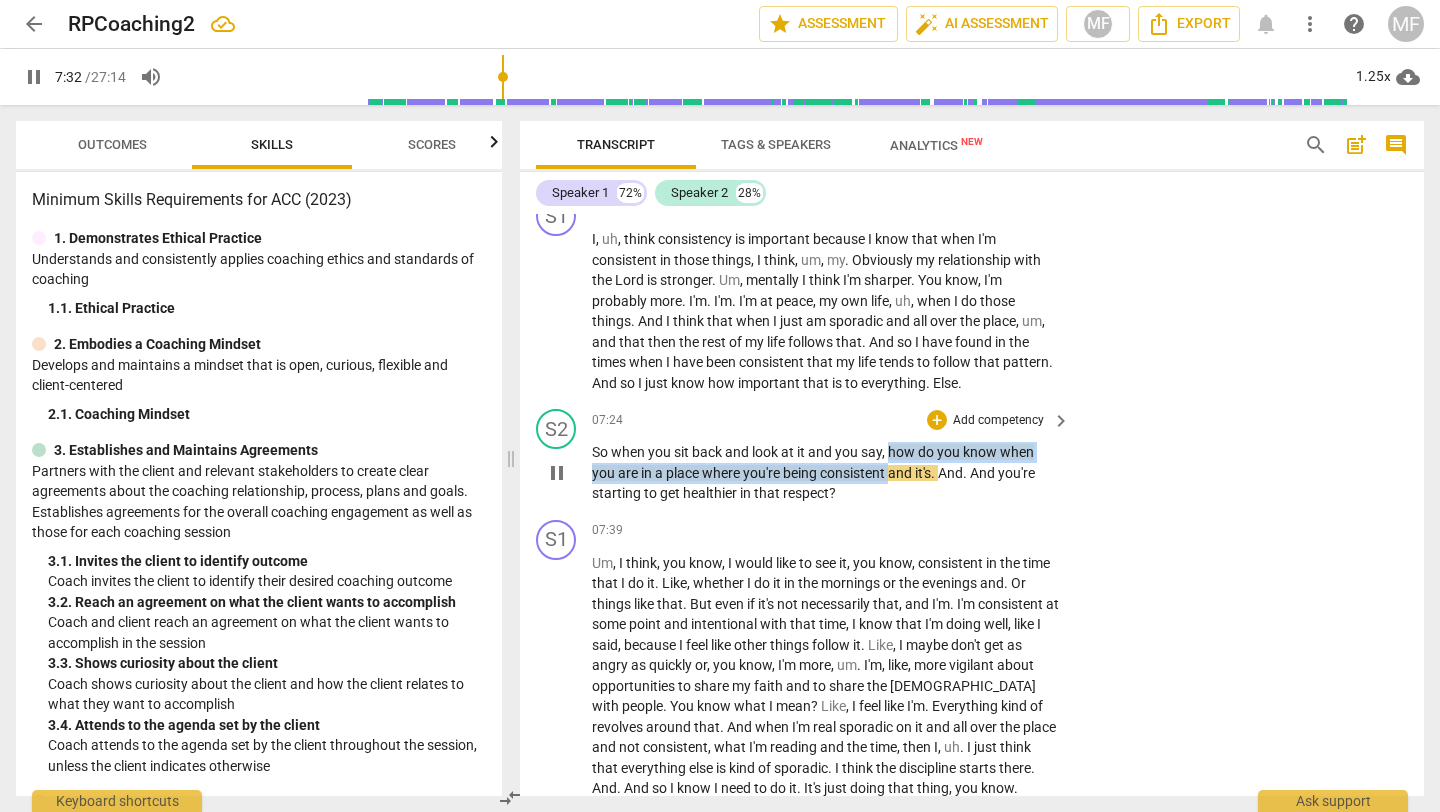 click on "So   when   you   sit   back   and   look   at   it   and   you   say ,   how   do   you   know   when   you   are   in   a   place   where   you're   being   consistent   and   it's .   And .   And   you're   starting   to   get   healthier   in   that   respect ?" at bounding box center (826, 473) 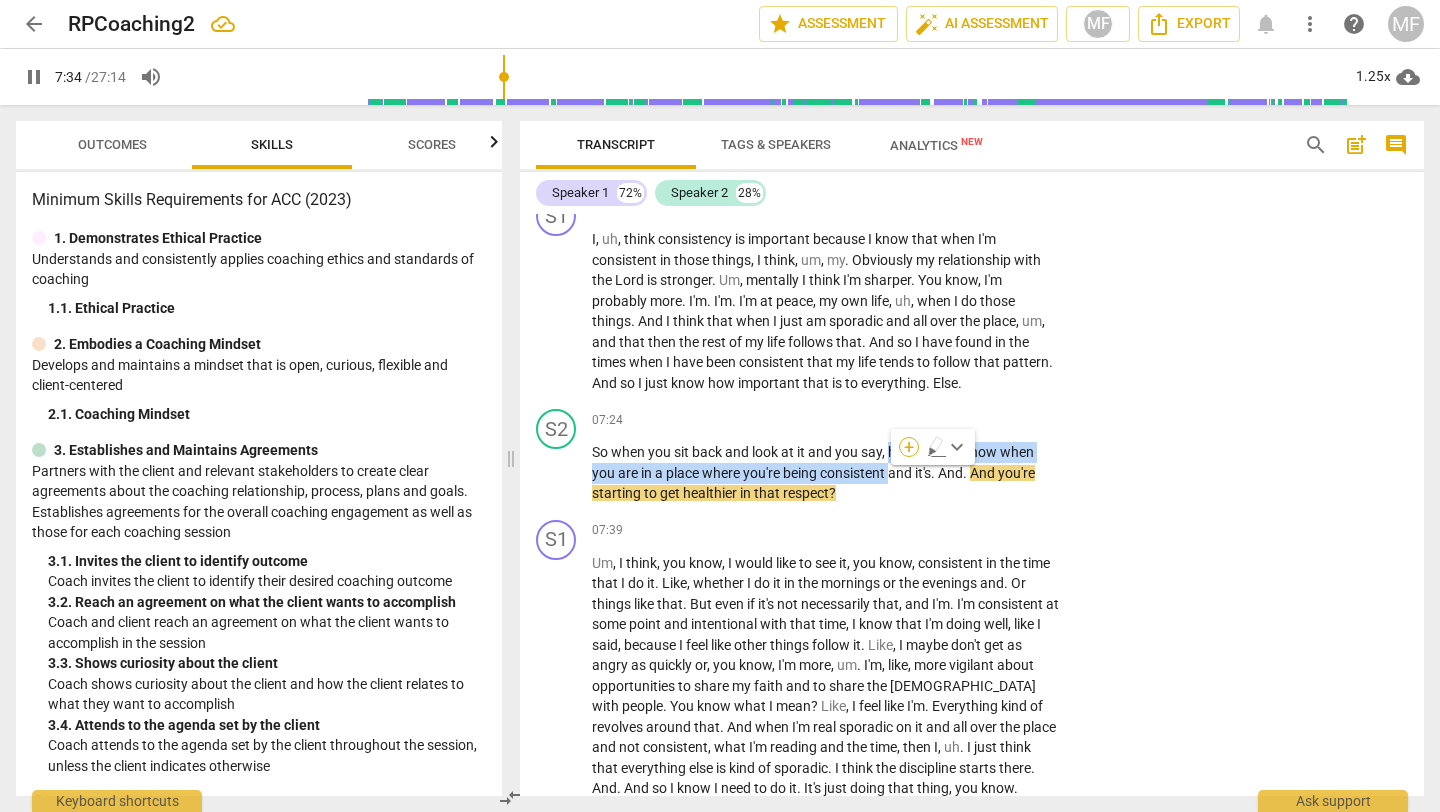 click on "+" at bounding box center (909, 447) 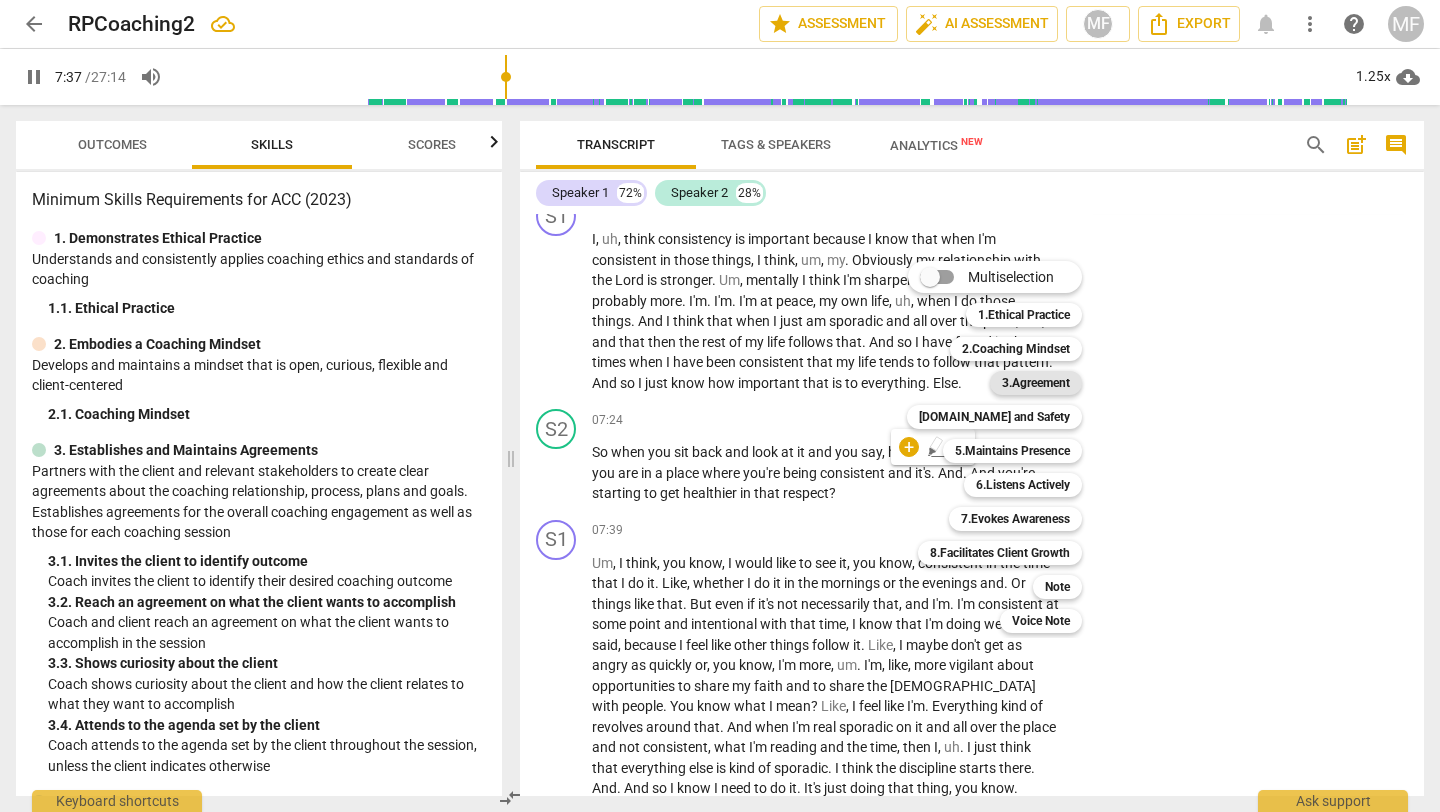 click on "3.Agreement" at bounding box center [1036, 383] 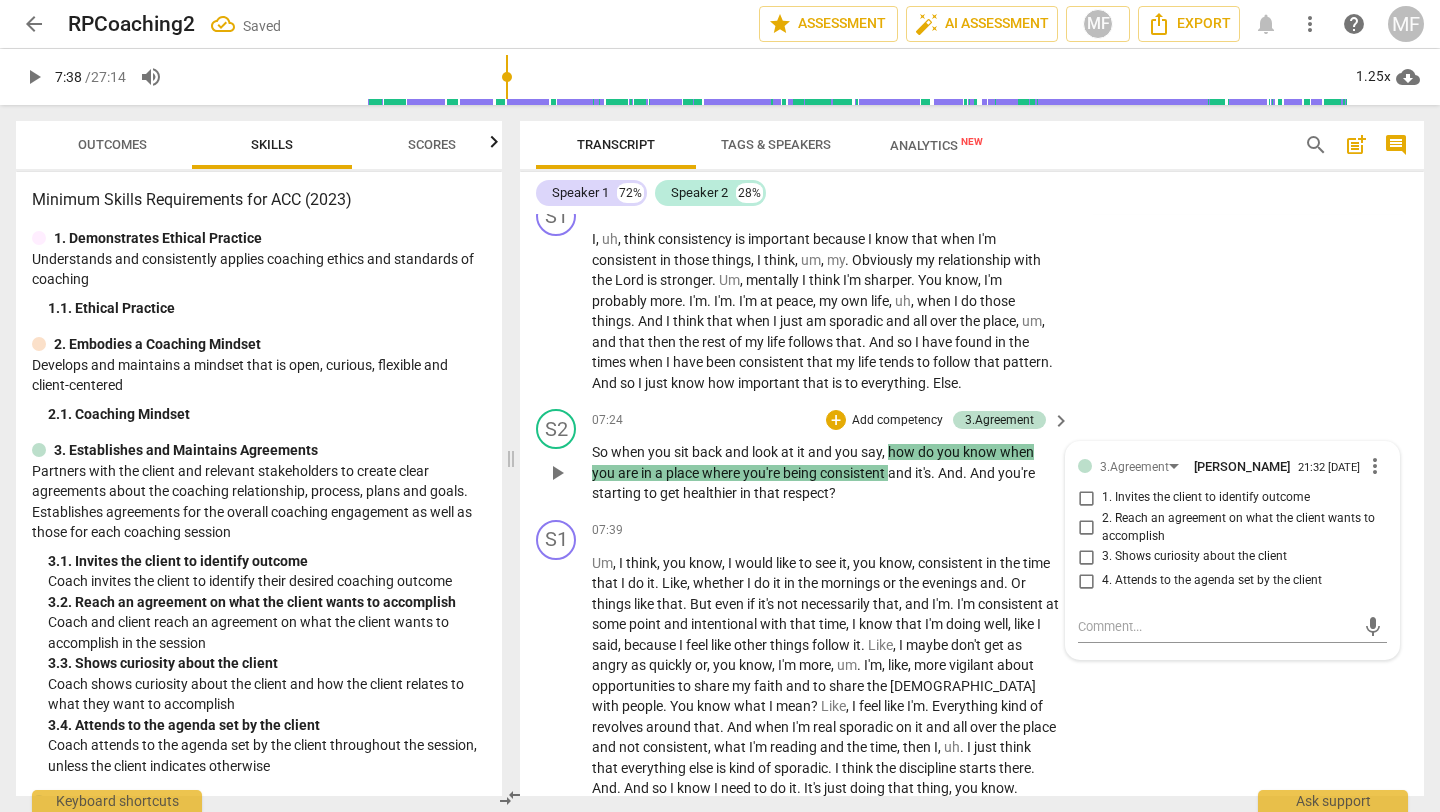 click on "1. Invites the client to identify outcome" at bounding box center [1206, 498] 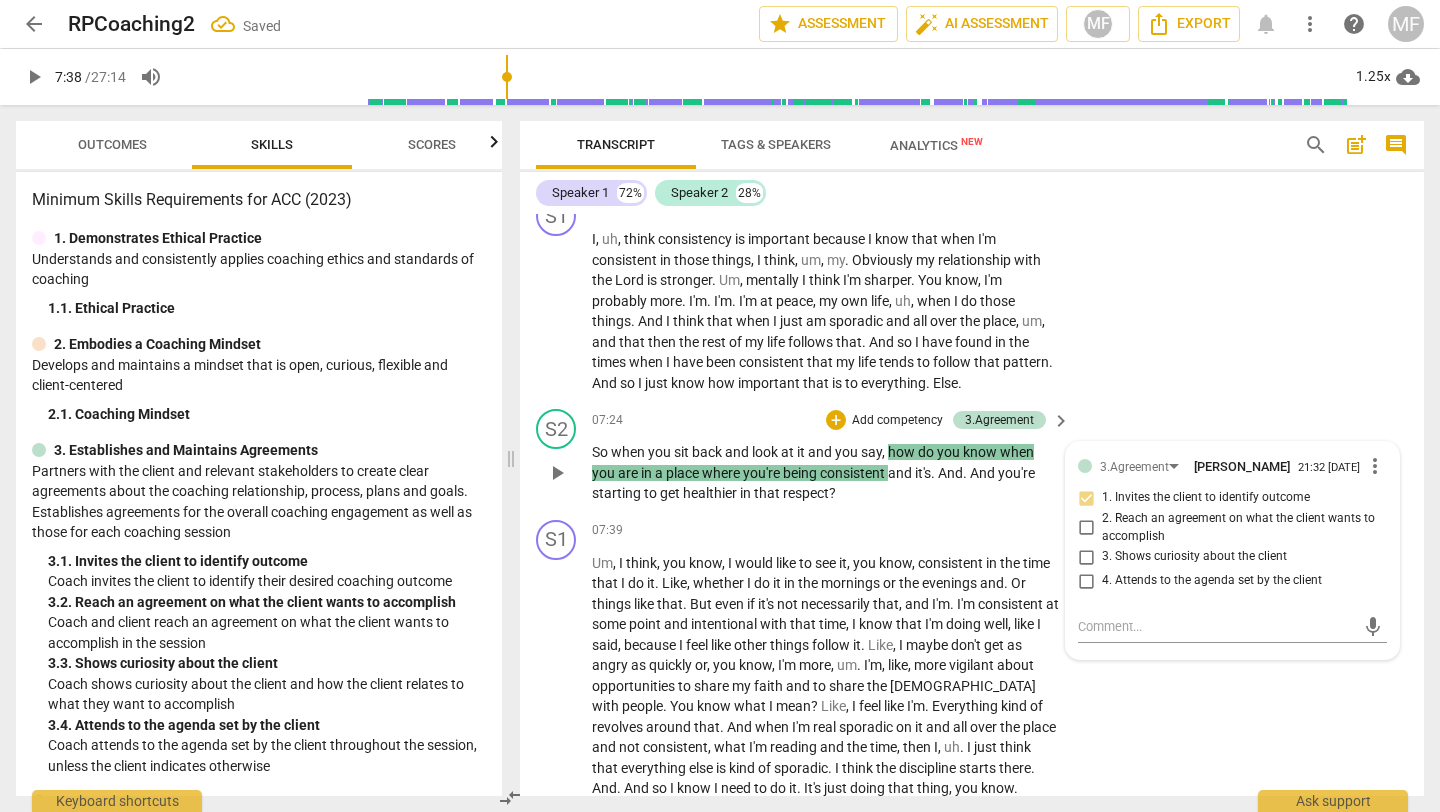 click on "3. Shows curiosity about the client" at bounding box center (1194, 557) 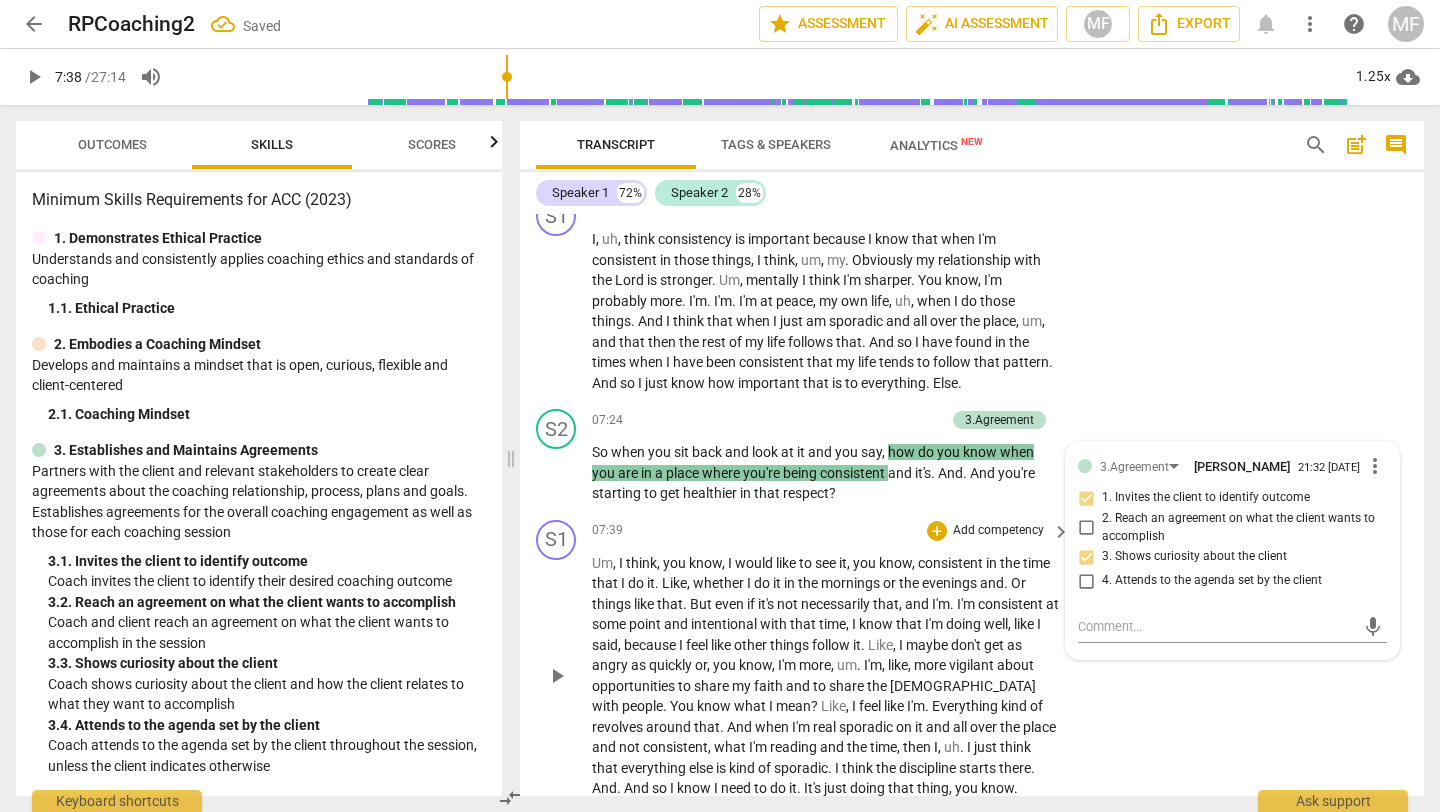 click on "evenings" at bounding box center [951, 583] 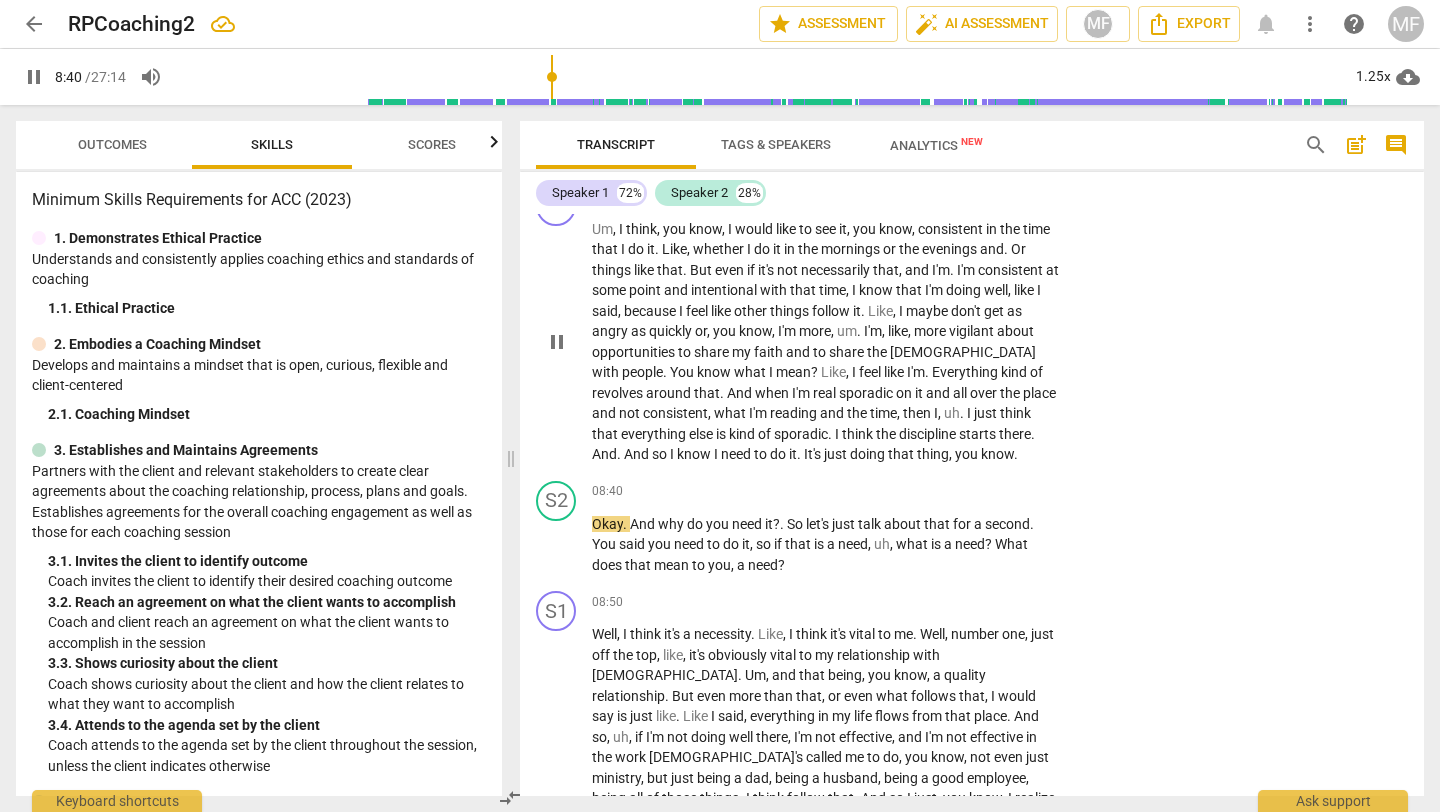 scroll, scrollTop: 1841, scrollLeft: 0, axis: vertical 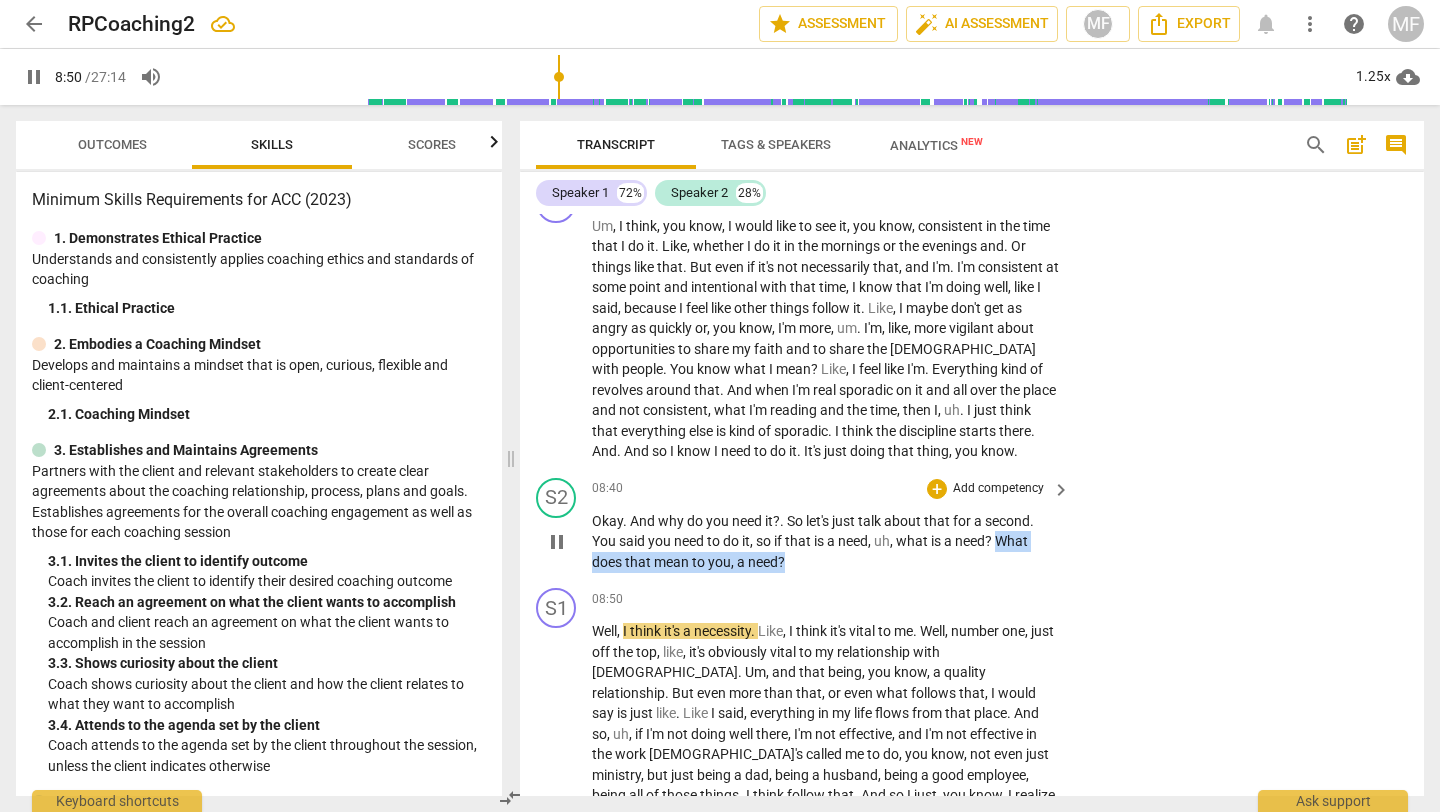 drag, startPoint x: 1003, startPoint y: 541, endPoint x: 1003, endPoint y: 560, distance: 19 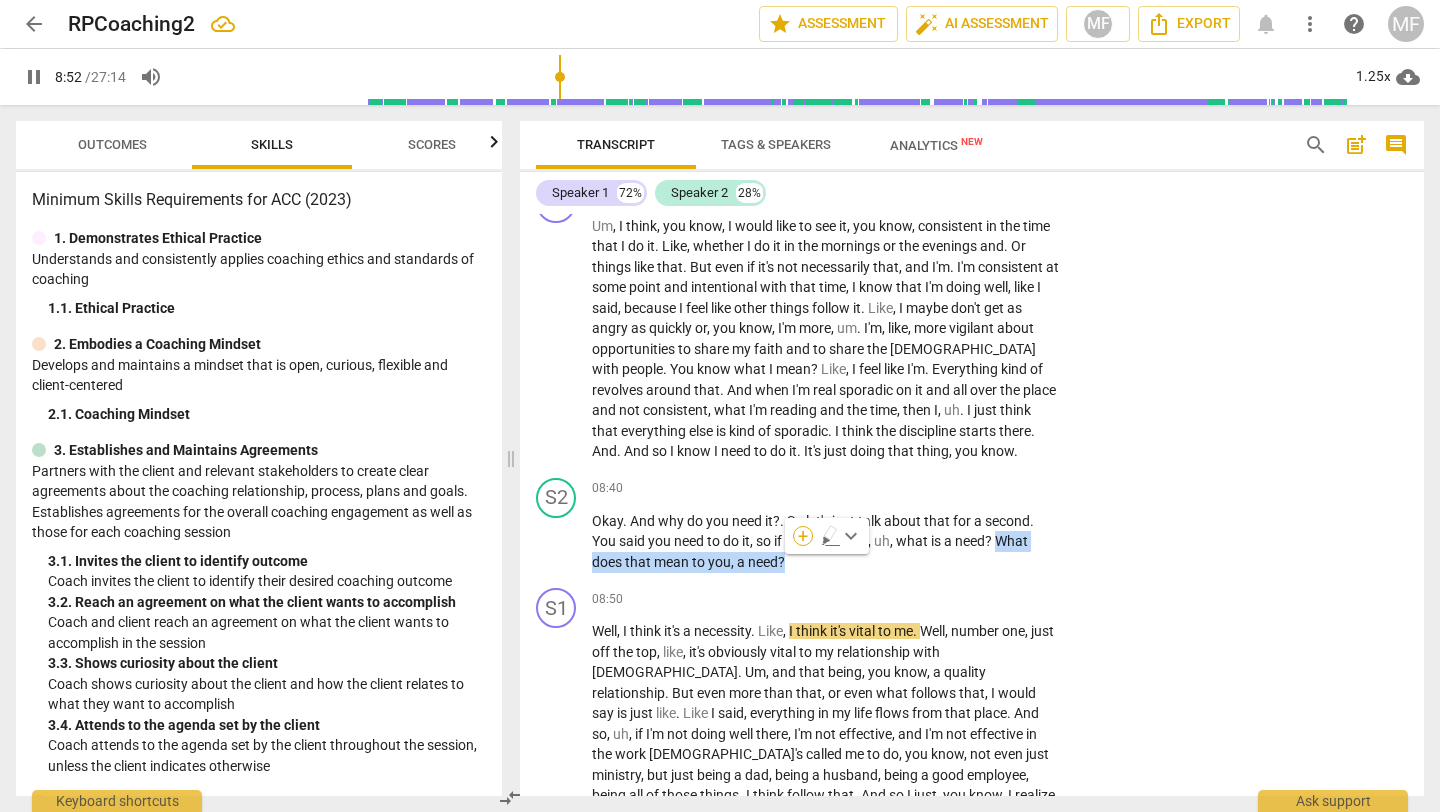 click on "+" at bounding box center [803, 536] 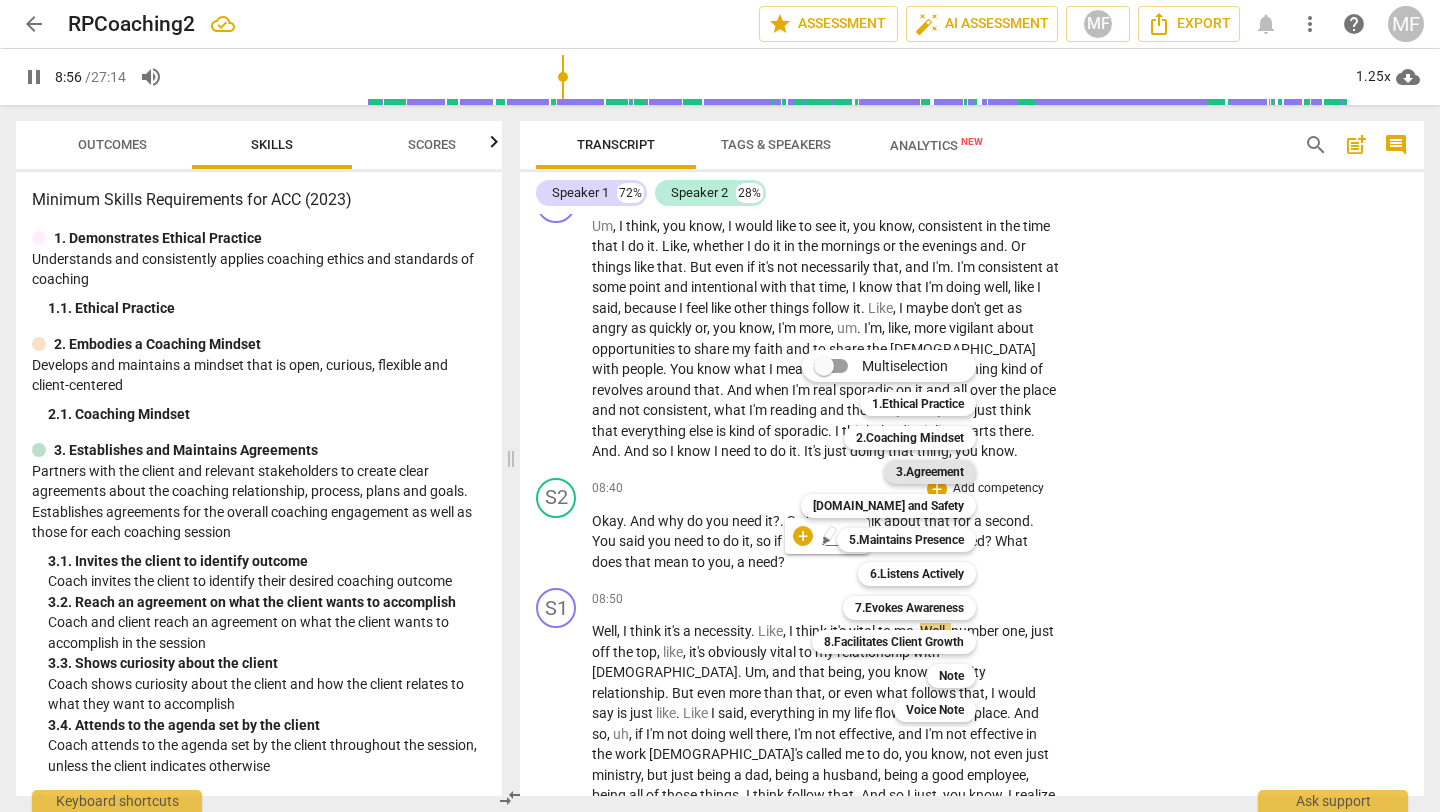 click on "3.Agreement" at bounding box center [930, 472] 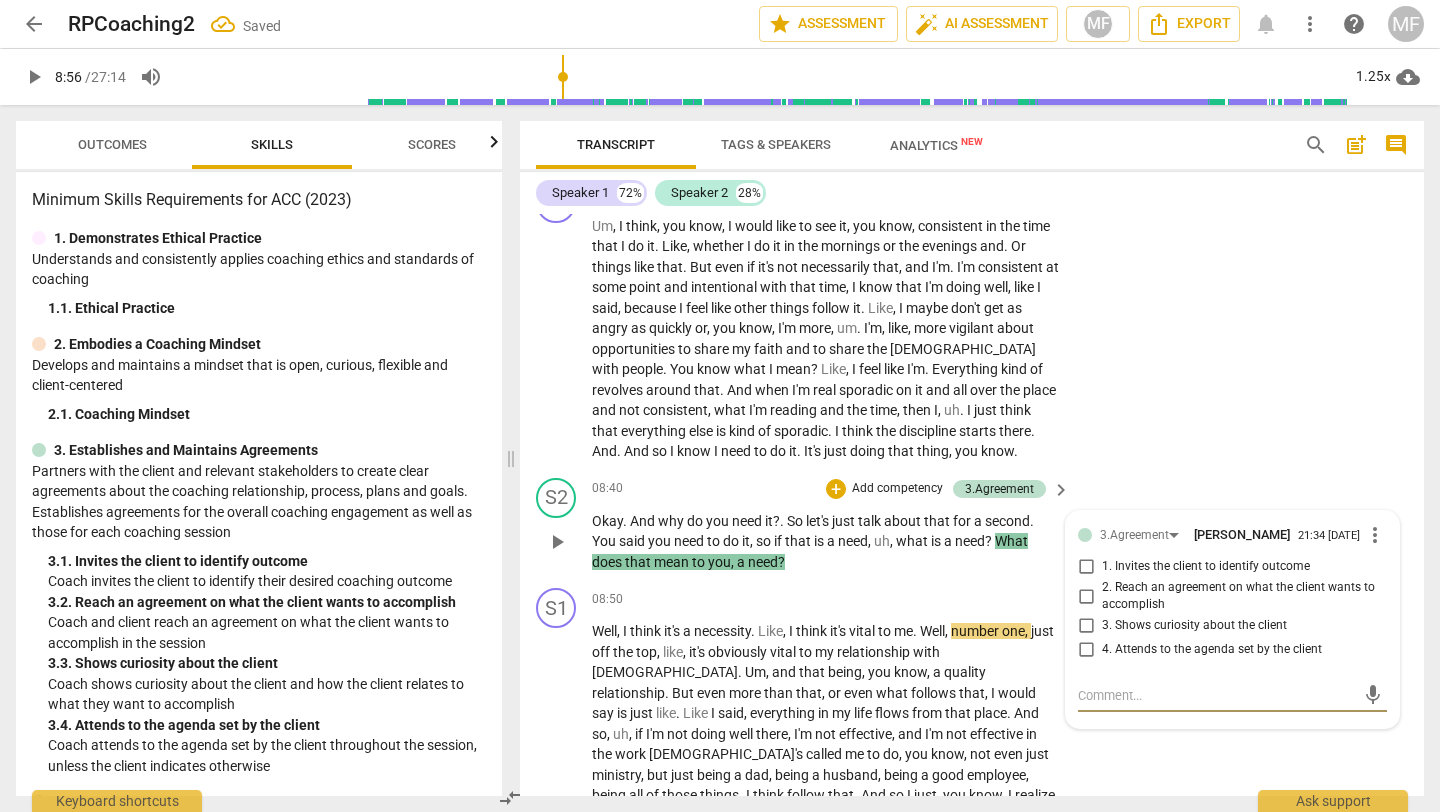 click on "3. Shows curiosity about the client" at bounding box center (1194, 626) 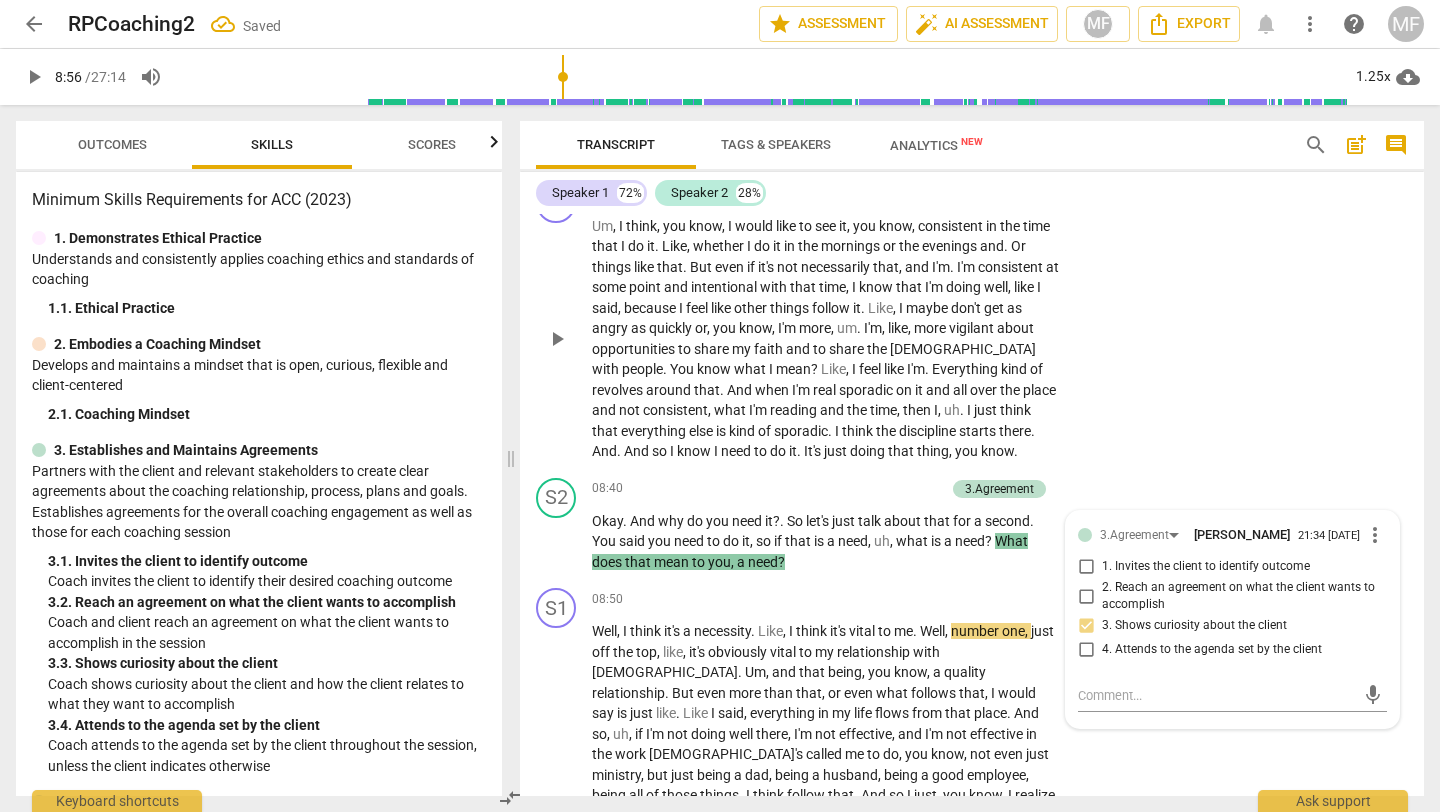 click on "S1 play_arrow pause 07:39 + Add competency keyboard_arrow_right Um ,   I   think ,   you   know ,   I   would   like   to   see   it ,   you   know ,   consistent   in   the   time   that   I   do   it .   Like ,   whether   I   do   it   in   the   mornings   or   the   evenings   and .   Or   things   like   that .   But   even   if   it's   not   necessarily   that ,   and   I'm .   I'm   consistent   at   some   point   and   intentional   with   that   time ,   I   know   that   I'm   doing   well ,   like   I   said ,   because   I   feel   like   other   things   follow   it .   Like ,   I   maybe   don't   get   as   angry   as   quickly   or ,   you   know ,   I'm   more ,   um .   I'm ,   like ,   more   vigilant   about   opportunities   to   share   my   faith   and   to   share   the   [DEMOGRAPHIC_DATA]   with   people .   You   know   what   I   mean ?   Like ,   I   feel   like   I'm .   Everything   kind   of   revolves   around   that .   And   when   I'm   real   sporadic   on   it   and   all   over" at bounding box center (972, 322) 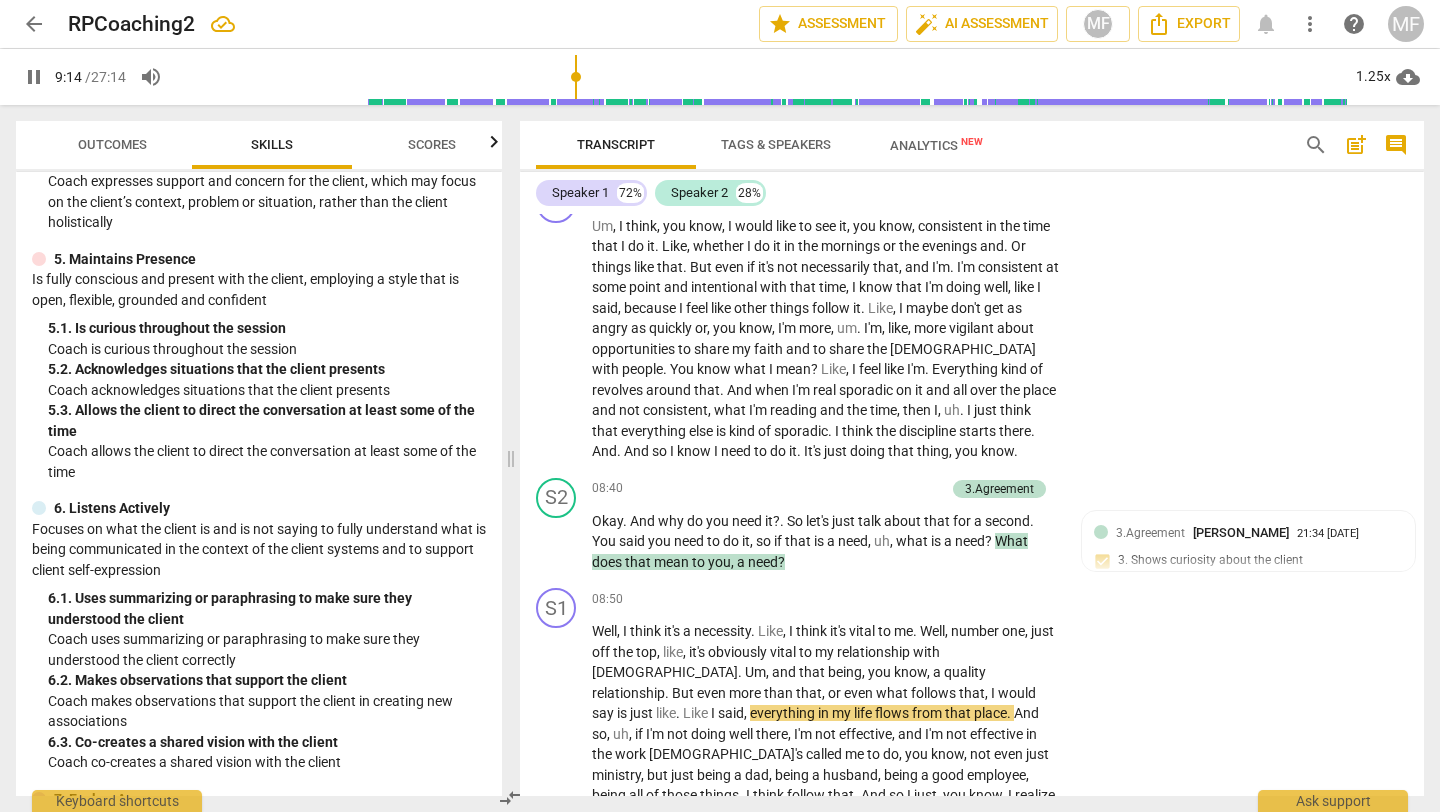 scroll, scrollTop: 835, scrollLeft: 0, axis: vertical 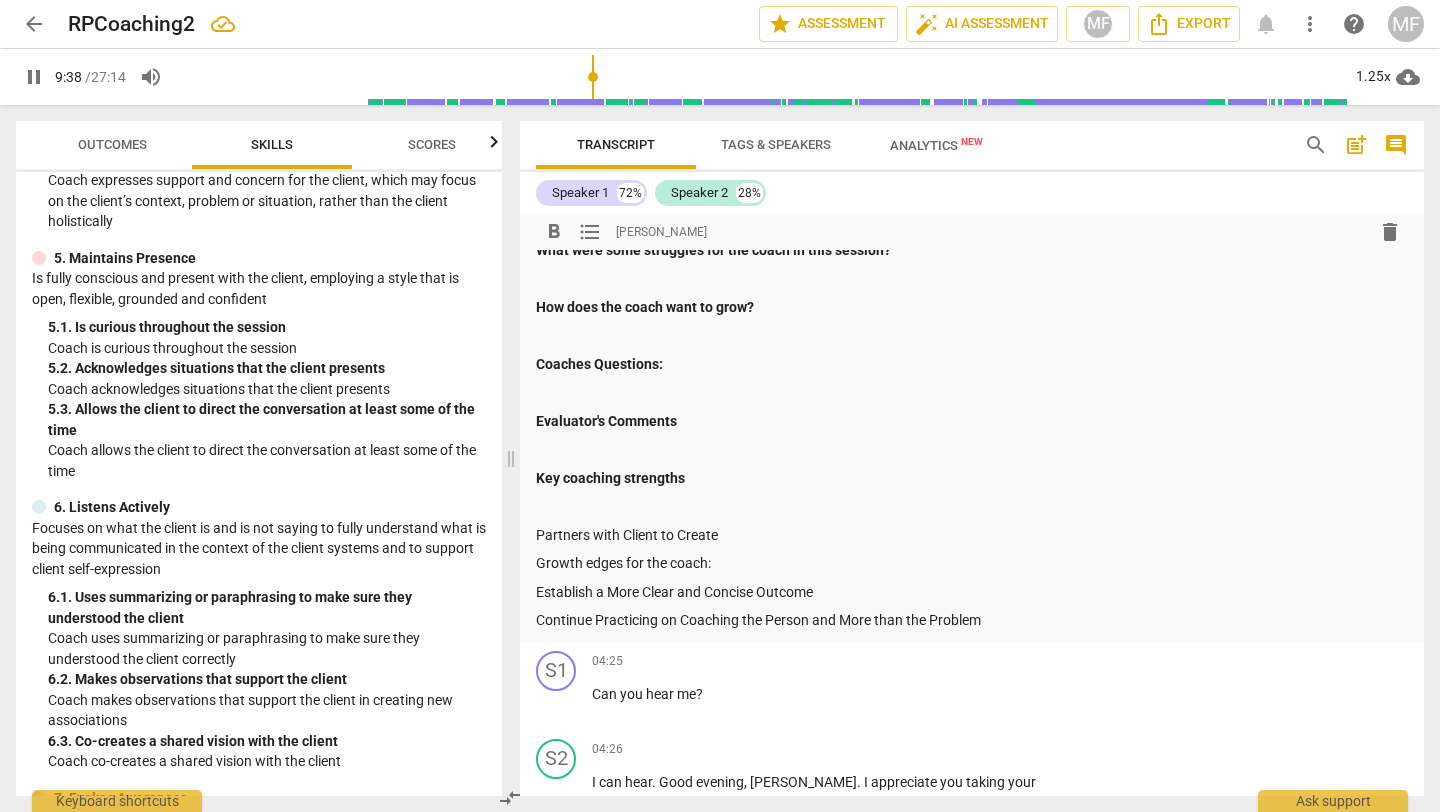 drag, startPoint x: 537, startPoint y: 531, endPoint x: 737, endPoint y: 530, distance: 200.0025 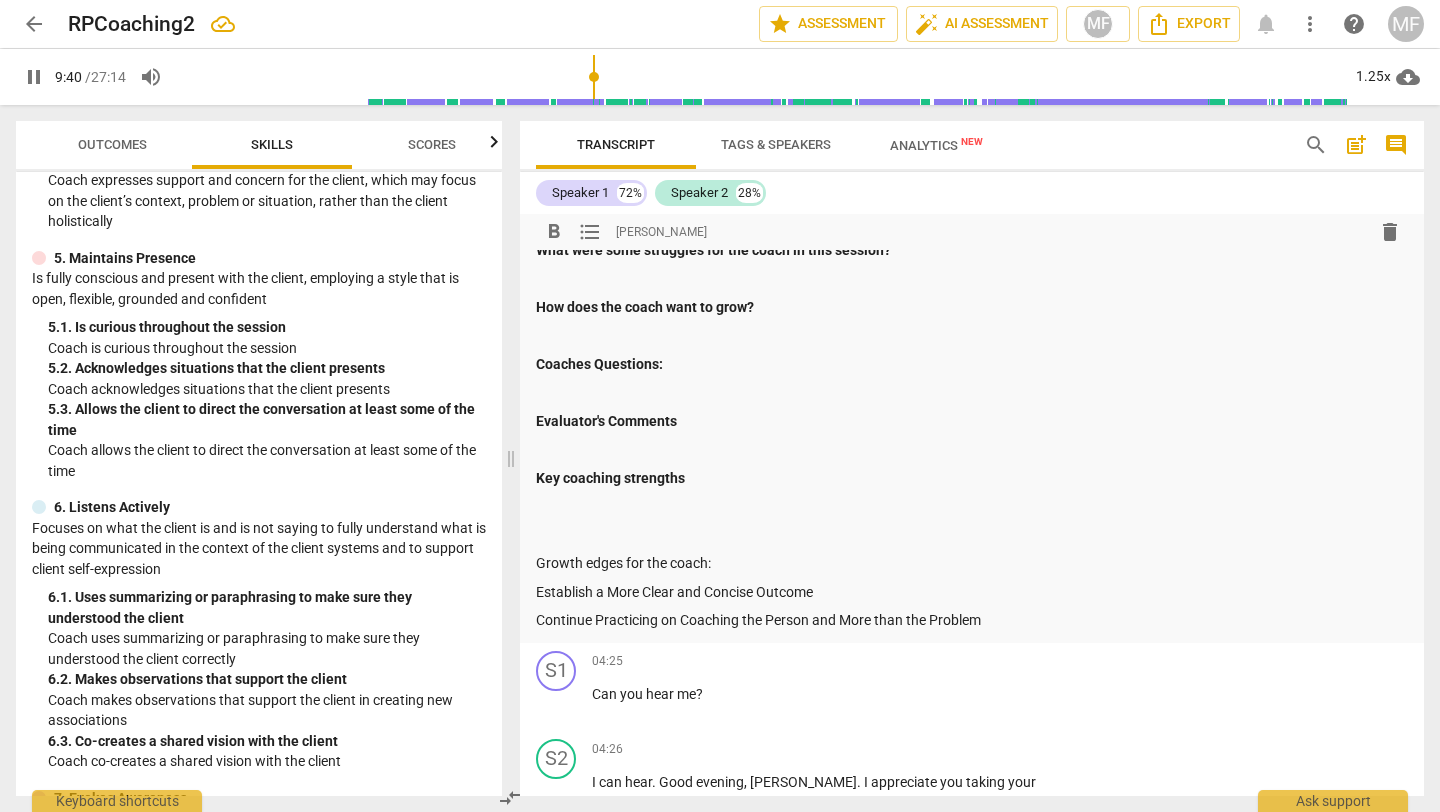 click on "Key coaching strengths" at bounding box center [972, 478] 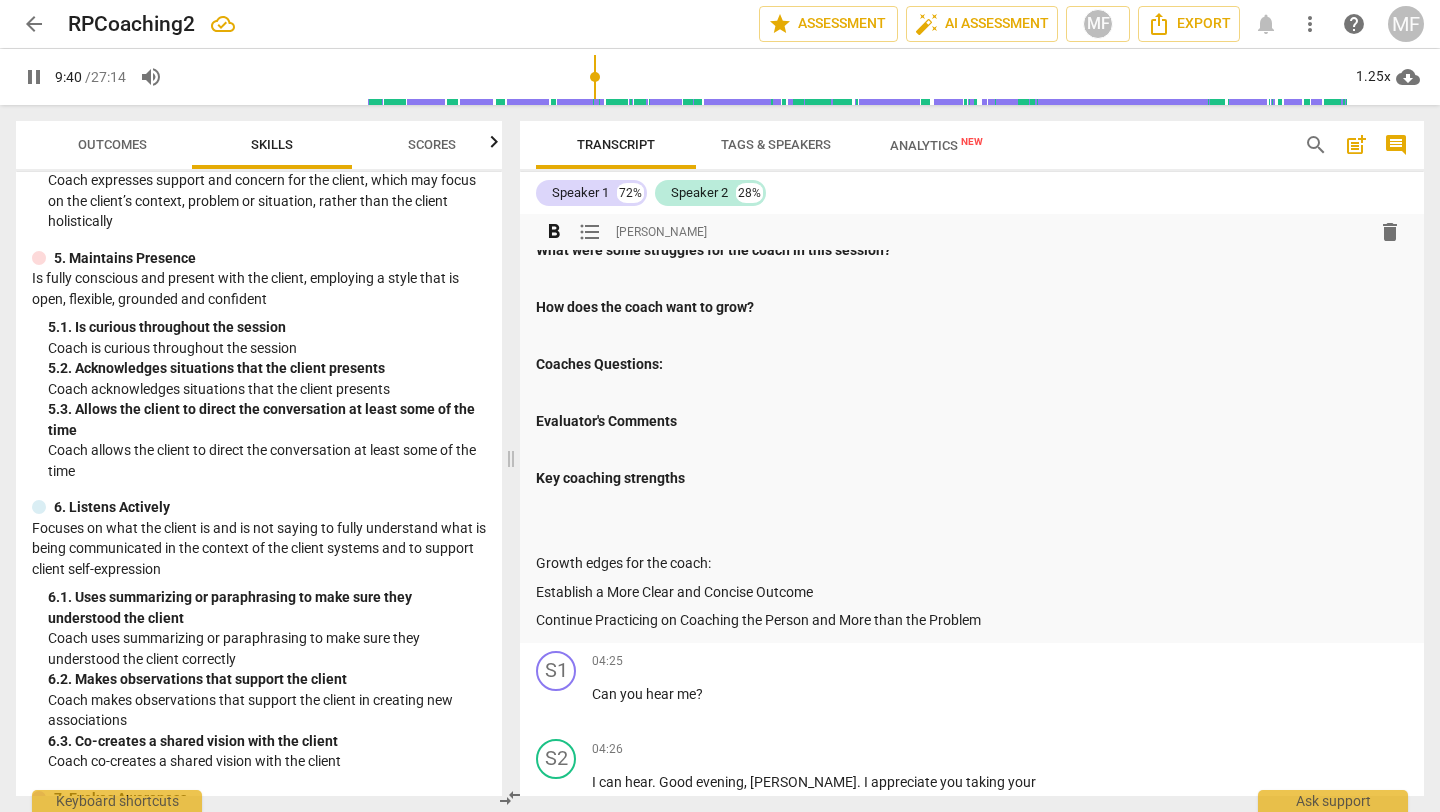 click at bounding box center (972, 506) 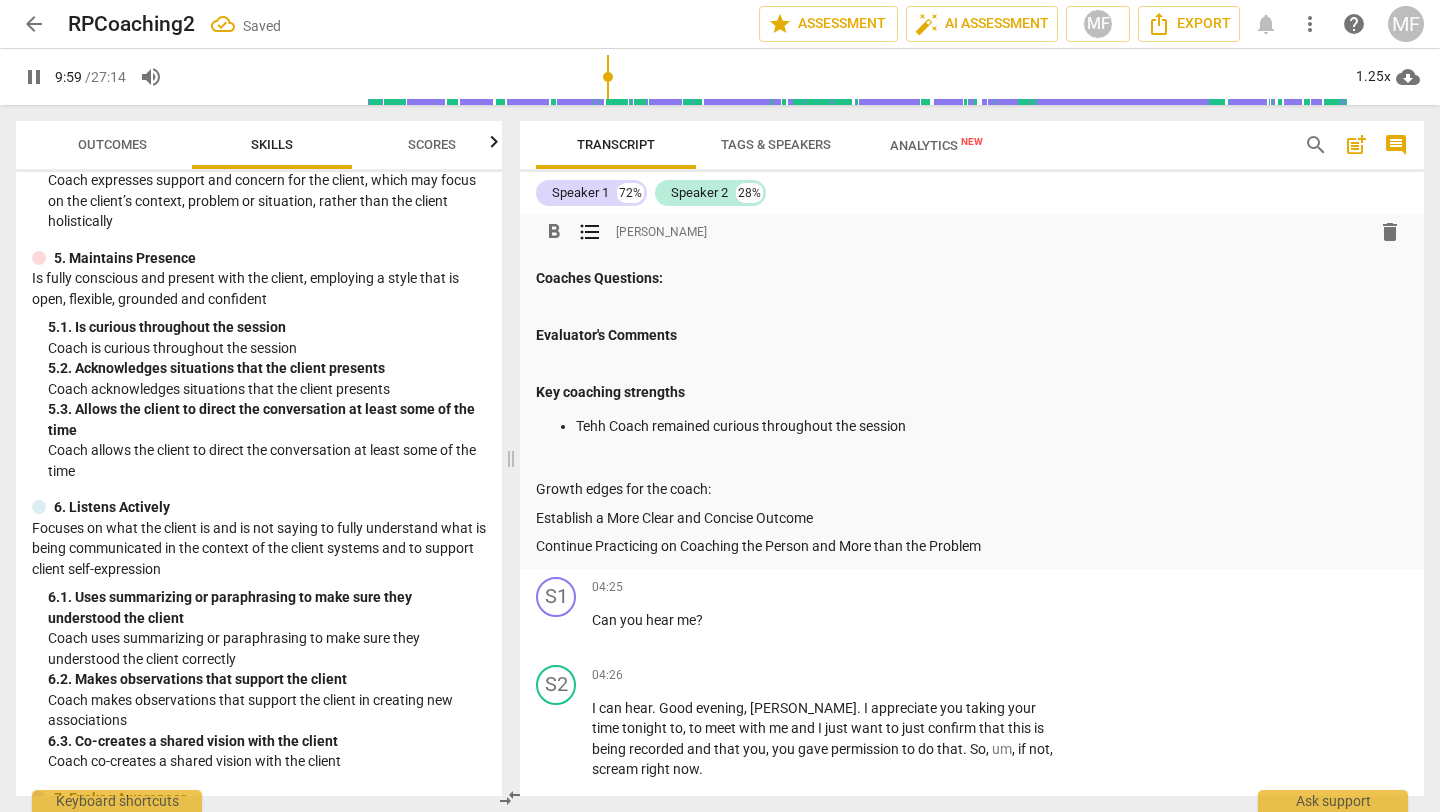 scroll, scrollTop: 256, scrollLeft: 0, axis: vertical 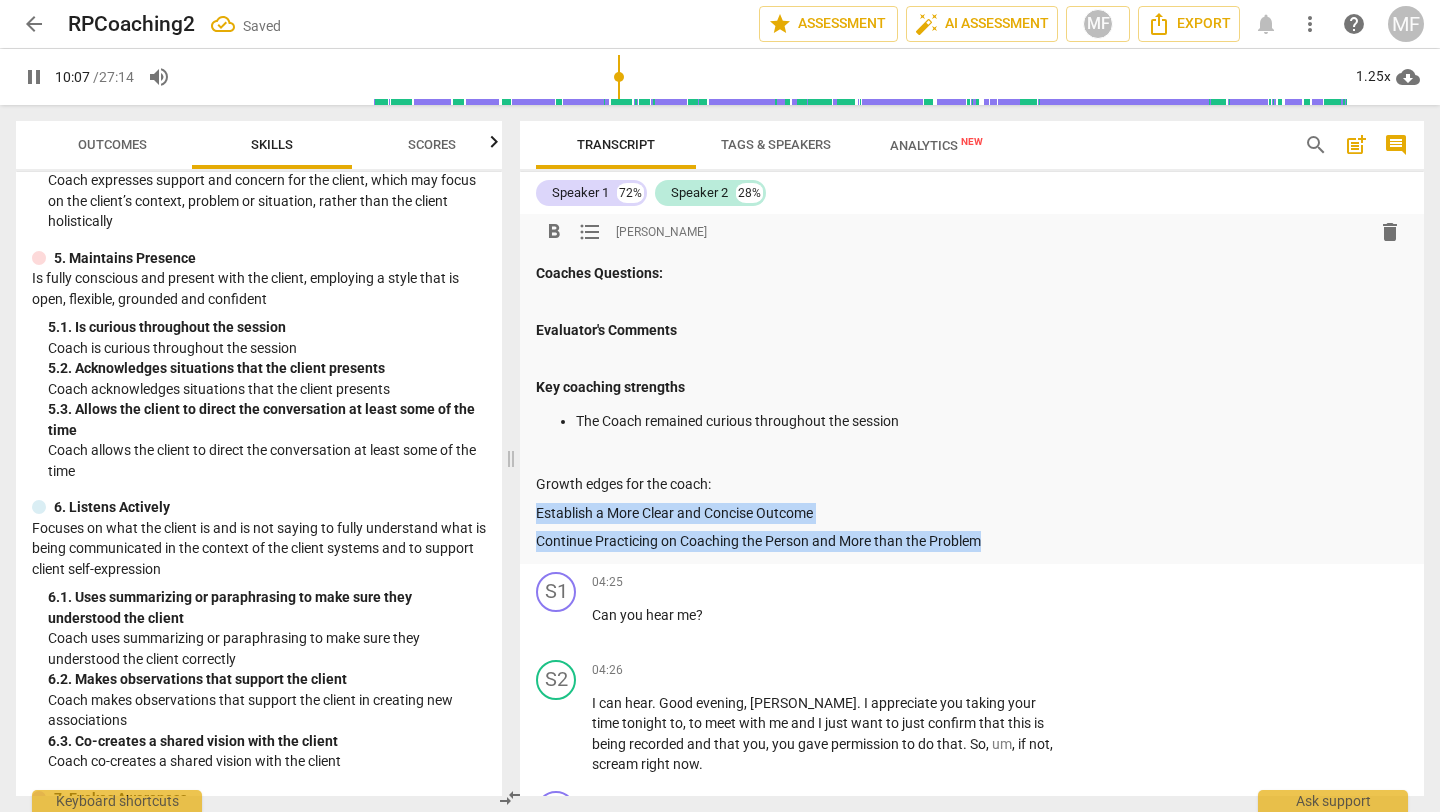 drag, startPoint x: 996, startPoint y: 541, endPoint x: 522, endPoint y: 515, distance: 474.71255 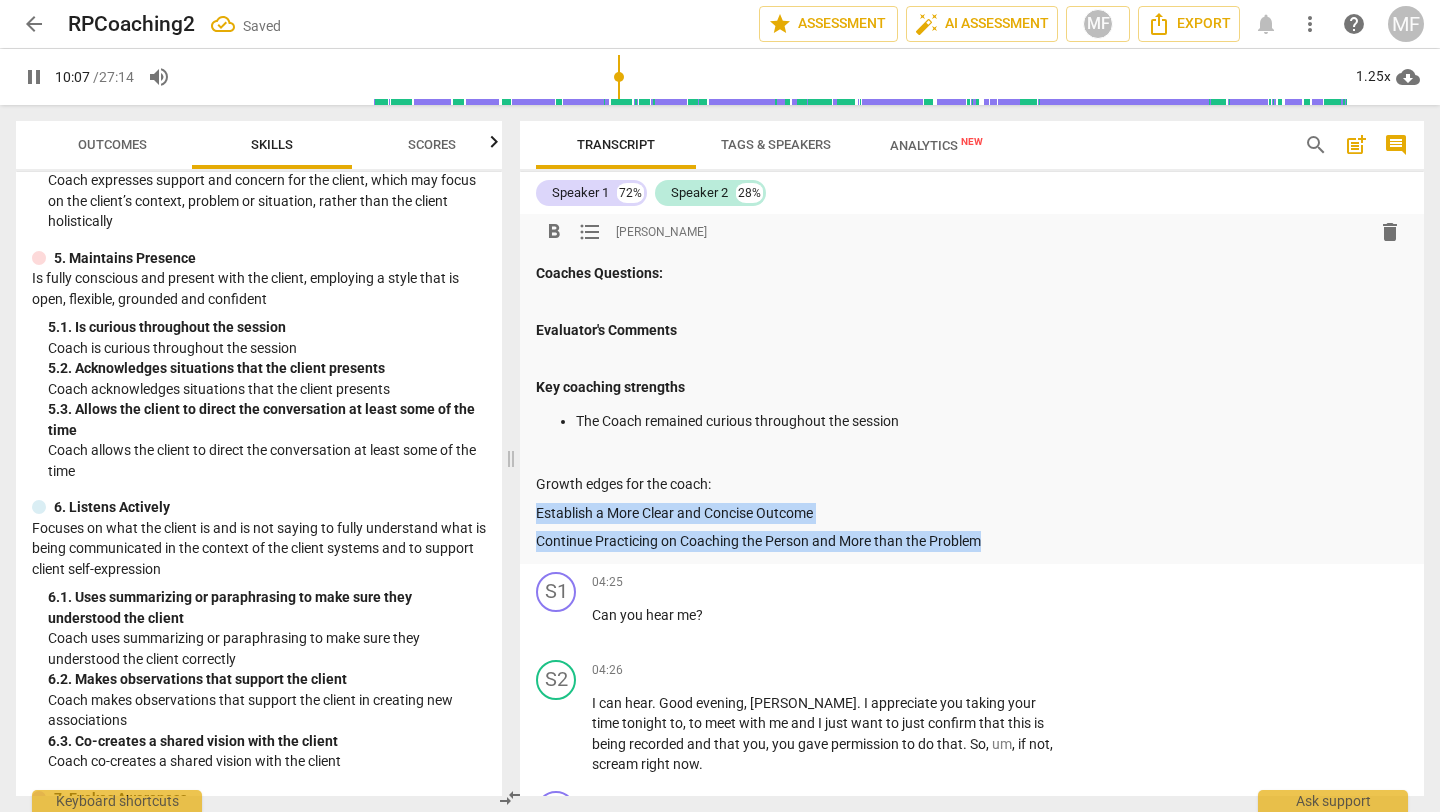 click on "format_bold format_list_bulleted [PERSON_NAME] delete Summary:    Coach's thoughts about how the session went: What does the coach think the outcome was? What were some struggles for the coach in this session? How does the coach want to grow? Coaches Questions: Evaluator's Comments Key coaching strengths The Coach remained curious throughout the session Growth edges for the coach: Establish a More Clear and Concise Outcome Continue Practicing on Coaching the Person and More than the Problem" at bounding box center (972, 261) 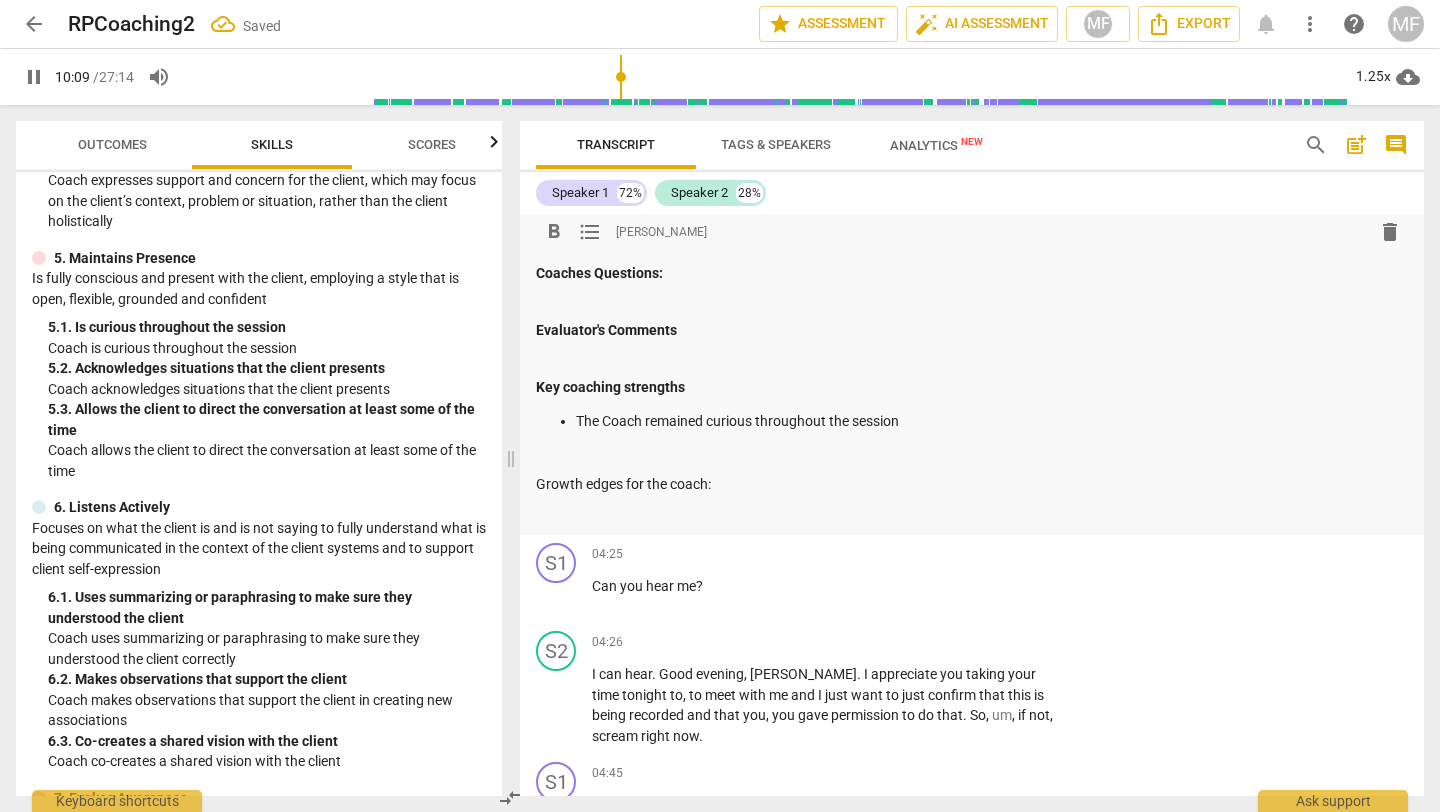 click on "Growth edges for the coach:" at bounding box center (972, 484) 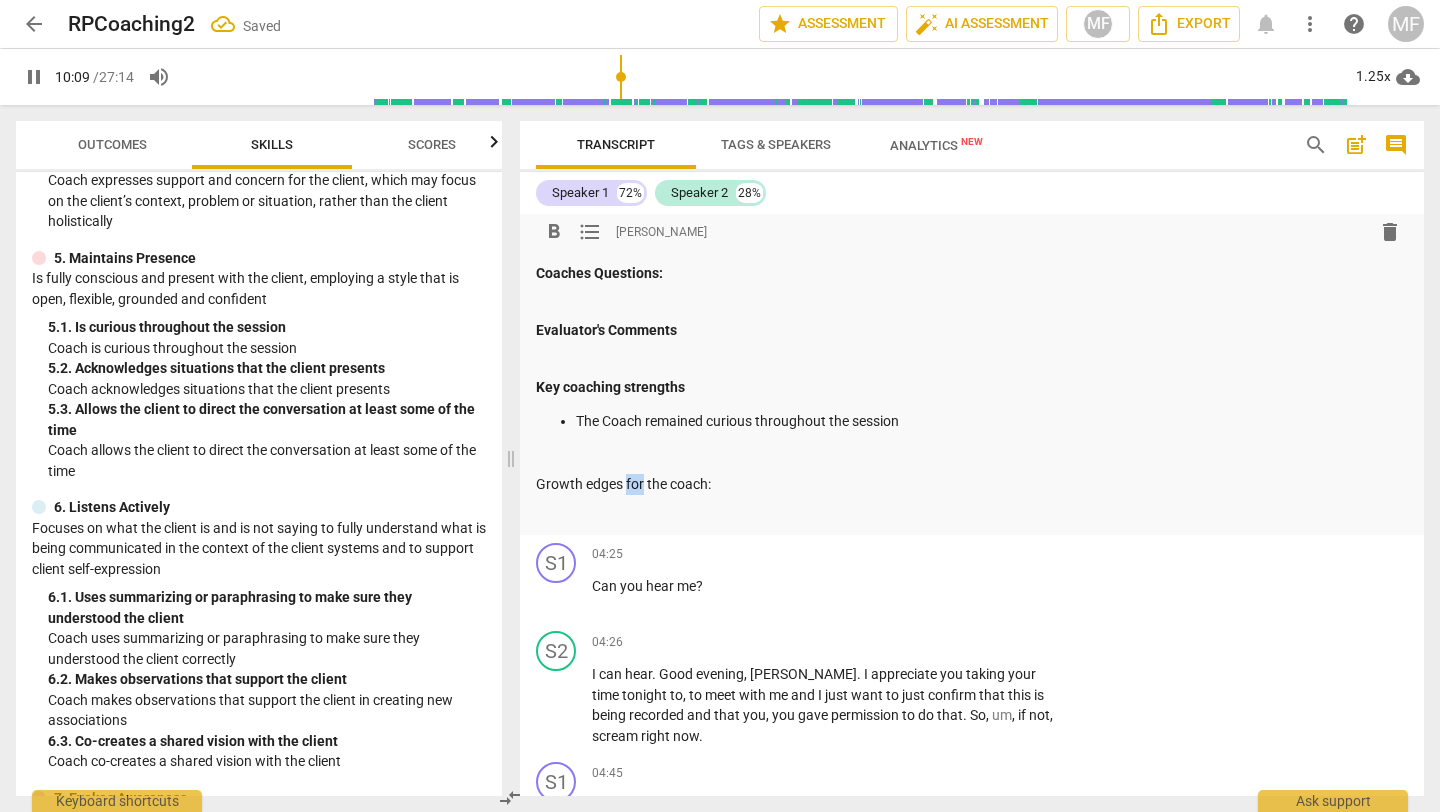 click on "Growth edges for the coach:" at bounding box center (972, 484) 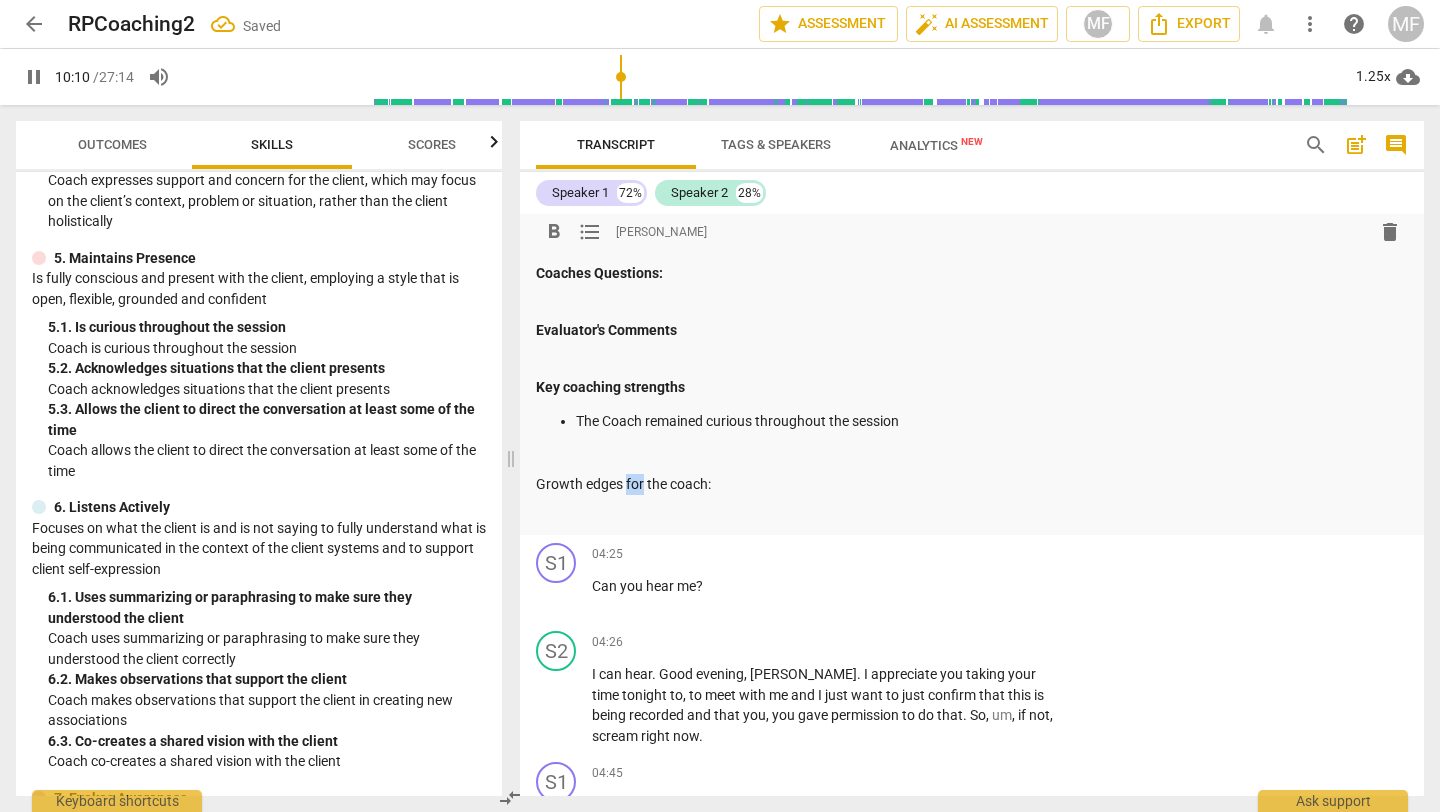 click on "Growth edges for the coach:" at bounding box center [972, 484] 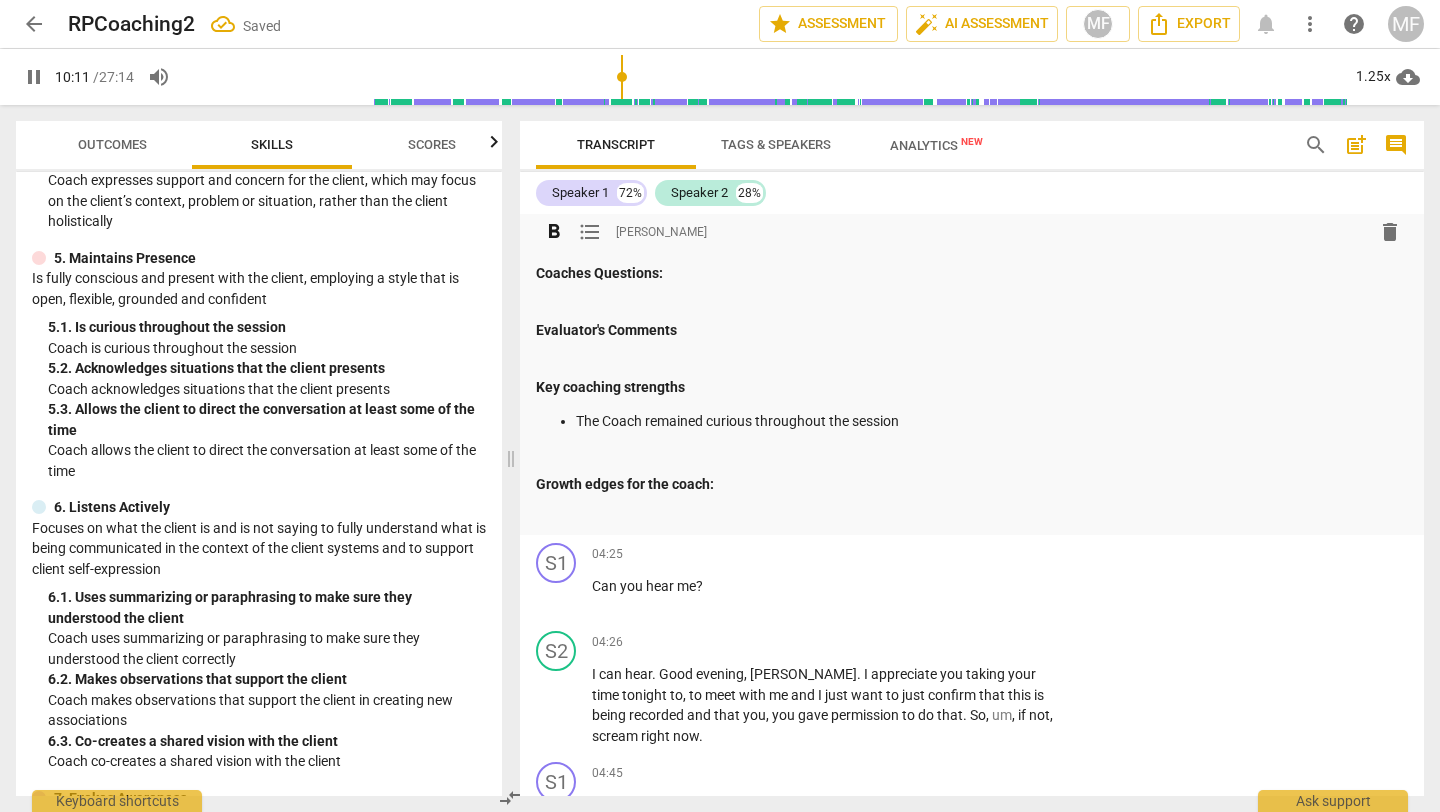 click on "10:34 + Add competency keyboard_arrow_right" at bounding box center [832, 3103] 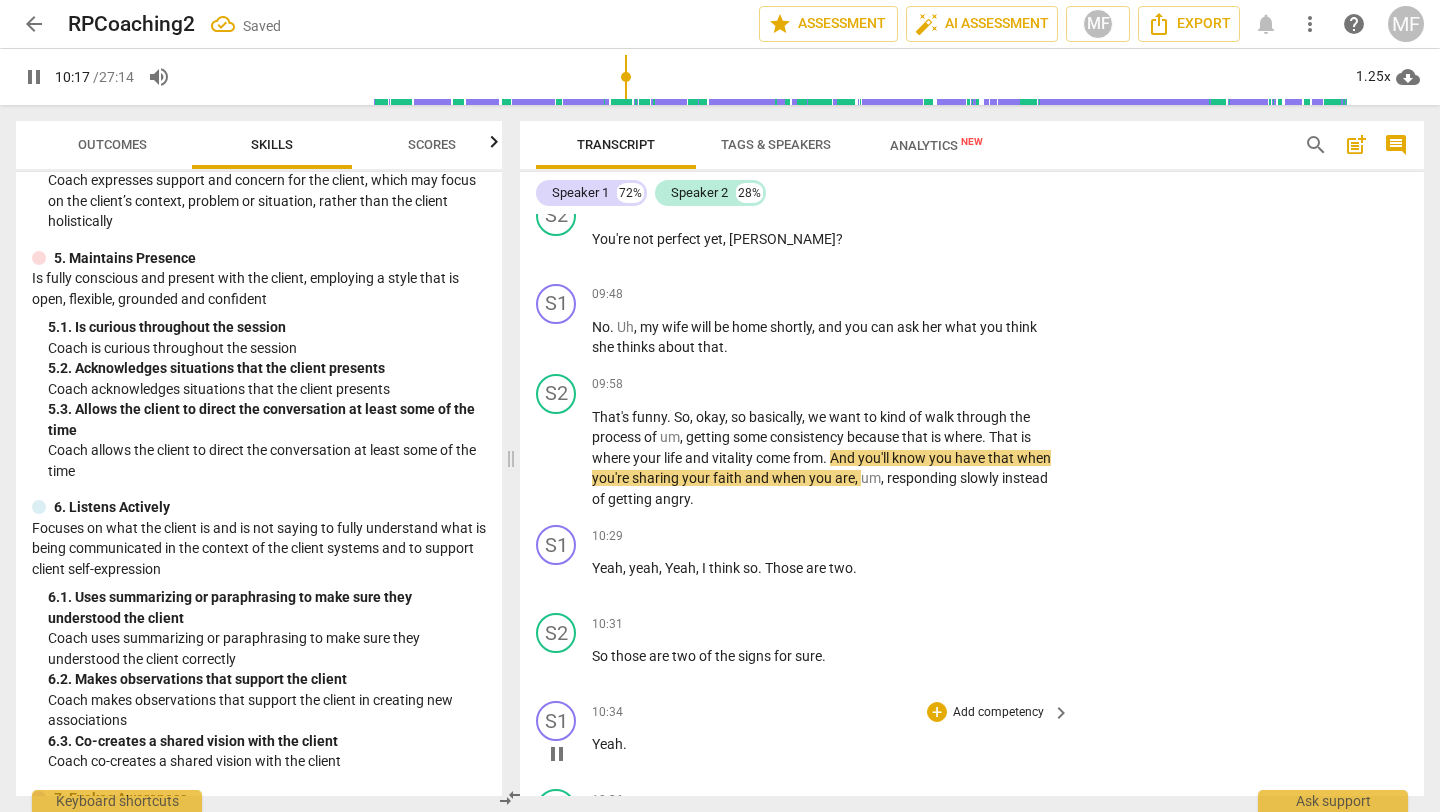 scroll, scrollTop: 2625, scrollLeft: 0, axis: vertical 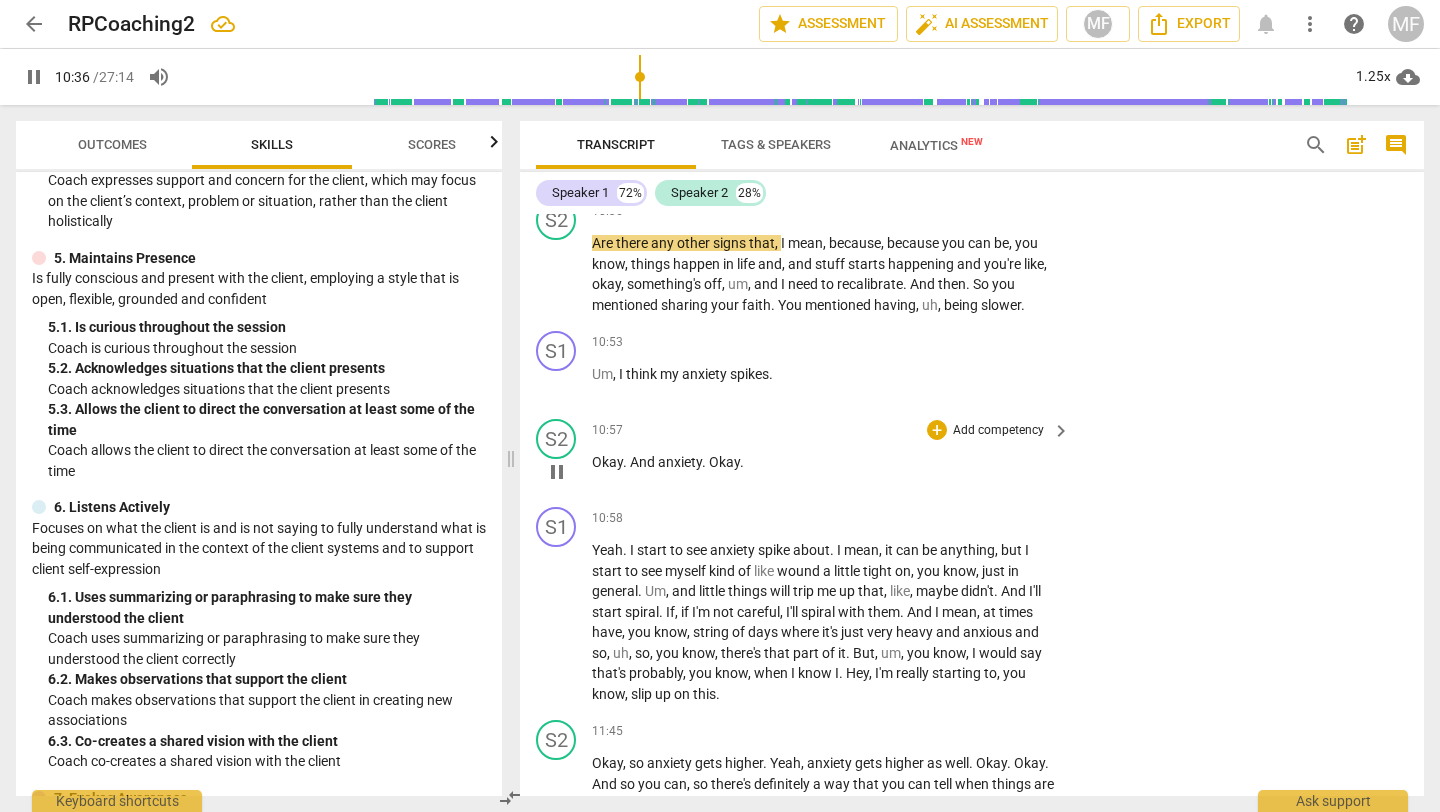 drag, startPoint x: 704, startPoint y: 500, endPoint x: 699, endPoint y: 472, distance: 28.442924 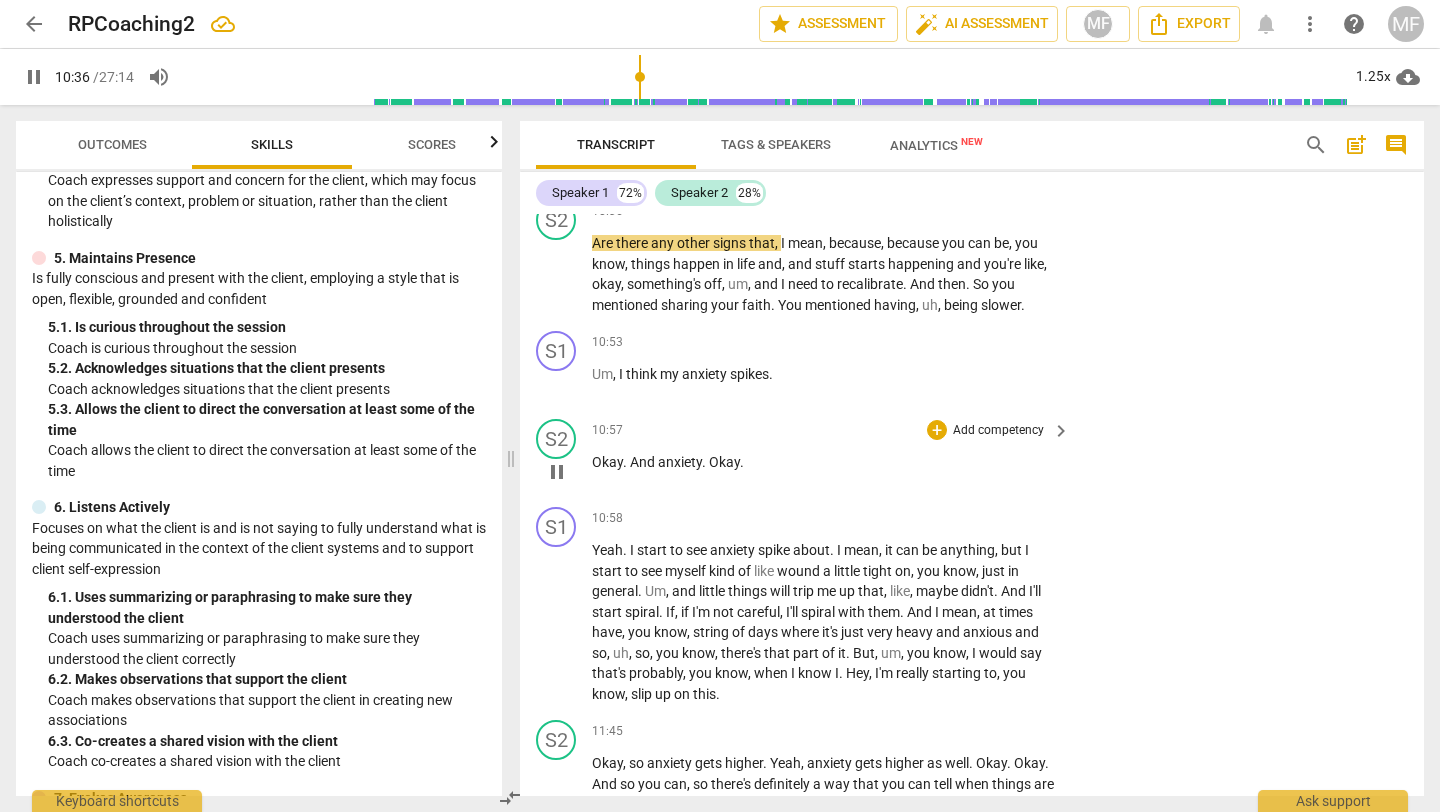 click on "format_bold format_list_bulleted [PERSON_NAME] delete Summary:    Coach's thoughts about how the session went: What does the coach think the outcome was? What were some struggles for the coach in this session? How does the coach want to grow? Coaches Questions: Evaluator's Comments Key coaching strengths The Coach remained curious throughout the session Growth edges for the coach: S1 play_arrow pause 04:25 + Add competency keyboard_arrow_right Can   you   hear   me ? S2 play_arrow pause 04:26 + Add competency keyboard_arrow_right I   can   hear .   Good   evening ,   [PERSON_NAME] .   I   appreciate   you   taking   your   time   tonight   to ,   to   meet   with   me   and   I   just   want   to   just   confirm   that   this   is   being   recorded   and   that   you ,   you   gave   permission   to   do   that .   So ,   um ,   if   not ,   scream   right   now . S1 play_arrow pause 04:45 + Add competency keyboard_arrow_right No ,   we   are   good   to   go . S2 play_arrow pause 04:48 + Add competency 3.Agreement" at bounding box center [972, 505] 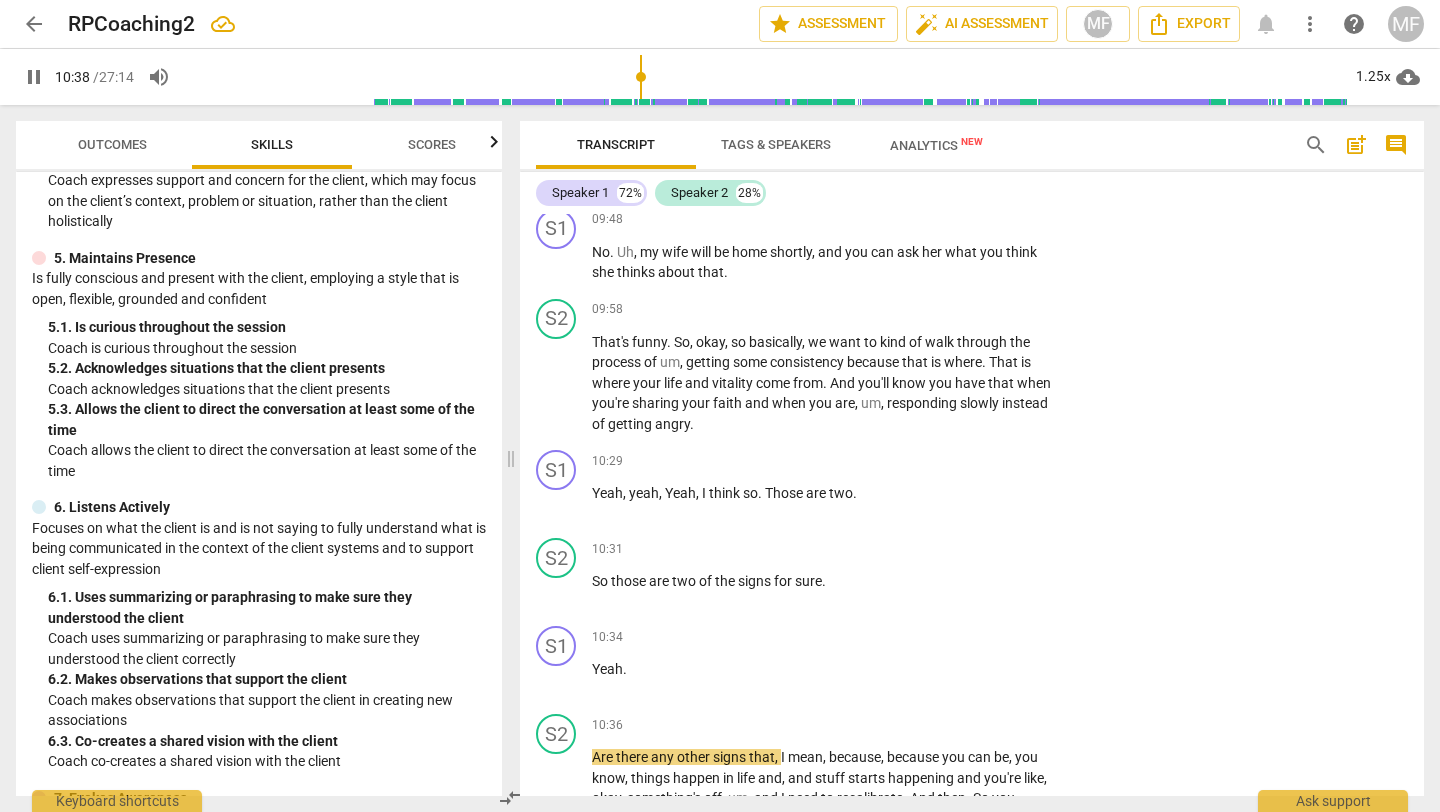scroll, scrollTop: 2711, scrollLeft: 0, axis: vertical 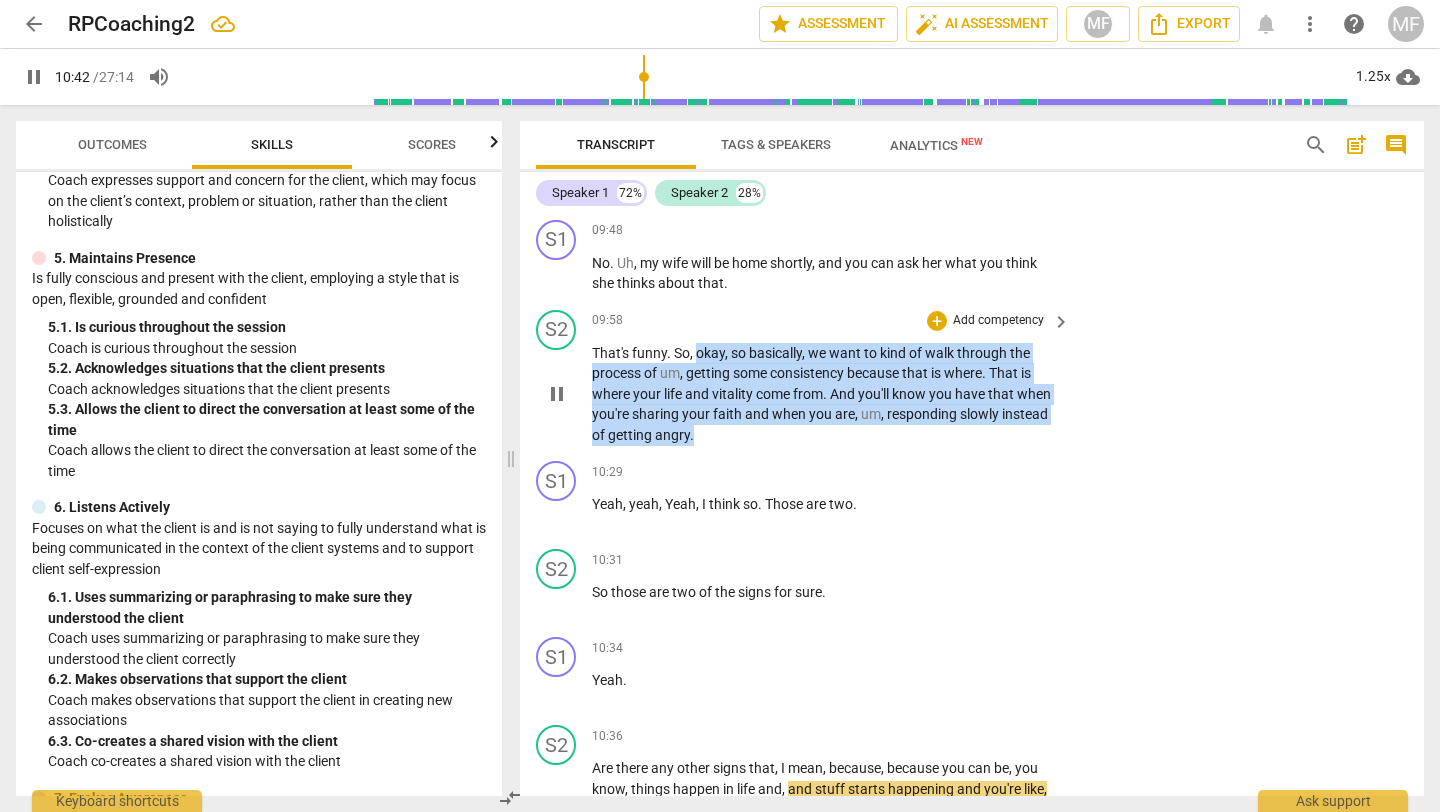 drag, startPoint x: 702, startPoint y: 418, endPoint x: 695, endPoint y: 340, distance: 78.31347 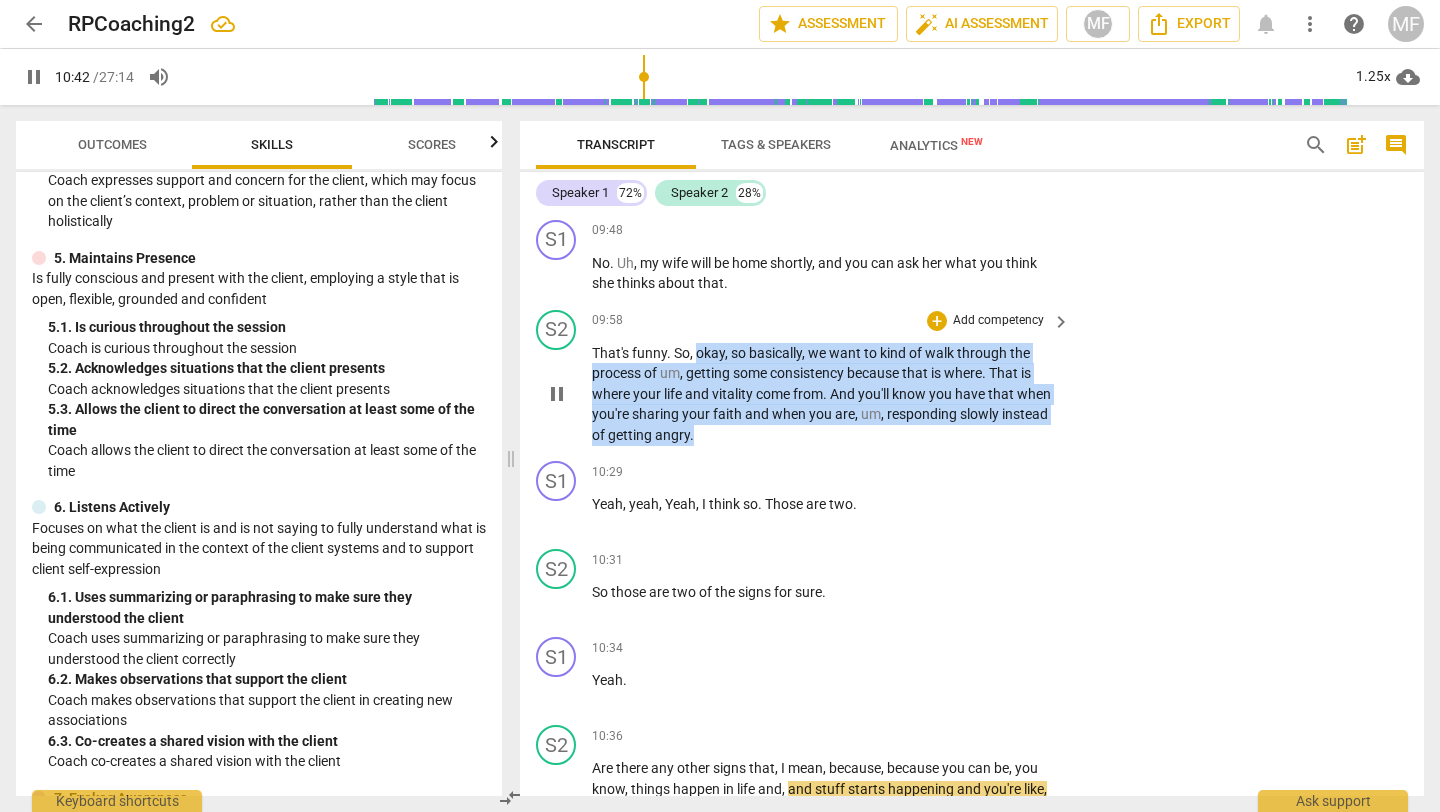 click on "That's   funny .   So ,   okay ,   so   basically ,   we   want   to   kind   of   walk   through   the   process   of   um ,   getting   some   consistency   because   that   is   where .   That   is   where   your   life   and   vitality   come   from .   And   you'll   know   you   have   that   when   you're   sharing   your   faith   and   when   you   are ,   um ,   responding   slowly   instead   of   getting   angry ." at bounding box center [826, 394] 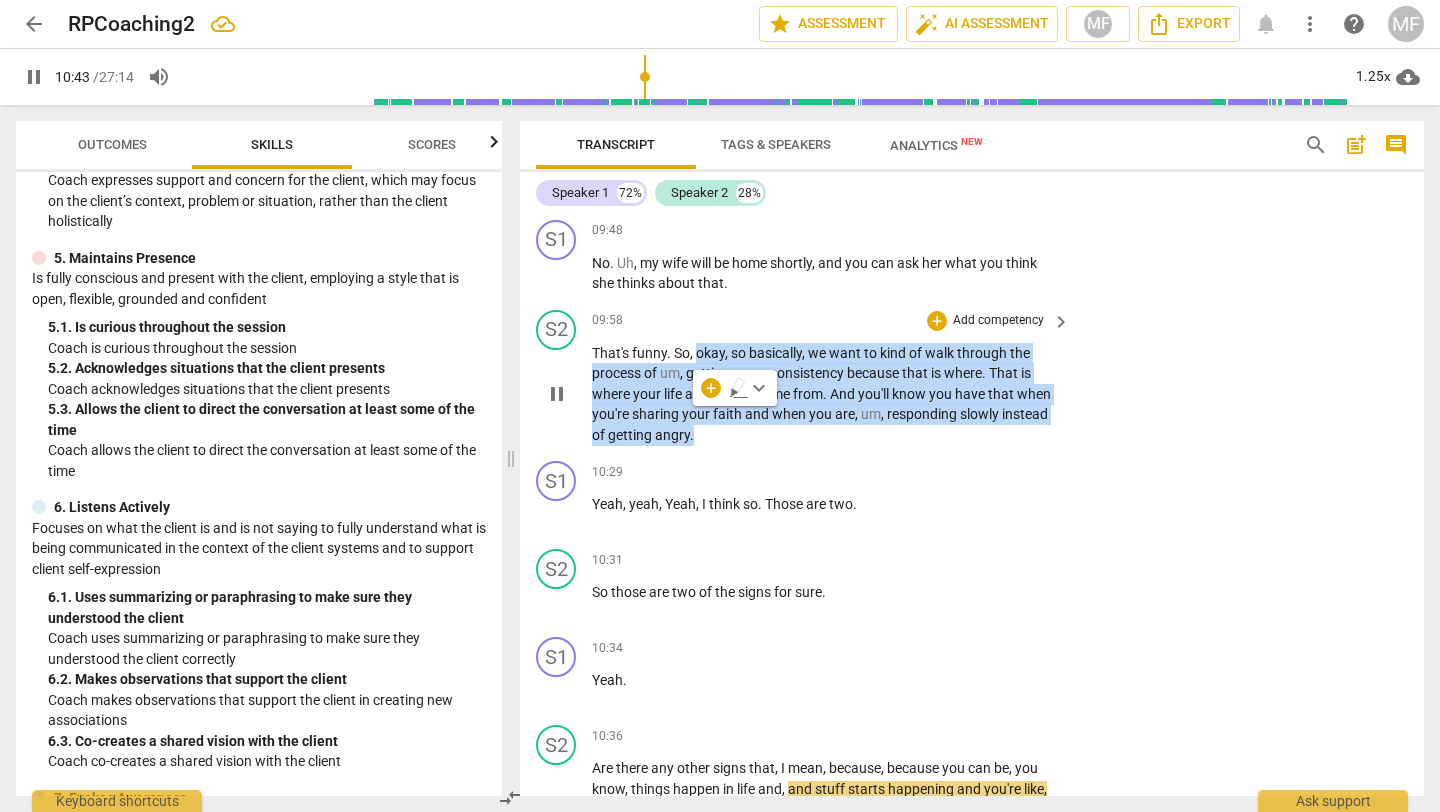 click on "Add competency" at bounding box center (998, 321) 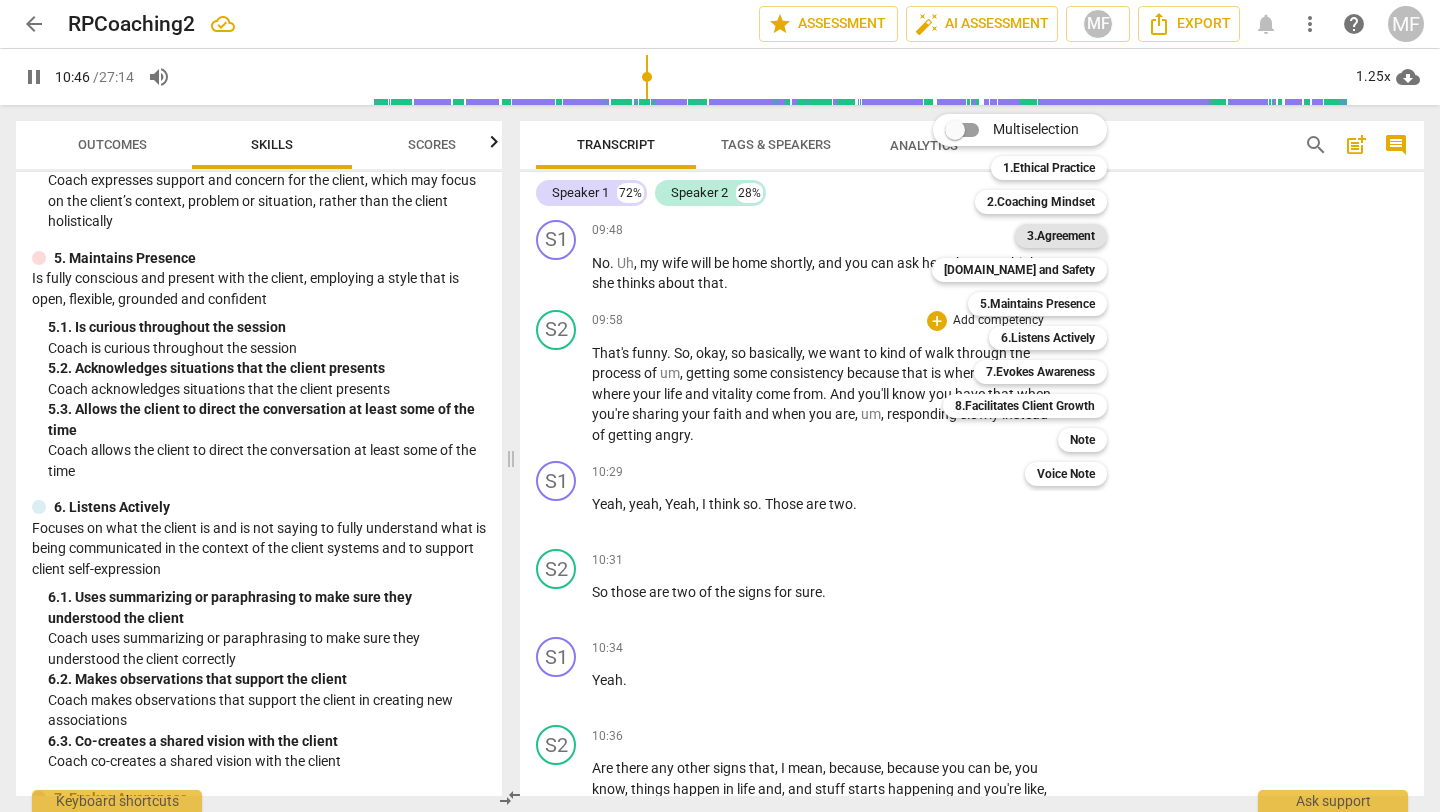 click on "3.Agreement" at bounding box center [1061, 236] 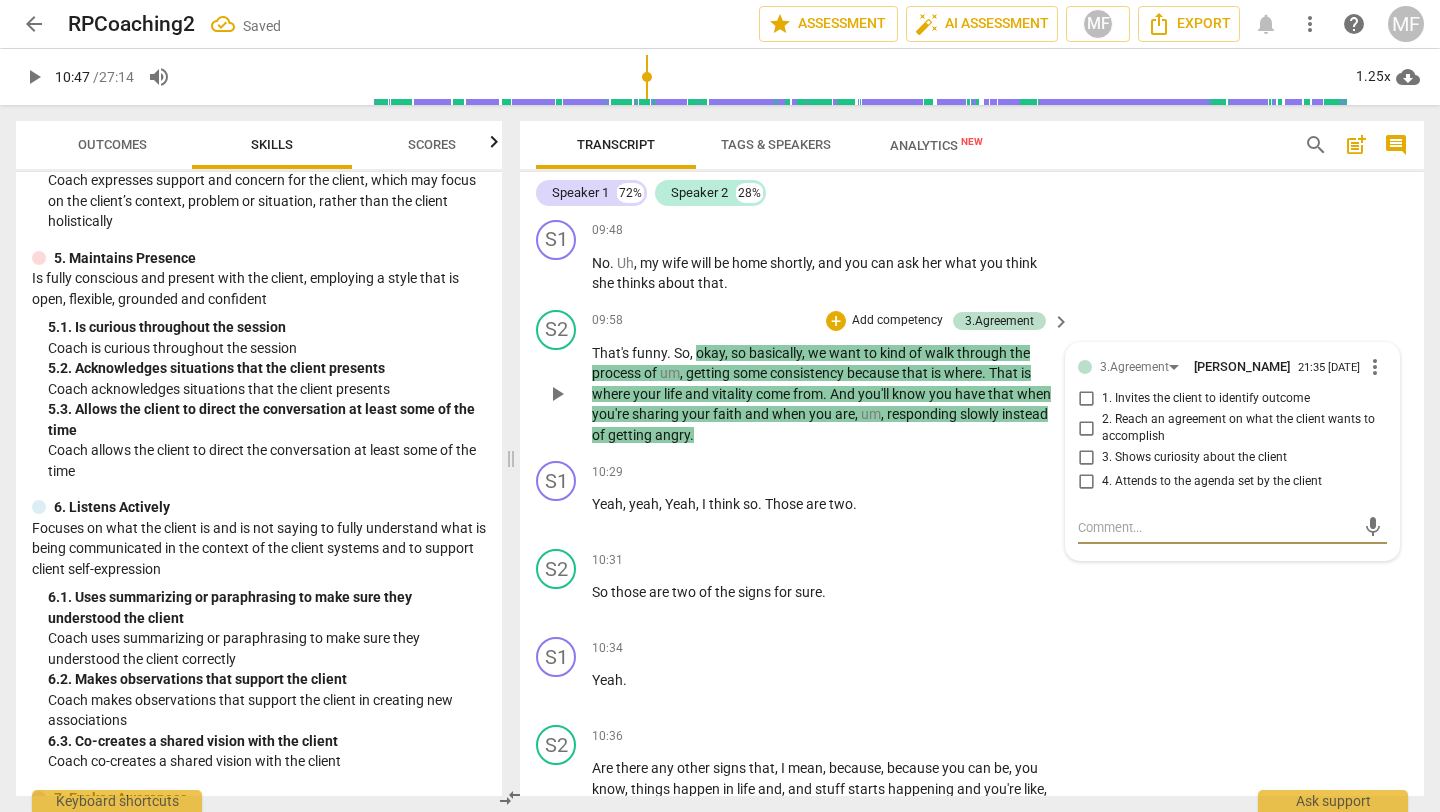 click on "2. Reach an agreement on what the client wants to accomplish" at bounding box center (1240, 428) 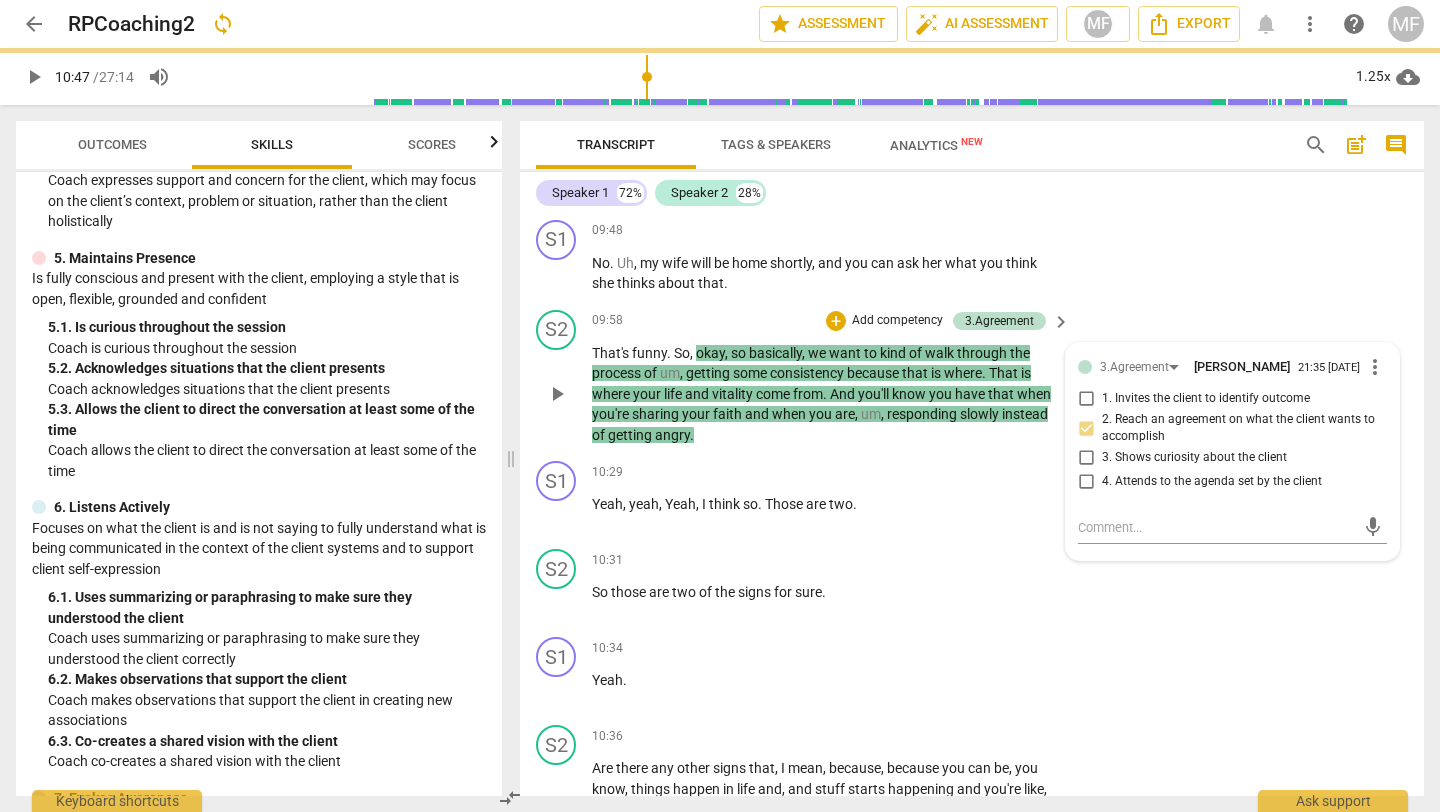 click on "That's   funny .   So ,   okay ,   so   basically ,   we   want   to   kind   of   walk   through   the   process   of   um ,   getting   some   consistency   because   that   is   where .   That   is   where   your   life   and   vitality   come   from .   And   you'll   know   you   have   that   when   you're   sharing   your   faith   and   when   you   are ,   um ,   responding   slowly   instead   of   getting   angry ." at bounding box center (826, 394) 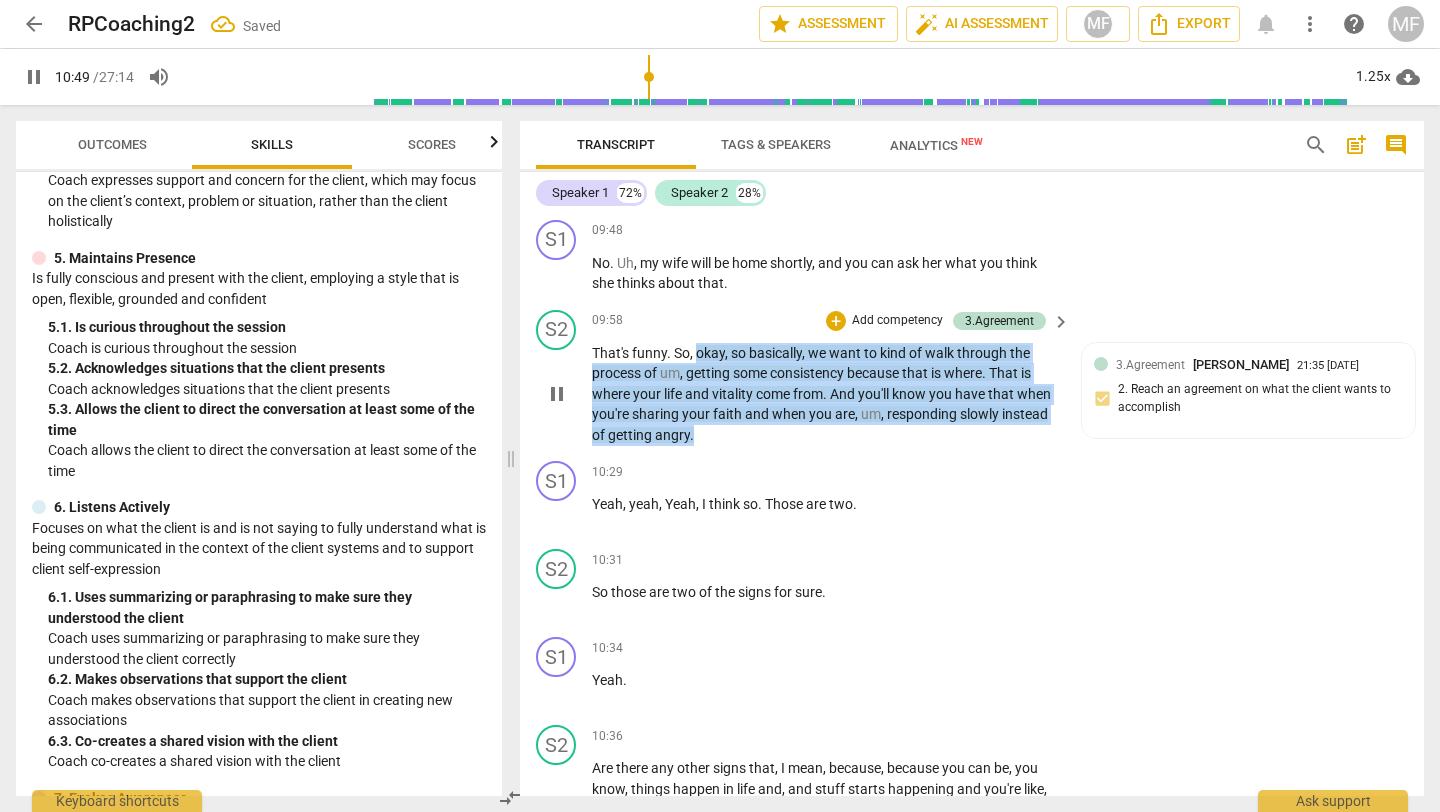 drag, startPoint x: 705, startPoint y: 416, endPoint x: 697, endPoint y: 333, distance: 83.38465 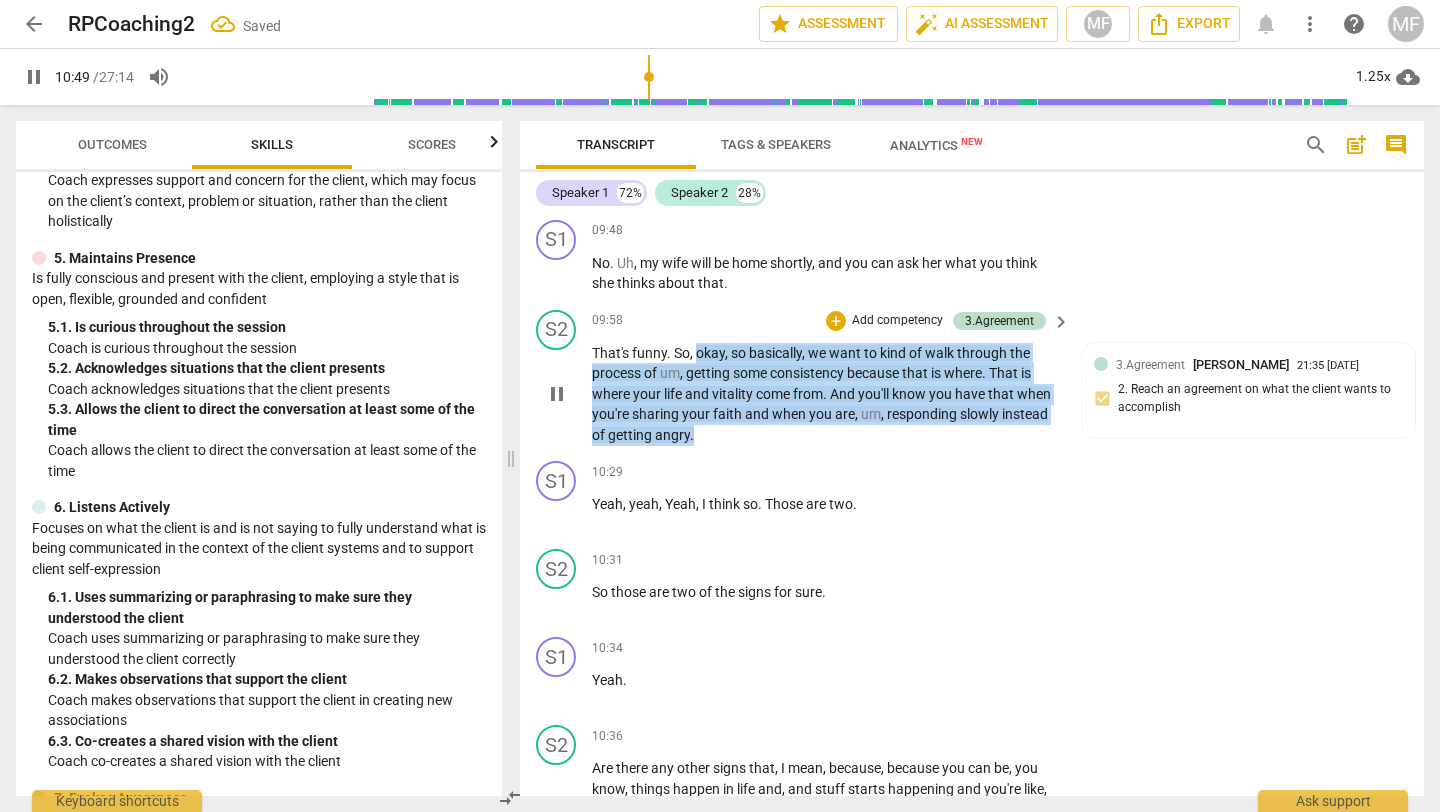 click on "That's   funny .   So ,   okay ,   so   basically ,   we   want   to   kind   of   walk   through   the   process   of   um ,   getting   some   consistency   because   that   is   where .   That   is   where   your   life   and   vitality   come   from .   And   you'll   know   you   have   that   when   you're   sharing   your   faith   and   when   you   are ,   um ,   responding   slowly   instead   of   getting   angry ." at bounding box center (826, 394) 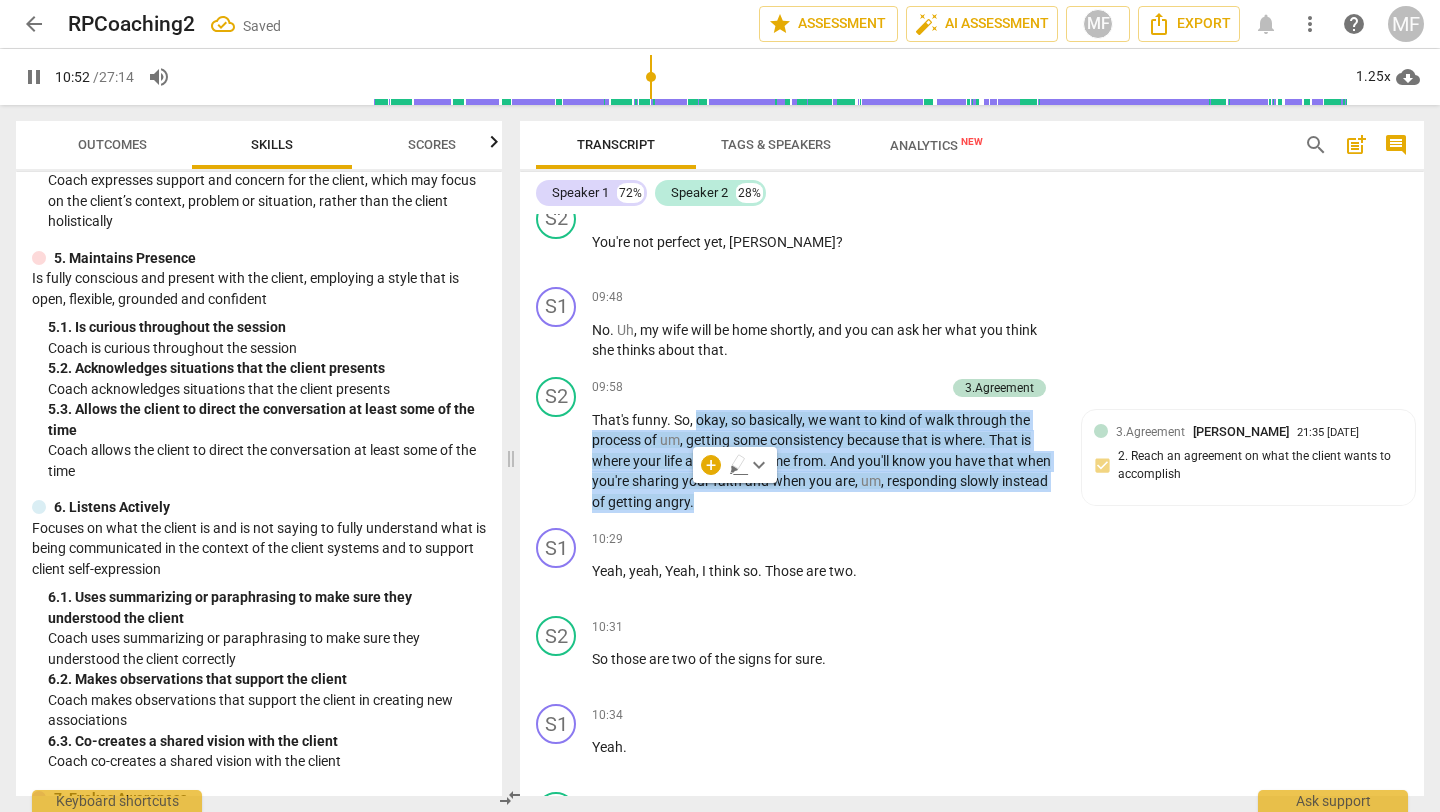 scroll, scrollTop: 2635, scrollLeft: 0, axis: vertical 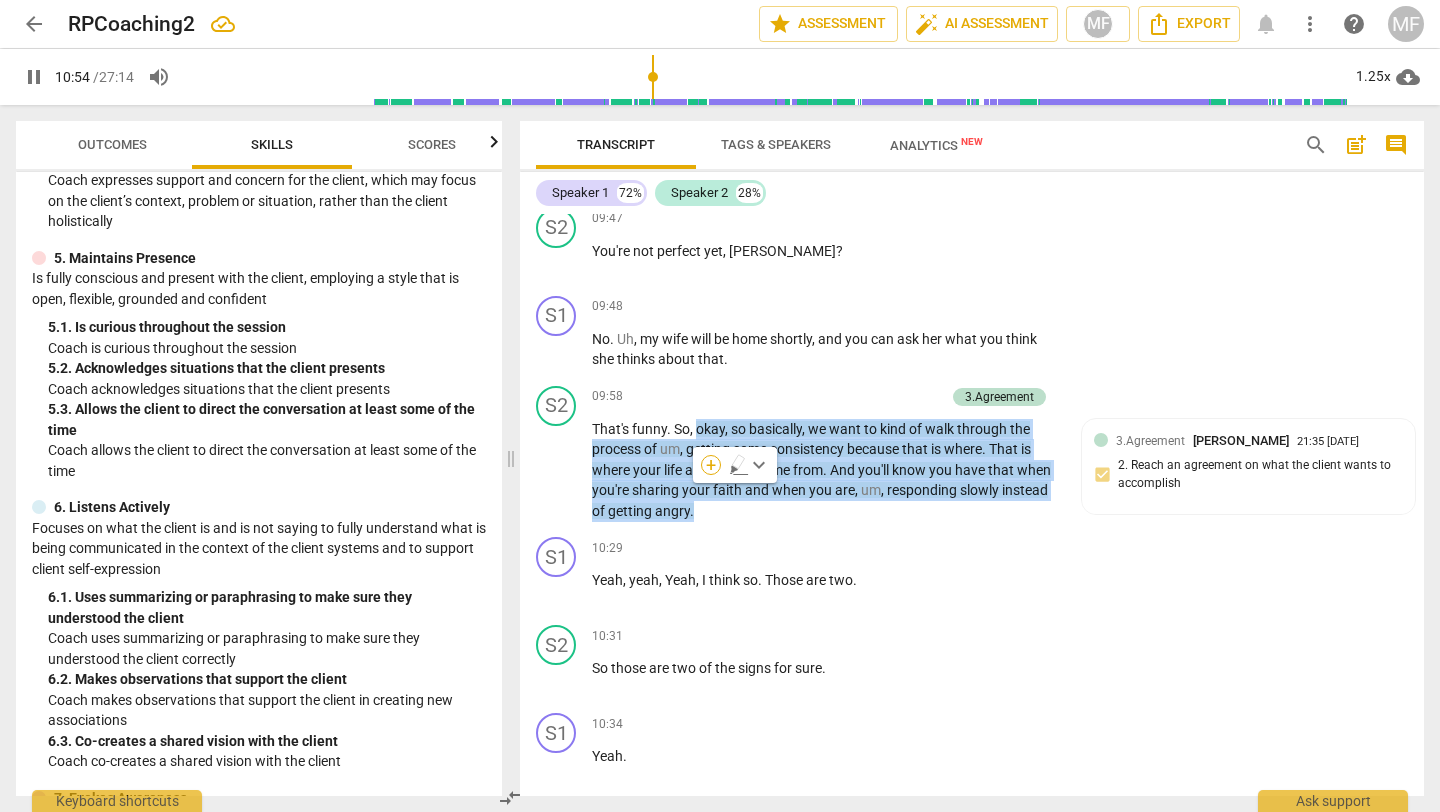 click on "+" at bounding box center (711, 465) 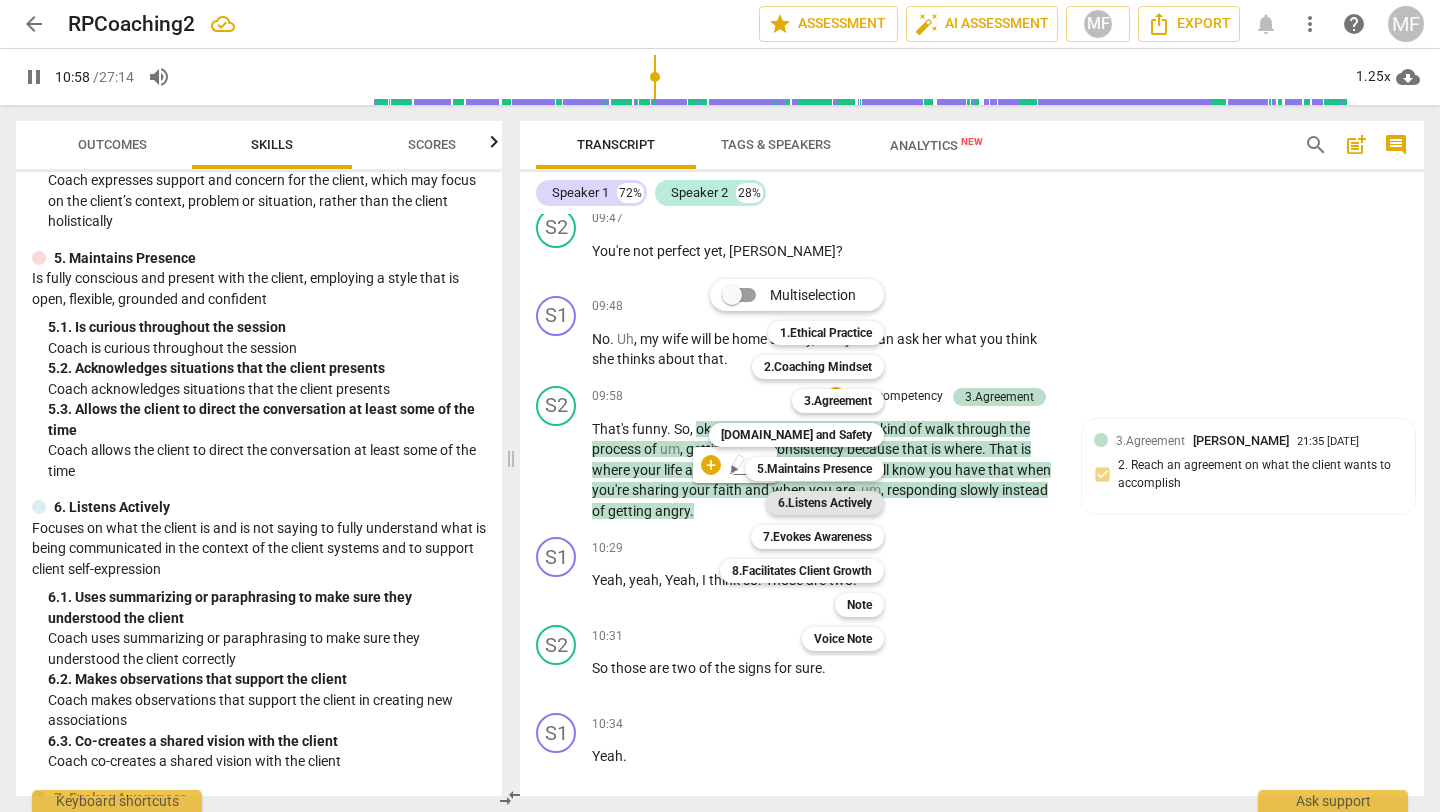 click on "6.Listens Actively" at bounding box center (825, 503) 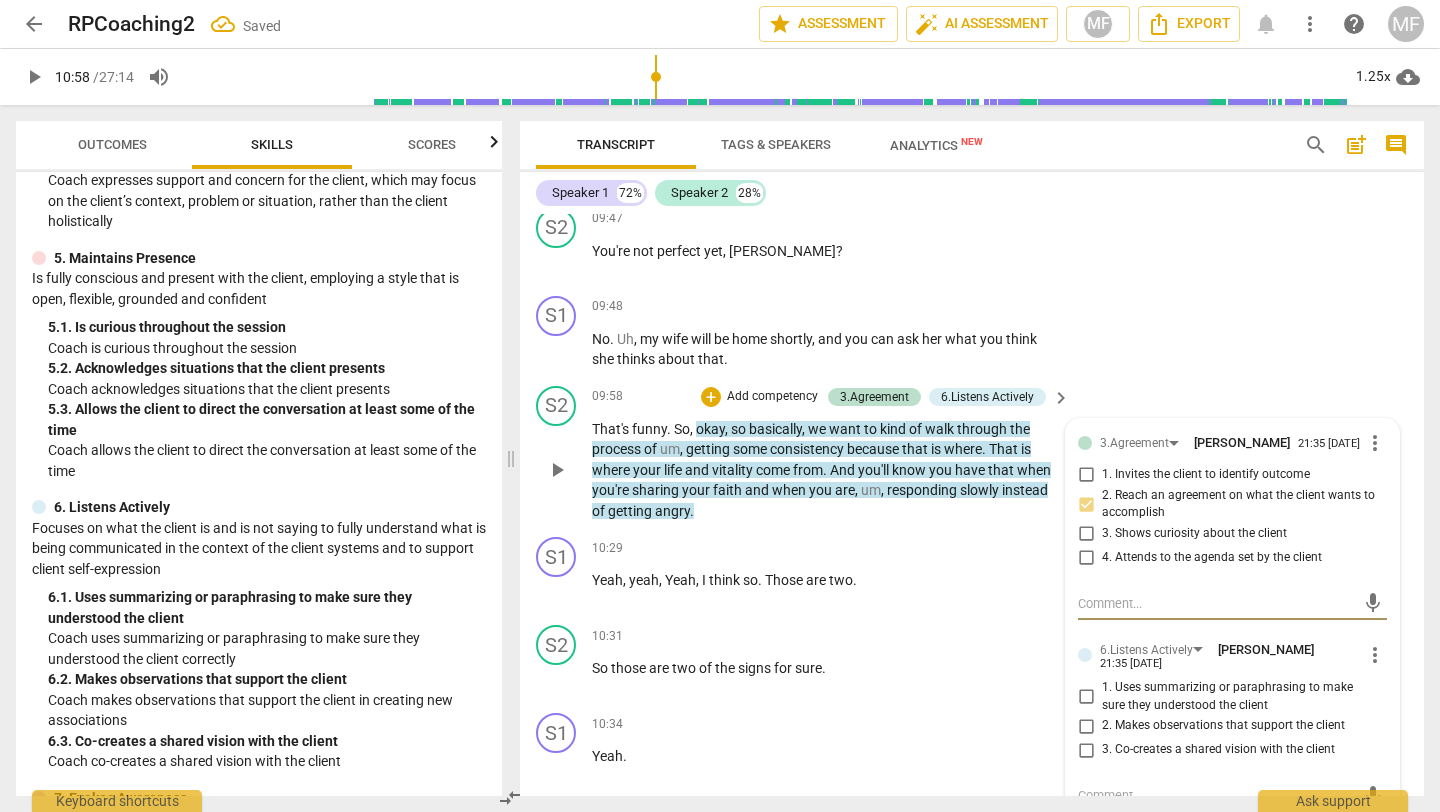 click on "1. Uses summarizing or paraphrasing to make sure they understood the client" at bounding box center [1240, 696] 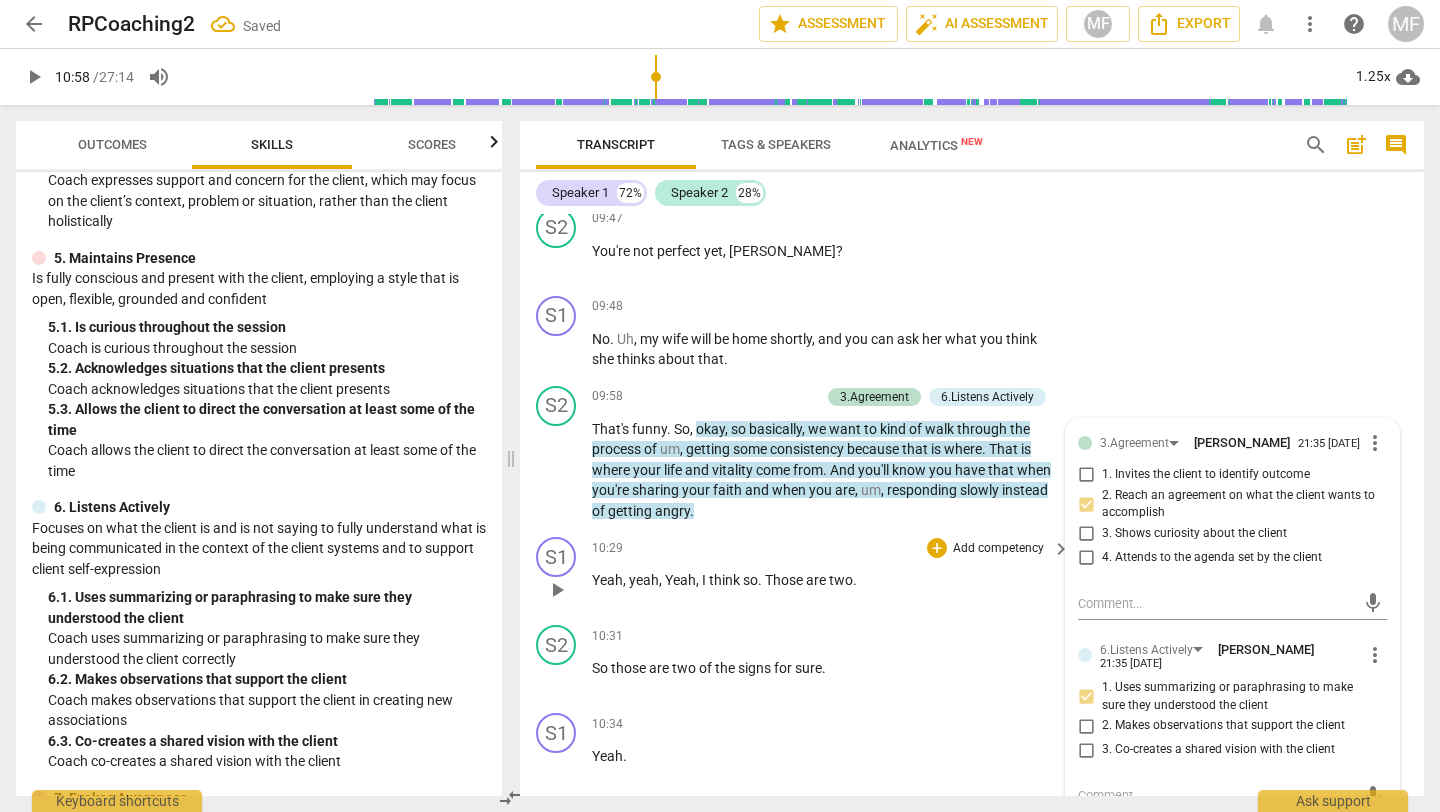 click on "S1 play_arrow pause 10:29 + Add competency keyboard_arrow_right Yeah ,   yeah ,   Yeah ,   I   think   so .   Those   are   two ." at bounding box center [972, 573] 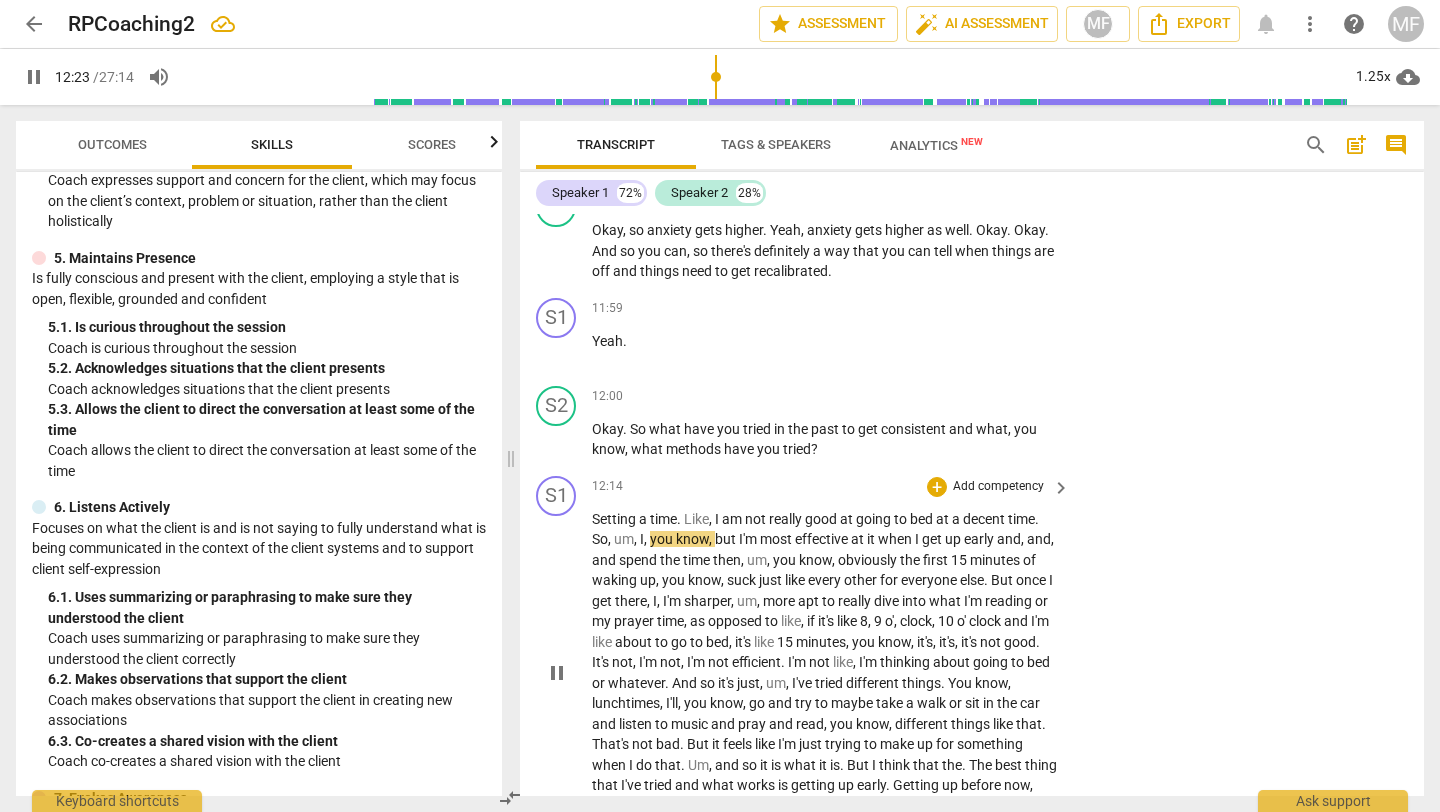 scroll, scrollTop: 3772, scrollLeft: 0, axis: vertical 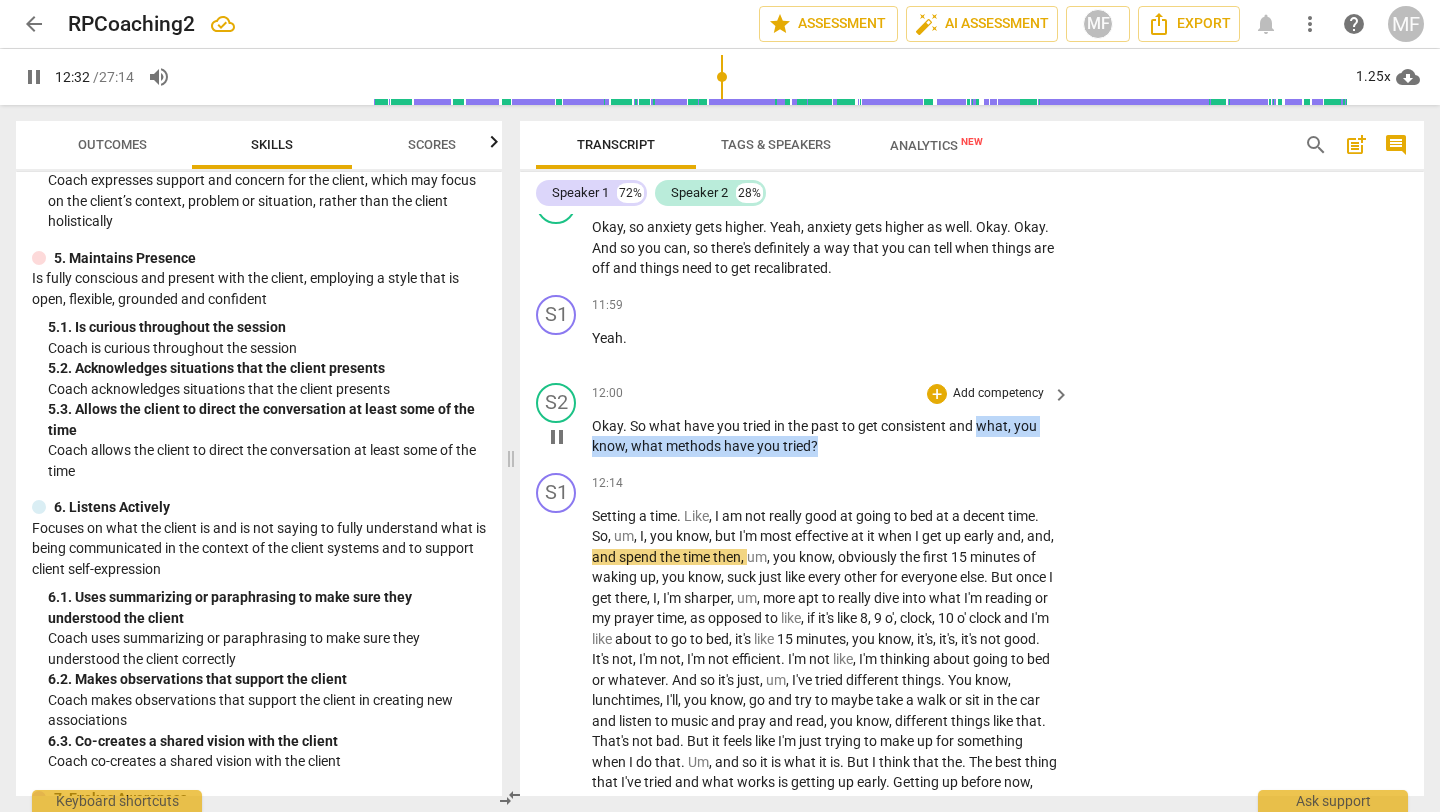 drag, startPoint x: 976, startPoint y: 408, endPoint x: 966, endPoint y: 431, distance: 25.079872 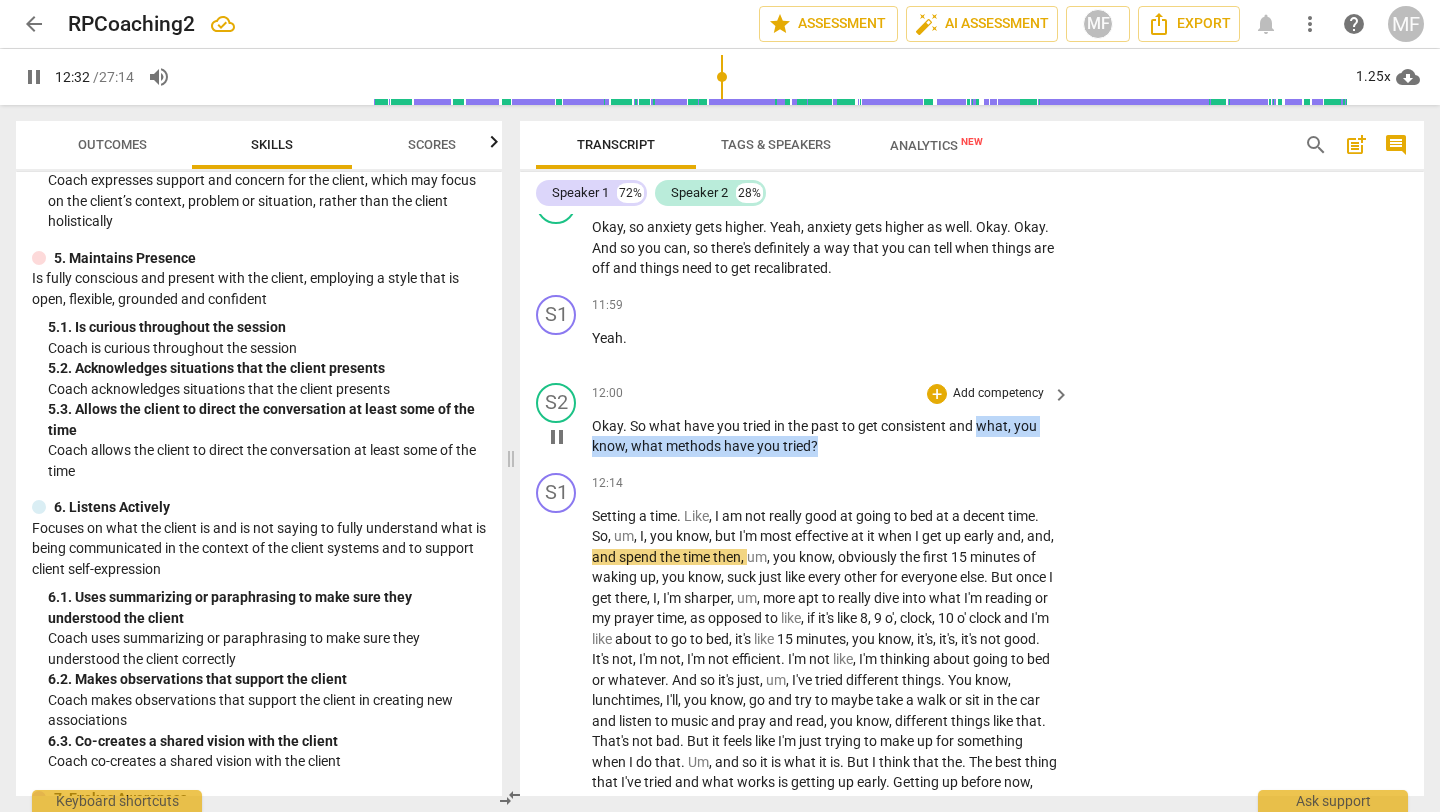 click on "Okay .   So   what   have   you   tried   in   the   past   to   get   consistent   and   what ,   you   know ,   what   methods   have   you   tried ?" at bounding box center (826, 436) 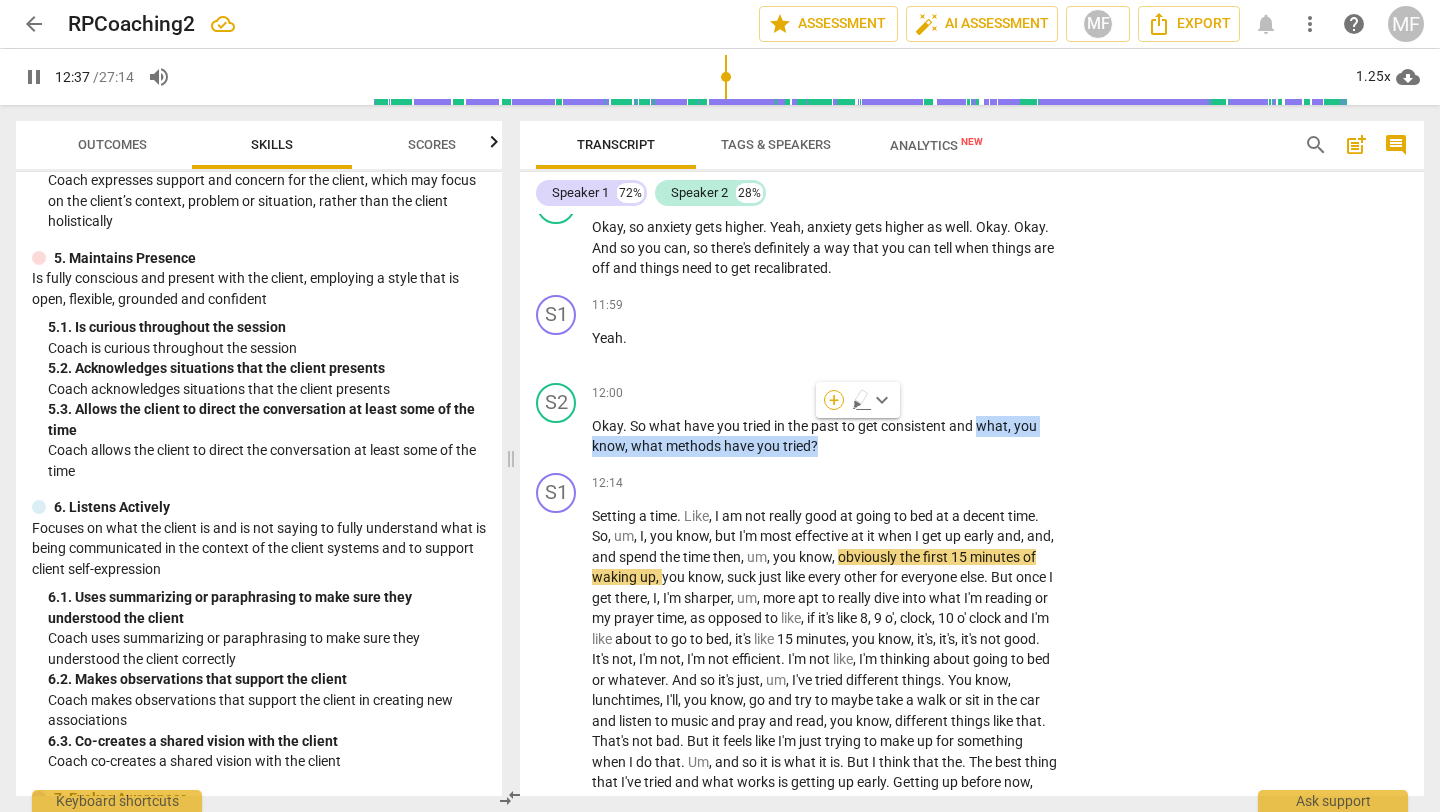 click on "+" at bounding box center (834, 400) 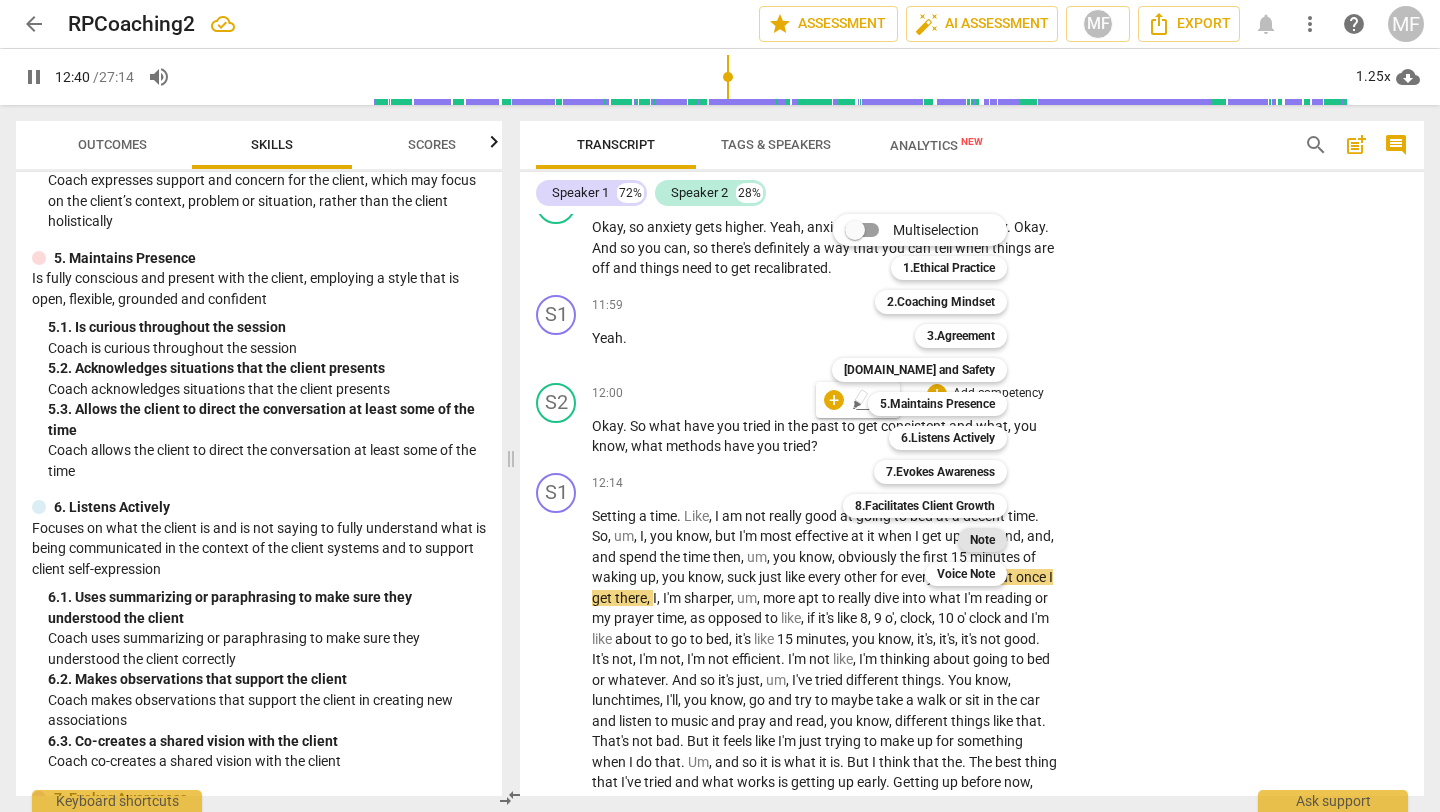 click on "Note" at bounding box center (982, 540) 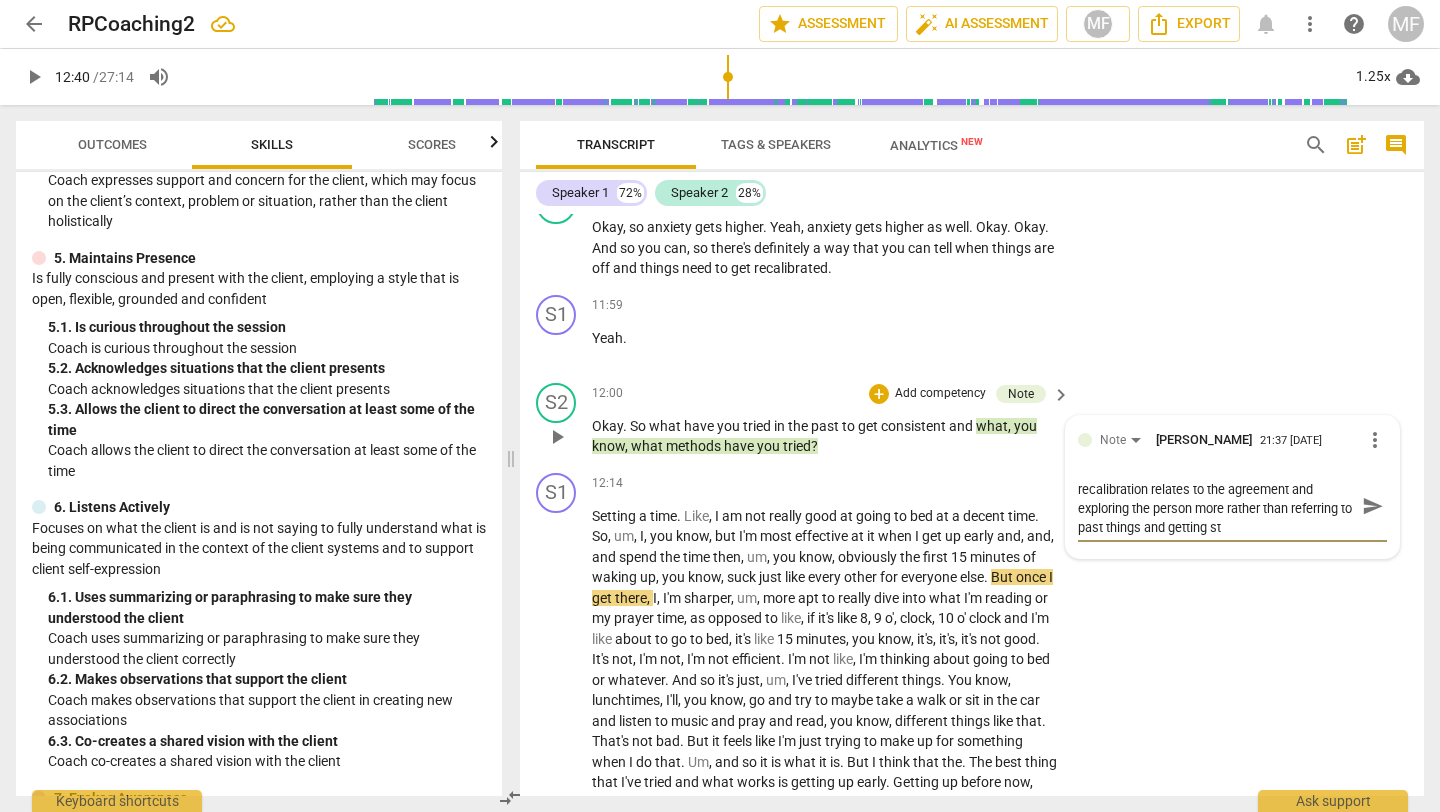 scroll, scrollTop: 0, scrollLeft: 0, axis: both 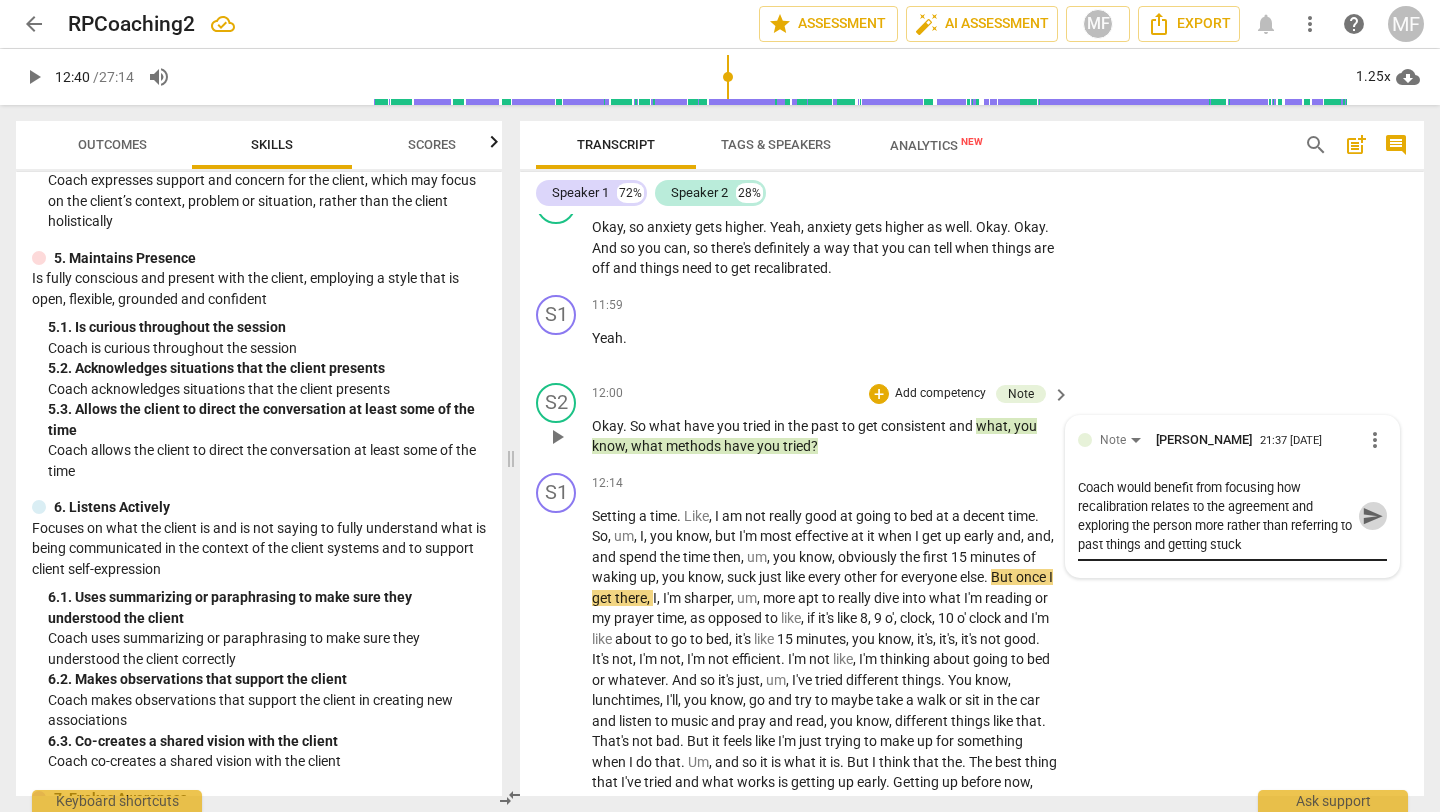 click on "send" at bounding box center [1373, 516] 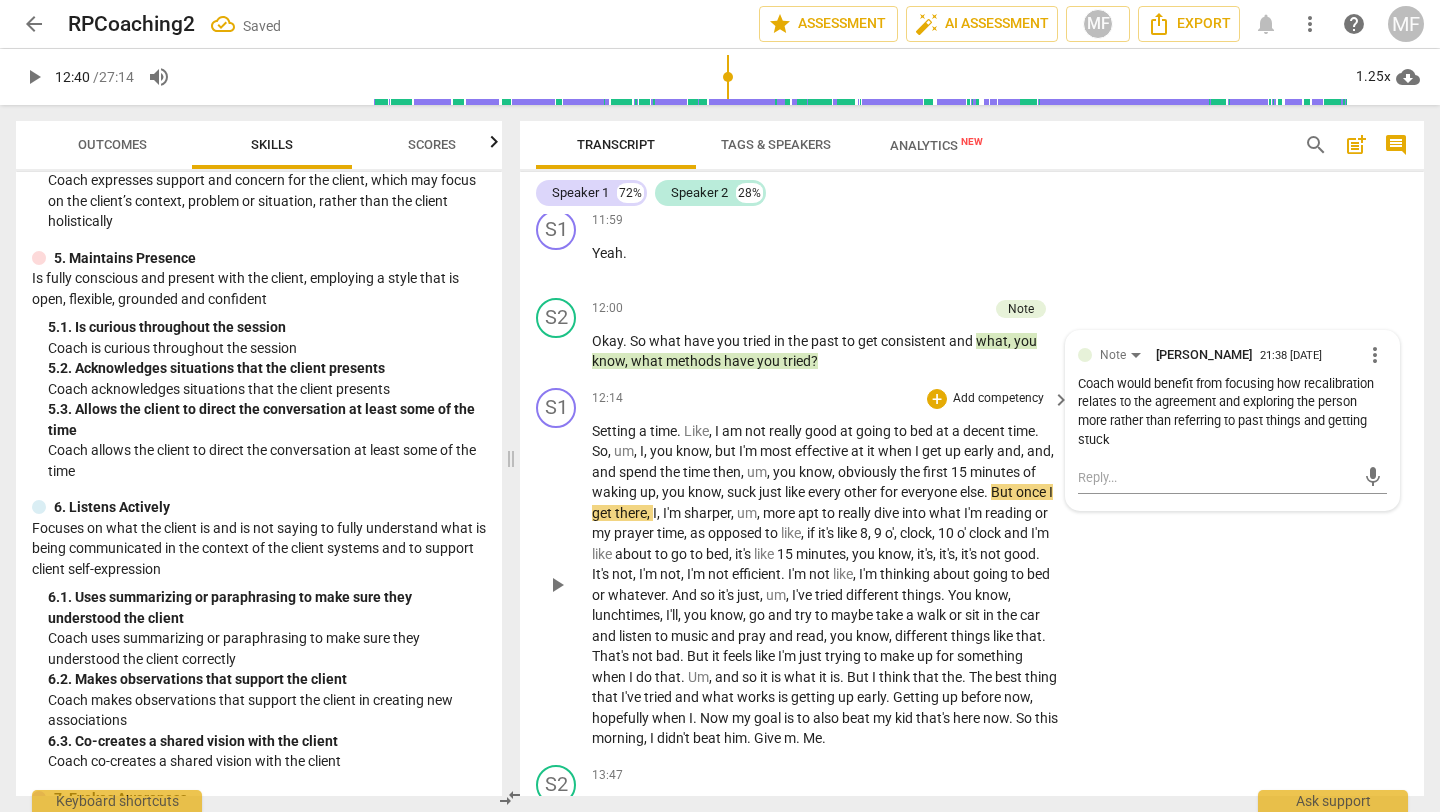scroll, scrollTop: 3859, scrollLeft: 0, axis: vertical 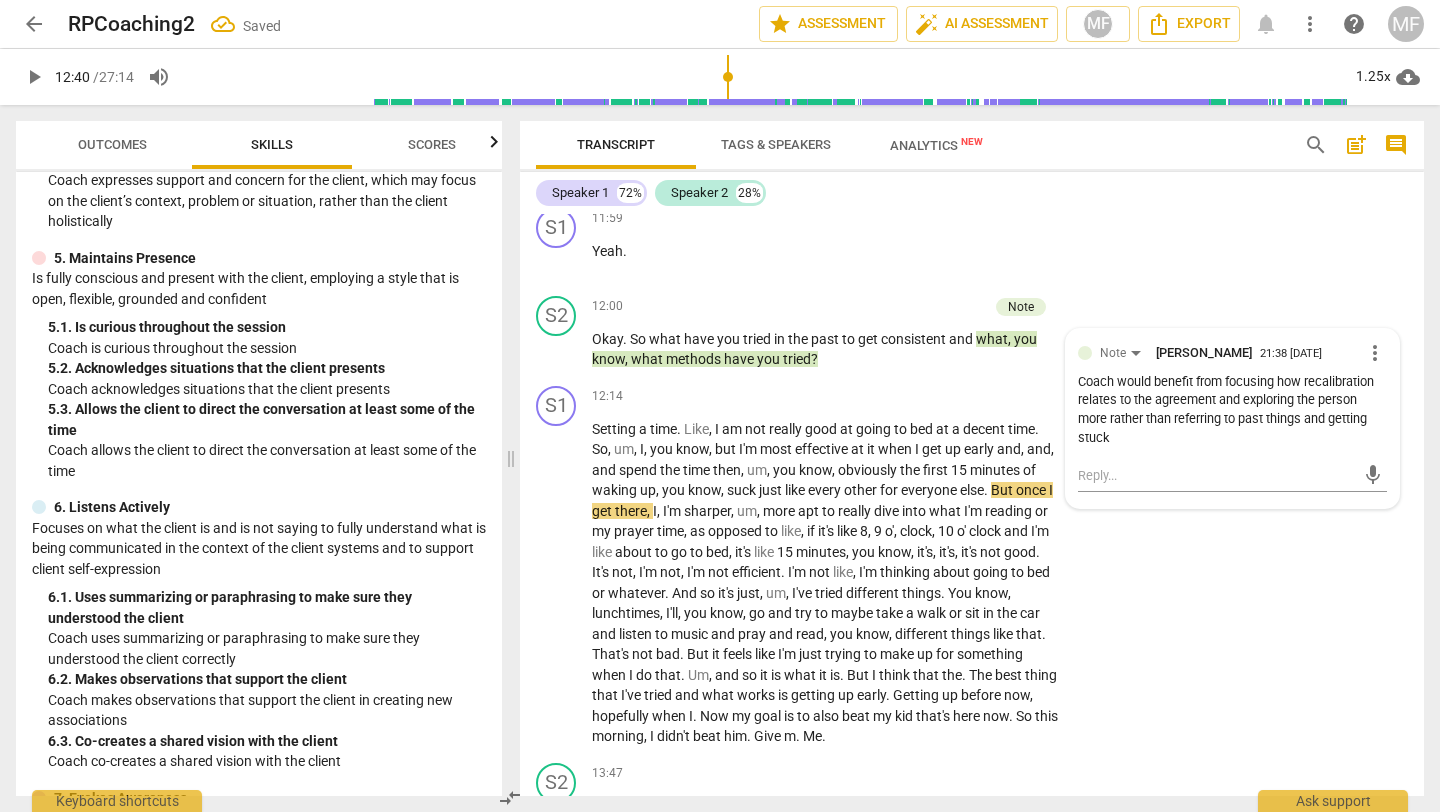 click on "play_arrow" at bounding box center (34, 77) 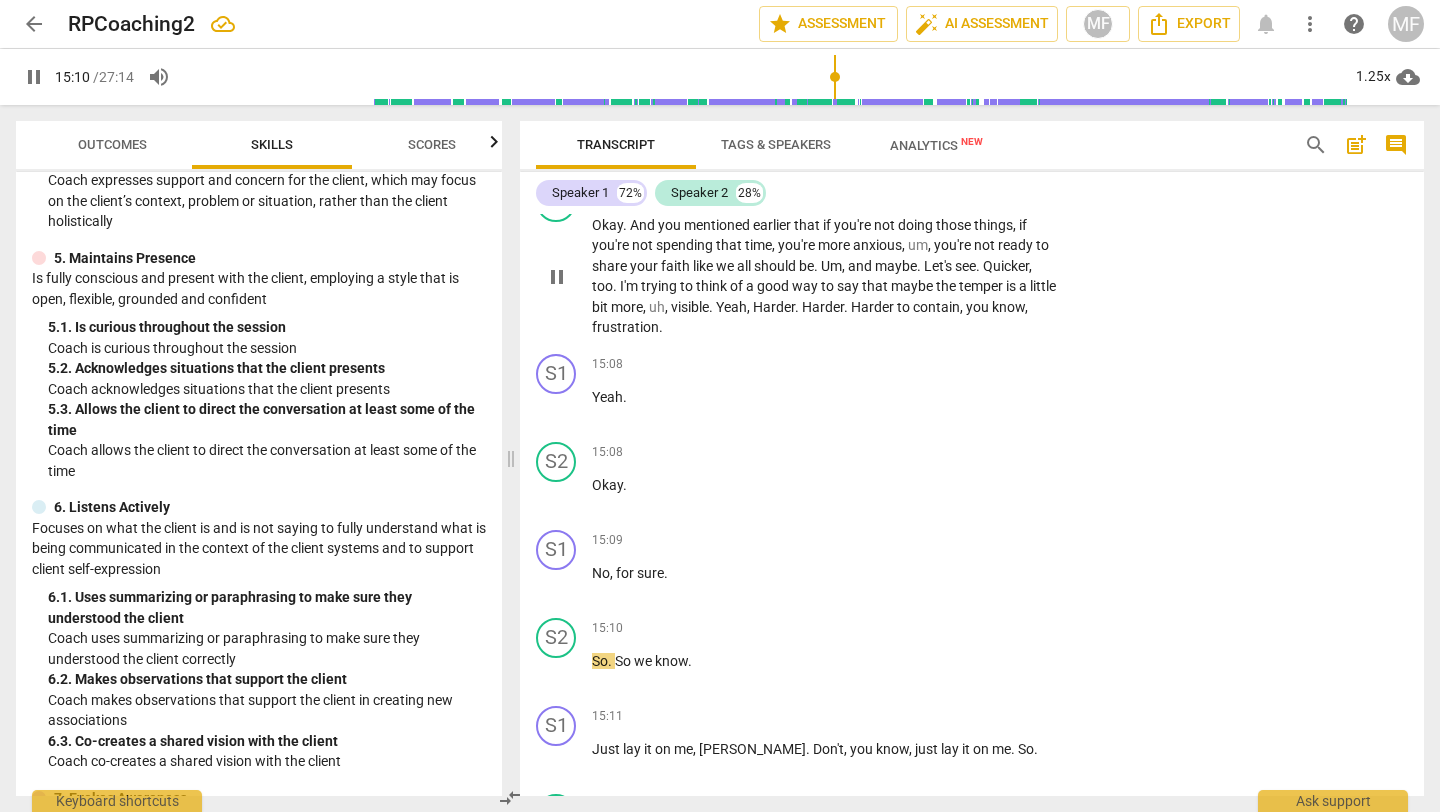 scroll, scrollTop: 5091, scrollLeft: 0, axis: vertical 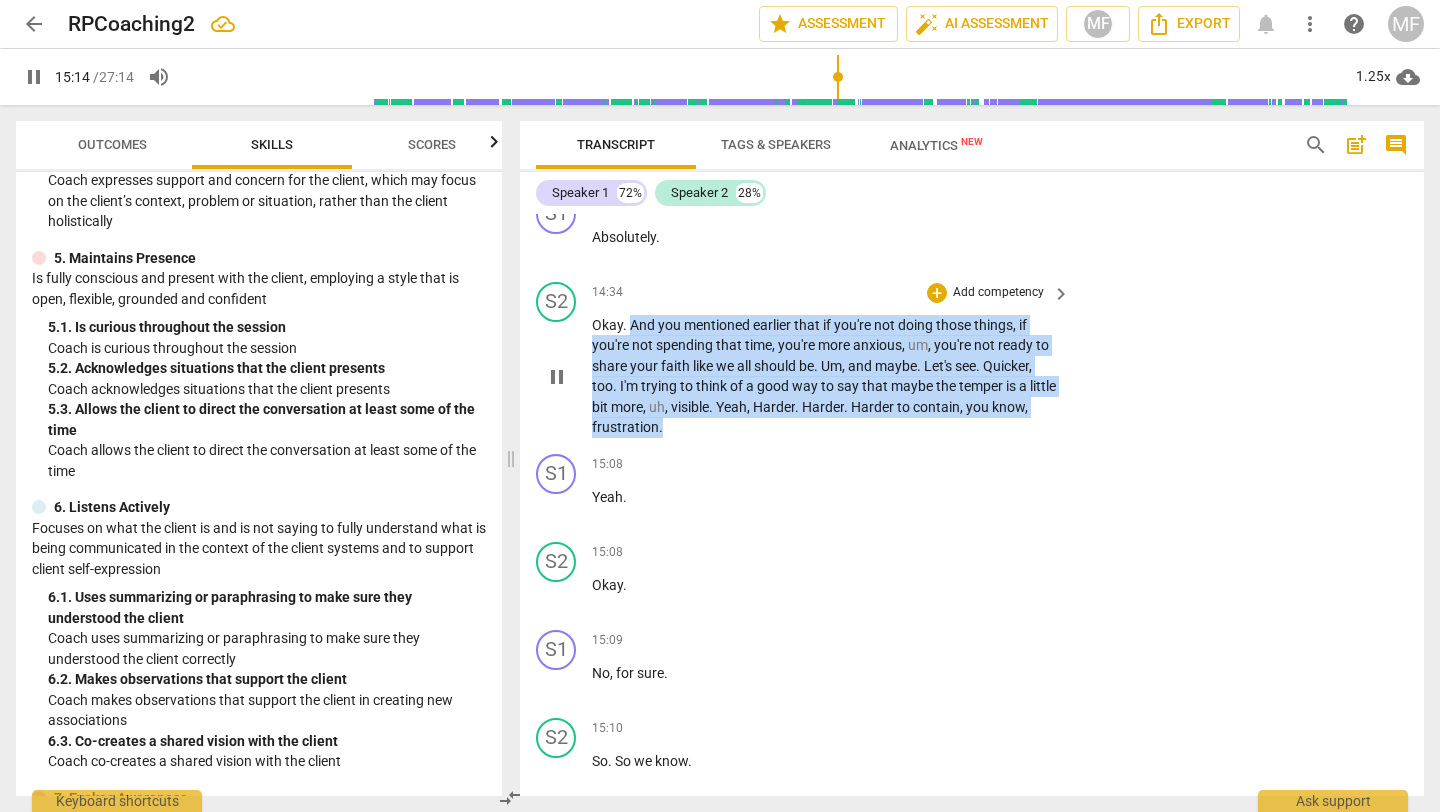 drag, startPoint x: 630, startPoint y: 302, endPoint x: 722, endPoint y: 407, distance: 139.60301 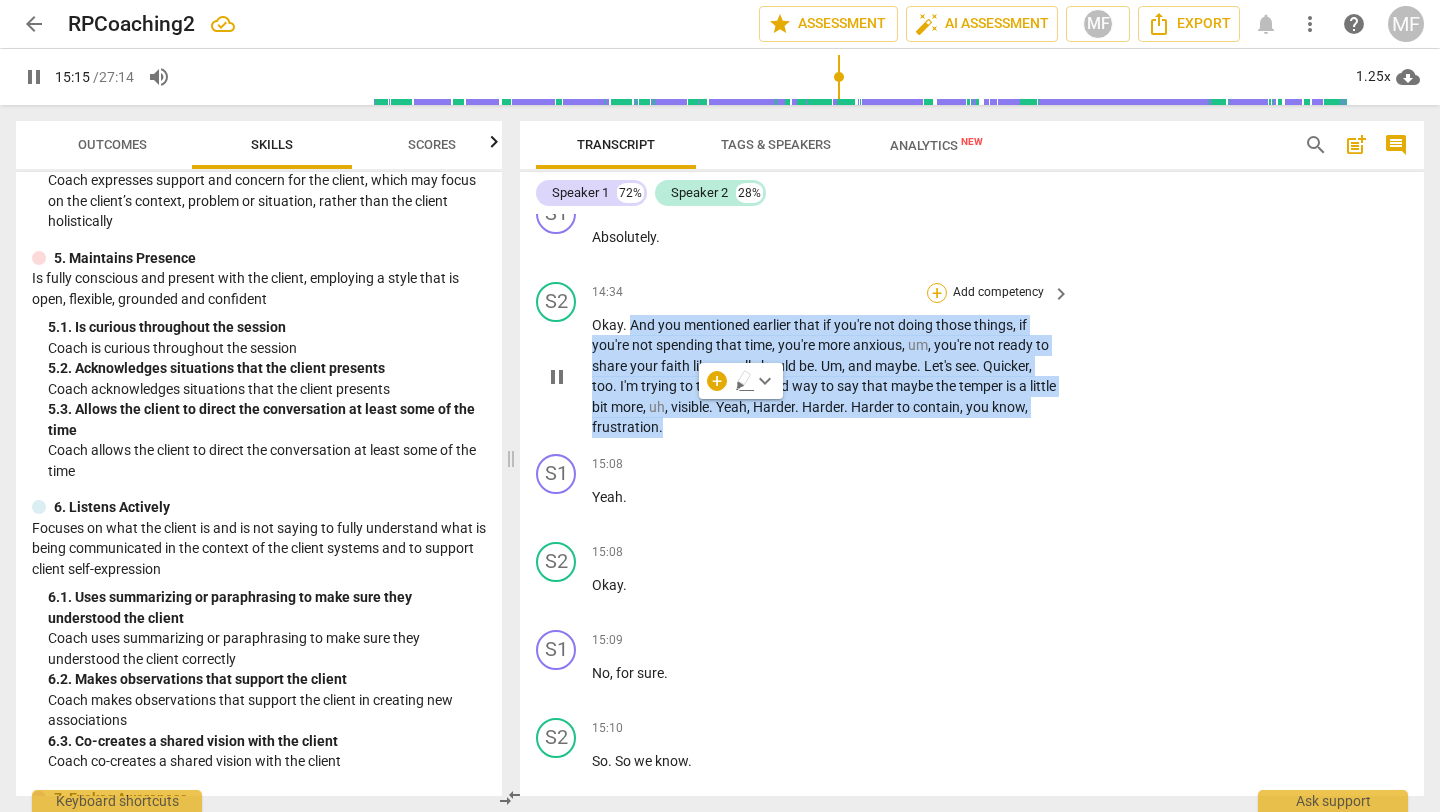click on "+" at bounding box center (937, 293) 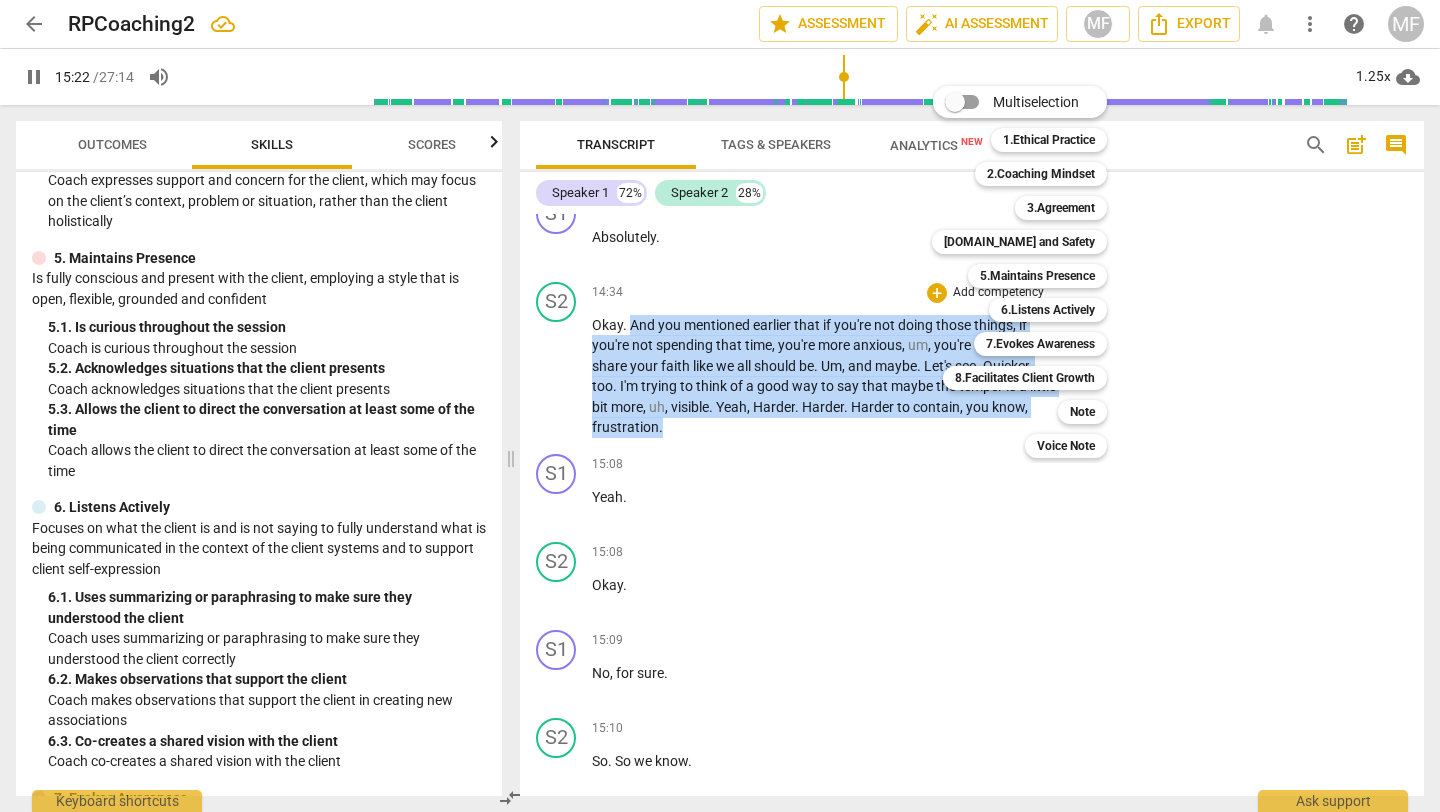 scroll, scrollTop: 5805, scrollLeft: 0, axis: vertical 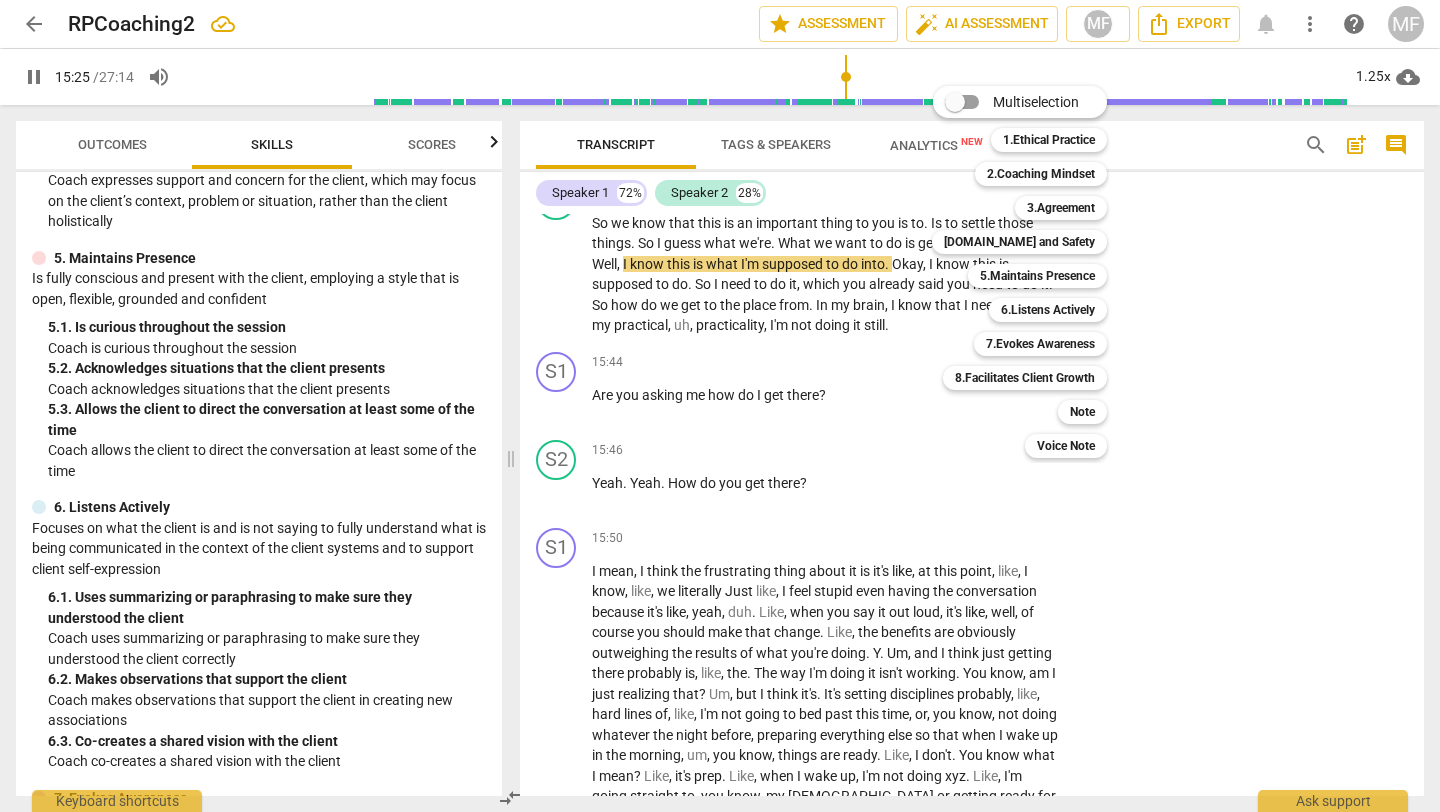 click at bounding box center [720, 406] 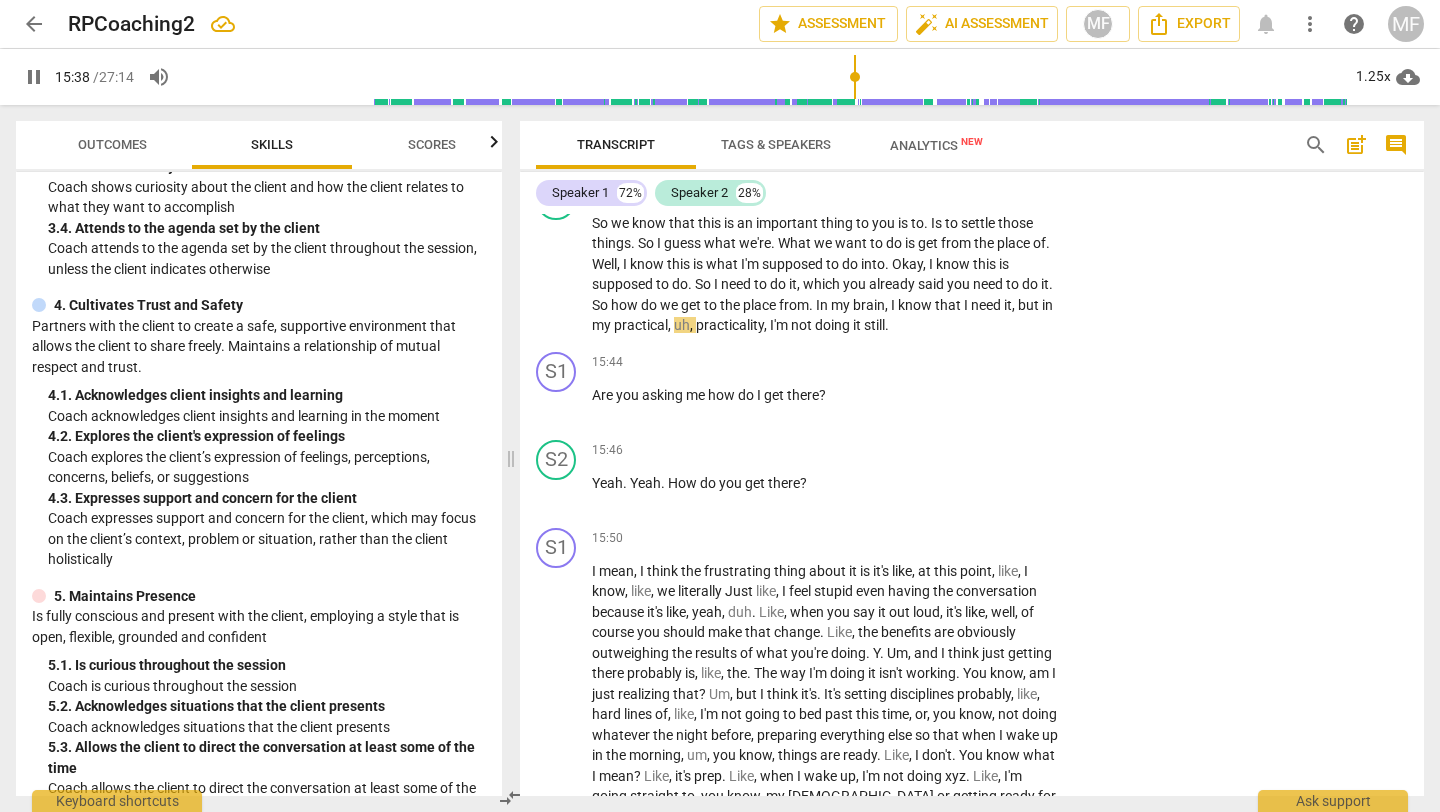 scroll, scrollTop: 520, scrollLeft: 0, axis: vertical 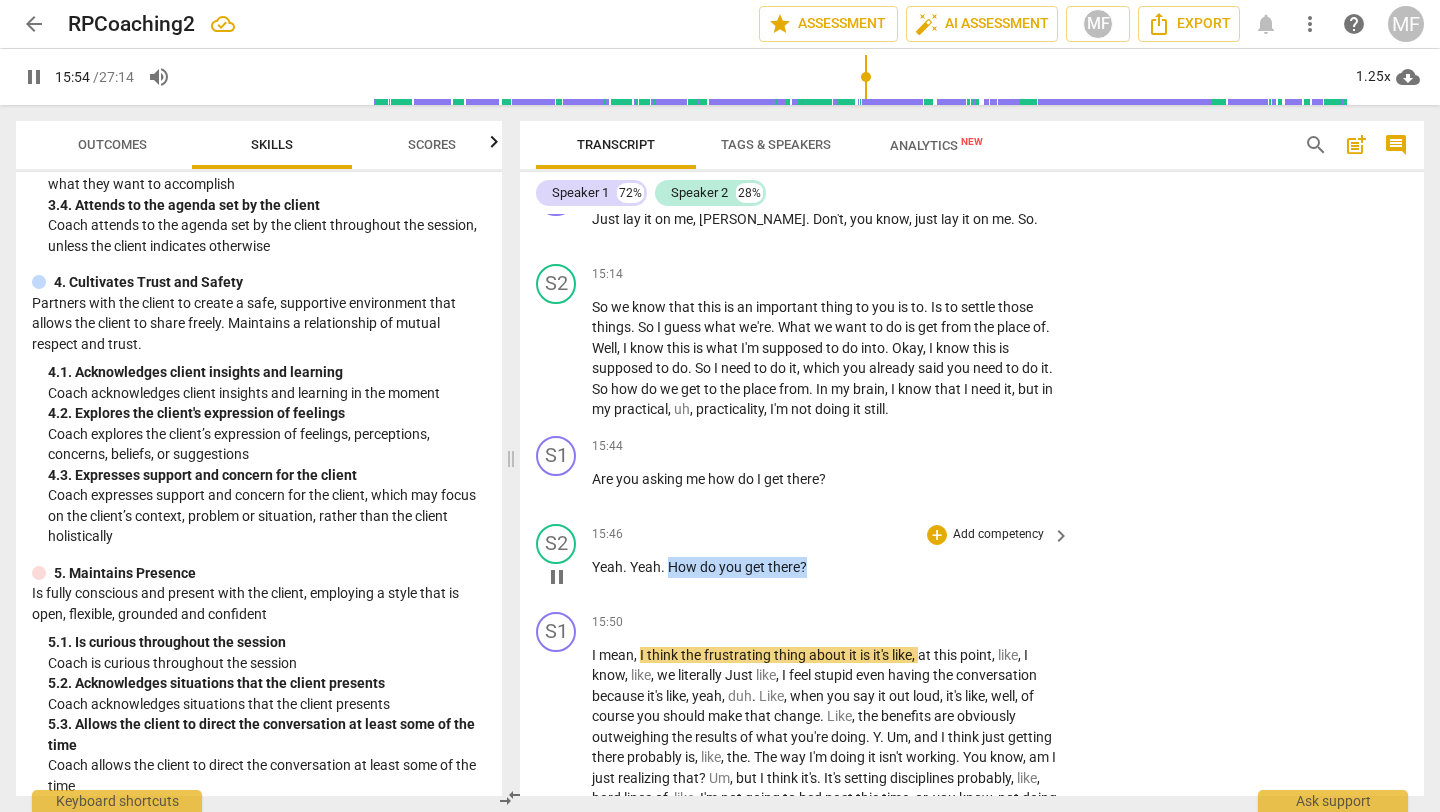 drag, startPoint x: 815, startPoint y: 549, endPoint x: 667, endPoint y: 546, distance: 148.0304 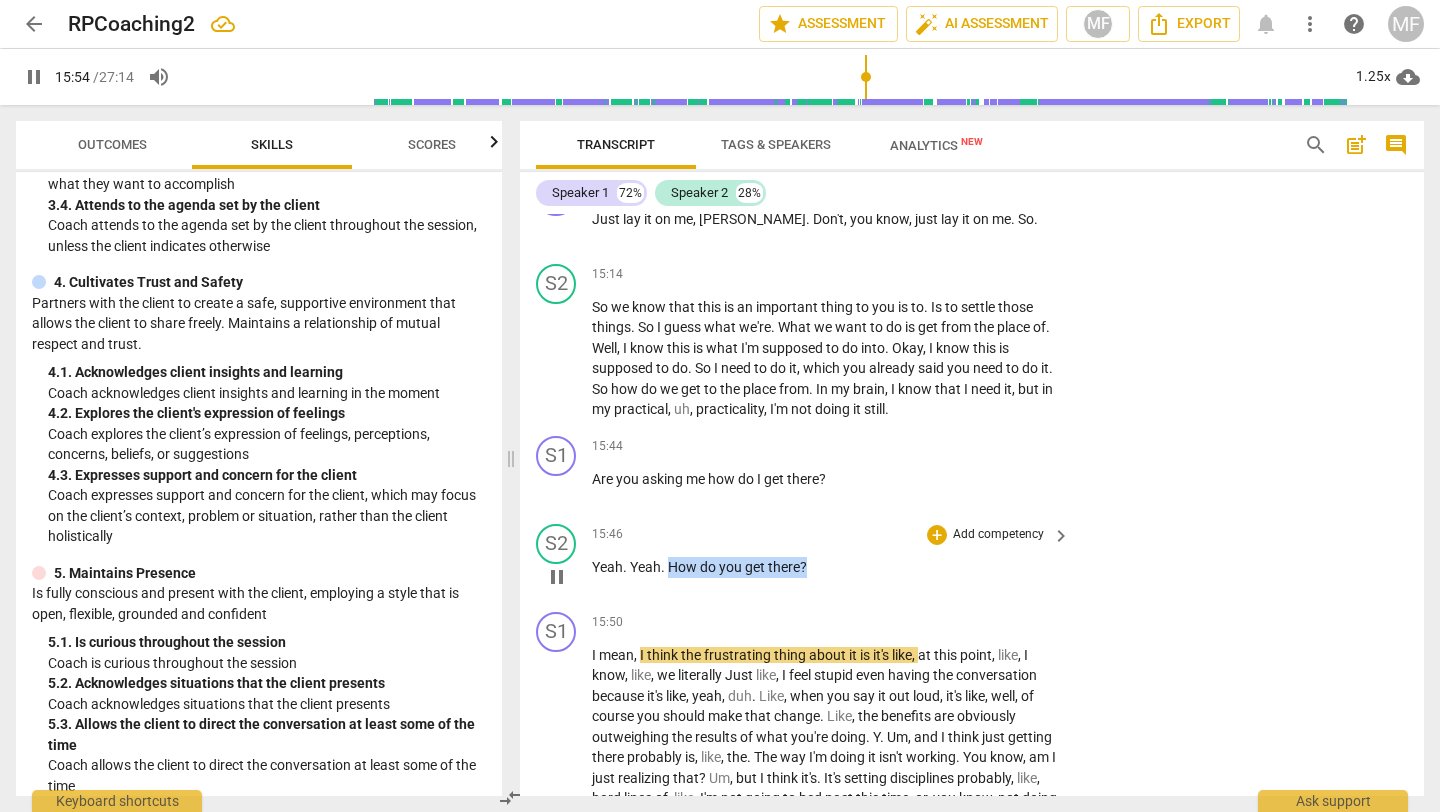 click on "Yeah .   Yeah .   How   do   you   get   there ?" at bounding box center [826, 567] 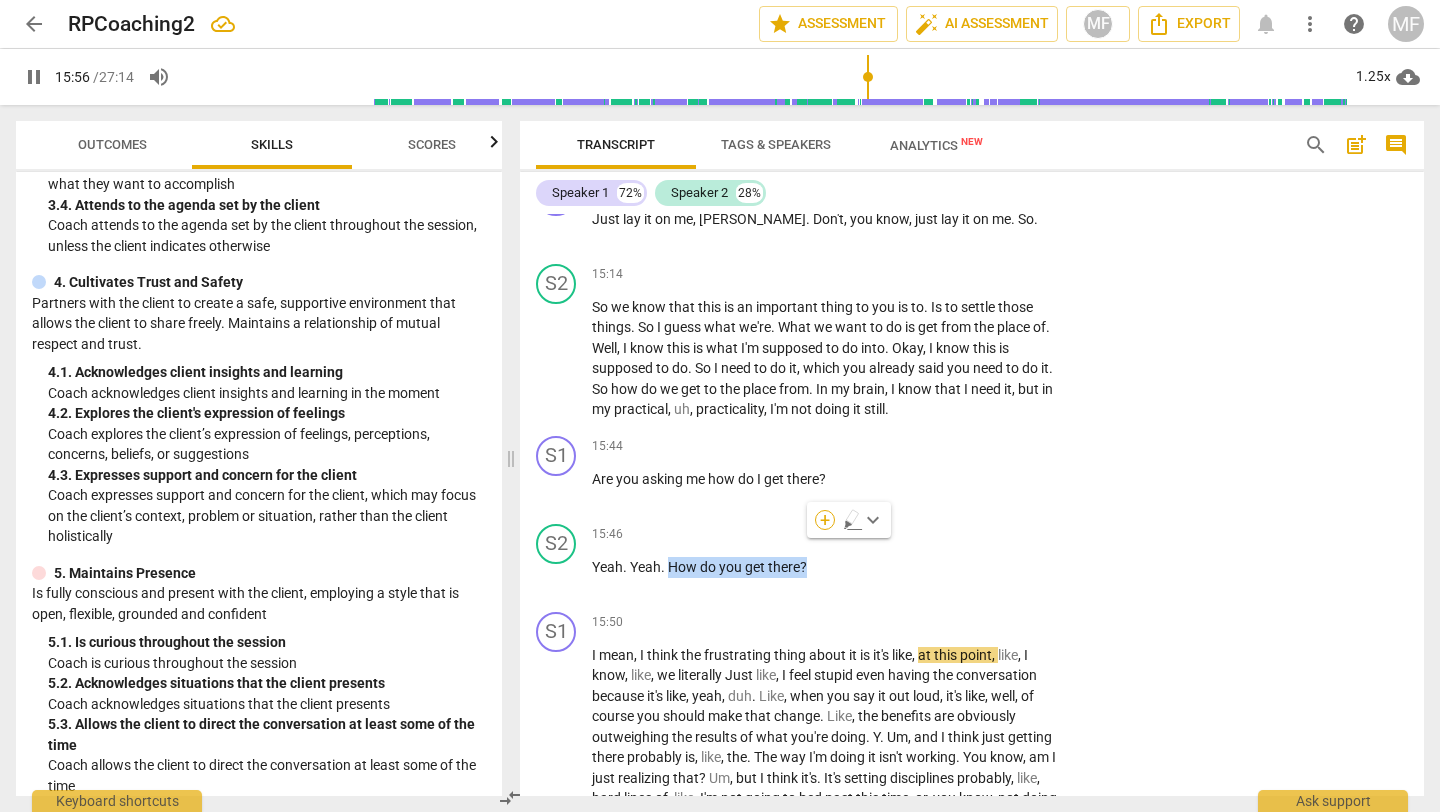 click on "+" at bounding box center [825, 520] 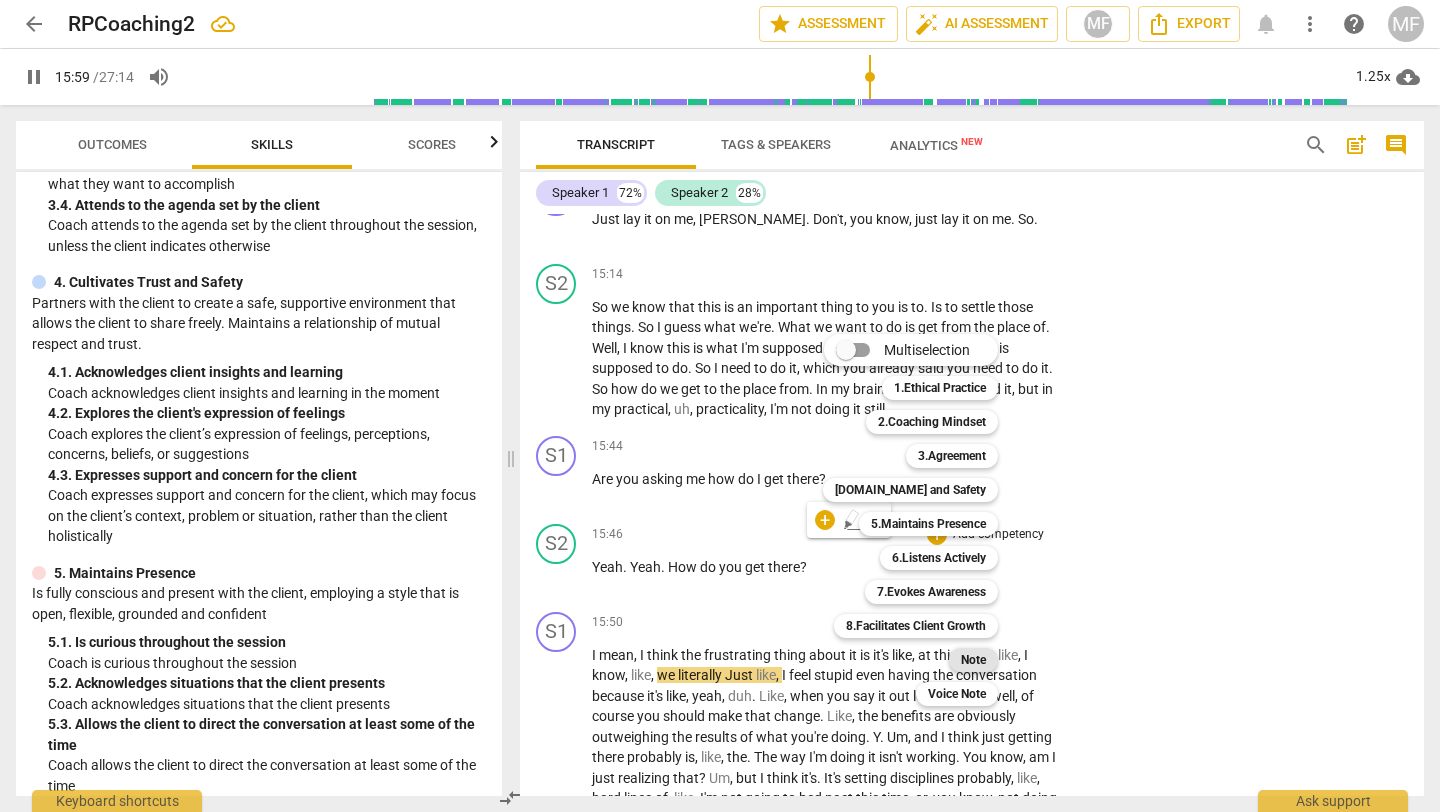 click on "Note" at bounding box center (973, 660) 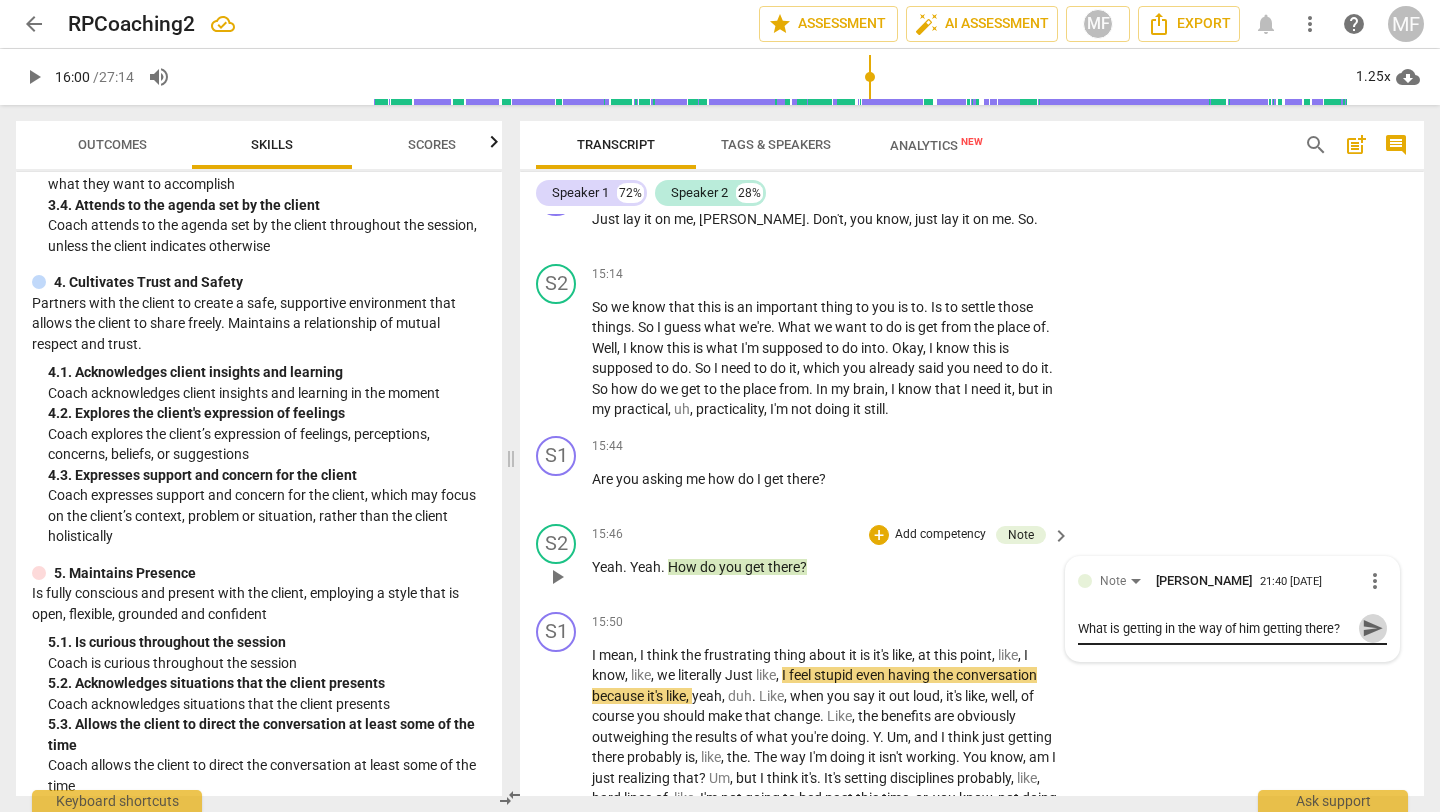 click on "send" at bounding box center (1373, 628) 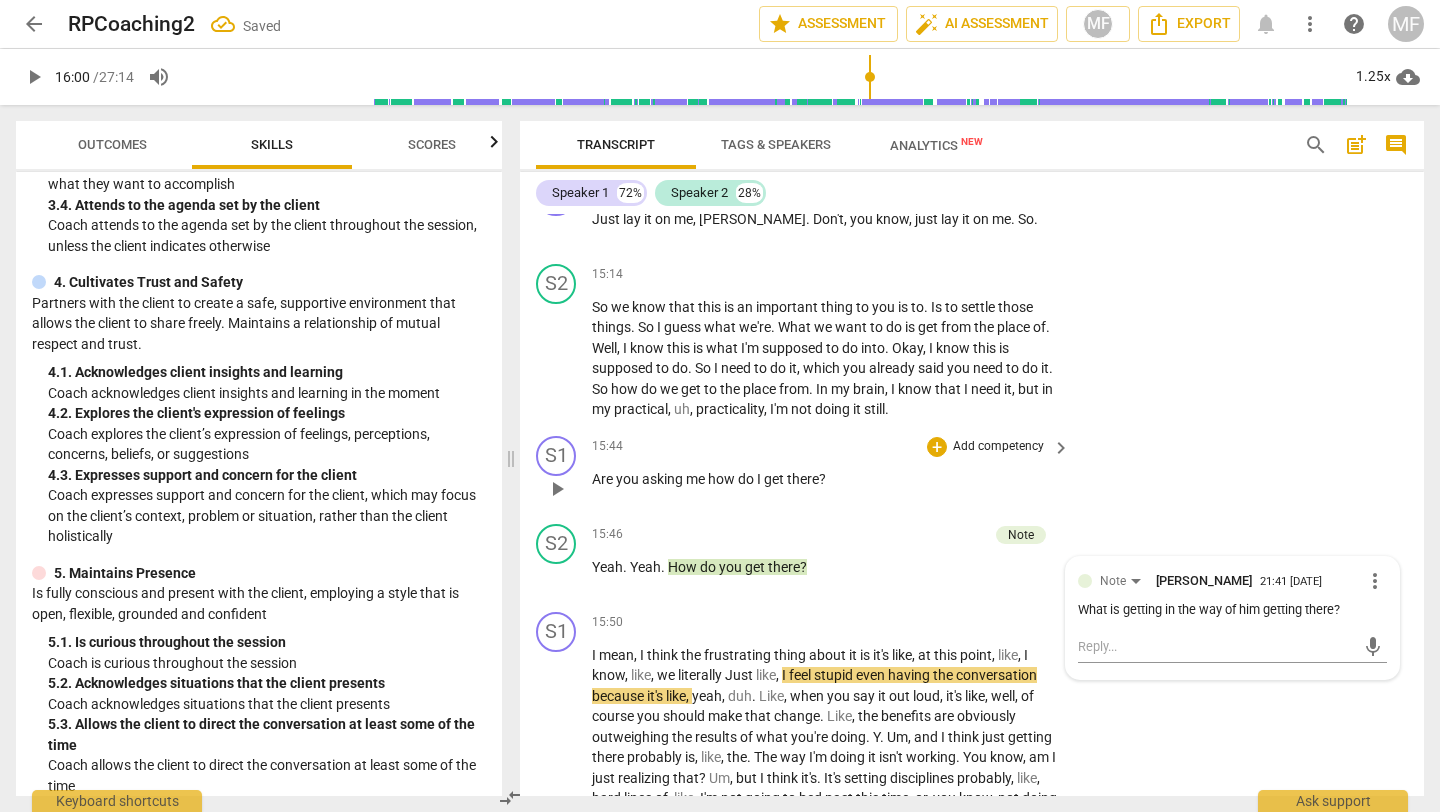 click on "S1 play_arrow pause 15:44 + Add competency keyboard_arrow_right Are   you   asking   me   how   do   I   get   there ?" at bounding box center (972, 472) 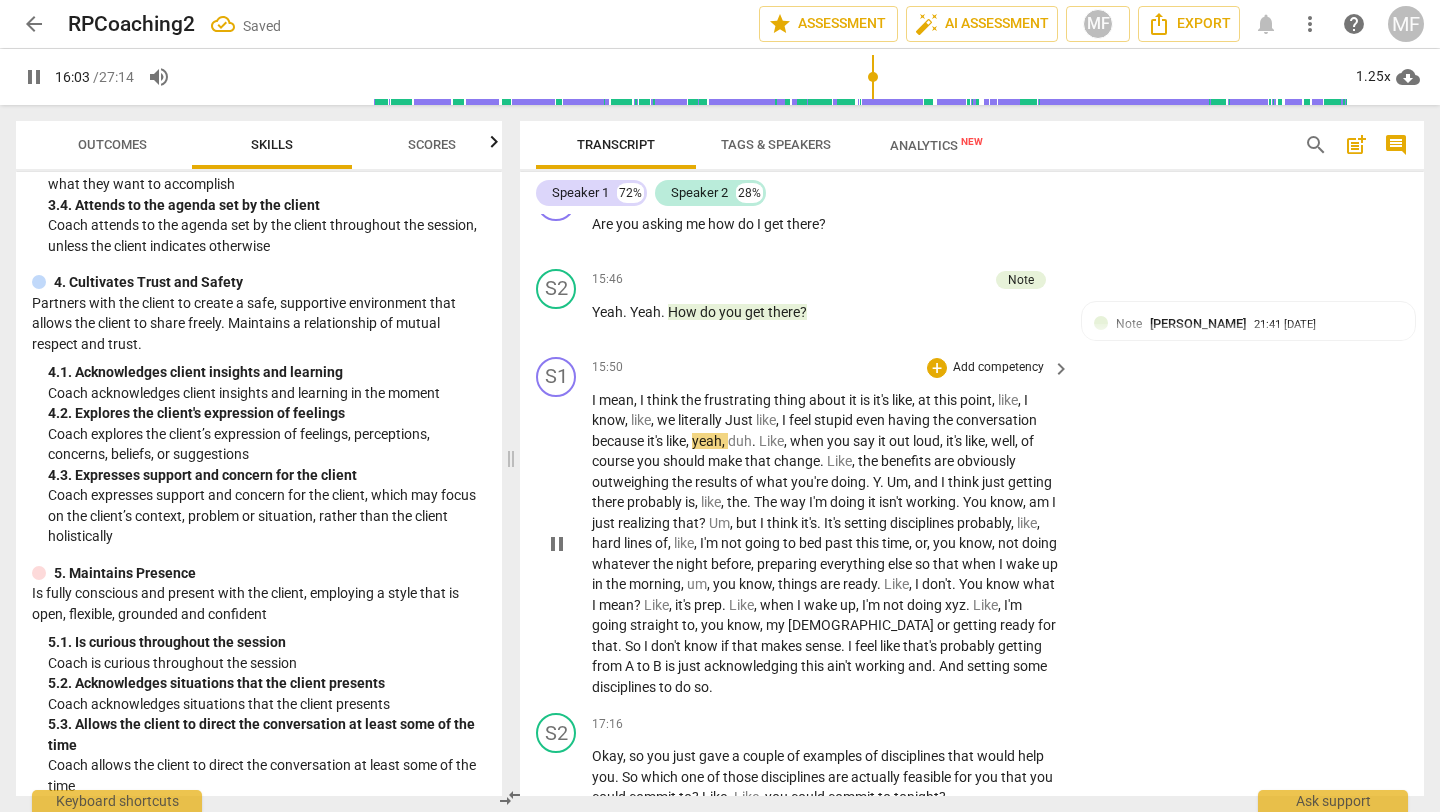 scroll, scrollTop: 5978, scrollLeft: 0, axis: vertical 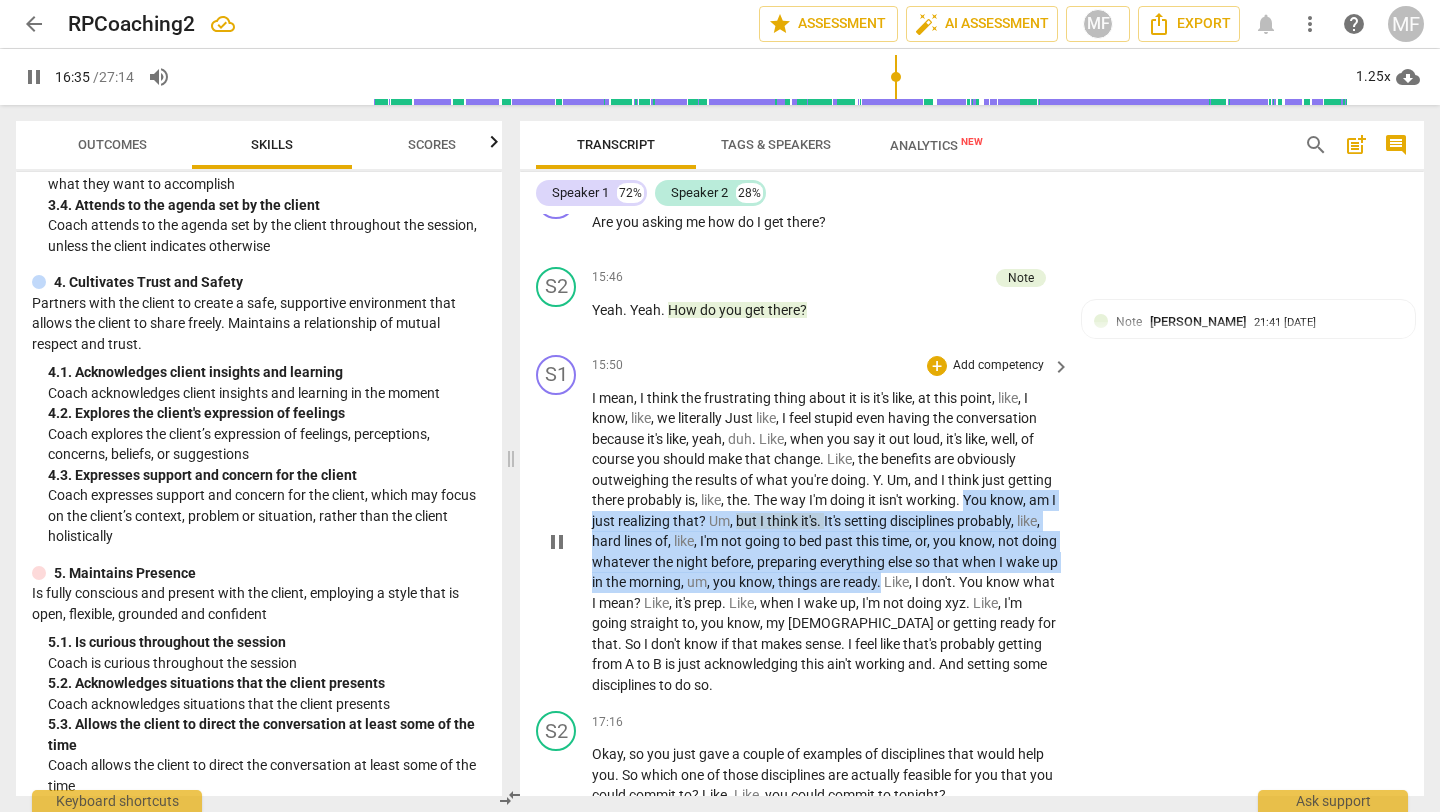drag, startPoint x: 969, startPoint y: 477, endPoint x: 936, endPoint y: 564, distance: 93.04838 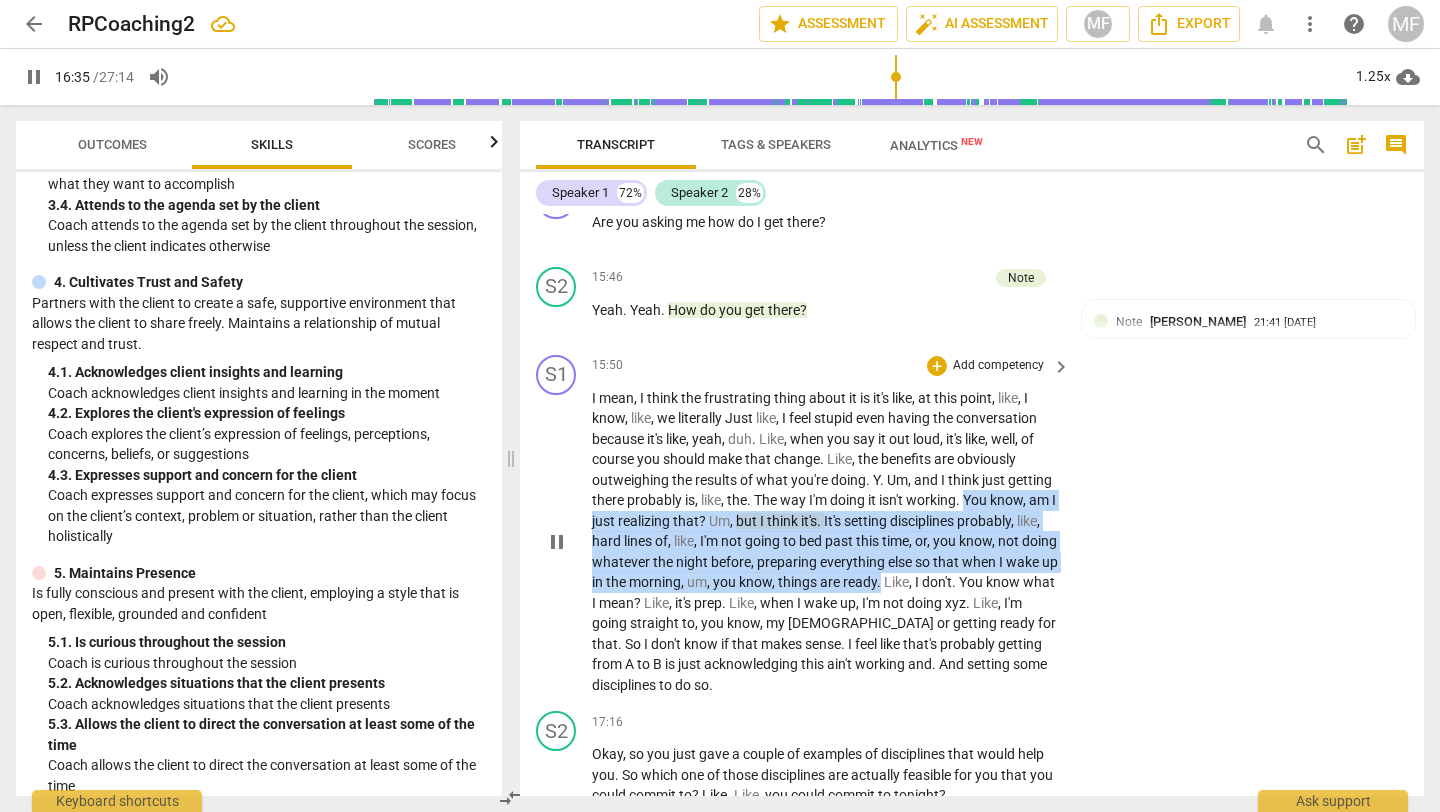 click on "I   mean ,   I   think   the   frustrating   thing   about   it   is   it's   like ,   at   this   point ,   like ,   I   know ,   like ,   we   literally   Just   like ,   I   feel   stupid   even   having   the   conversation   because   it's   like ,   yeah ,   duh .   Like ,   when   you   say   it   out   loud ,   it's   like ,   well ,   of   course   you   should   make   that   change .   Like ,   the   benefits   are   obviously   outweighing   the   results   of   what   you're   doing .   Y .   Um ,   and   I   think   just   getting   there   probably   is ,   like ,   the .   The   way   I'm   doing   it   isn't   working .   You   know ,   am   I   just   realizing   that ?   Um ,   but   I   think   it's .   It's   setting   disciplines   probably ,   like ,   hard   lines   of ,   like ,   I'm   not   going   to   bed   past   this   time ,   or ,   you   know ,   not   doing   whatever   the   night   before ,   preparing   everything   else   so   that   when   I   wake   up   in   the   ," at bounding box center (826, 542) 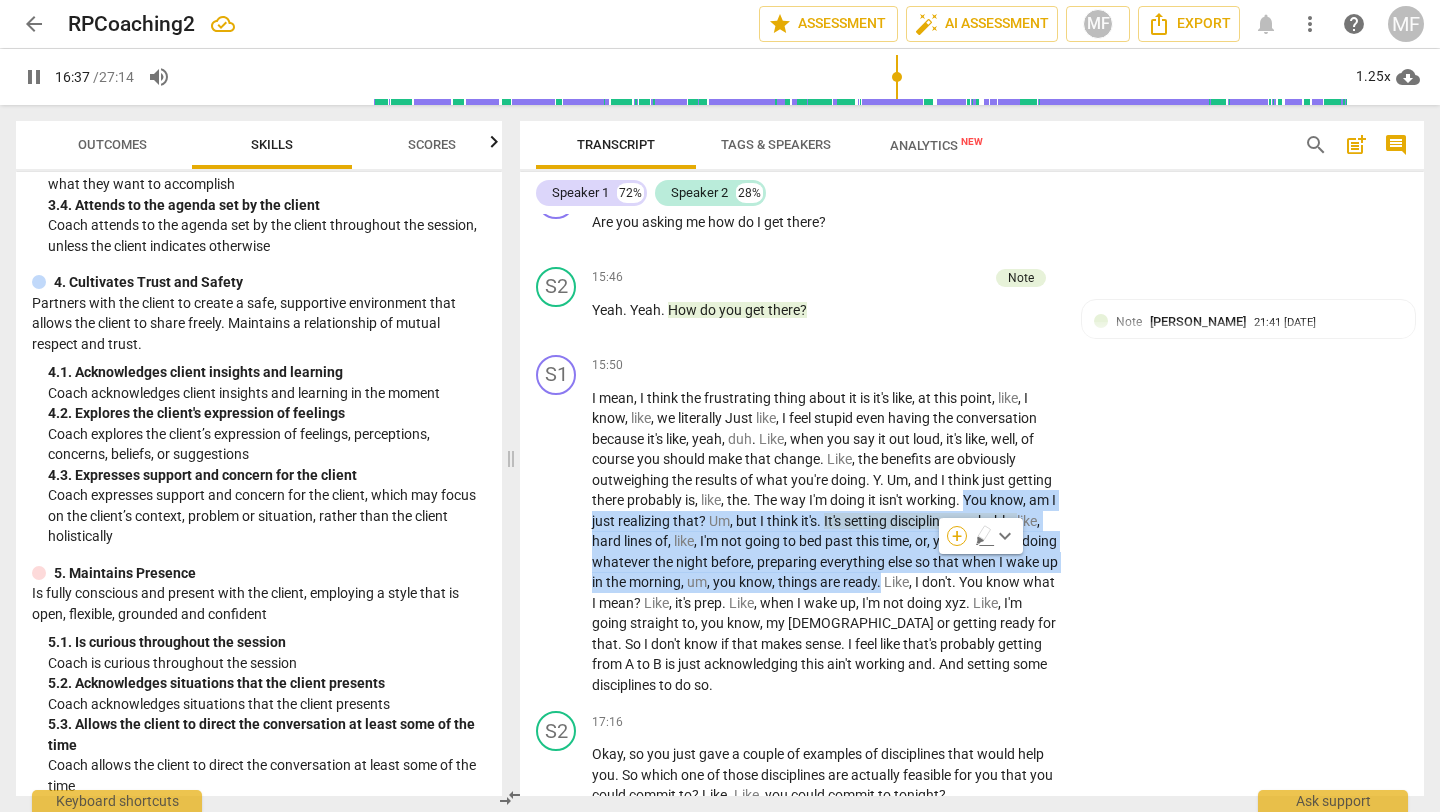 click on "+" at bounding box center (957, 536) 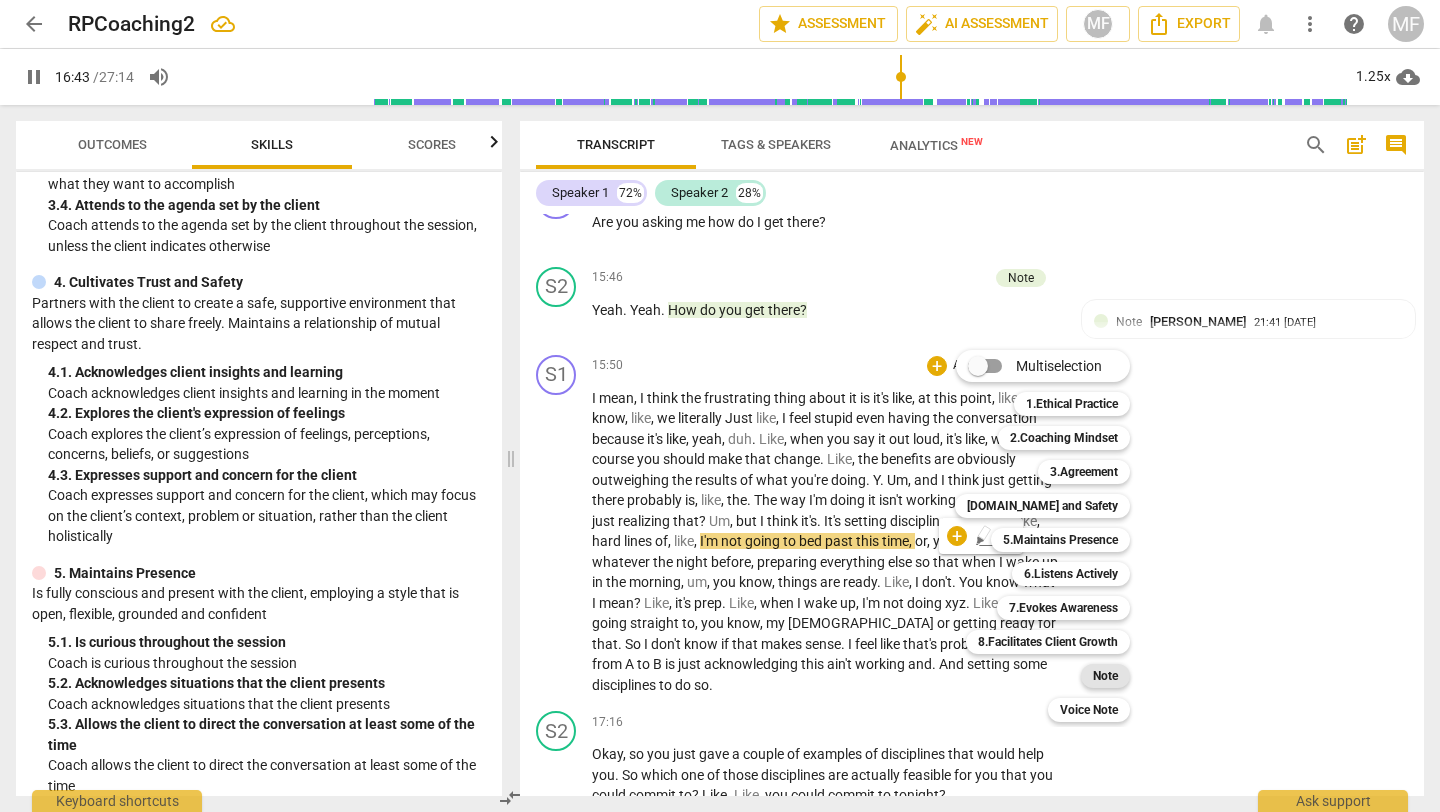click on "Note" at bounding box center [1105, 676] 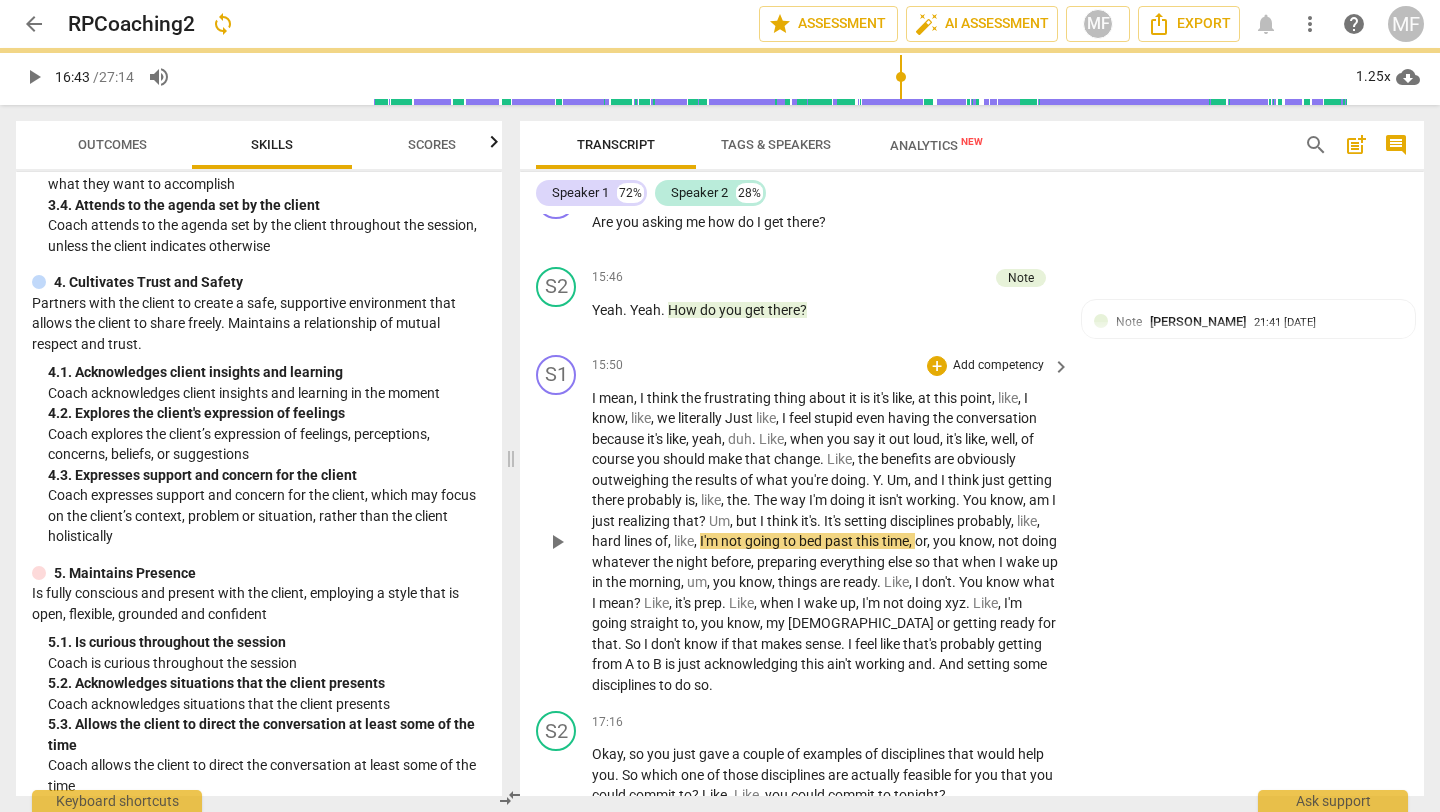 click on "The" at bounding box center (767, 500) 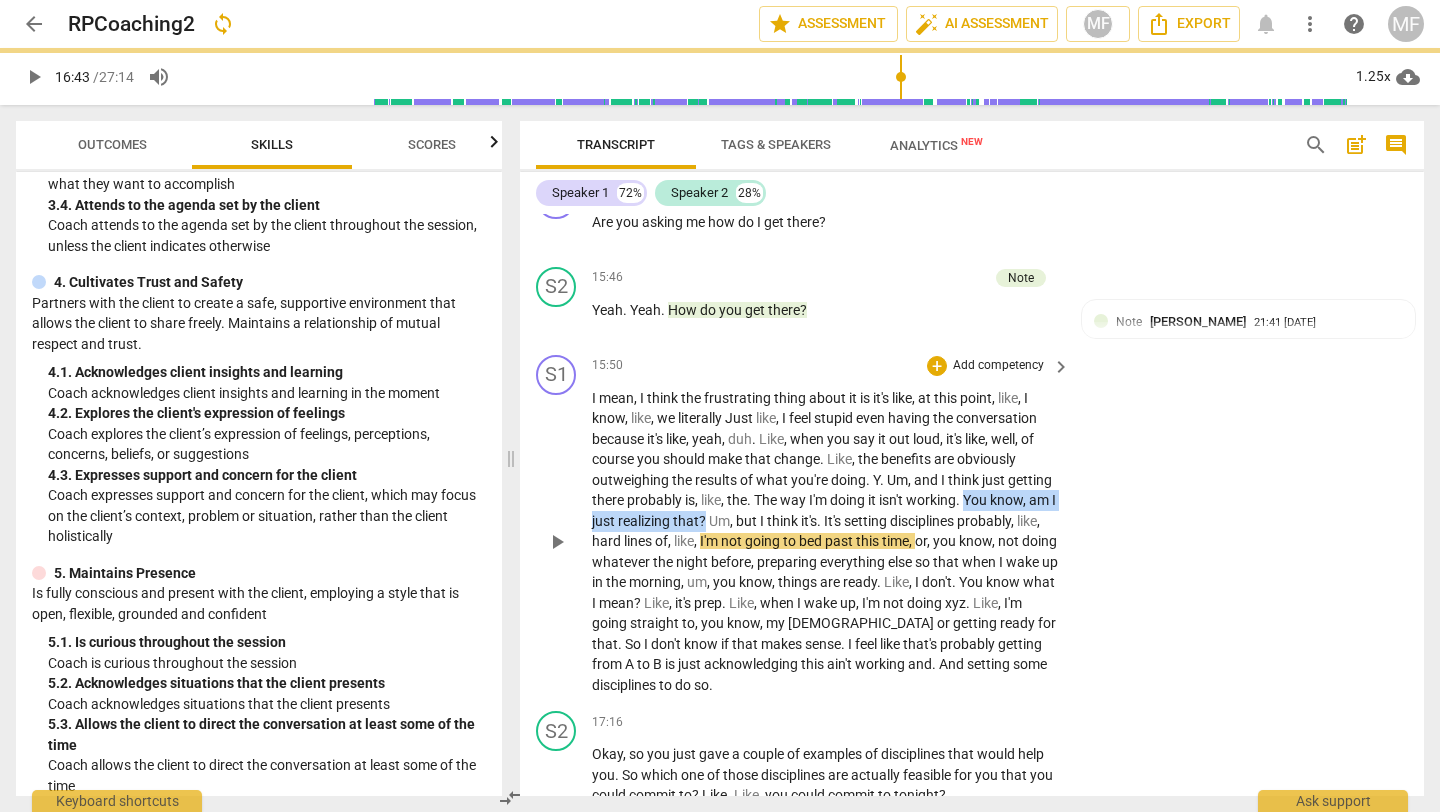 drag, startPoint x: 965, startPoint y: 480, endPoint x: 712, endPoint y: 495, distance: 253.44427 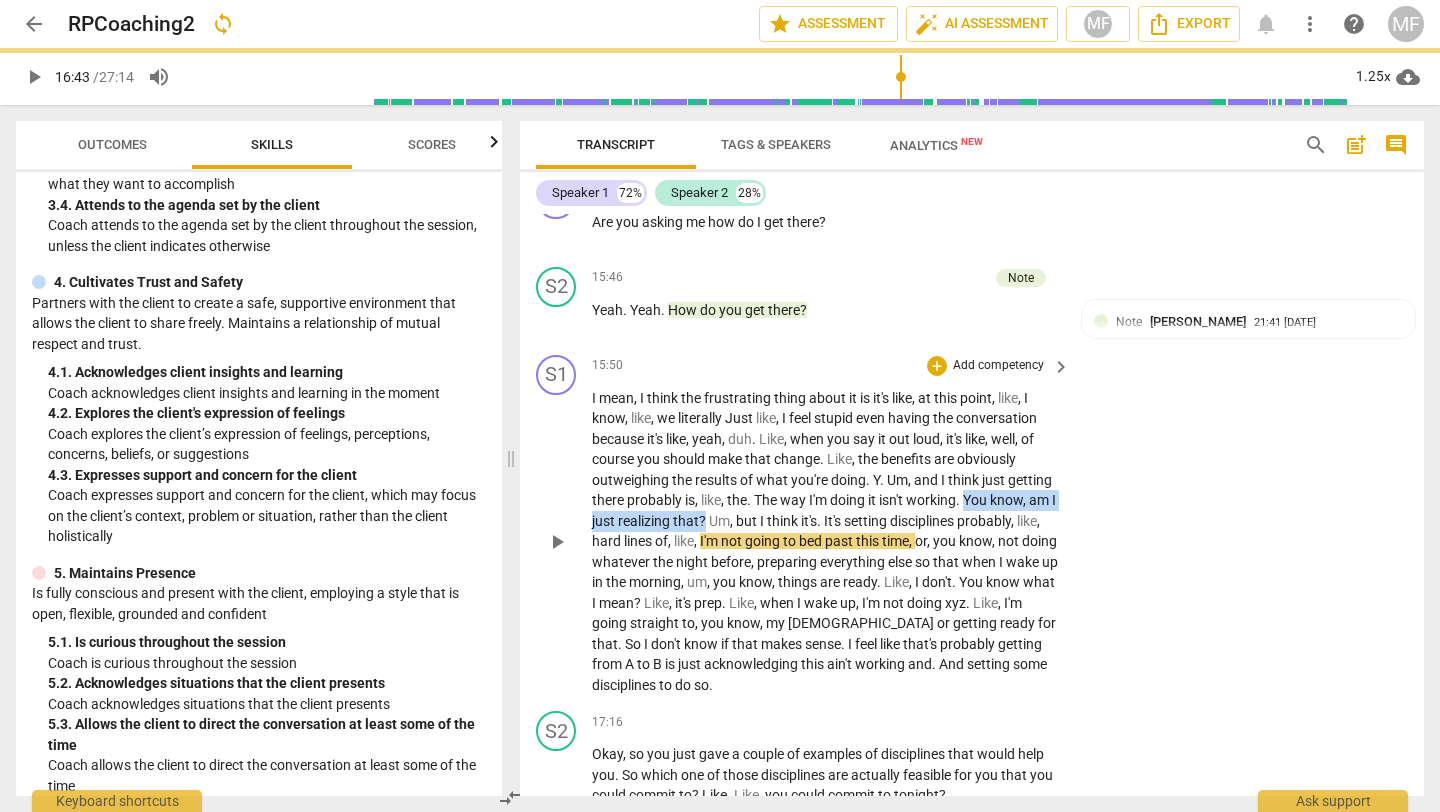 click on "I   mean ,   I   think   the   frustrating   thing   about   it   is   it's   like ,   at   this   point ,   like ,   I   know ,   like ,   we   literally   Just   like ,   I   feel   stupid   even   having   the   conversation   because   it's   like ,   yeah ,   duh .   Like ,   when   you   say   it   out   loud ,   it's   like ,   well ,   of   course   you   should   make   that   change .   Like ,   the   benefits   are   obviously   outweighing   the   results   of   what   you're   doing .   Y .   Um ,   and   I   think   just   getting   there   probably   is ,   like ,   the .   The   way   I'm   doing   it   isn't   working .   You   know ,   am   I   just   realizing   that ?   Um ,   but   I   think   it's .   It's   setting   disciplines   probably ,   like ,   hard   lines   of ,   like ,   I'm   not   going   to   bed   past   this   time ,   or ,   you   know ,   not   doing   whatever   the   night   before ,   preparing   everything   else   so   that   when   I   wake   up   in   the   ," at bounding box center [826, 542] 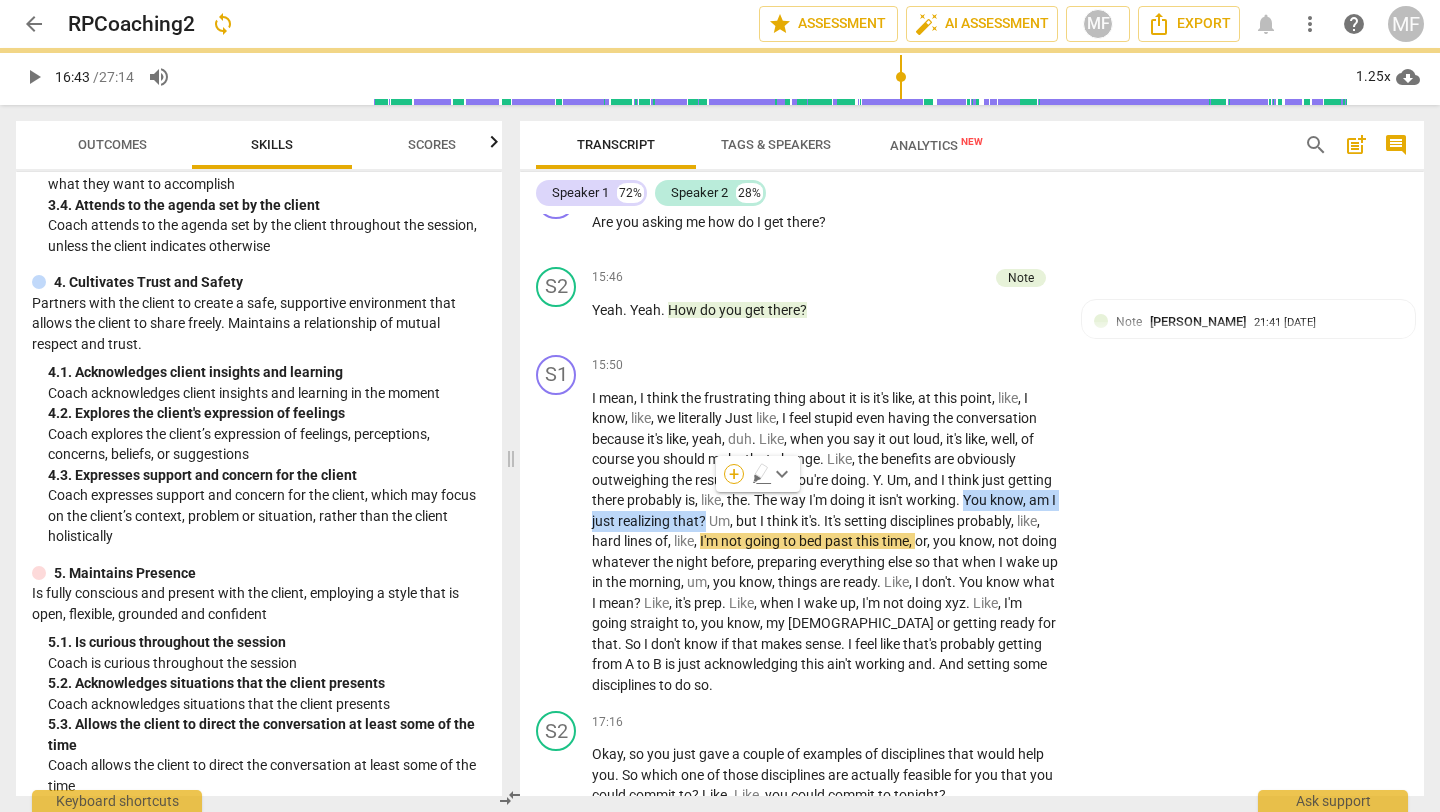 click on "+" at bounding box center (734, 474) 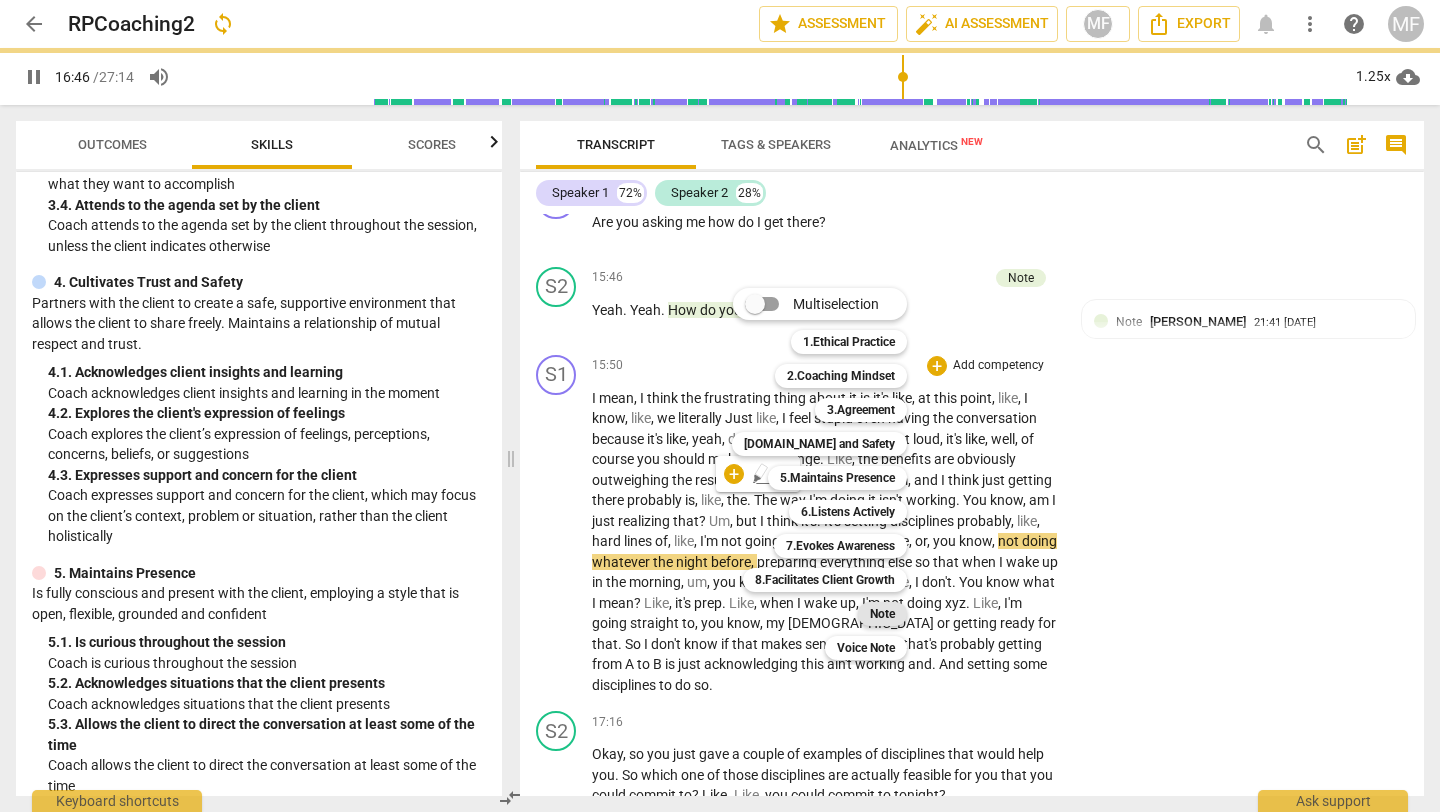 click on "Note" at bounding box center (882, 614) 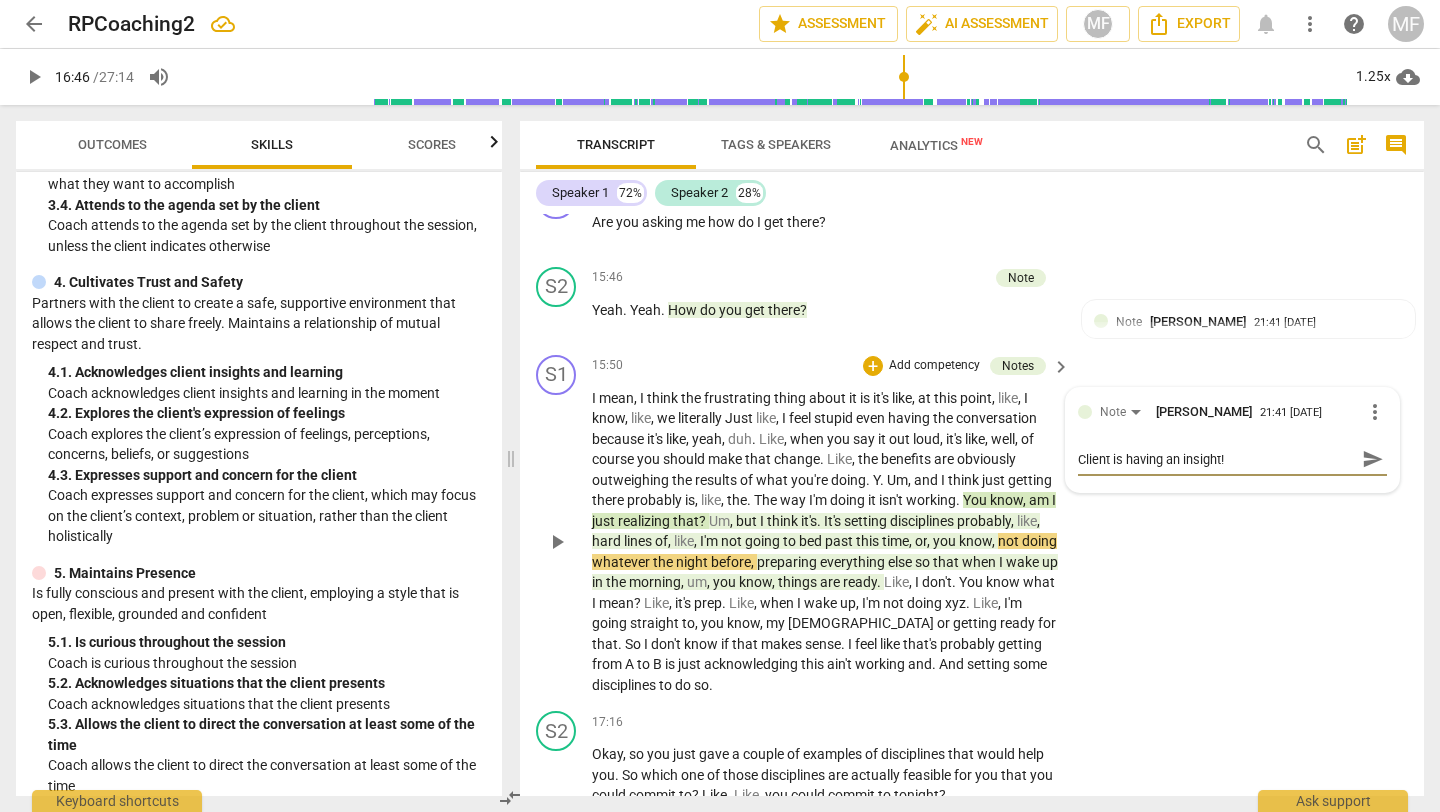 click on "send" at bounding box center (1373, 459) 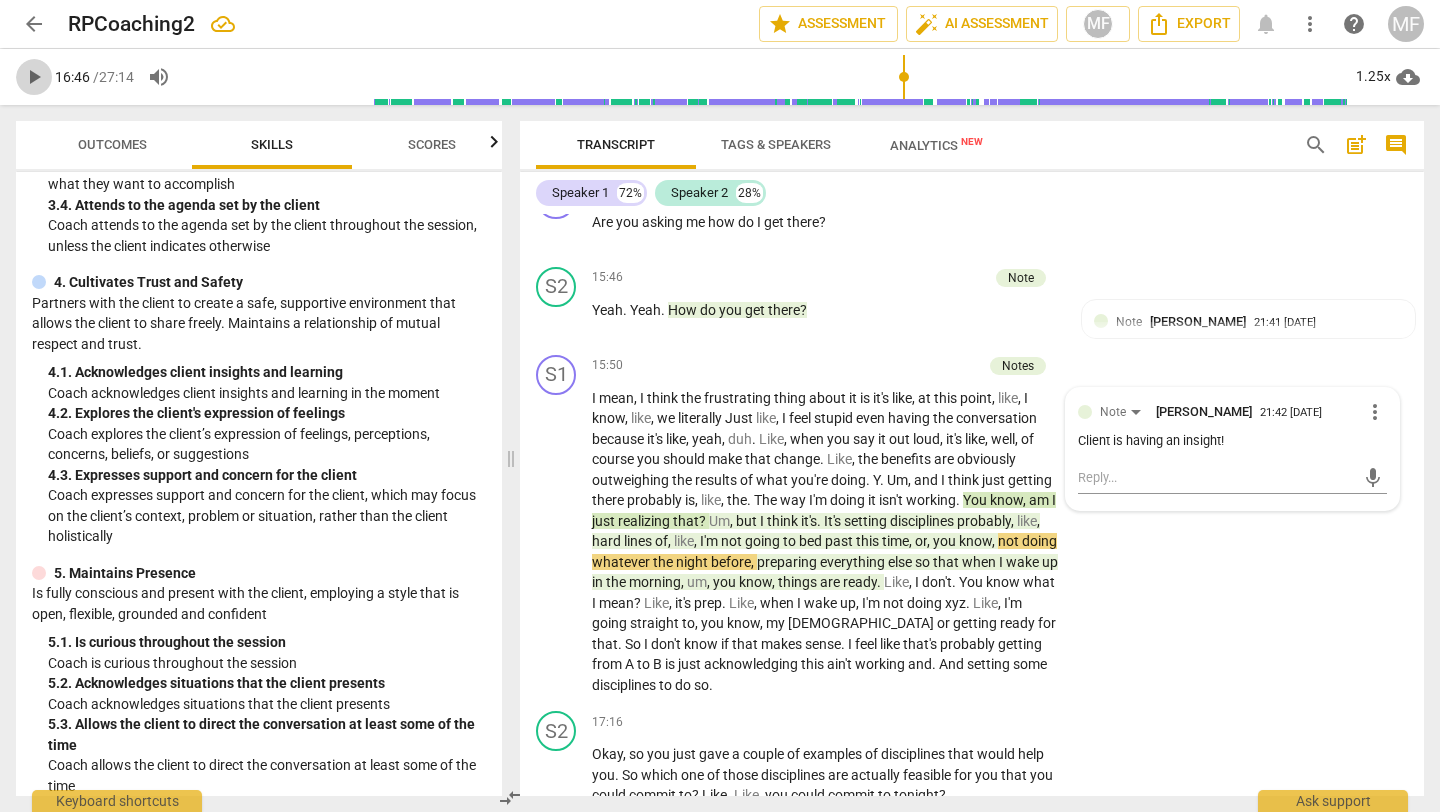 click on "play_arrow" at bounding box center (34, 77) 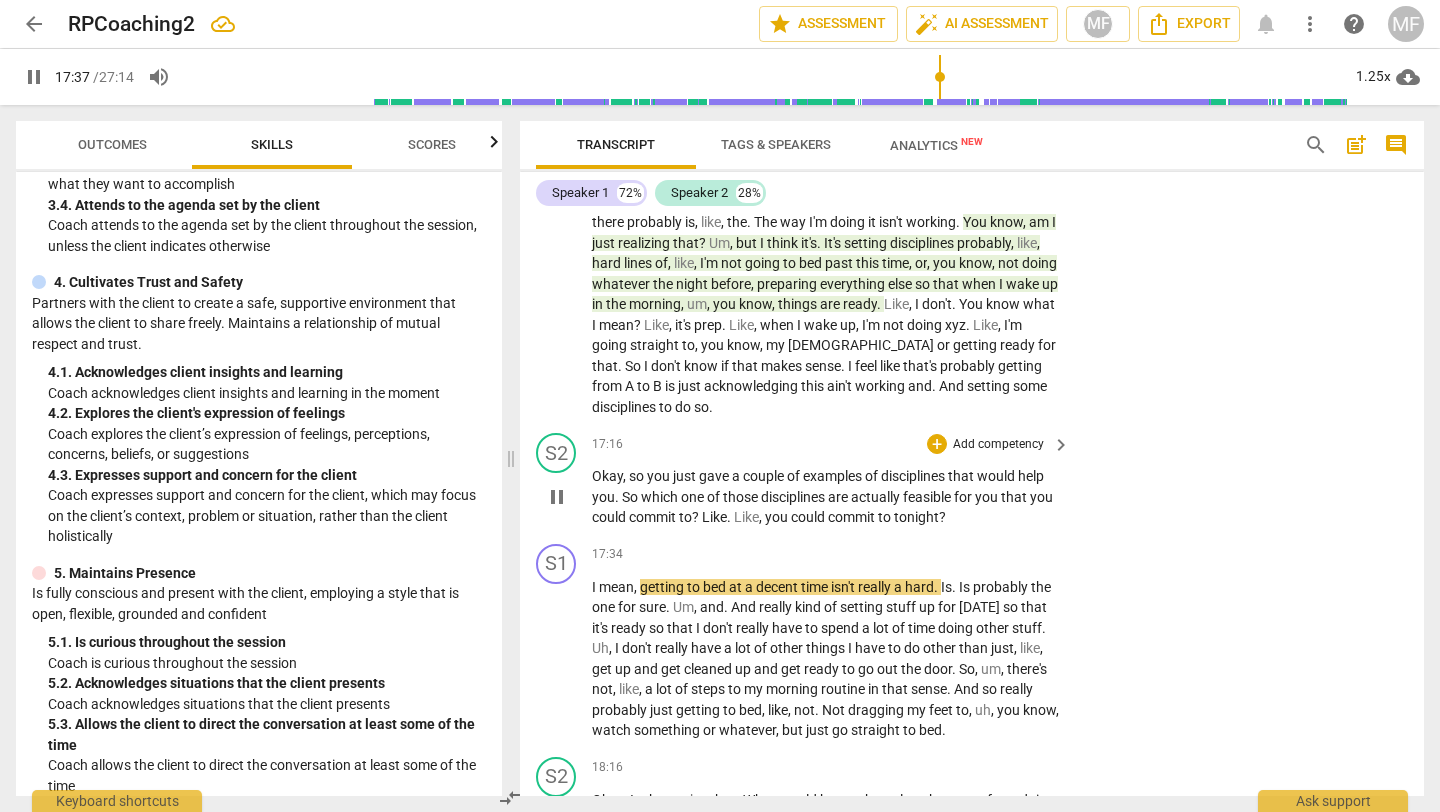 scroll, scrollTop: 6271, scrollLeft: 0, axis: vertical 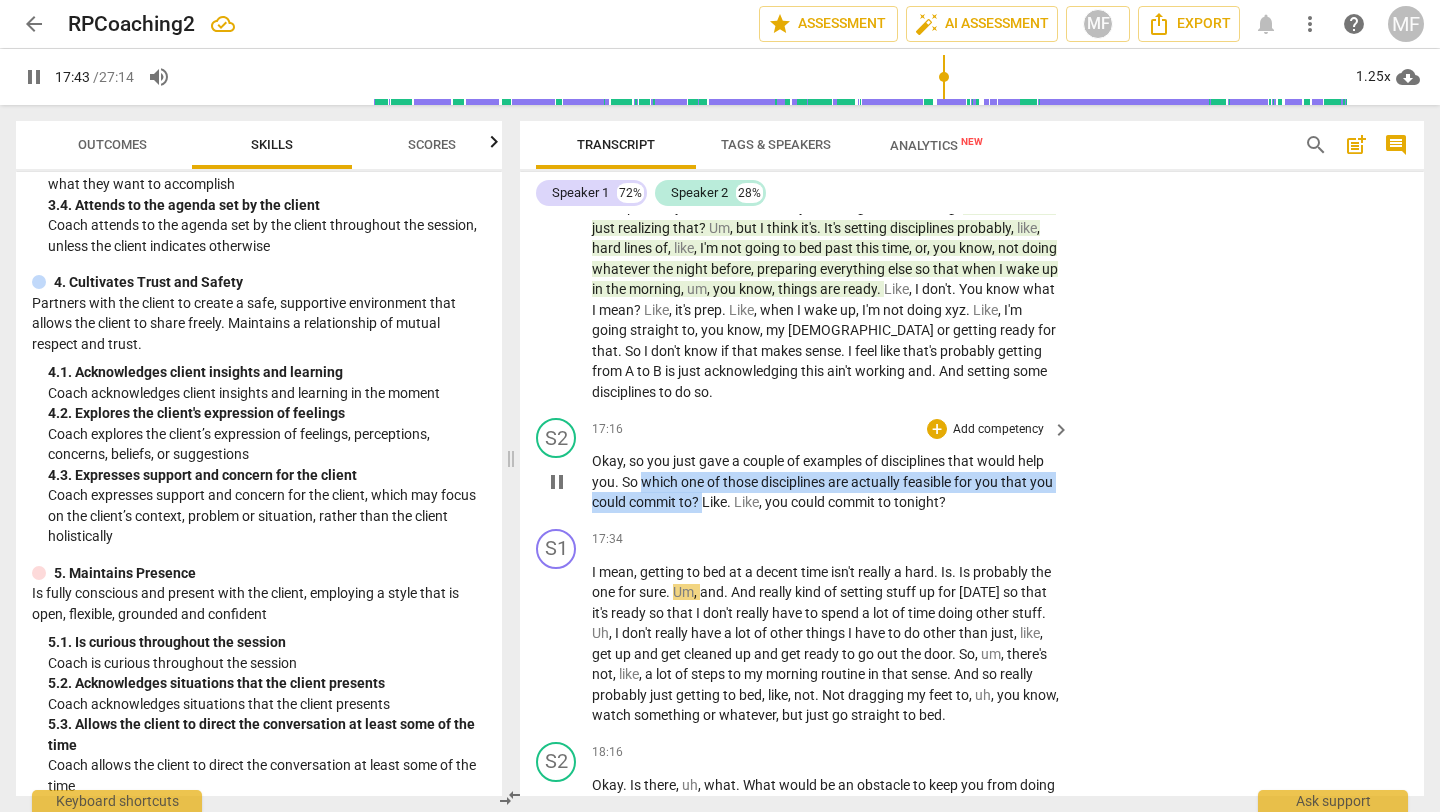 drag, startPoint x: 642, startPoint y: 456, endPoint x: 728, endPoint y: 479, distance: 89.02247 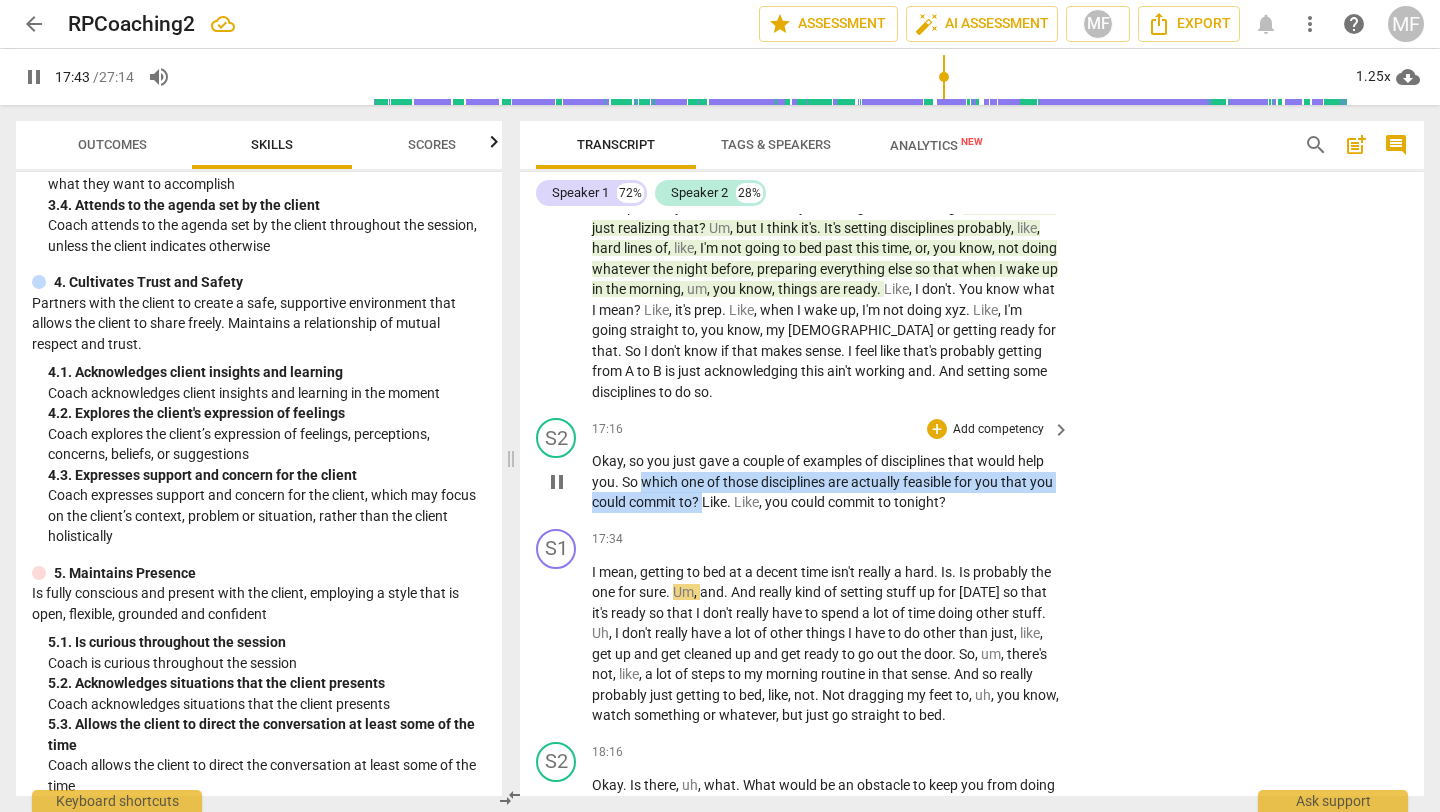 click on "Okay ,   so   you   just   gave   a   couple   of   examples   of   disciplines   that   would   help   you .   So   which   one   of   those   disciplines   are   actually   feasible   for   you   that   you   could   commit   to ?   Like .   Like ,   you   could   commit   to   tonight ?" at bounding box center (826, 482) 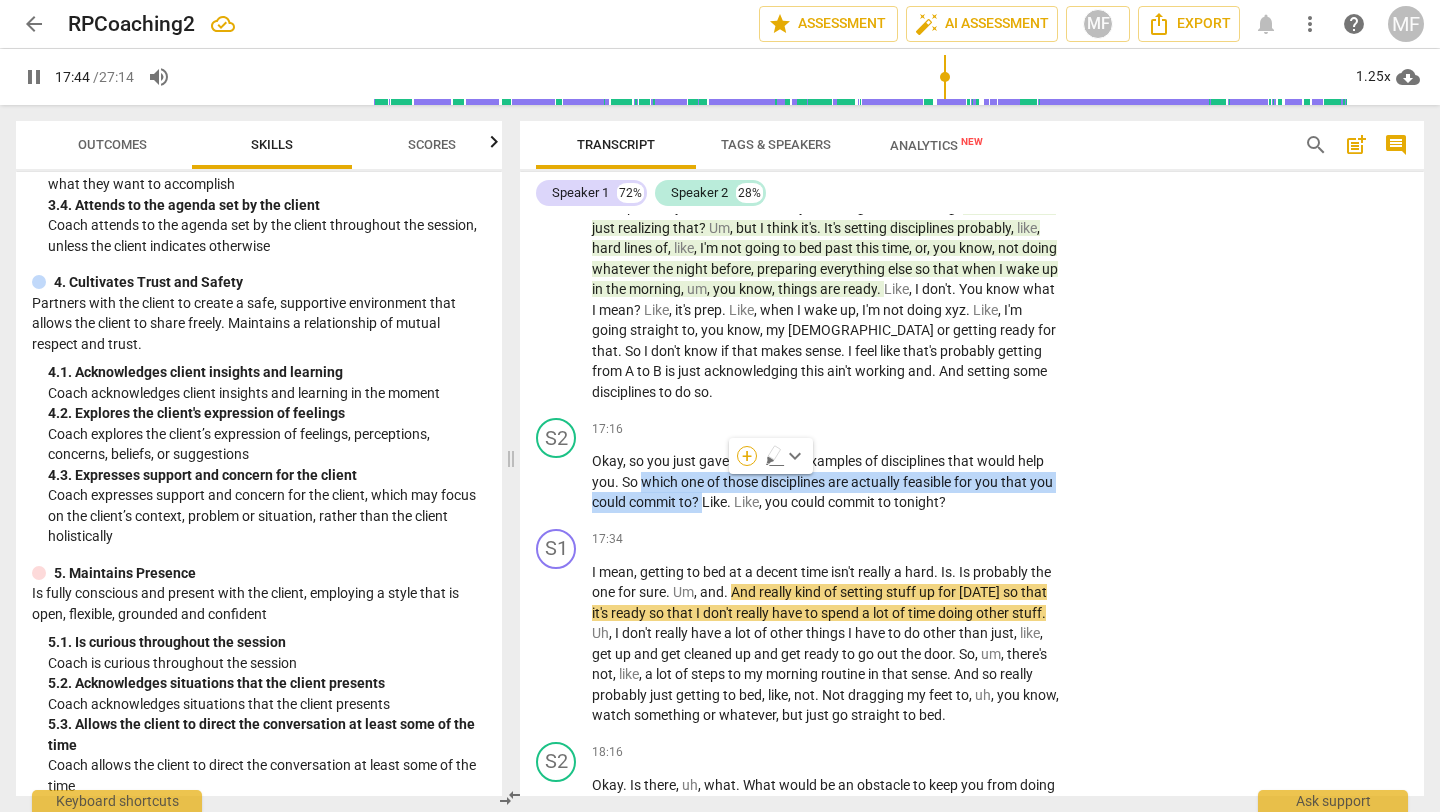 click on "+" at bounding box center [747, 456] 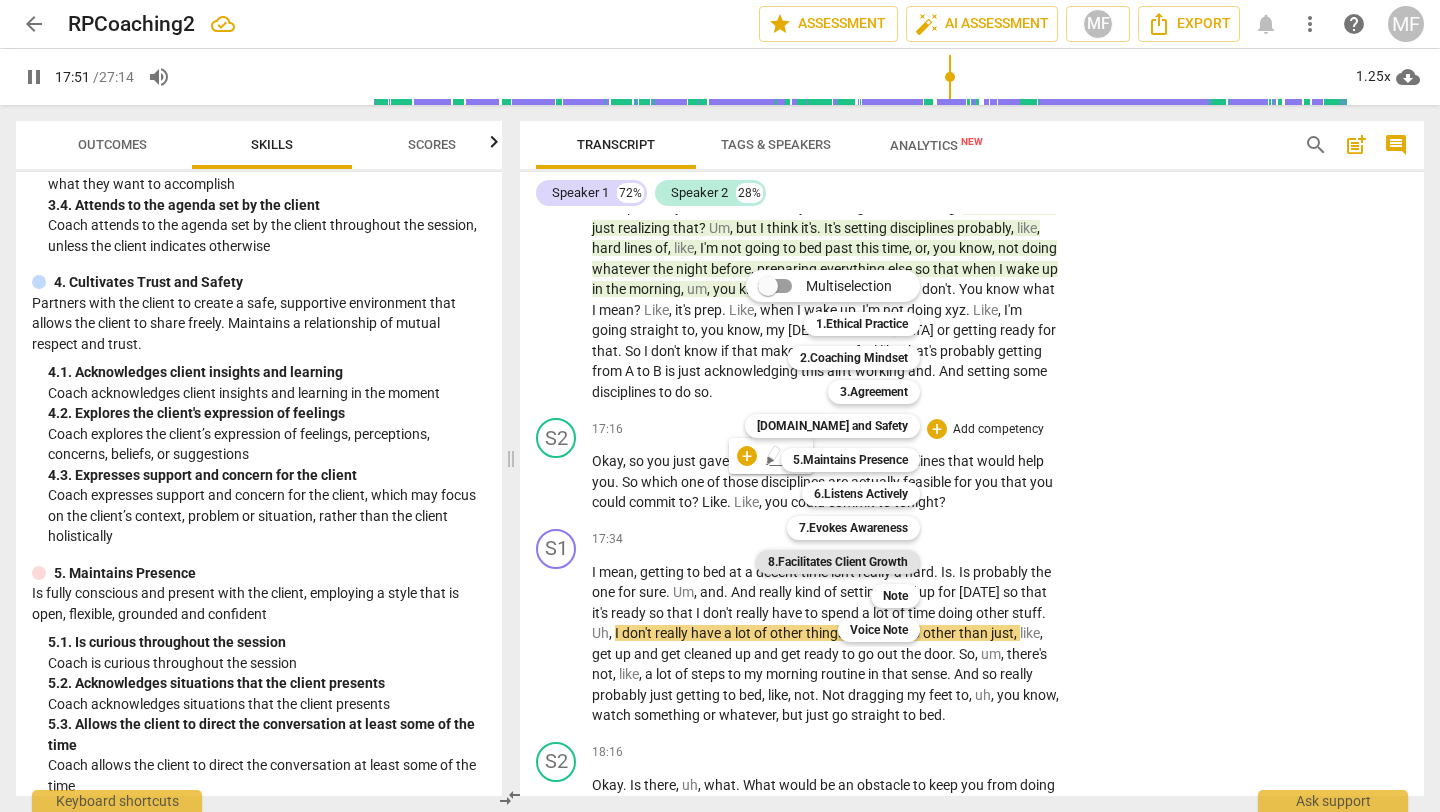 click on "8.Facilitates Client Growth" at bounding box center [838, 562] 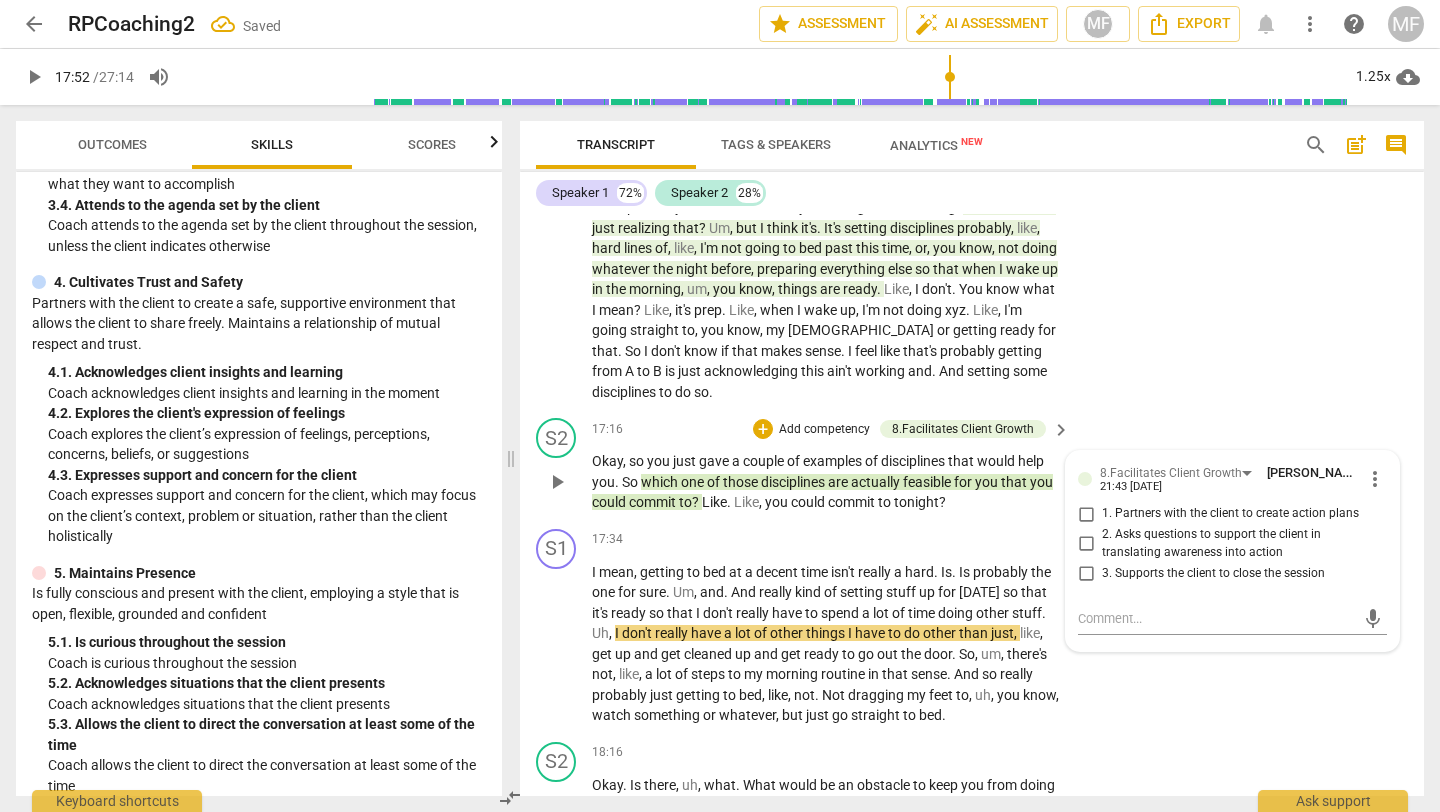 click on "1. Partners with the client to create action plans" at bounding box center (1230, 514) 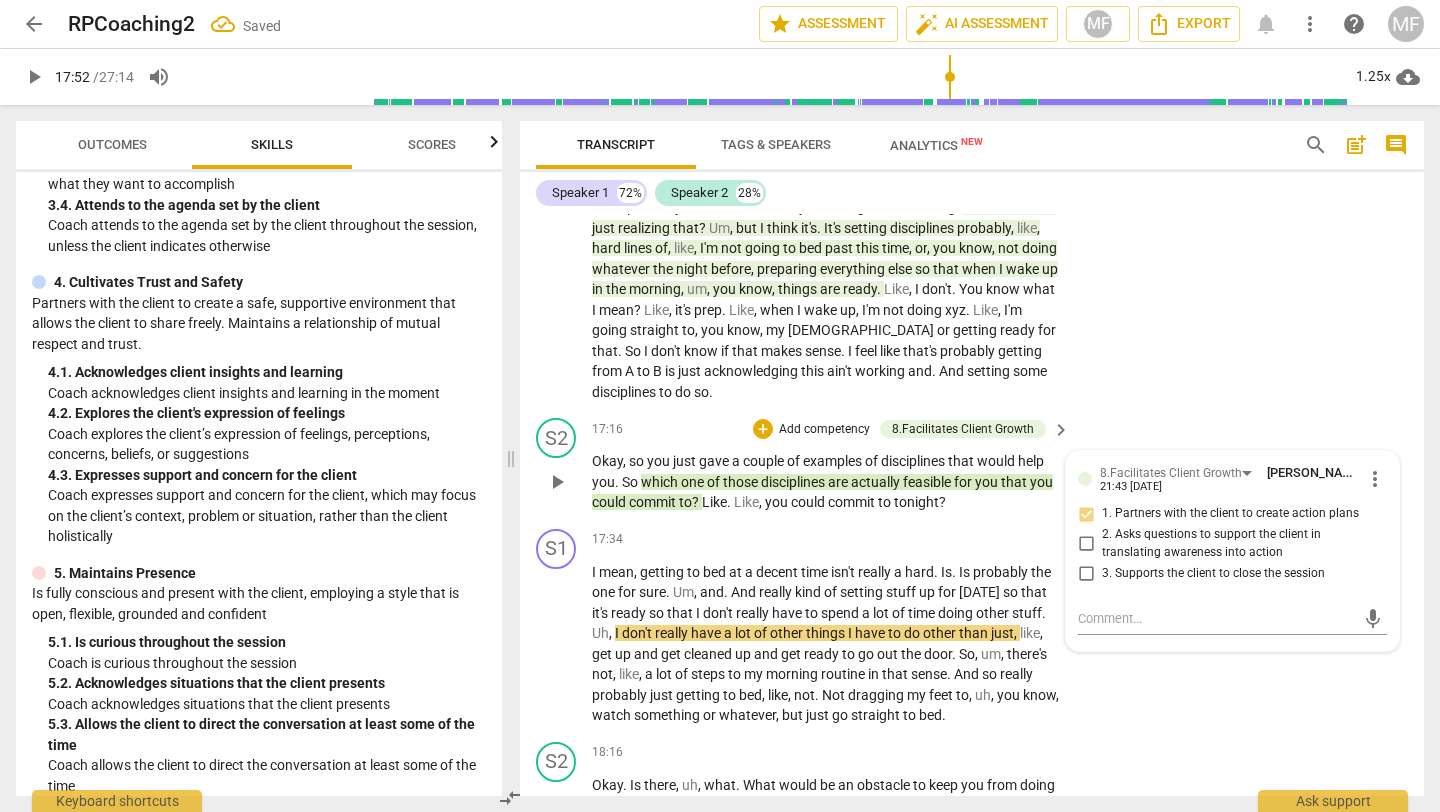 click on "2. Asks questions to support the client in translating awareness into action" at bounding box center (1240, 543) 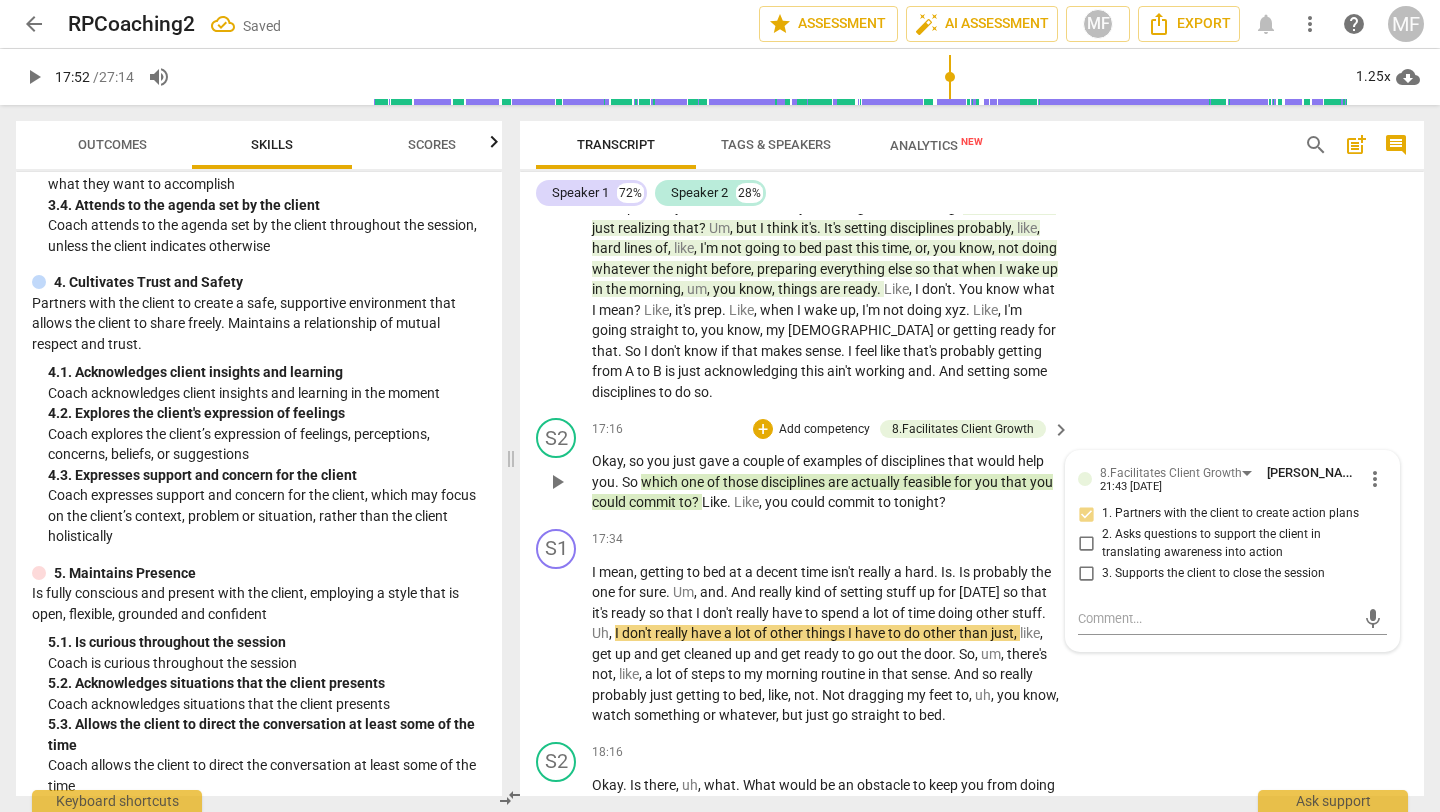 click on "2. Asks questions to support the client in translating awareness into action" at bounding box center [1086, 544] 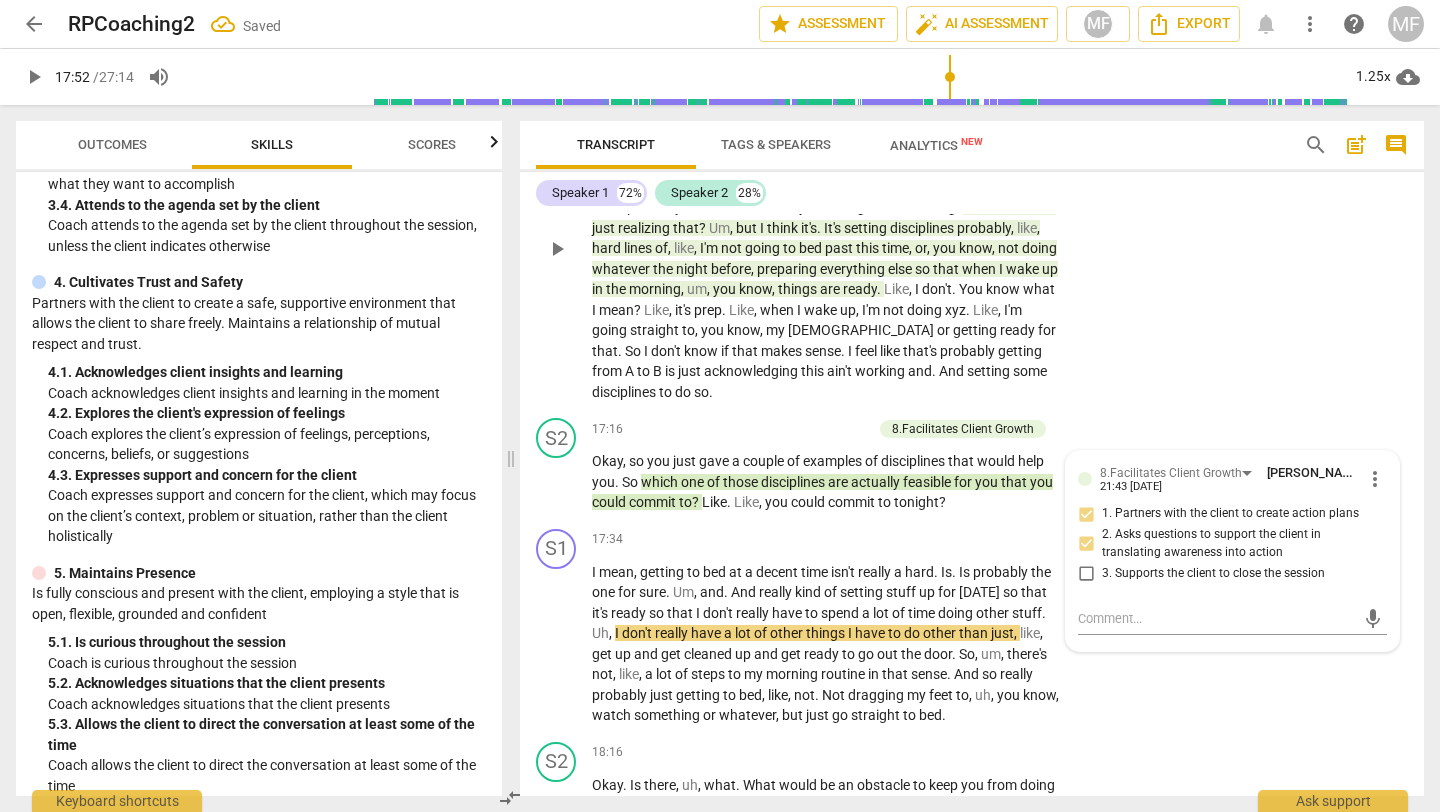 click on "S1 play_arrow pause 15:50 + Add competency Notes keyboard_arrow_right I   mean ,   I   think   the   frustrating   thing   about   it   is   it's   like ,   at   this   point ,   like ,   I   know ,   like ,   we   literally   Just   like ,   I   feel   stupid   even   having   the   conversation   because   it's   like ,   yeah ,   duh .   Like ,   when   you   say   it   out   loud ,   it's   like ,   well ,   of   course   you   should   make   that   change .   Like ,   the   benefits   are   obviously   outweighing   the   results   of   what   you're   doing .   Y .   Um ,   and   I   think   just   getting   there   probably   is ,   like ,   the .   The   way   I'm   doing   it   isn't   working .   You   know ,   am   I   just   realizing   that ?   Um ,   but   I   think   it's .   It's   setting   disciplines   probably ,   like ,   hard   lines   of ,   like ,   I'm   not   going   to   bed   past   this   time ,   or ,   you   know ,   not   doing   whatever   the   night   before ,   preparing" at bounding box center (972, 232) 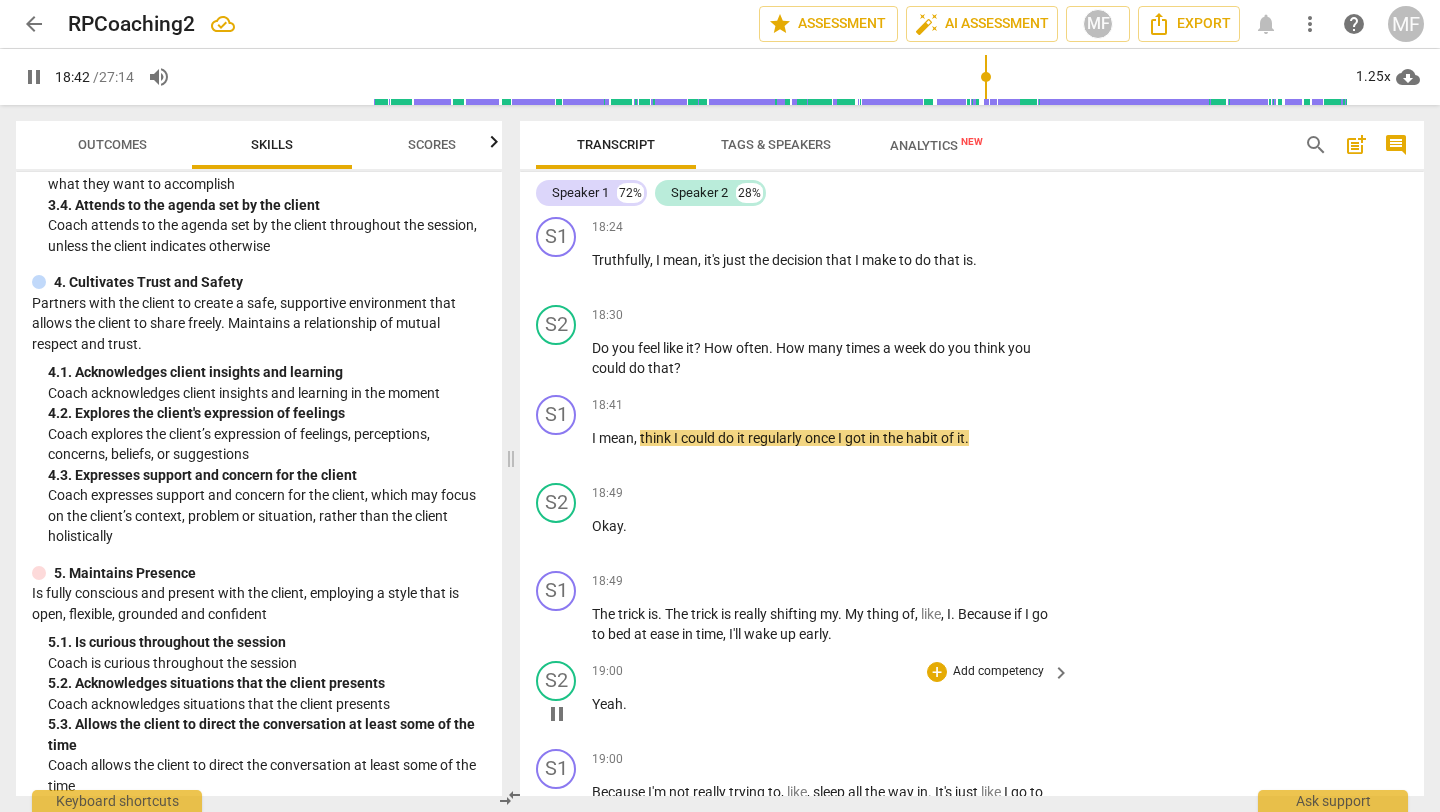 scroll, scrollTop: 7059, scrollLeft: 0, axis: vertical 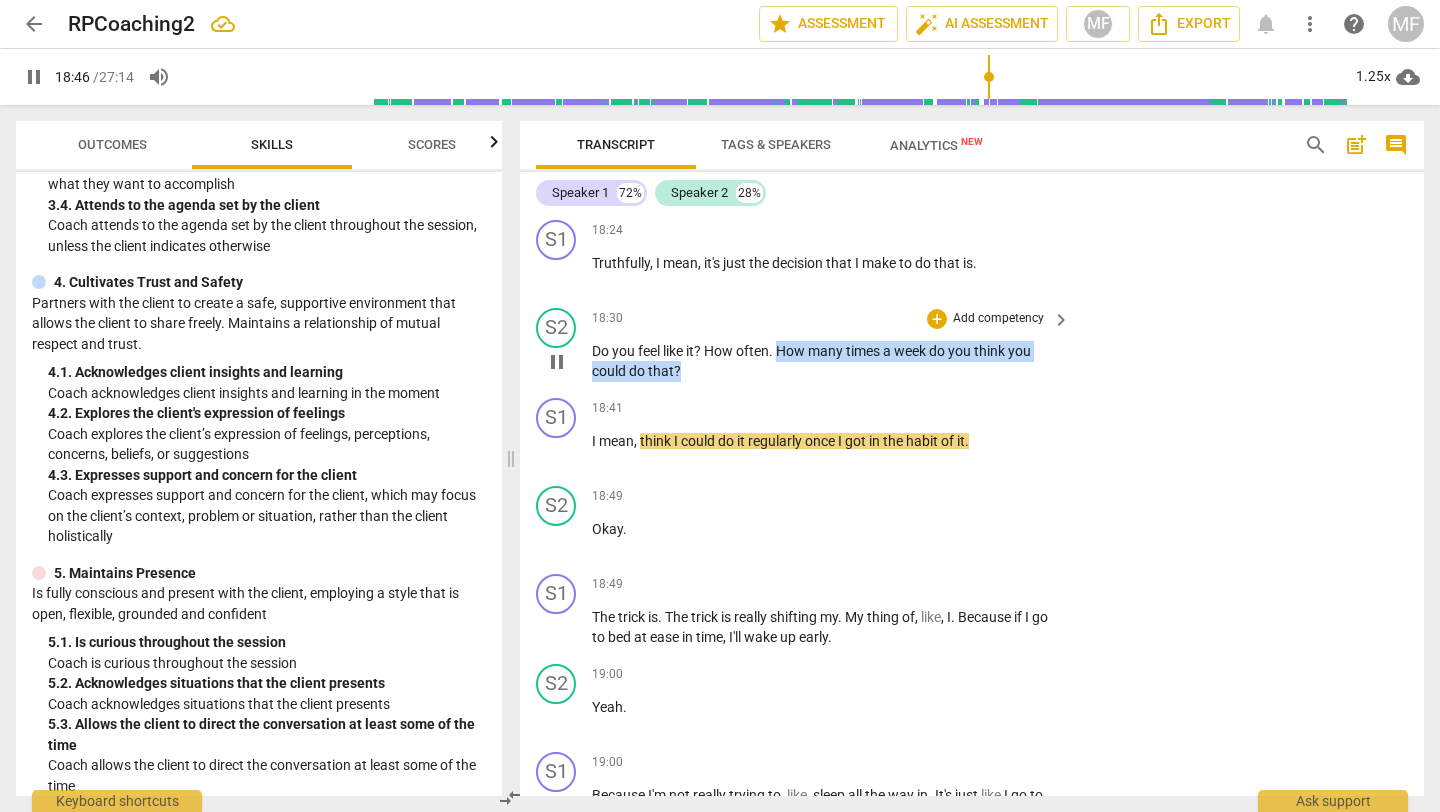 drag, startPoint x: 718, startPoint y: 353, endPoint x: 780, endPoint y: 332, distance: 65.459915 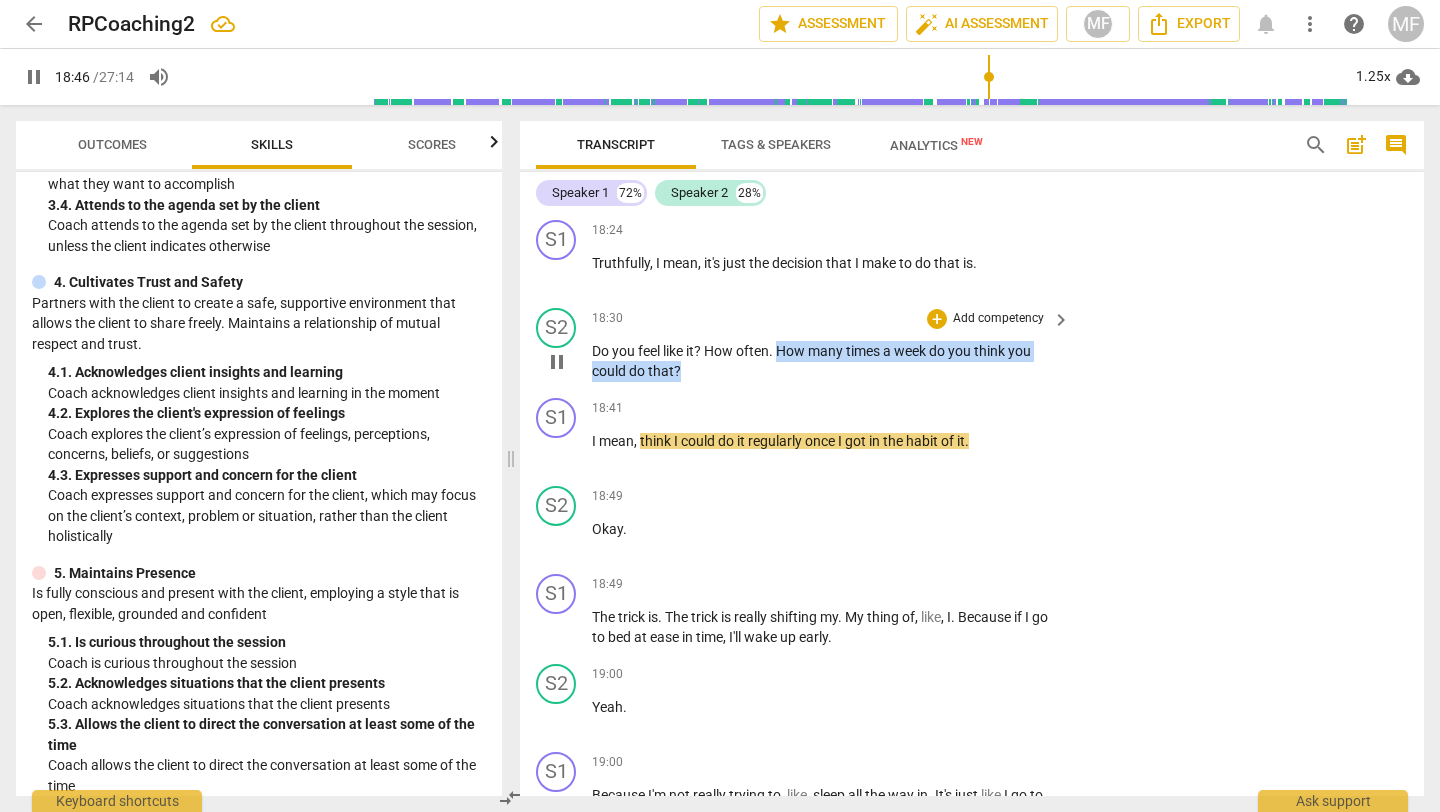 click on "Do   you   feel   like   it ?   How   often .   How   many   times   a   week   do   you   think   you   could   do   that ?" at bounding box center (826, 361) 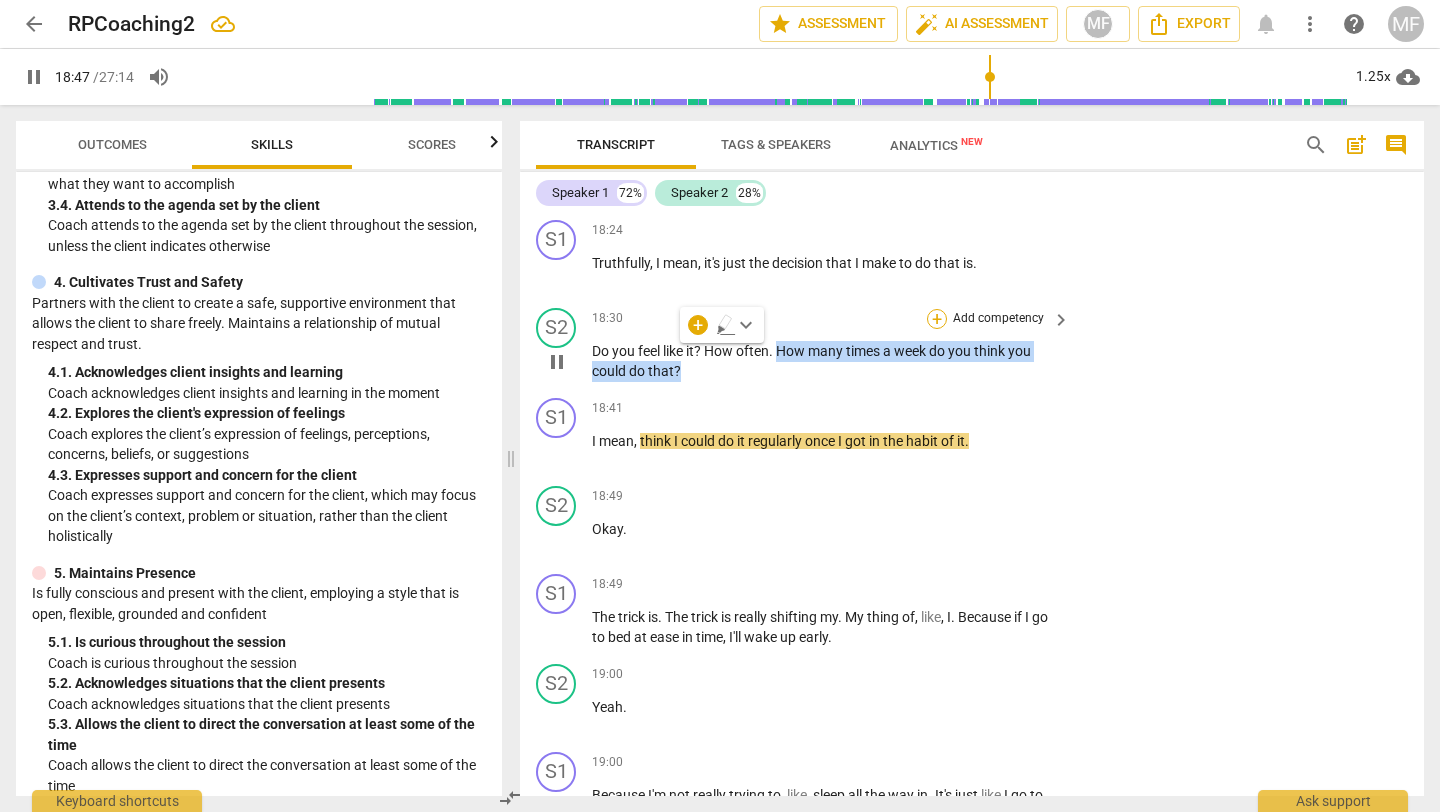 click on "+" at bounding box center (937, 319) 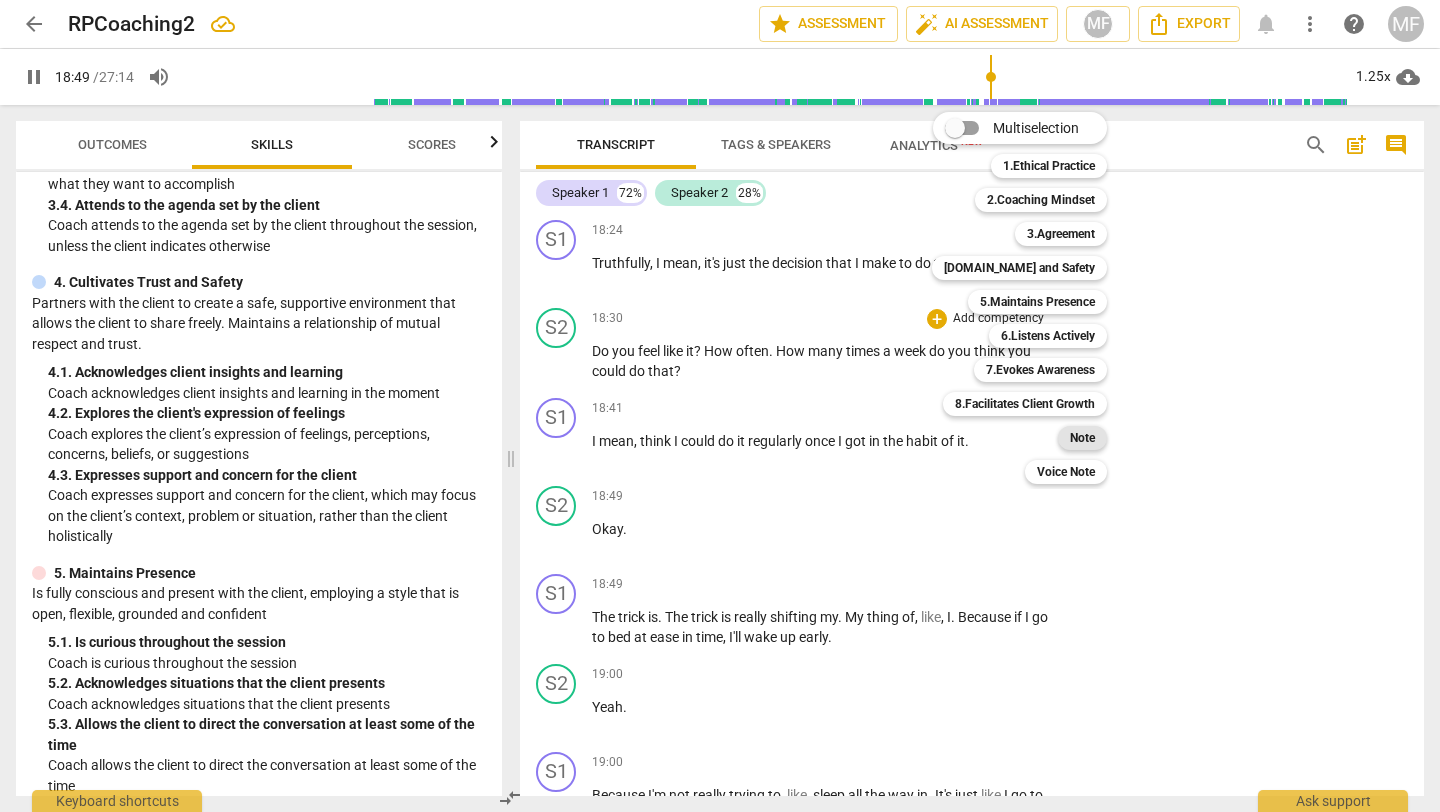 click on "Note" at bounding box center [1082, 438] 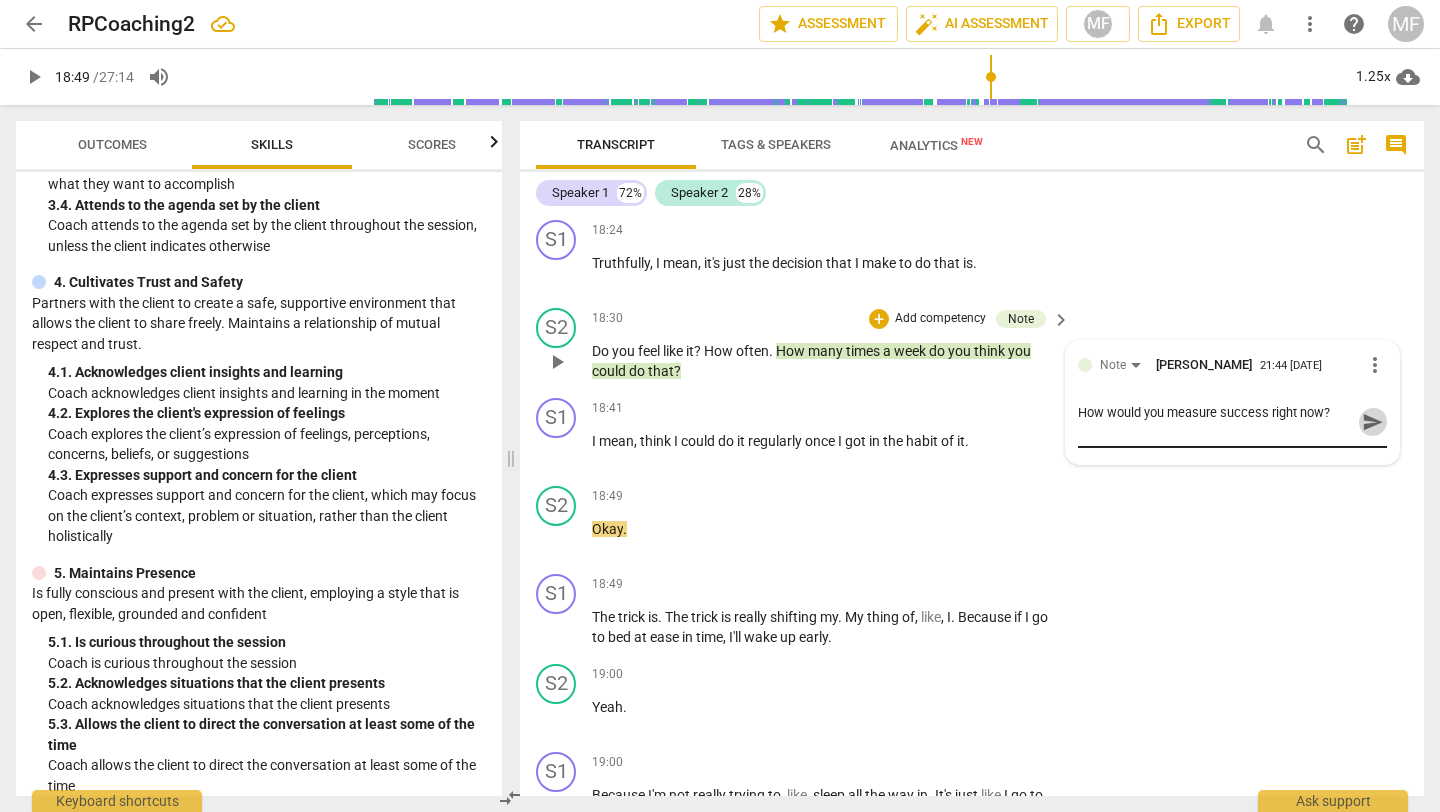 click on "send" at bounding box center [1373, 422] 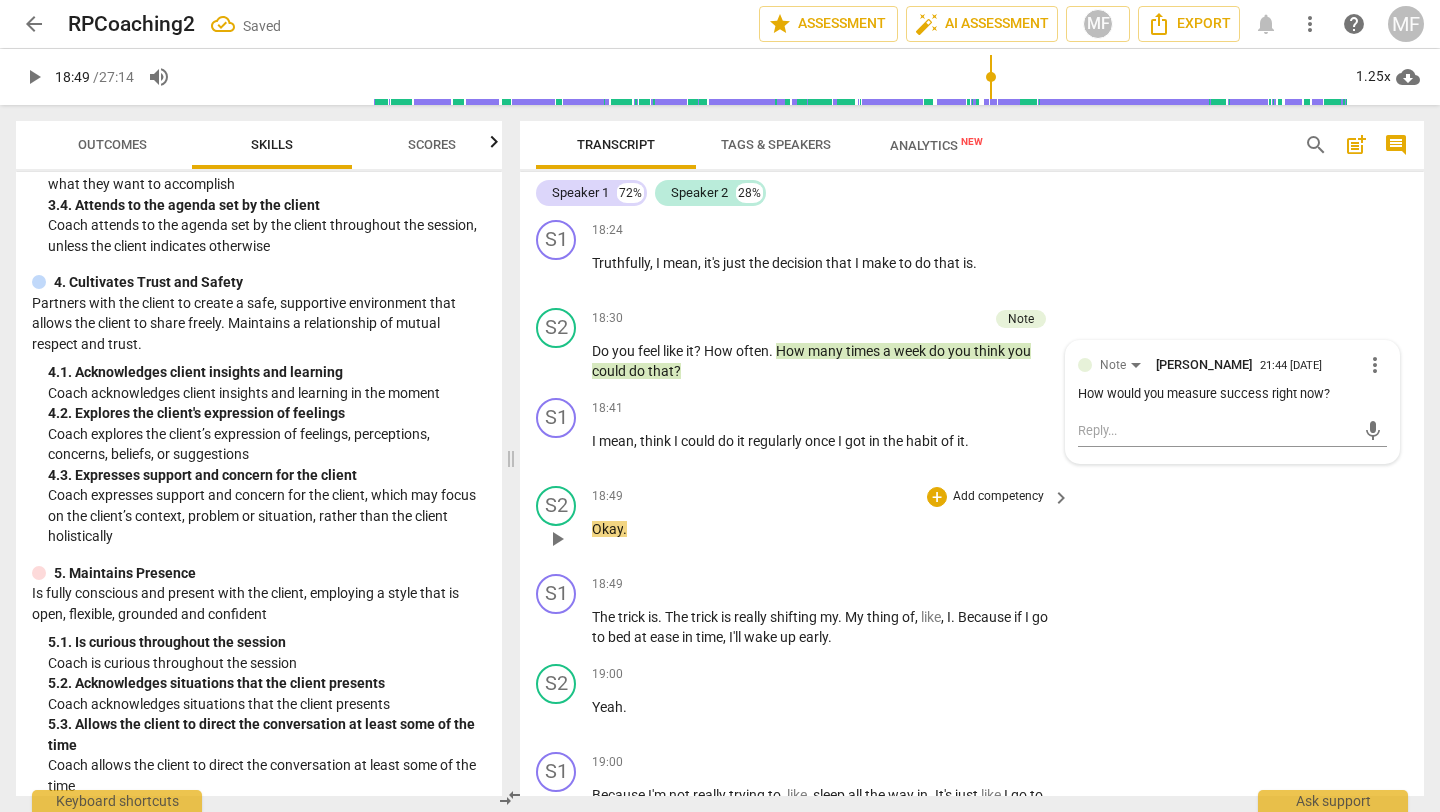 click on "play_arrow" at bounding box center [557, 539] 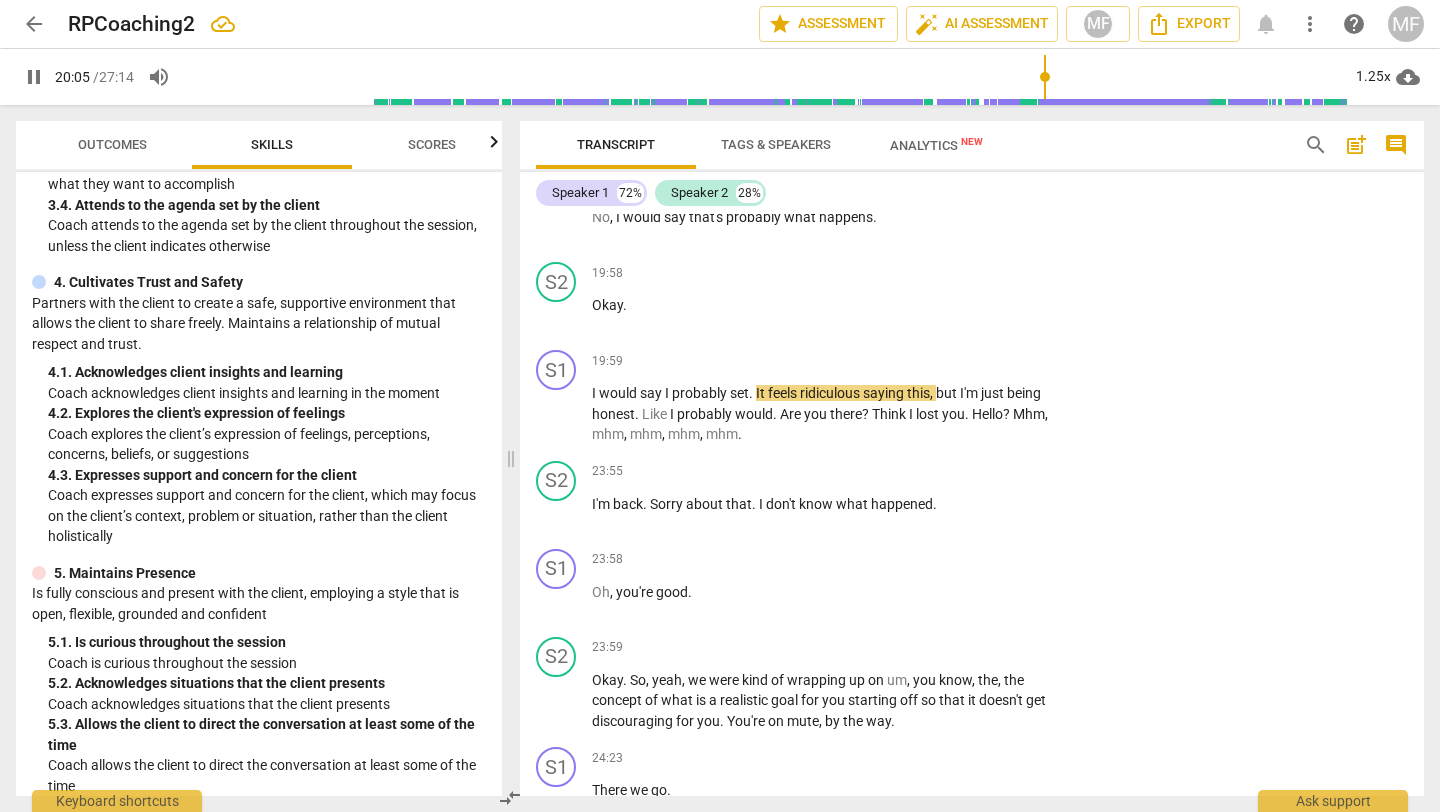 scroll, scrollTop: 8140, scrollLeft: 0, axis: vertical 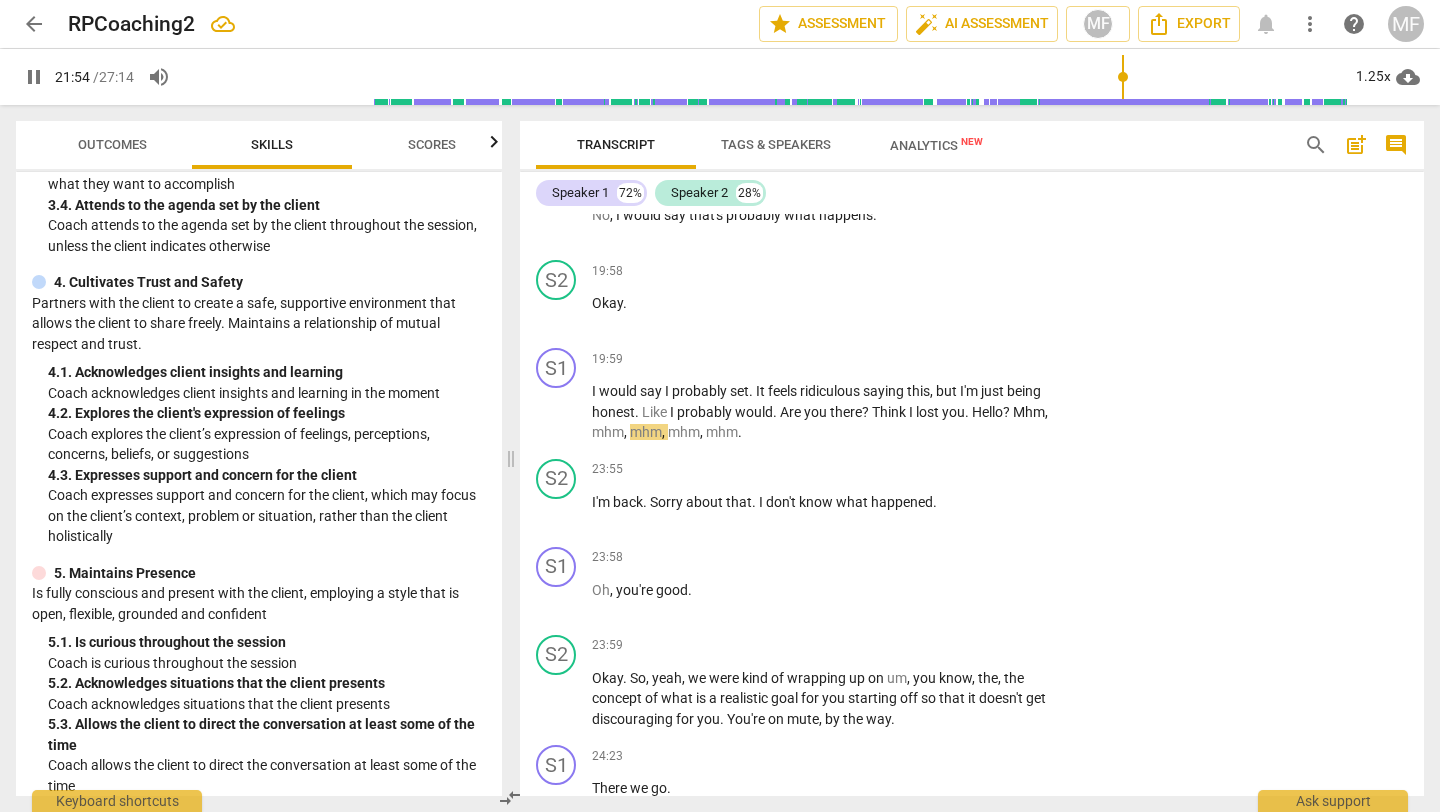 drag, startPoint x: 1059, startPoint y: 77, endPoint x: 1121, endPoint y: 77, distance: 62 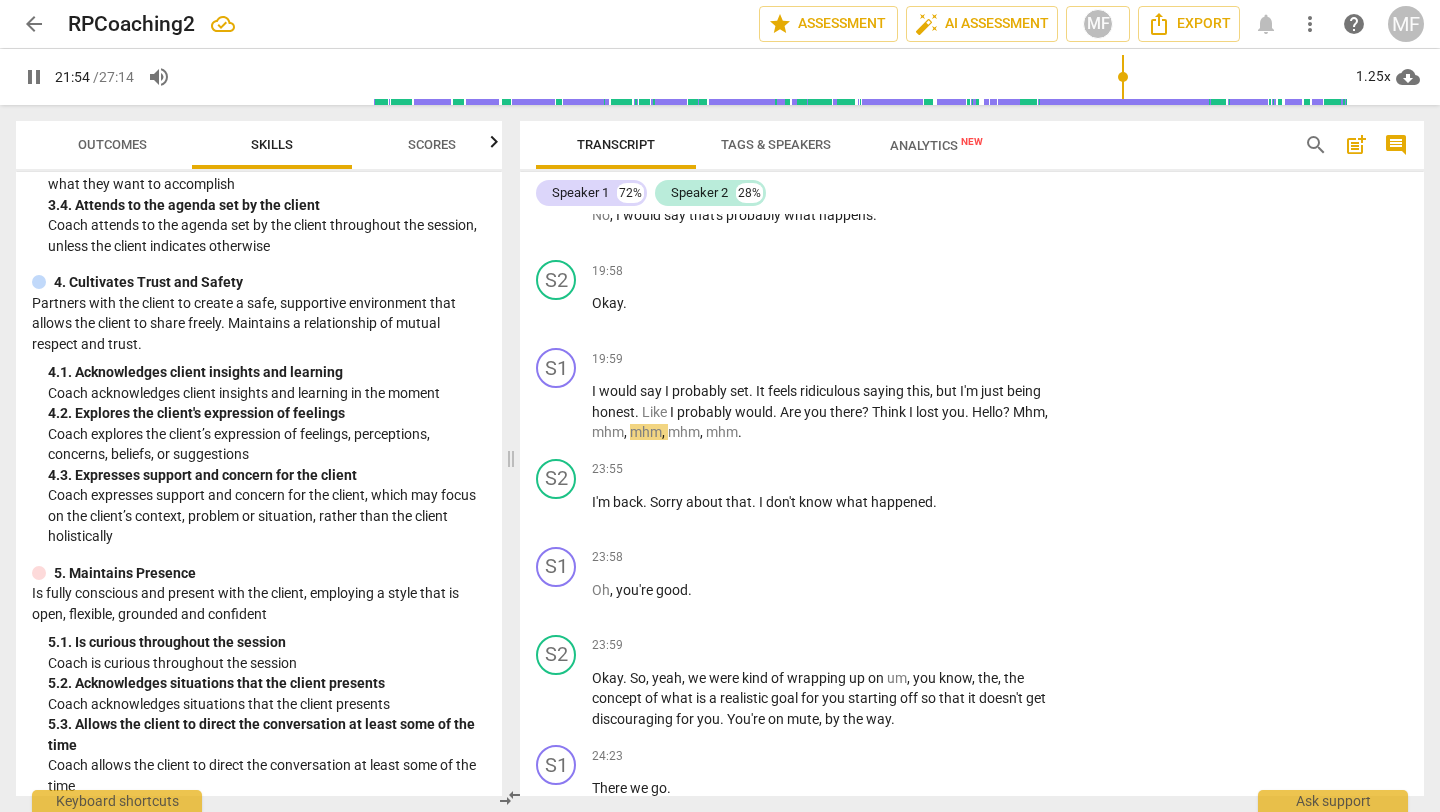 click at bounding box center [767, 77] 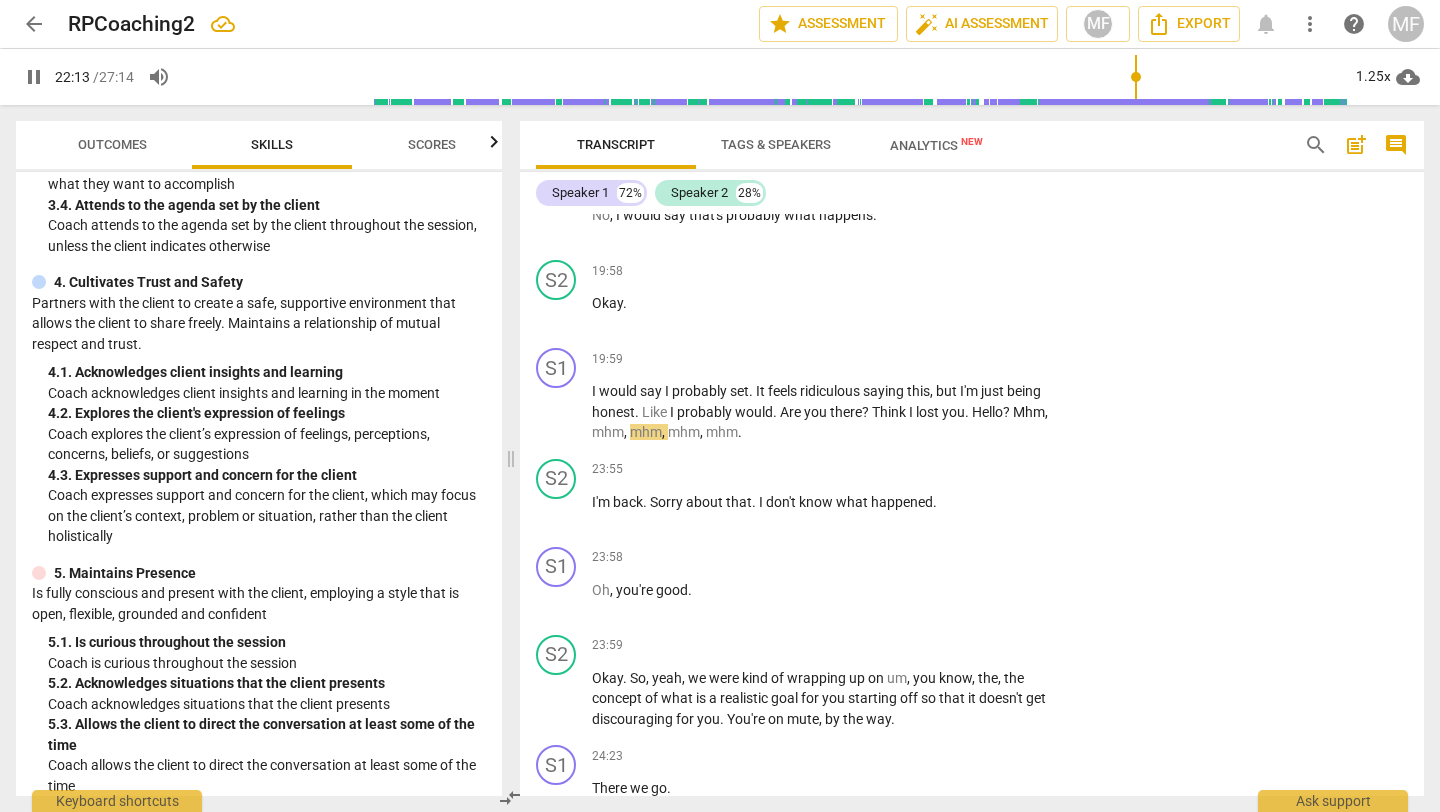 drag, startPoint x: 1122, startPoint y: 75, endPoint x: 1135, endPoint y: 75, distance: 13 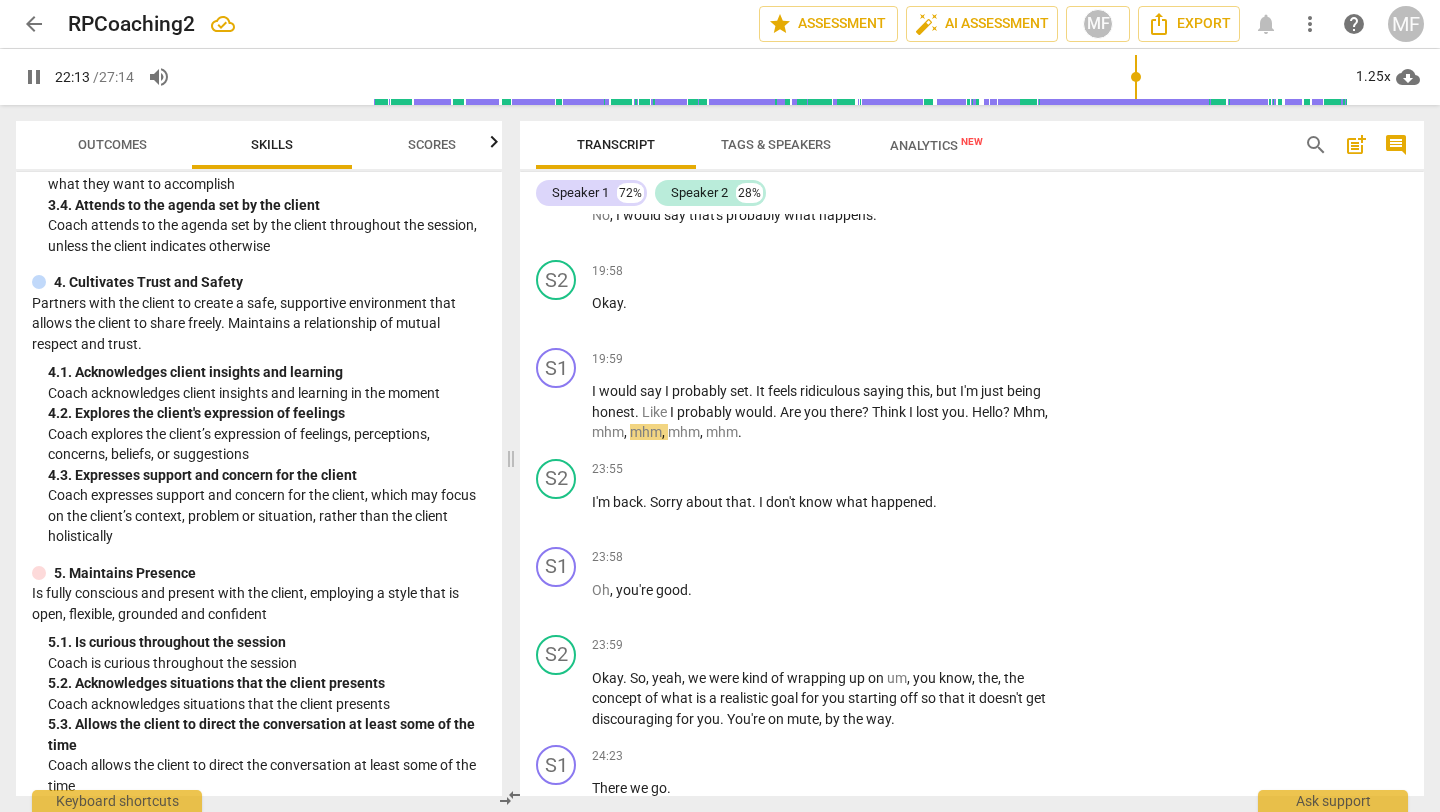 click at bounding box center (767, 77) 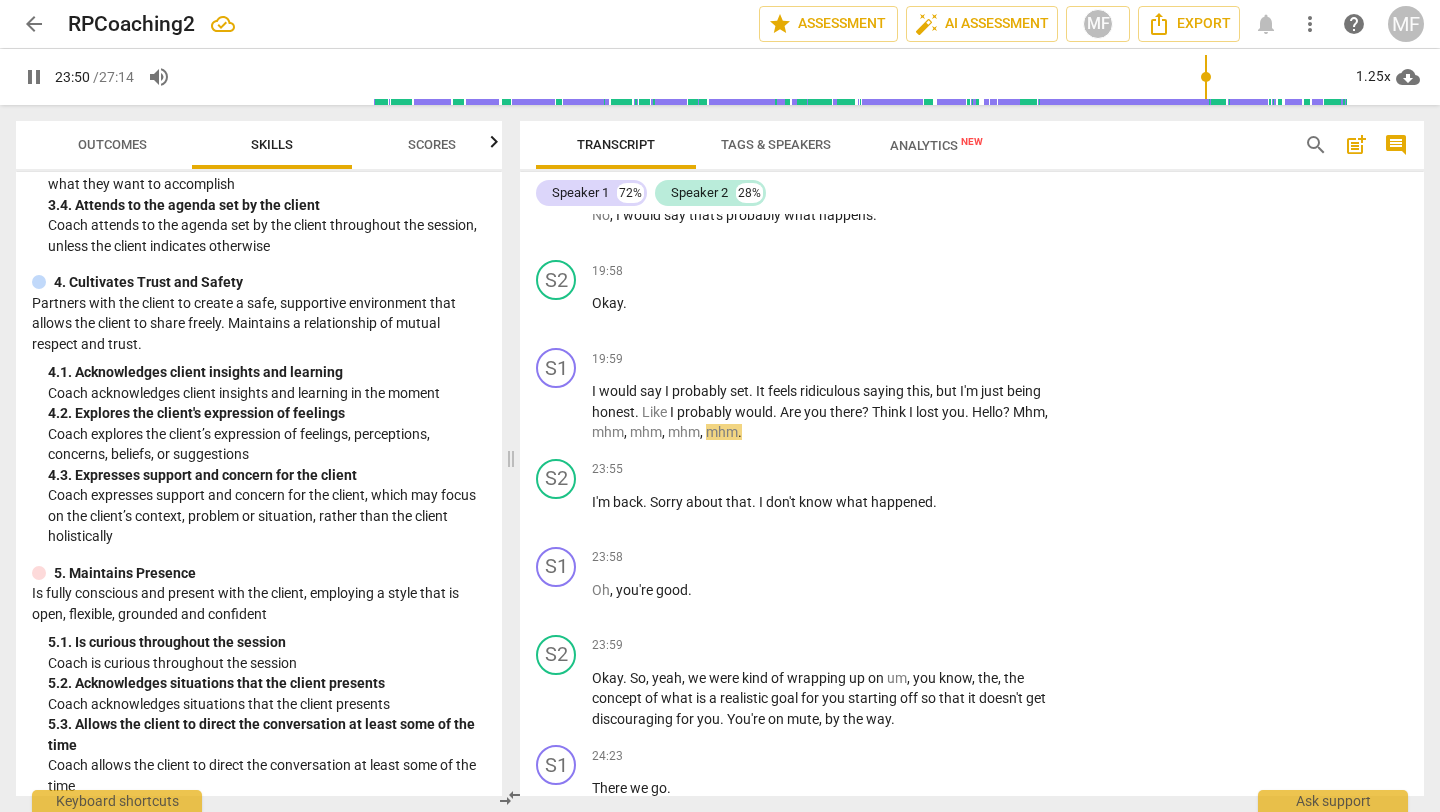 drag, startPoint x: 1135, startPoint y: 76, endPoint x: 1204, endPoint y: 86, distance: 69.72087 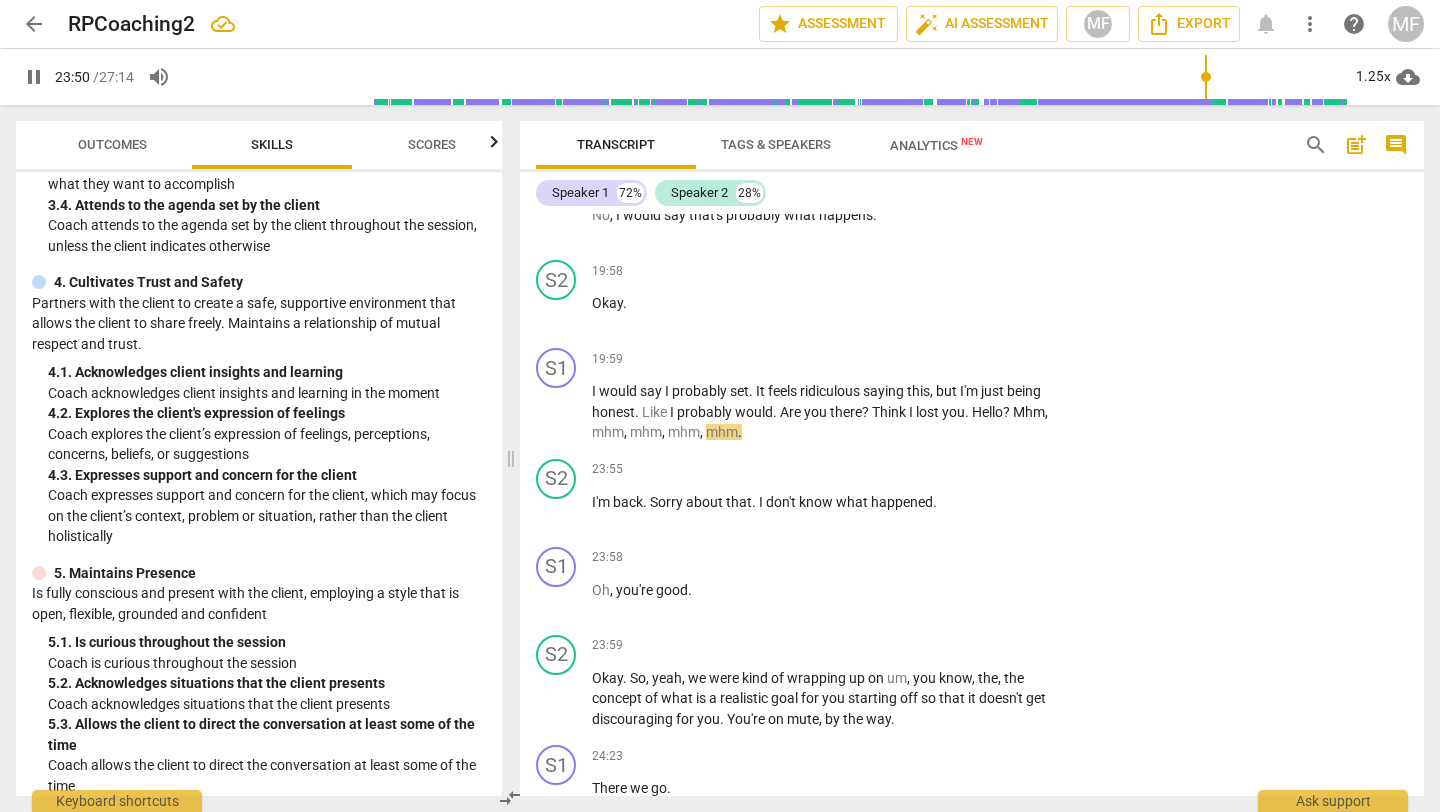 click at bounding box center (767, 77) 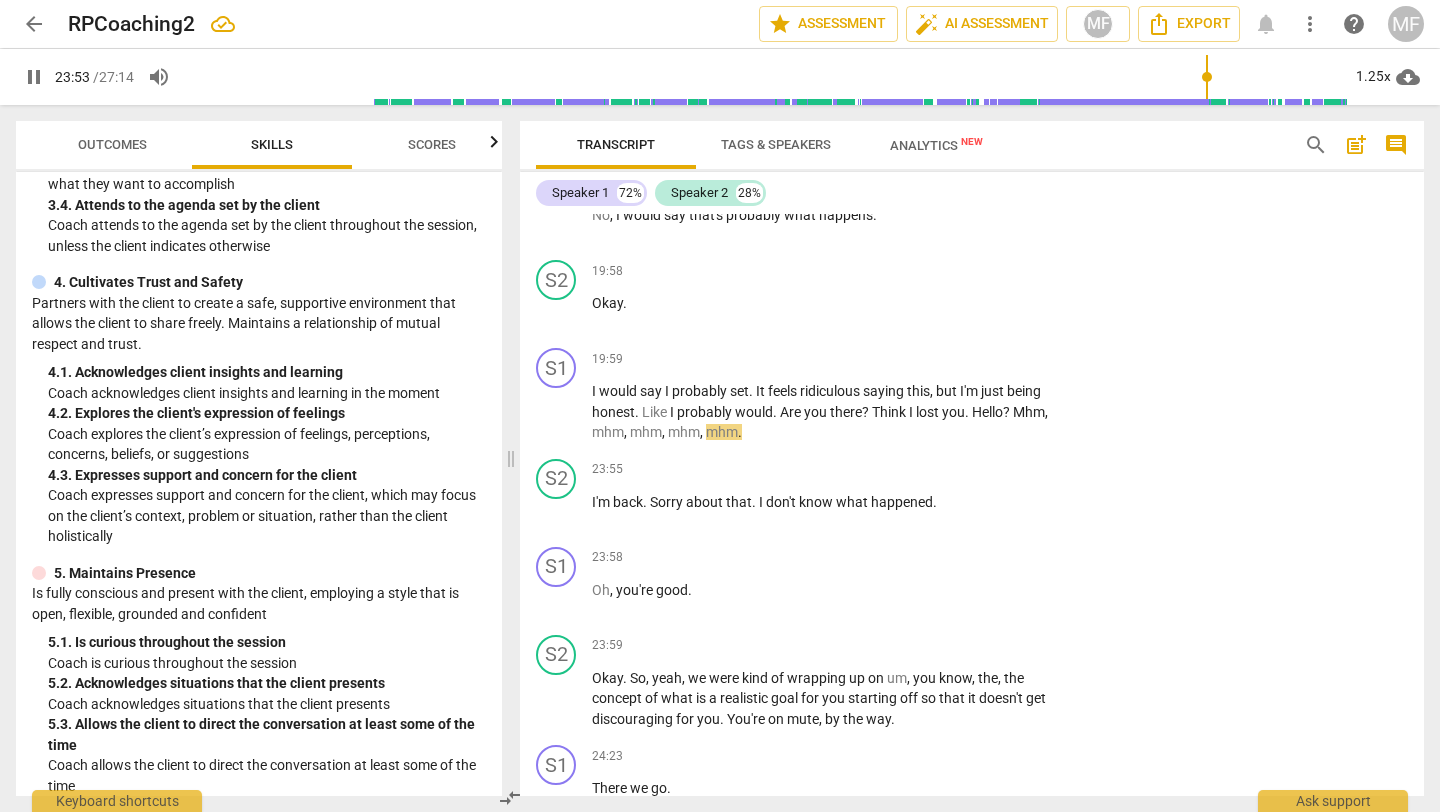 click at bounding box center [767, 77] 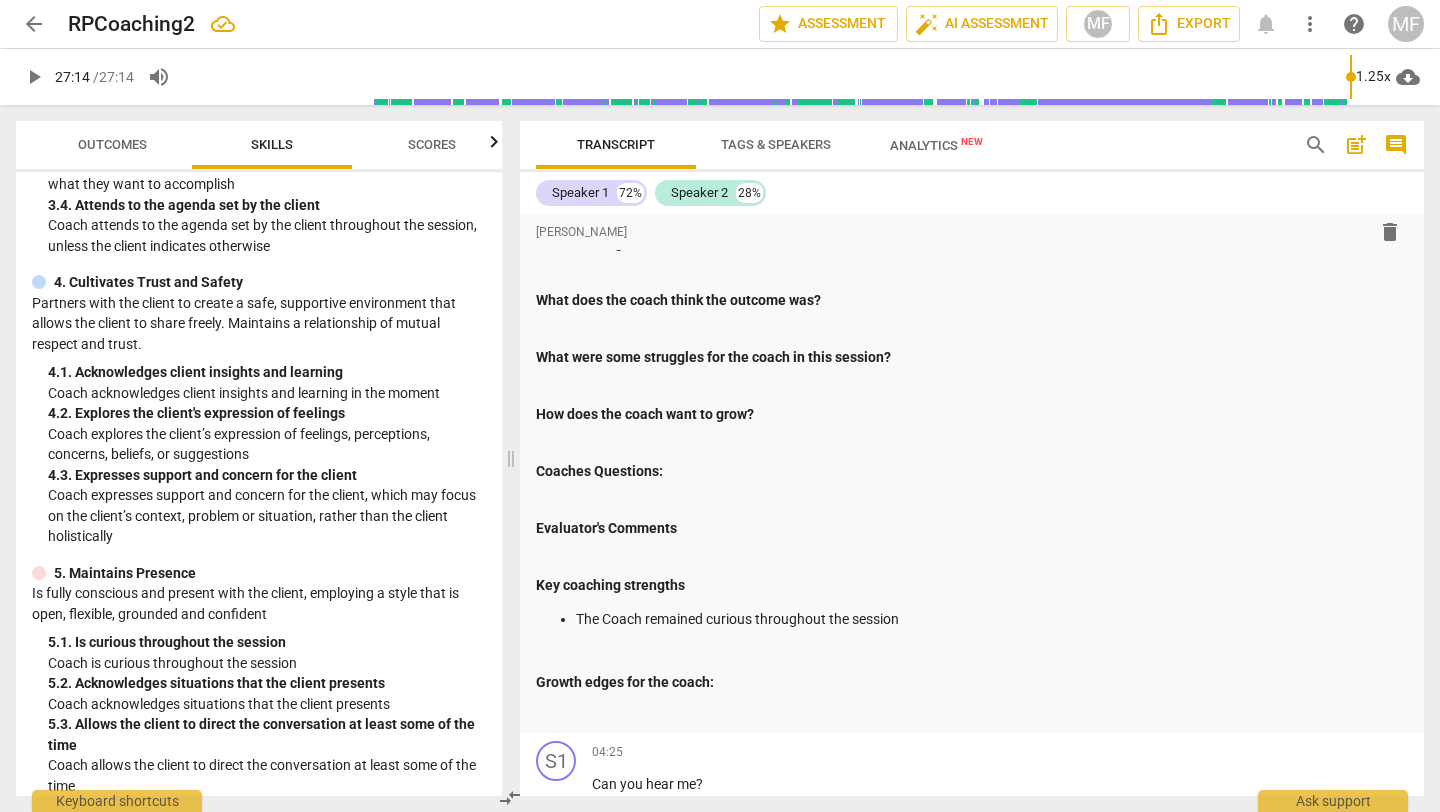 scroll, scrollTop: 59, scrollLeft: 0, axis: vertical 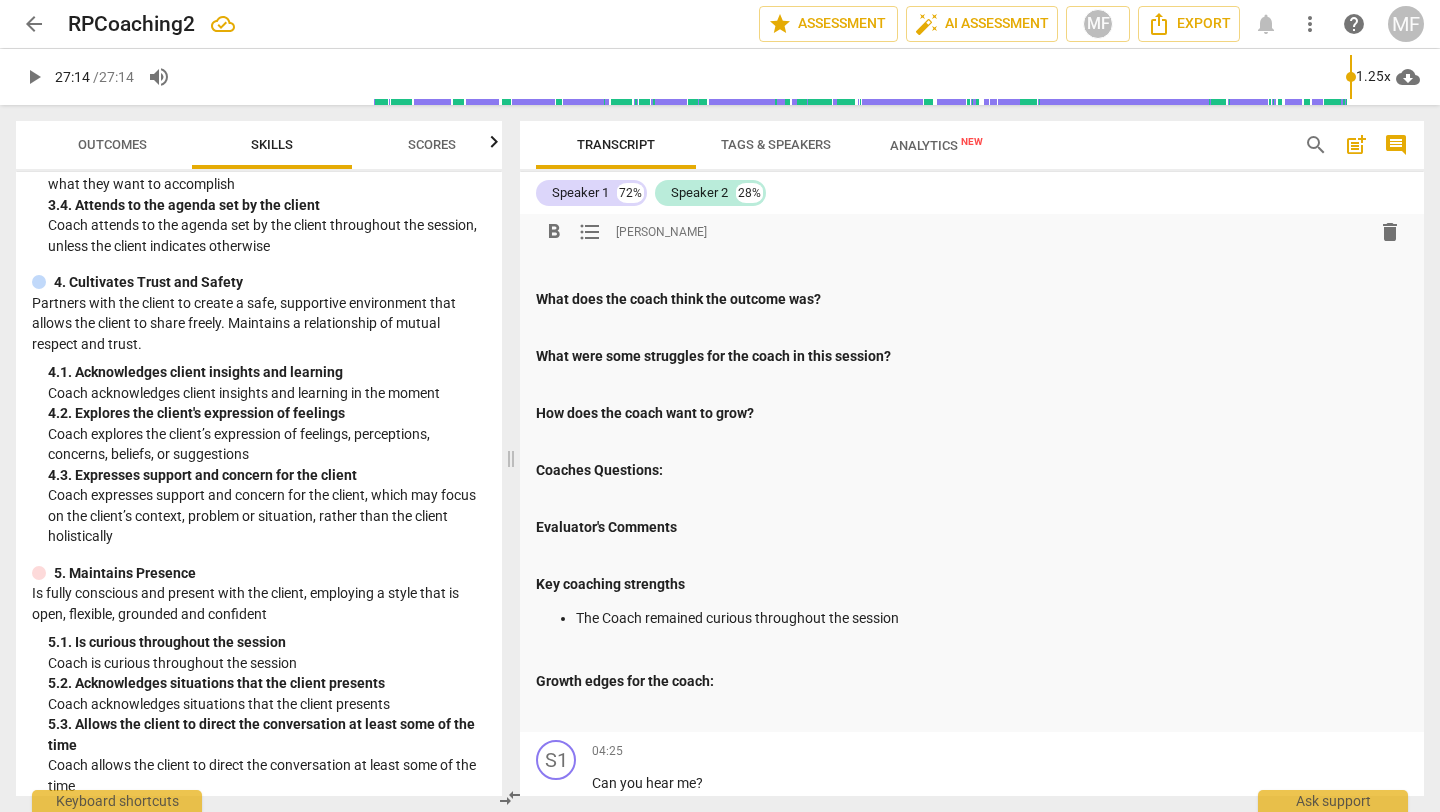 click on "The Coach remained curious throughout the session" at bounding box center [992, 618] 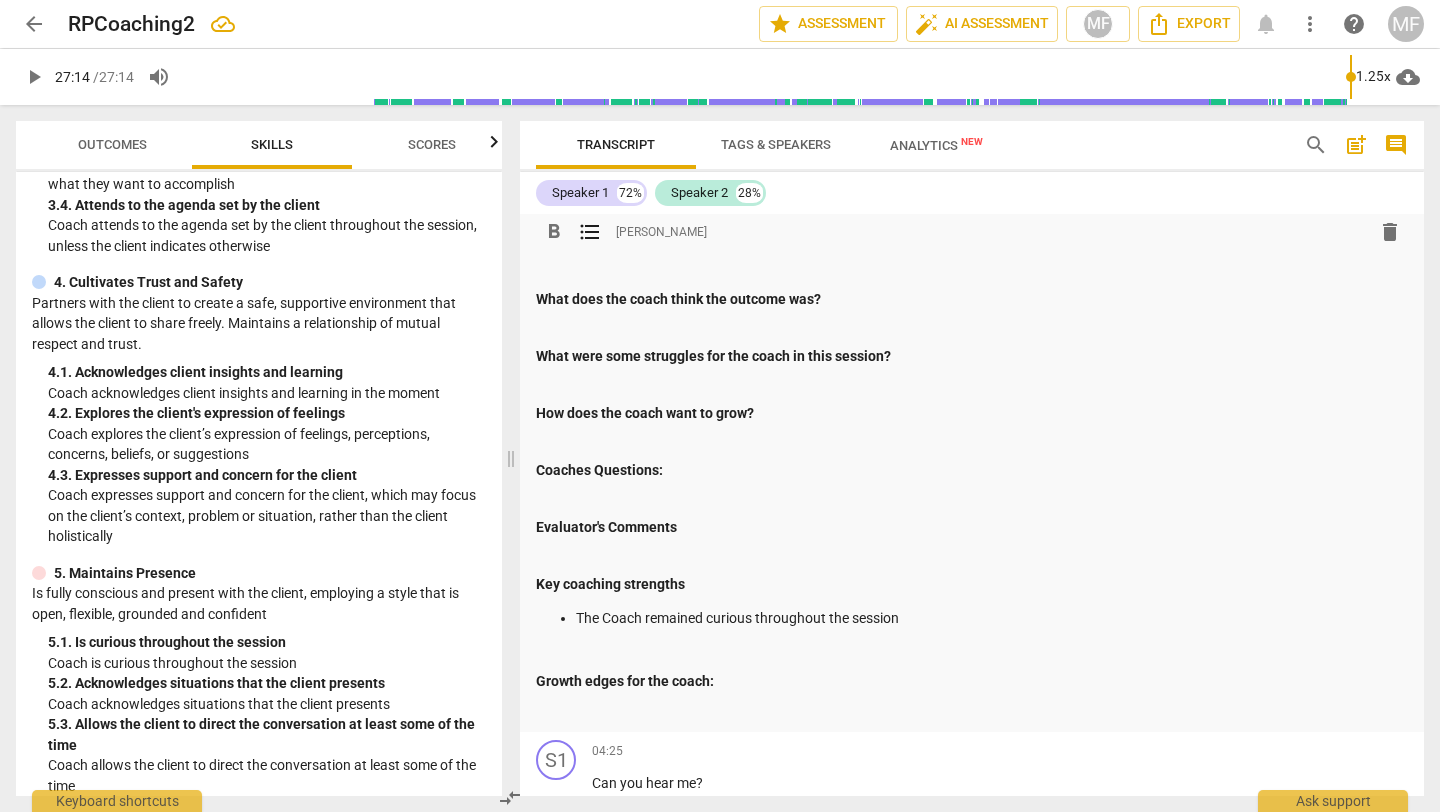 scroll, scrollTop: 0, scrollLeft: 0, axis: both 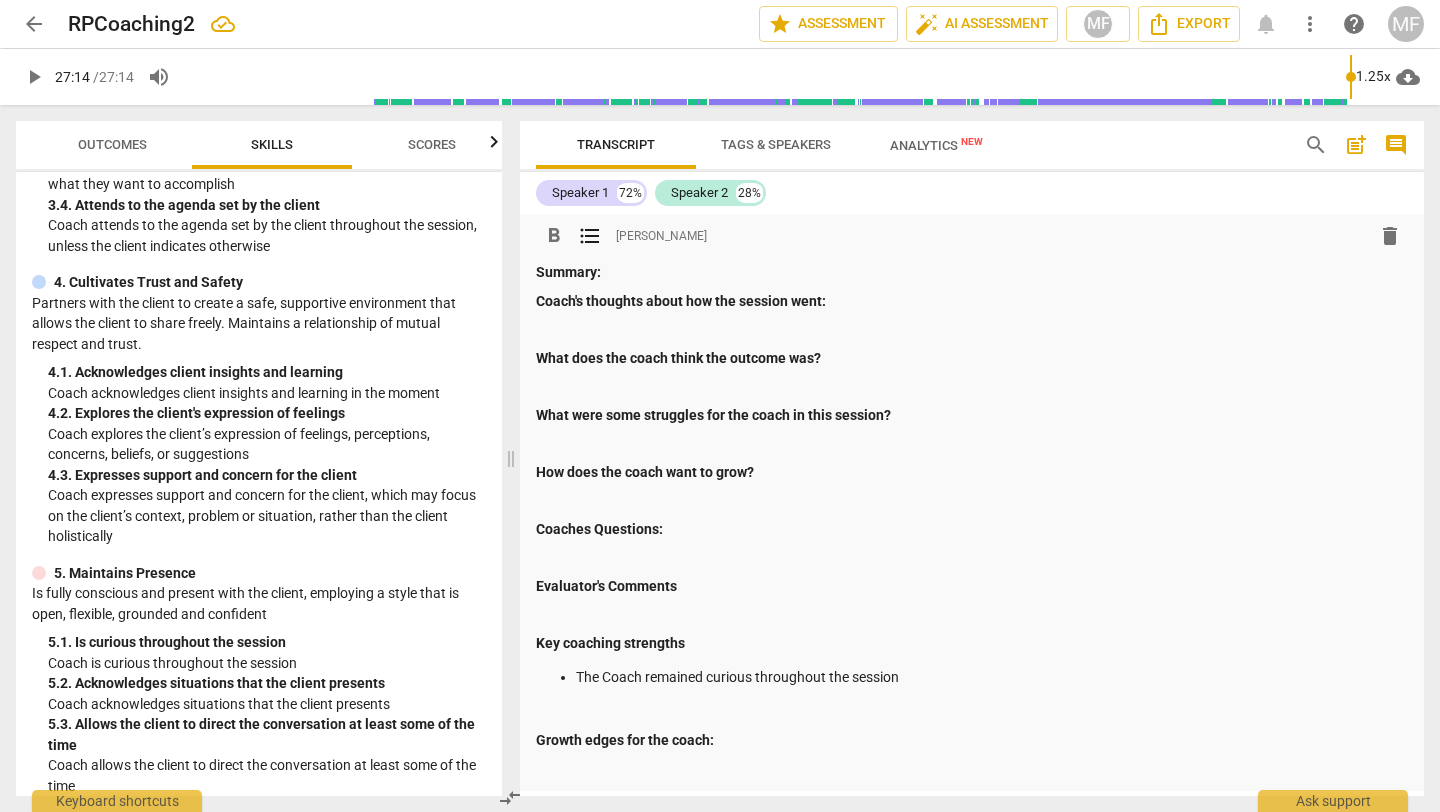 click on "Summary:" at bounding box center (972, 272) 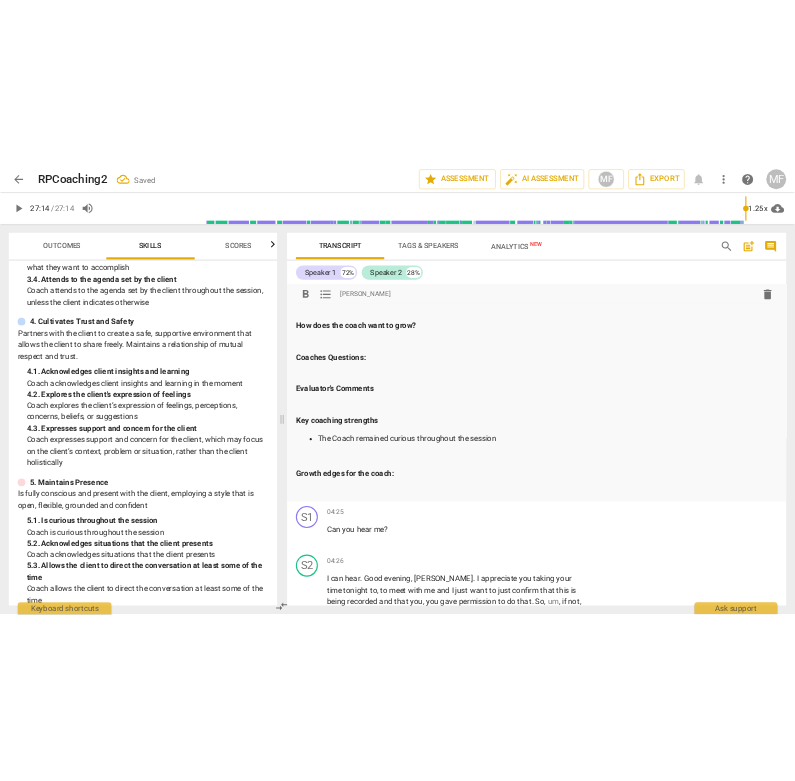 scroll, scrollTop: 185, scrollLeft: 0, axis: vertical 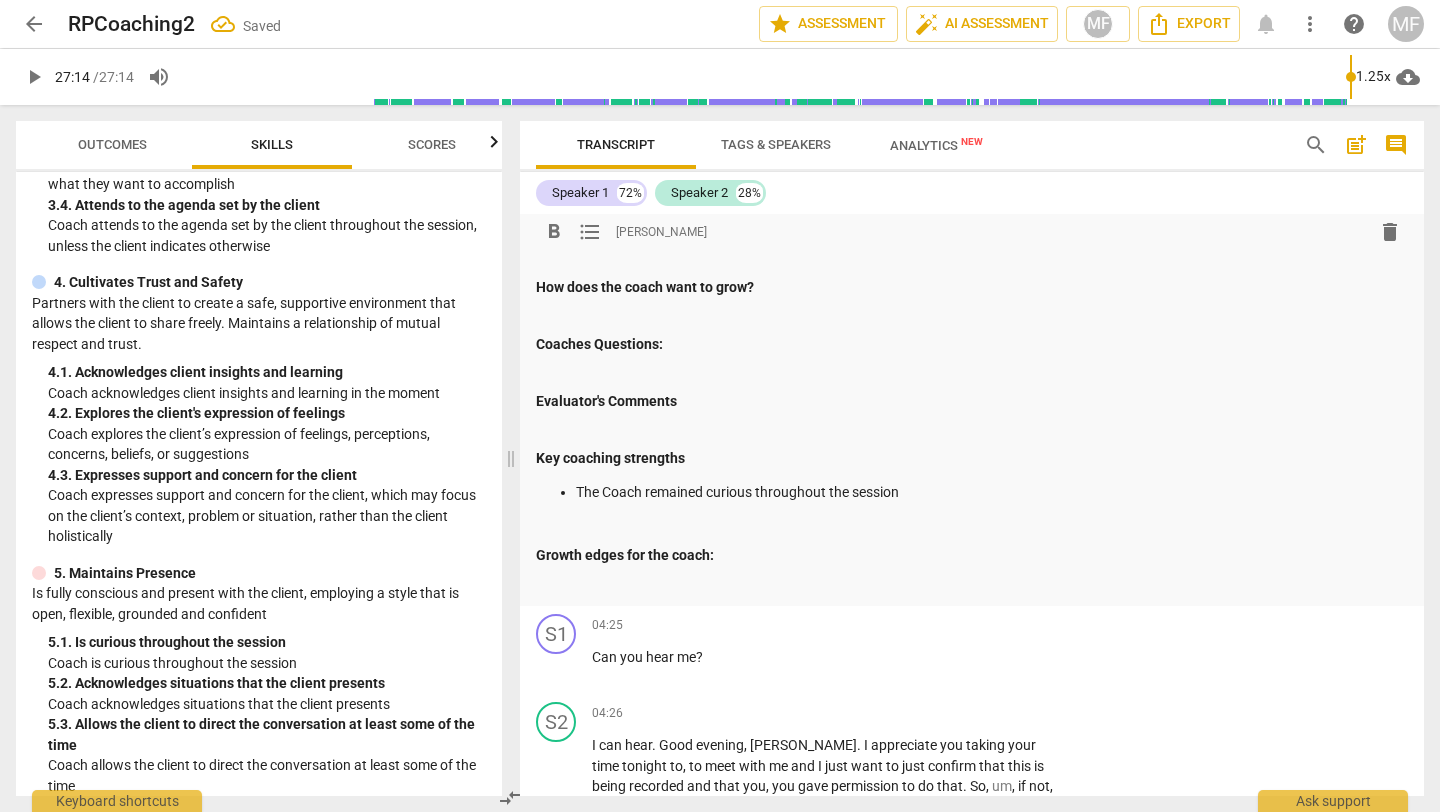 click at bounding box center (972, 584) 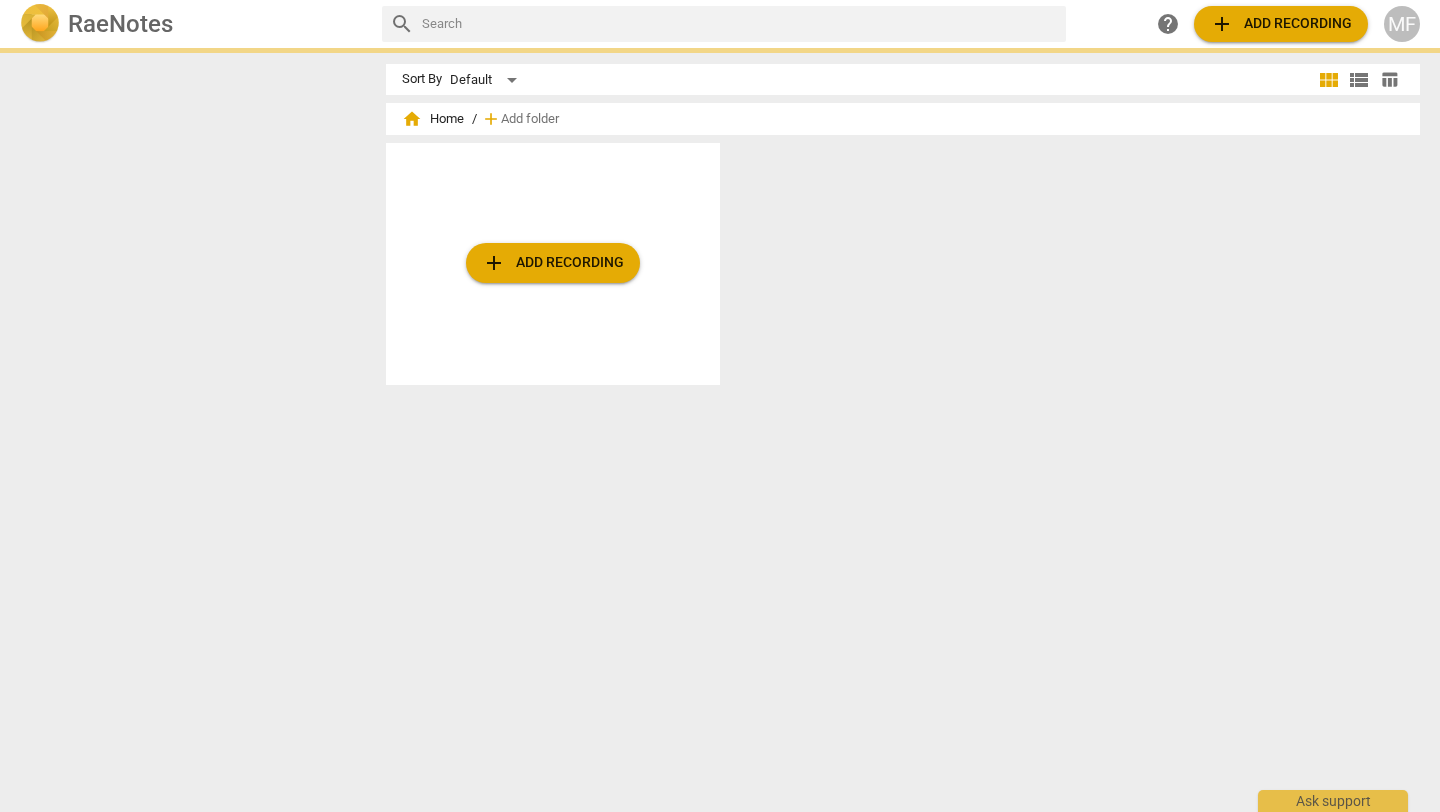 scroll, scrollTop: 0, scrollLeft: 0, axis: both 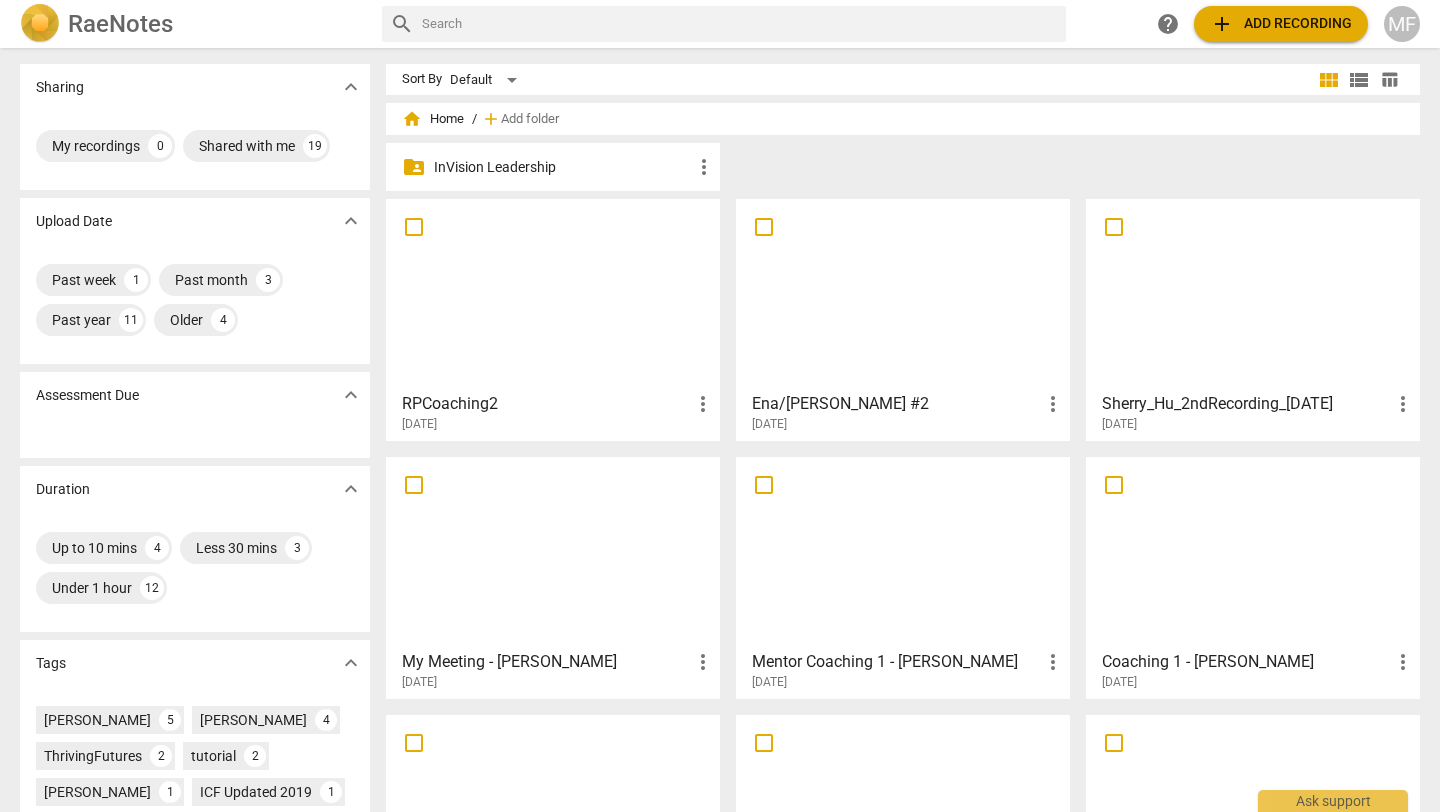 click at bounding box center [903, 294] 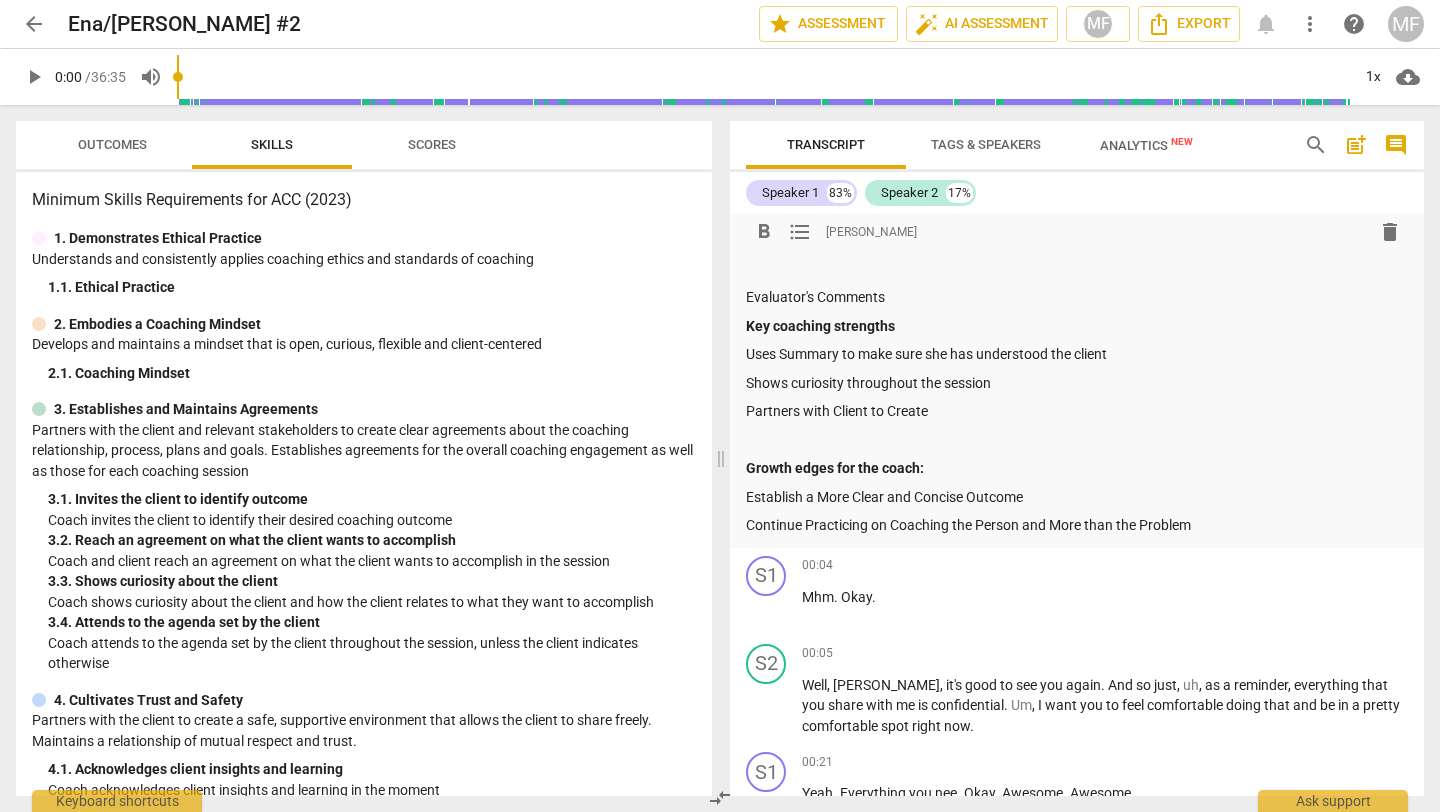 scroll, scrollTop: 612, scrollLeft: 0, axis: vertical 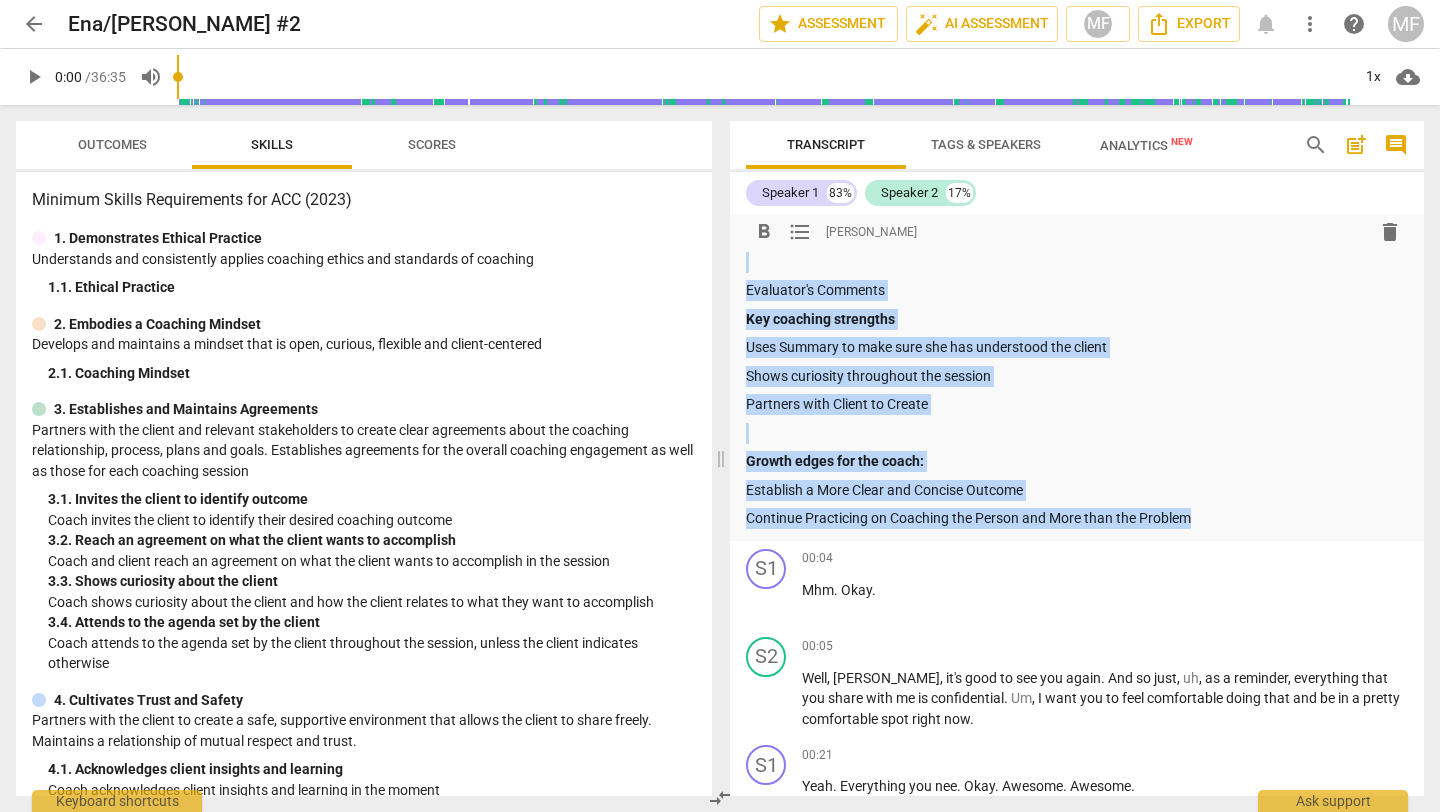 drag, startPoint x: 748, startPoint y: 297, endPoint x: 1222, endPoint y: 520, distance: 523.8368 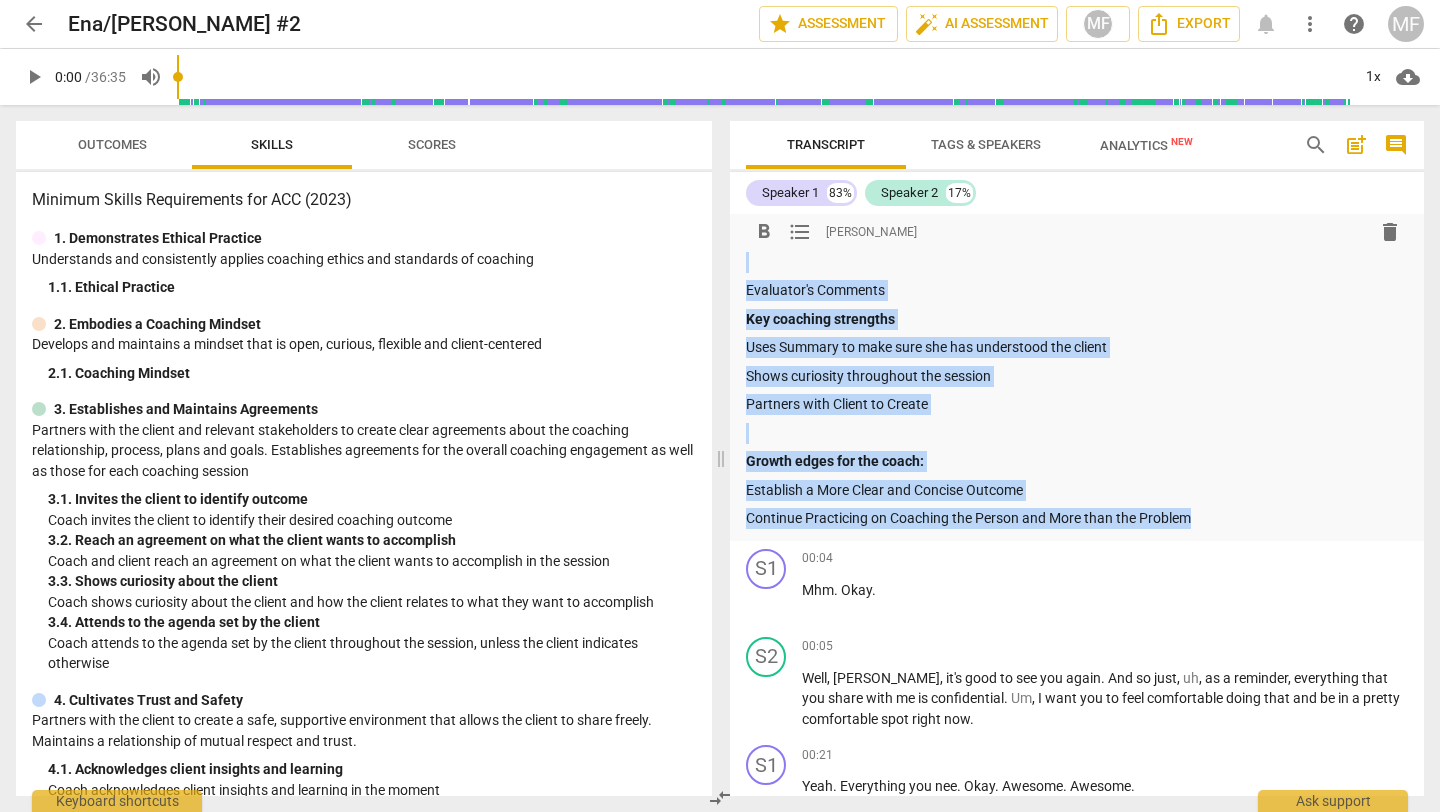 click on "Summary:    Coach's thoughts about how the session went: If felt better that it was more succinct and to the point Not sure she is the right client for growth in the recorded sessions Length of time was shorter What does the coach think the outcome was? Quality of Life, and wanting to be healthy, gives her fulfillment What does the coach believe were their strong points in this session? Problem Solving with the client  Action Steps to solve the problem Creating a Plan with the client What were some struggles for the coach in this session? It is difficult to reign this particular client in with the coaching Breaking free from the natural problem solving of the medical field How does the coach want to grow? Coaching the Person I want her to solve her problem If she has your solution and it doesn't work then its your fault Coaches Questions: Evaluator's Comments Key coaching strengths Uses Summary to make sure she has understood the client Shows curiosity throughout the session Partners with Client to Create" at bounding box center (1077, 89) 